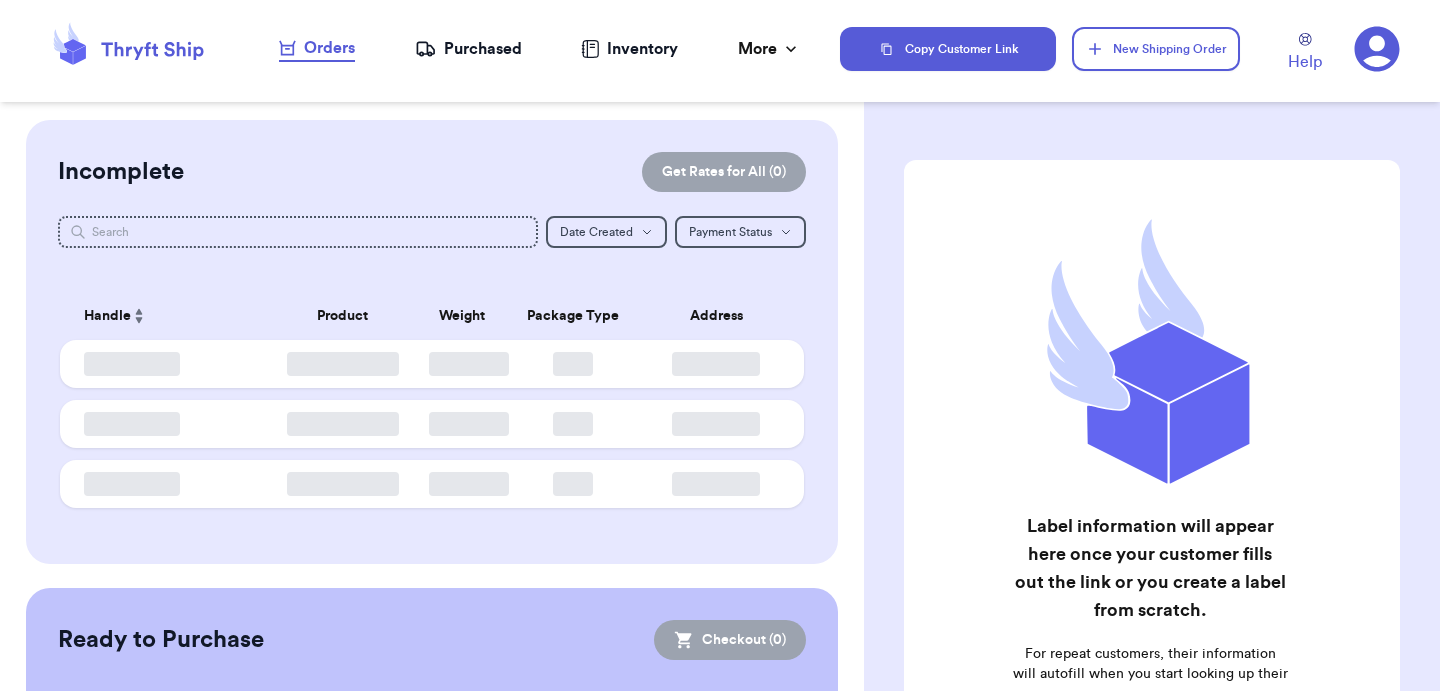 scroll, scrollTop: 0, scrollLeft: 0, axis: both 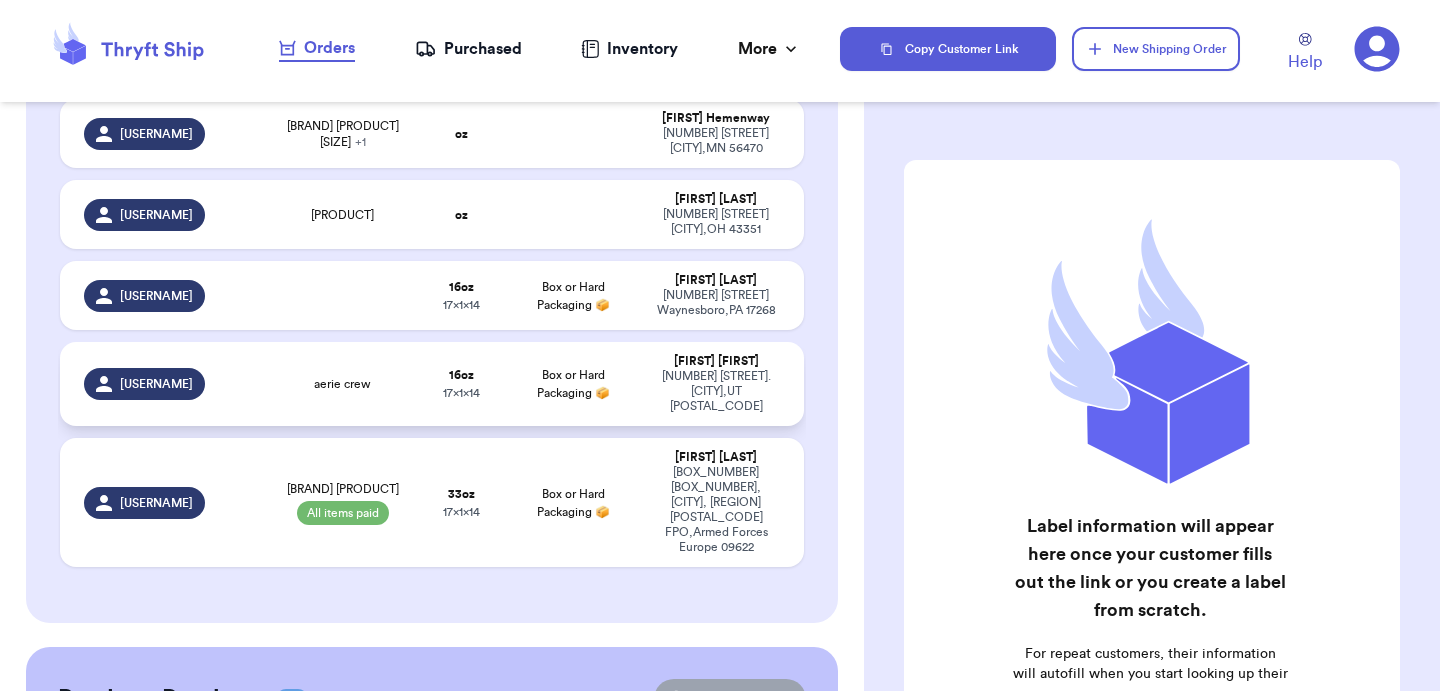 click on "16  oz 17  x  1  x  14" at bounding box center (461, 384) 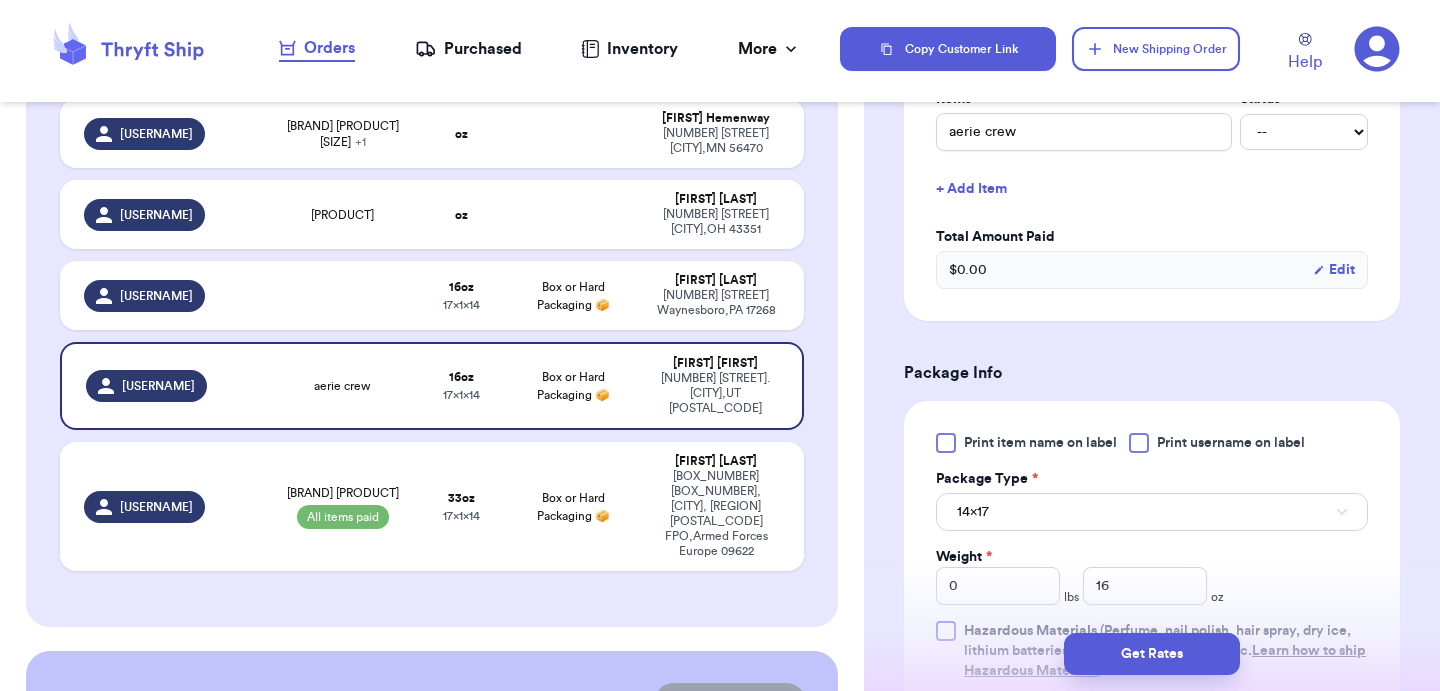 scroll, scrollTop: 552, scrollLeft: 0, axis: vertical 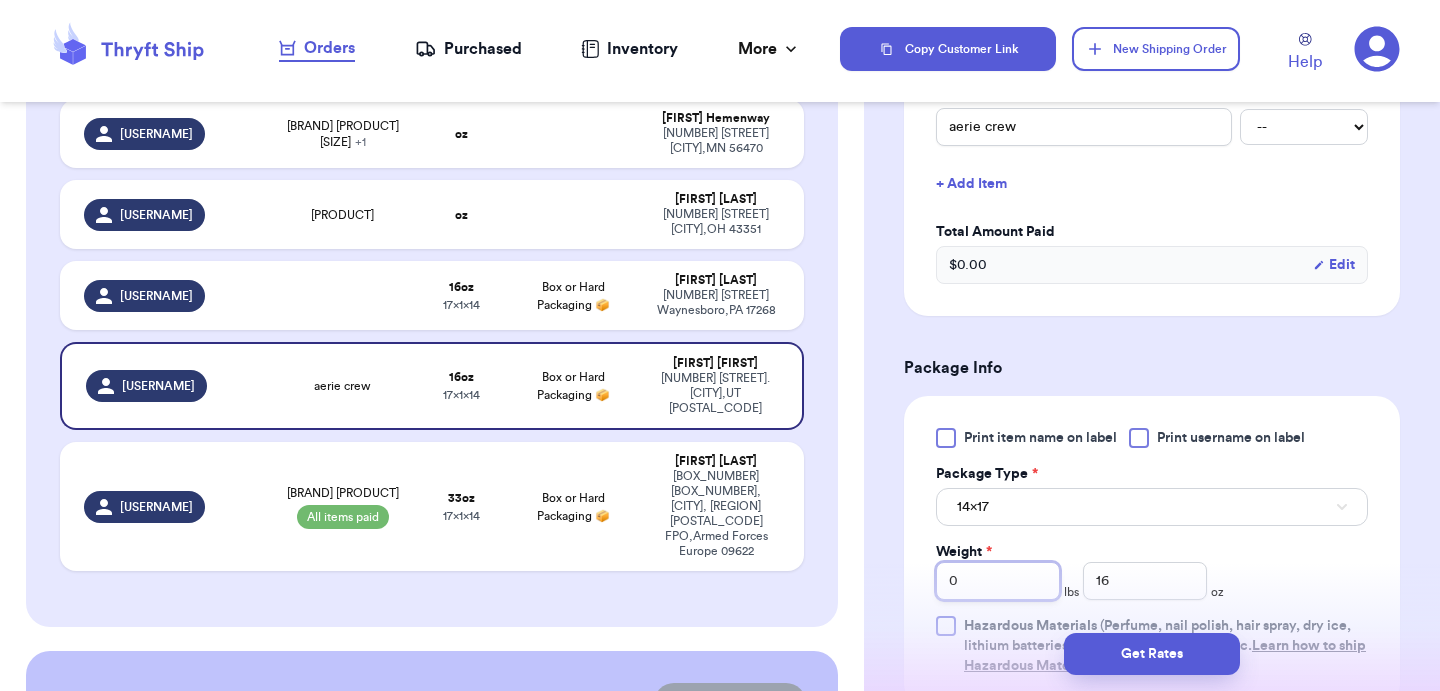 click on "0" at bounding box center (998, 581) 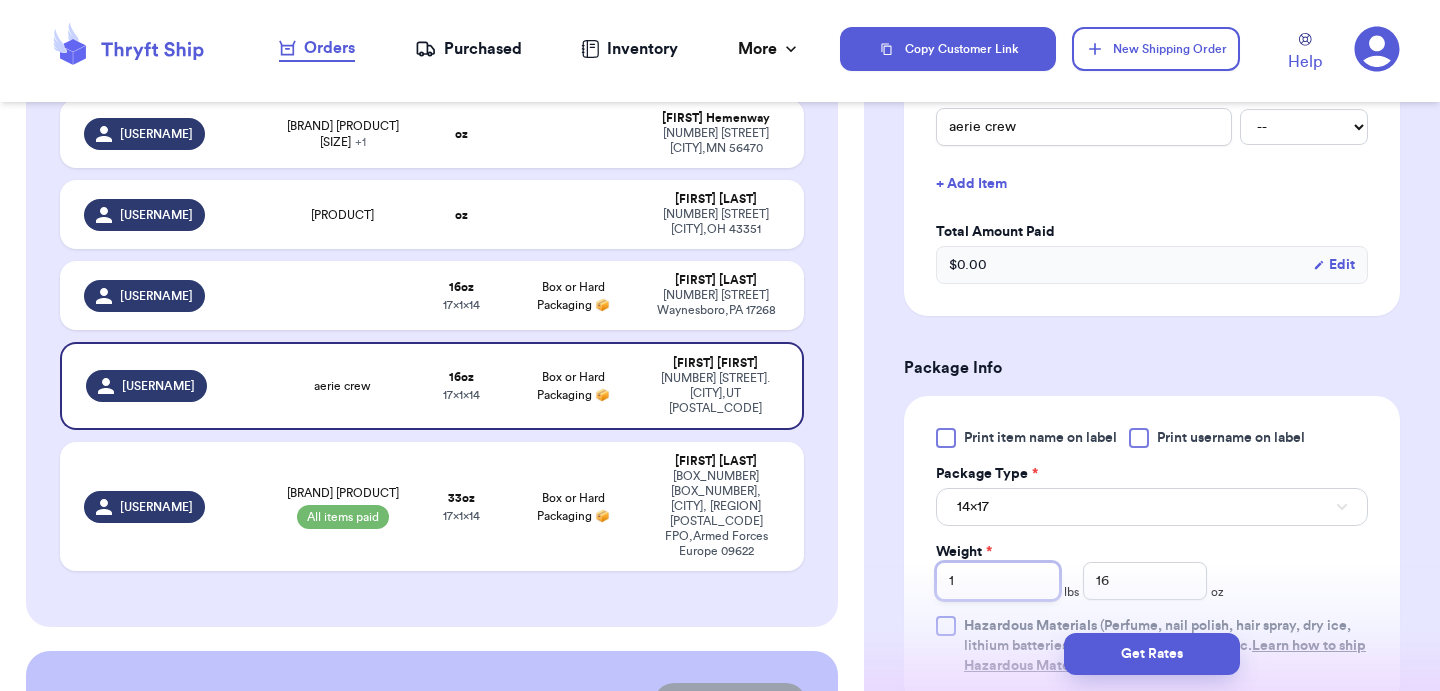type on "1" 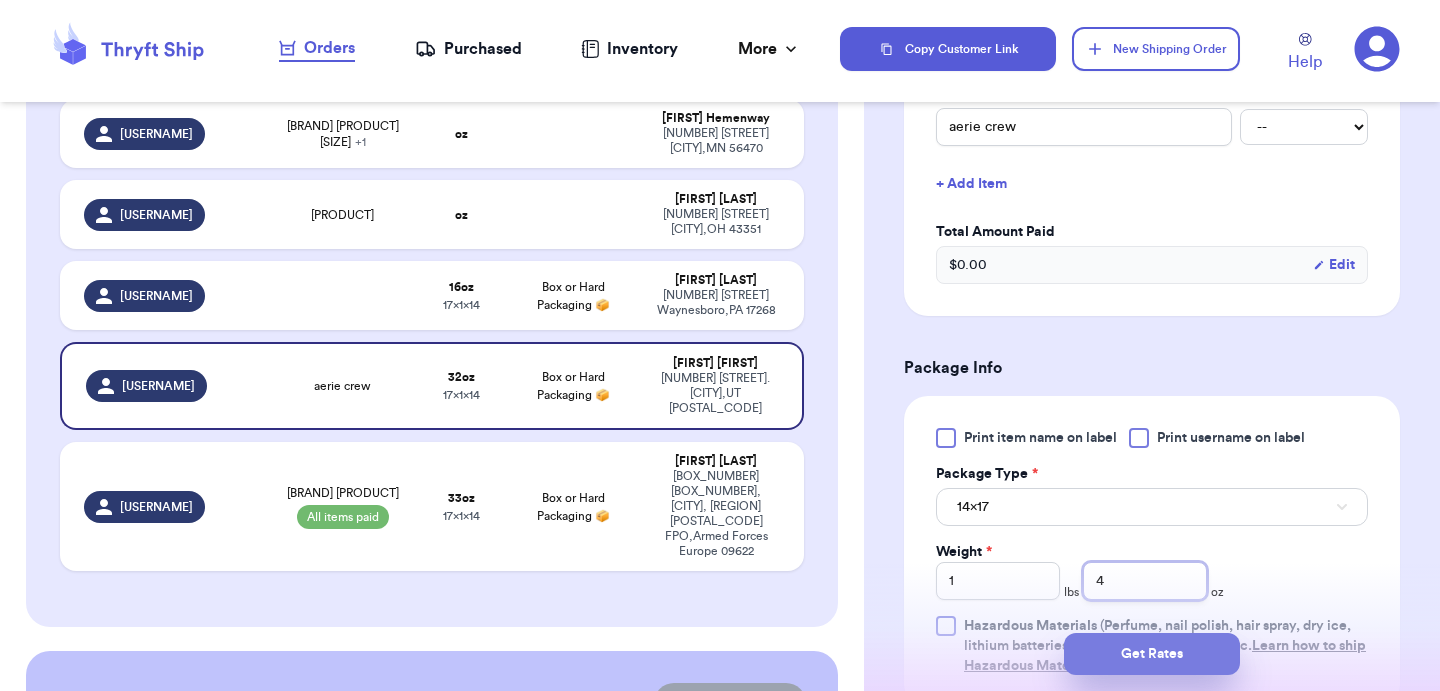 type on "4" 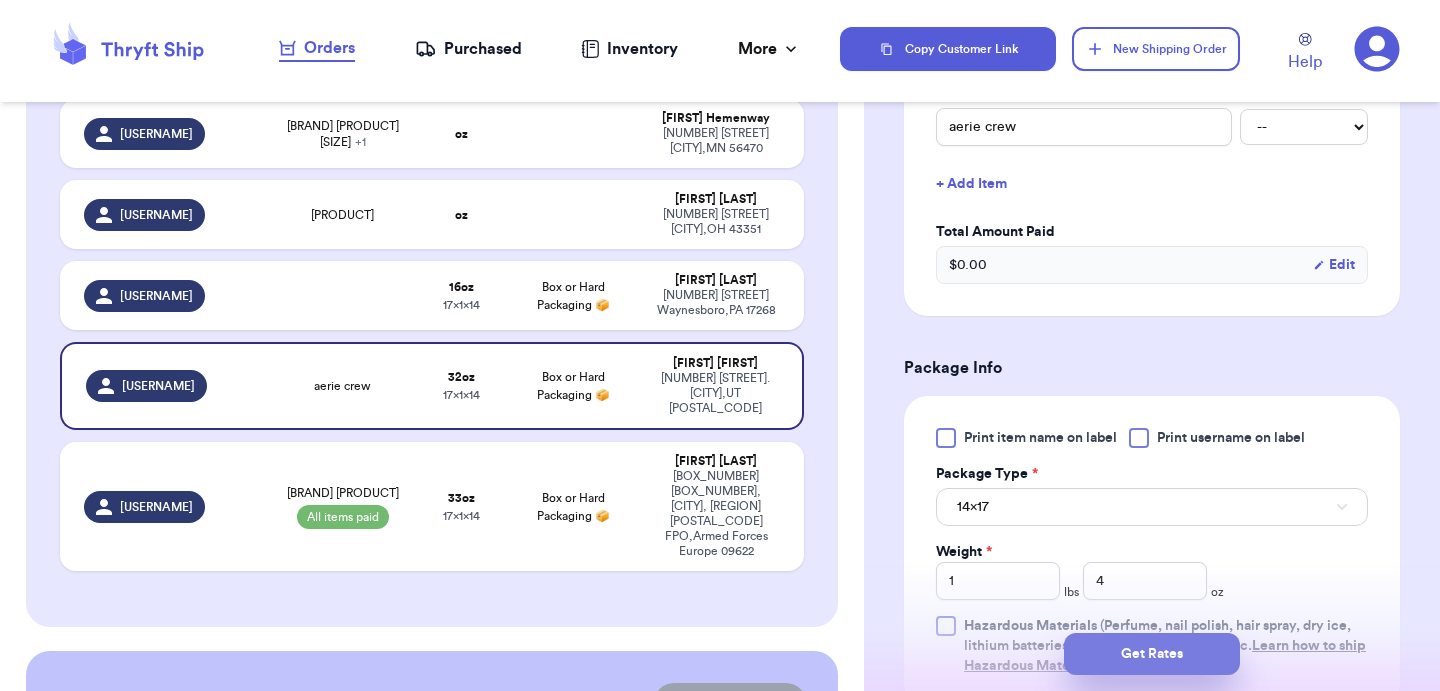 click on "Get Rates" at bounding box center (1152, 654) 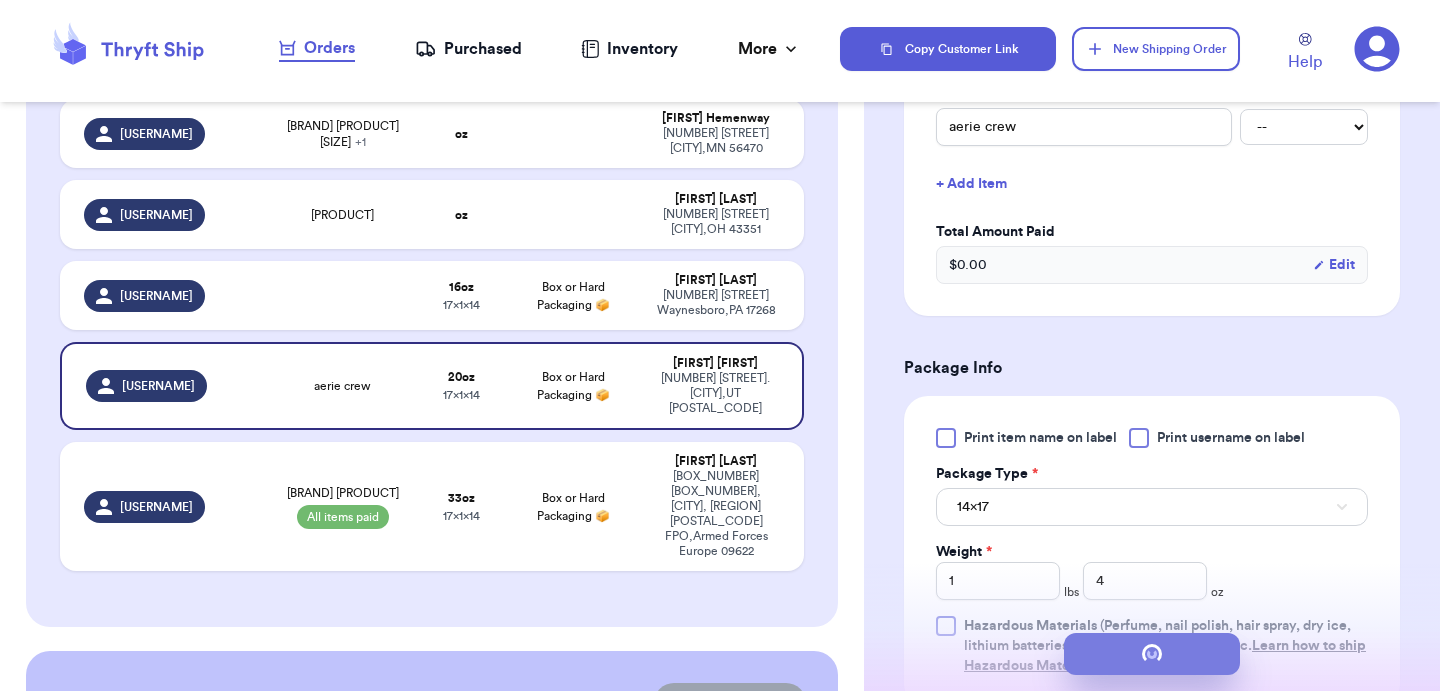 scroll, scrollTop: 0, scrollLeft: 0, axis: both 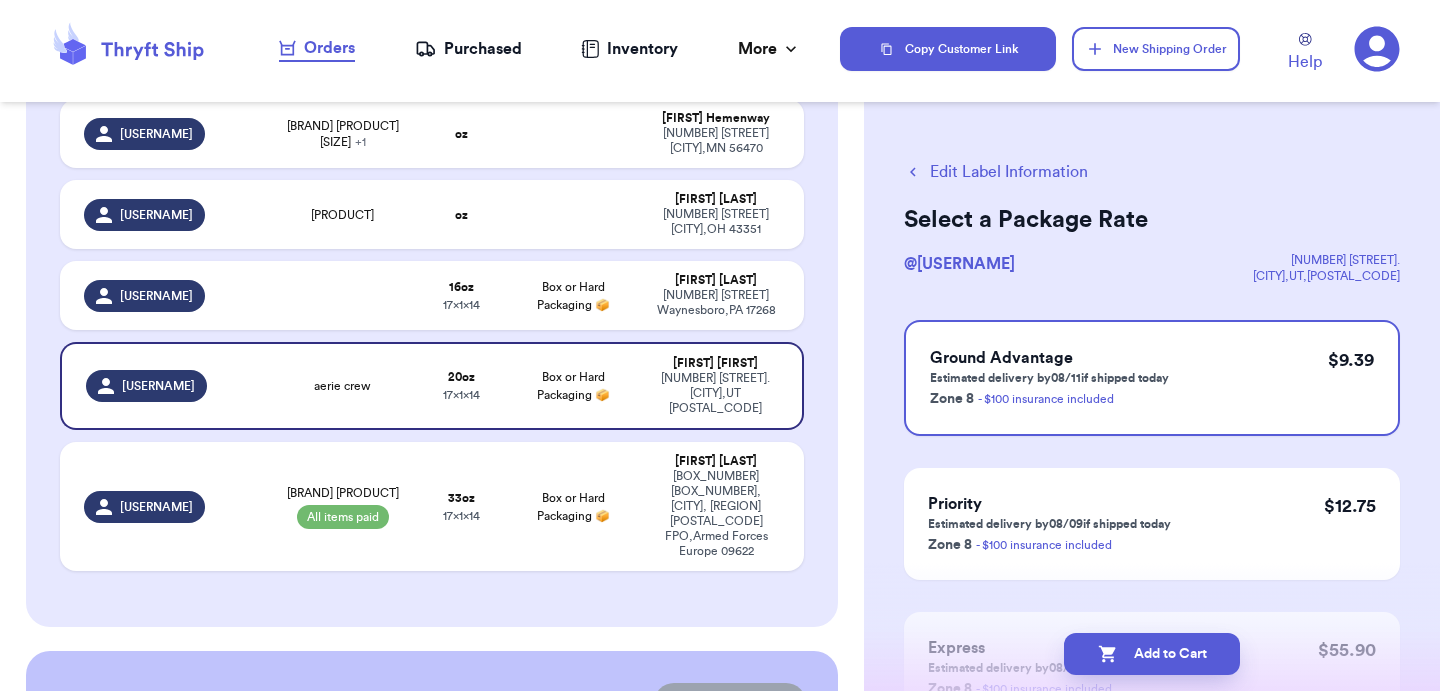click on "Edit Label Information" at bounding box center (996, 172) 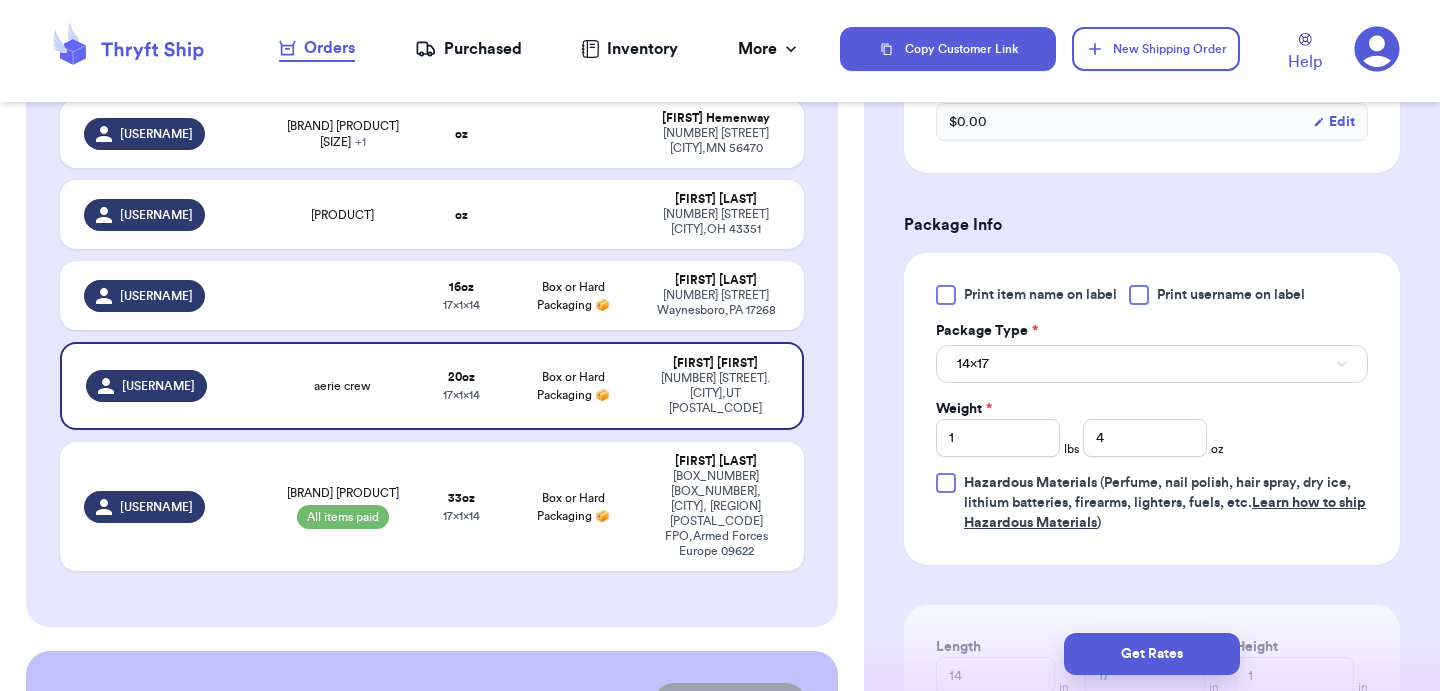 scroll, scrollTop: 565, scrollLeft: 0, axis: vertical 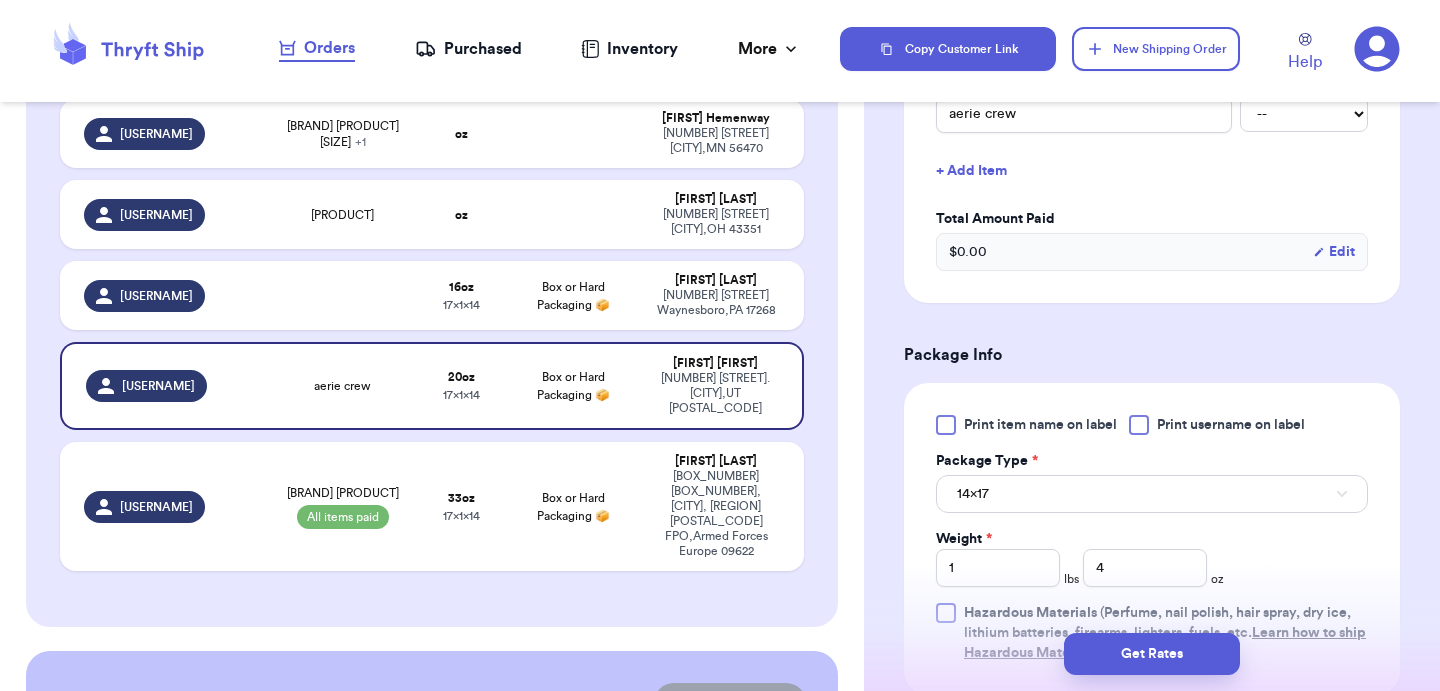 click on "Print item name on label Print username on label Package Type * [DIMENSIONS] Weight * [NUMBER] lbs [NUMBER] oz Hazardous Materials   (Perfume, nail polish, hair spray, dry ice, lithium batteries, firearms, lighters, fuels, etc.  Learn how to ship Hazardous Materials )" at bounding box center (1152, 539) 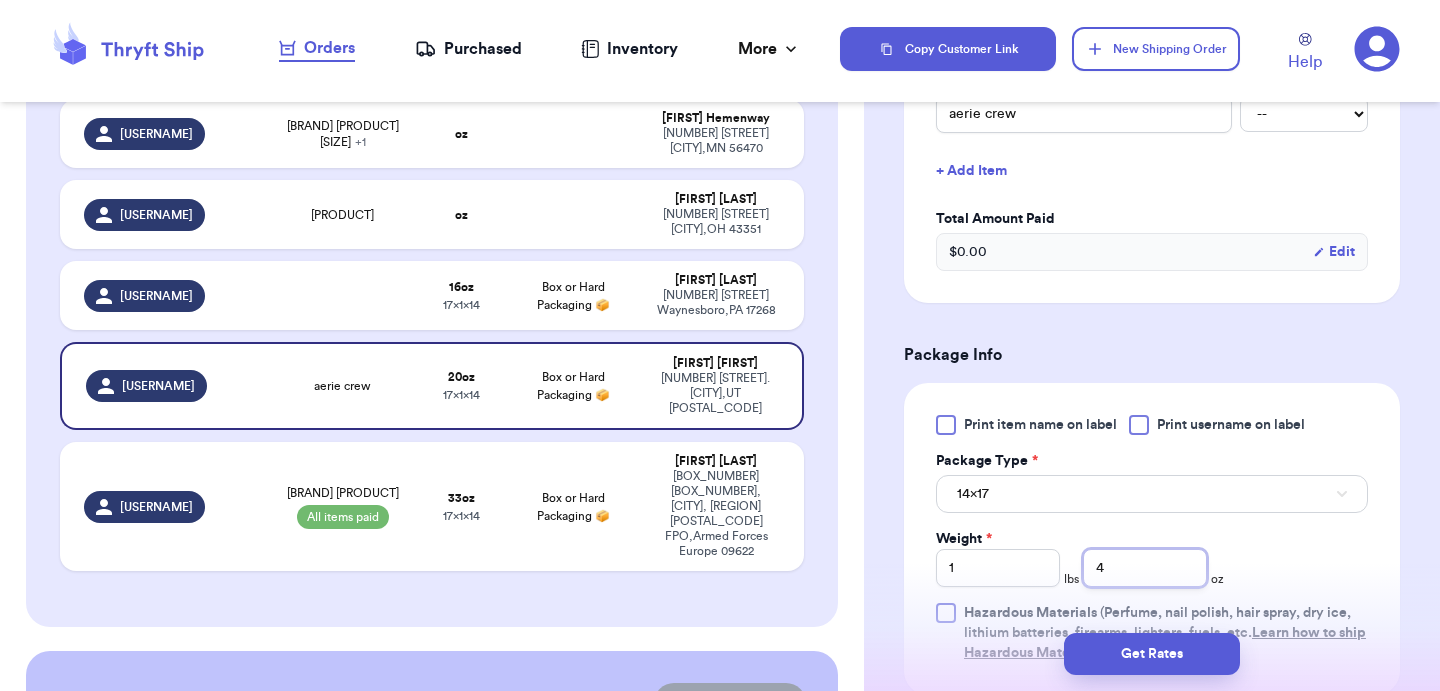 click on "4" at bounding box center [1145, 568] 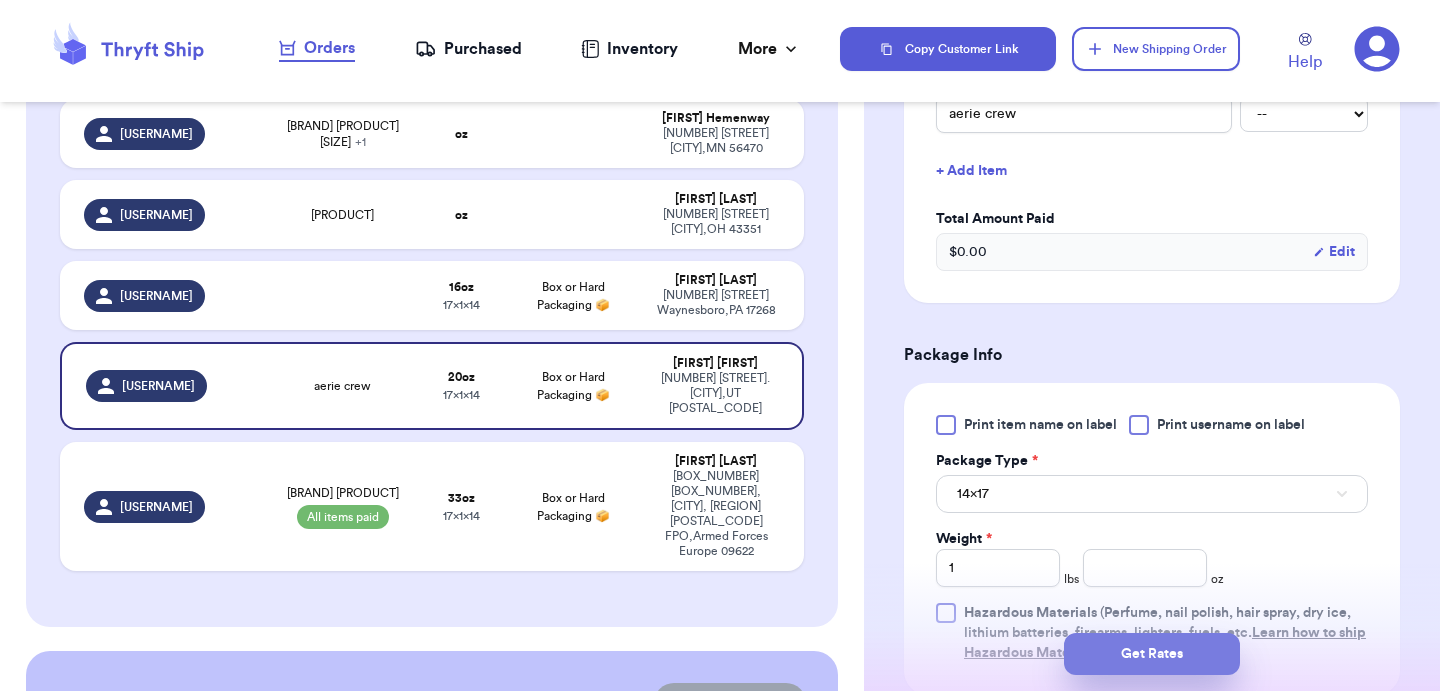 click on "Get Rates" at bounding box center [1152, 654] 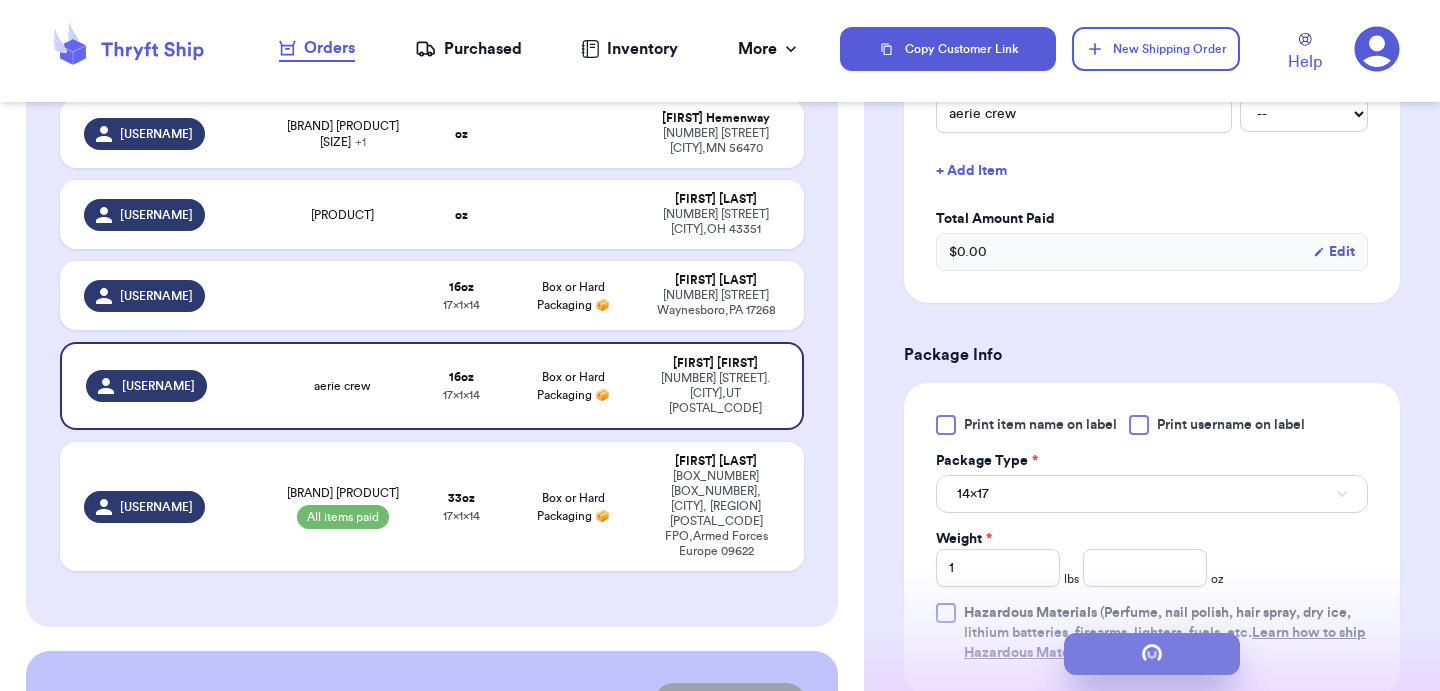 type 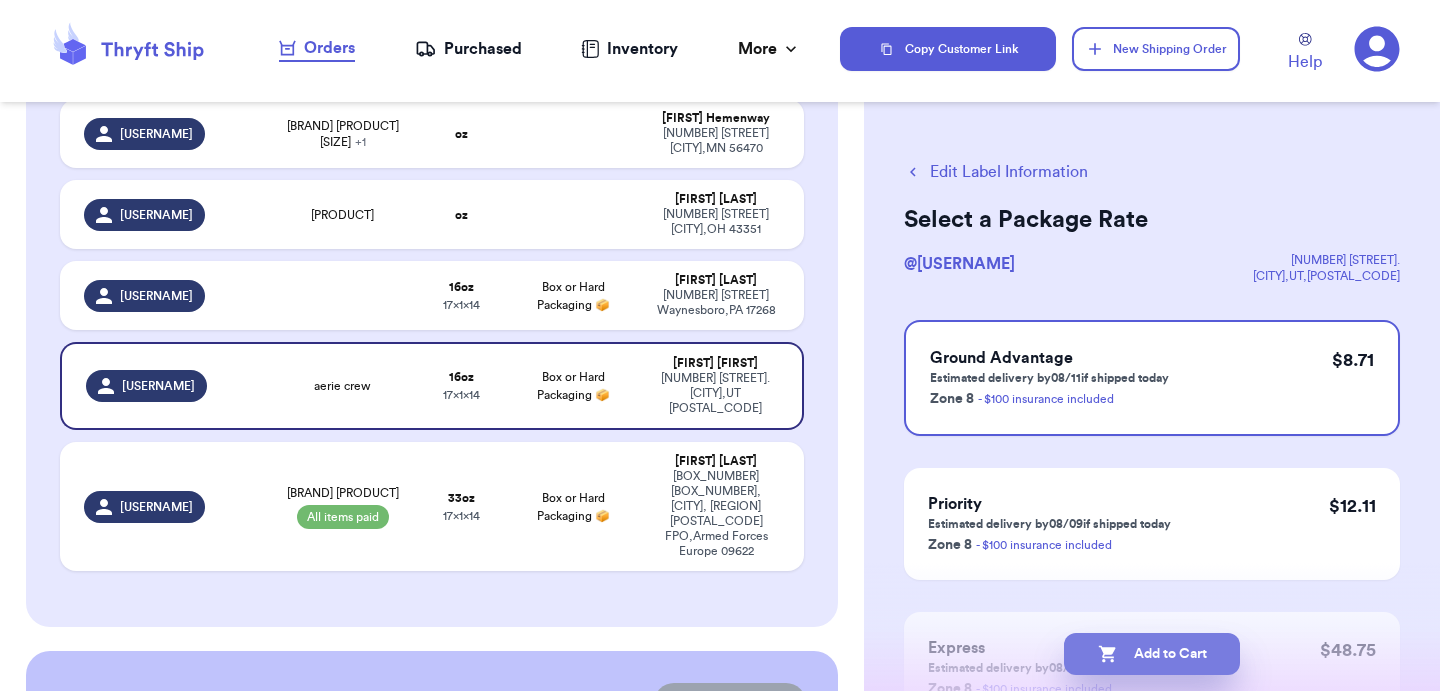 click on "Add to Cart" at bounding box center [1152, 654] 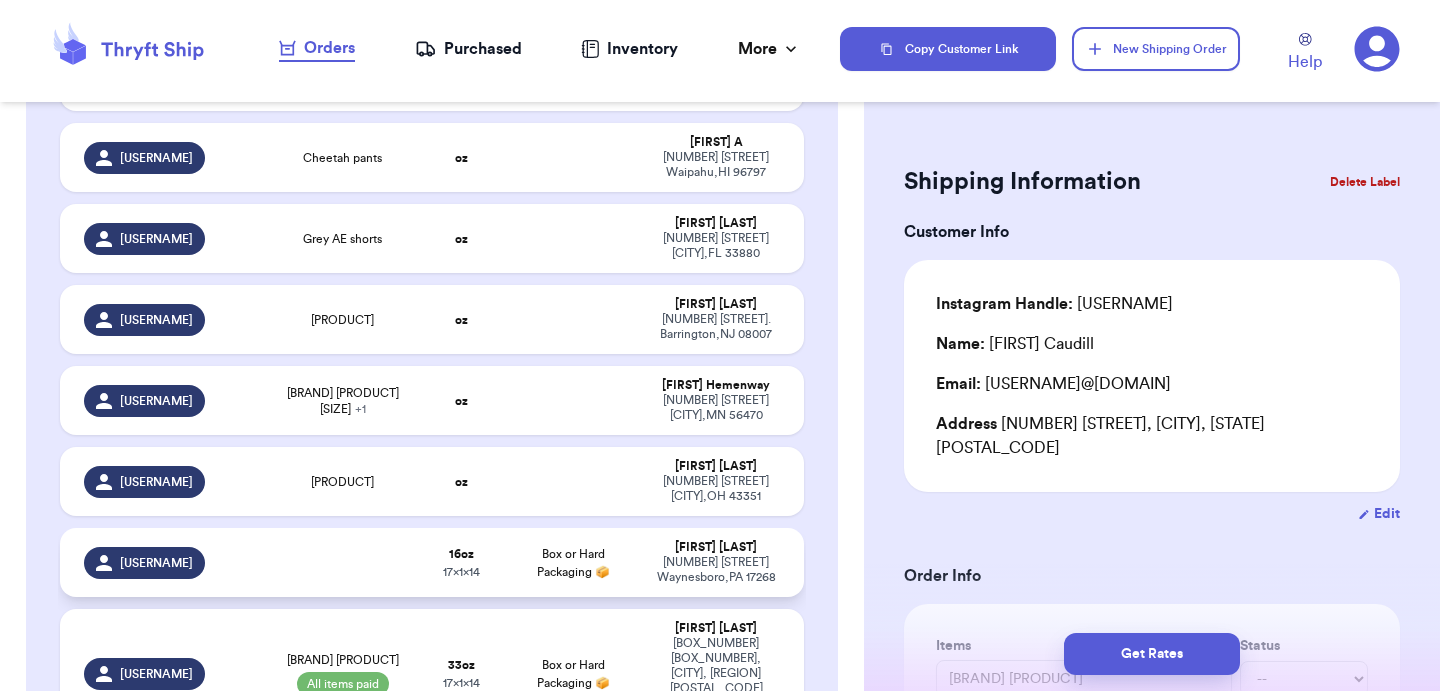scroll, scrollTop: 503, scrollLeft: 0, axis: vertical 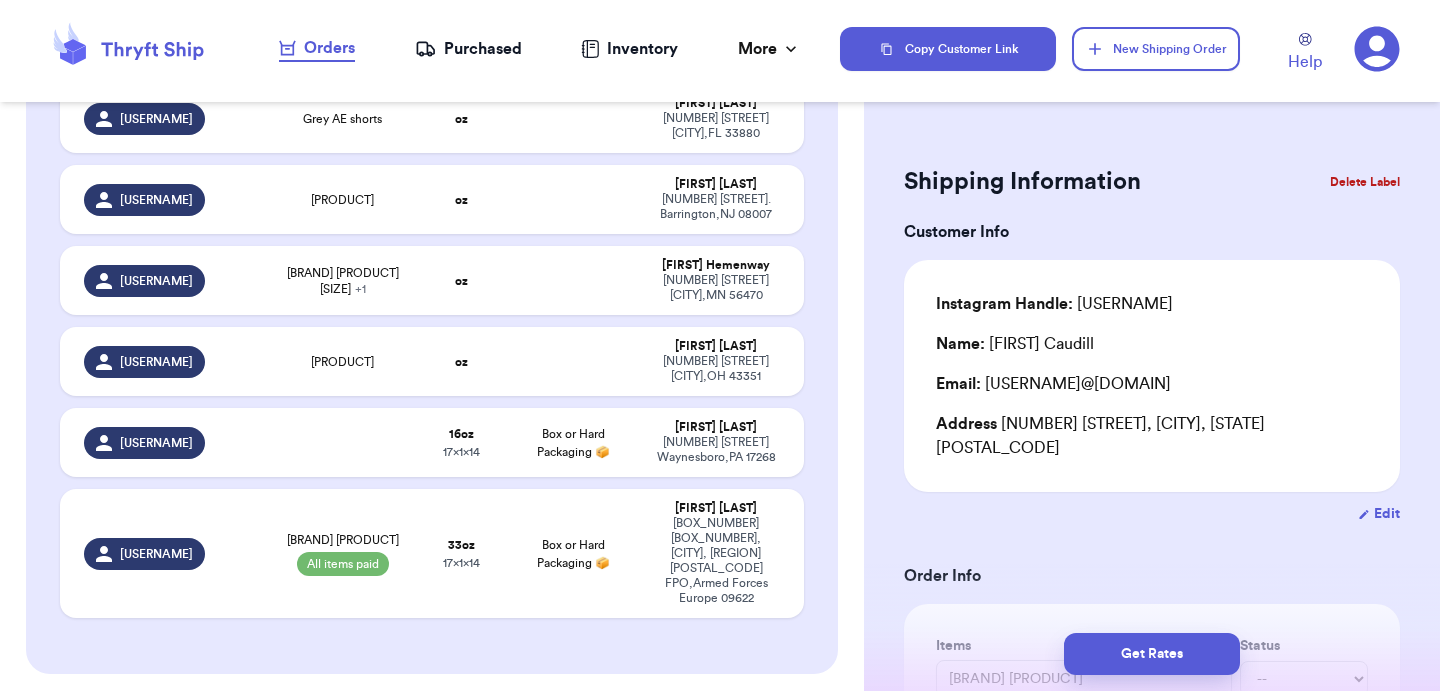 type 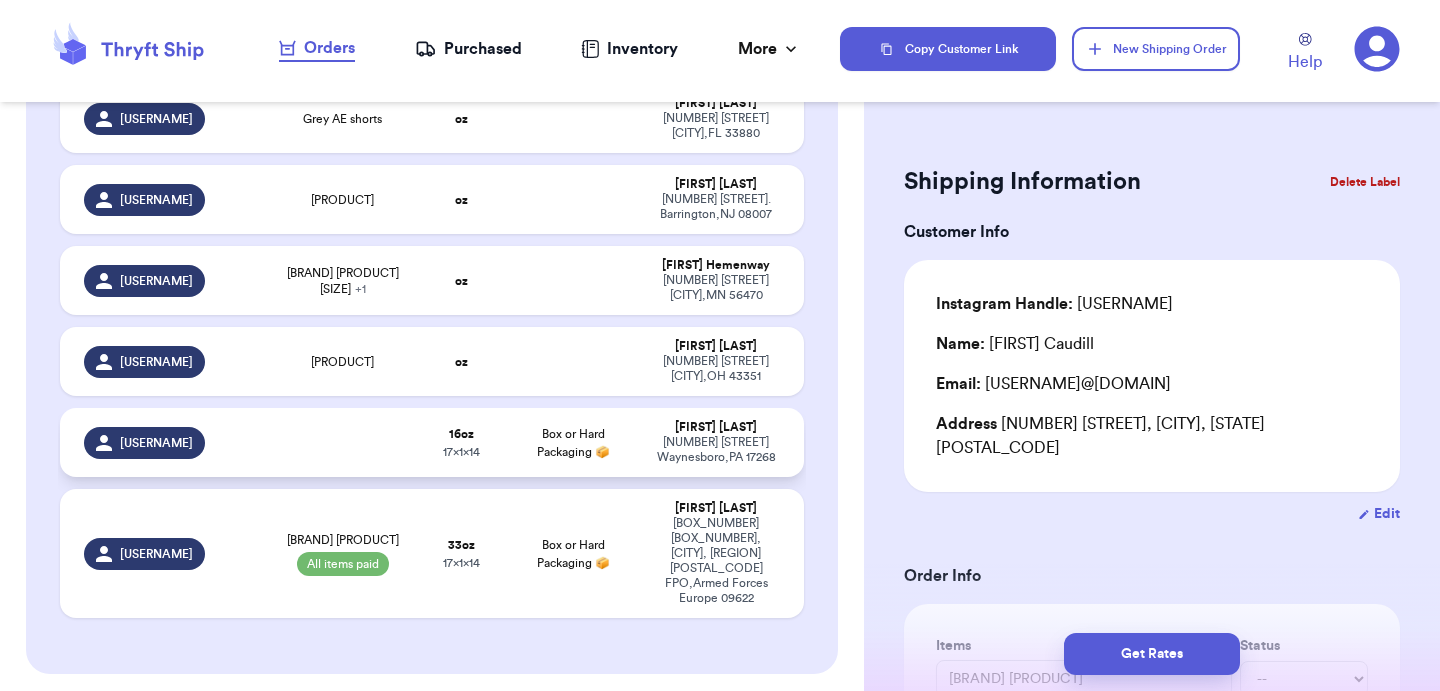 click on "Box or Hard Packaging 📦" at bounding box center [573, 442] 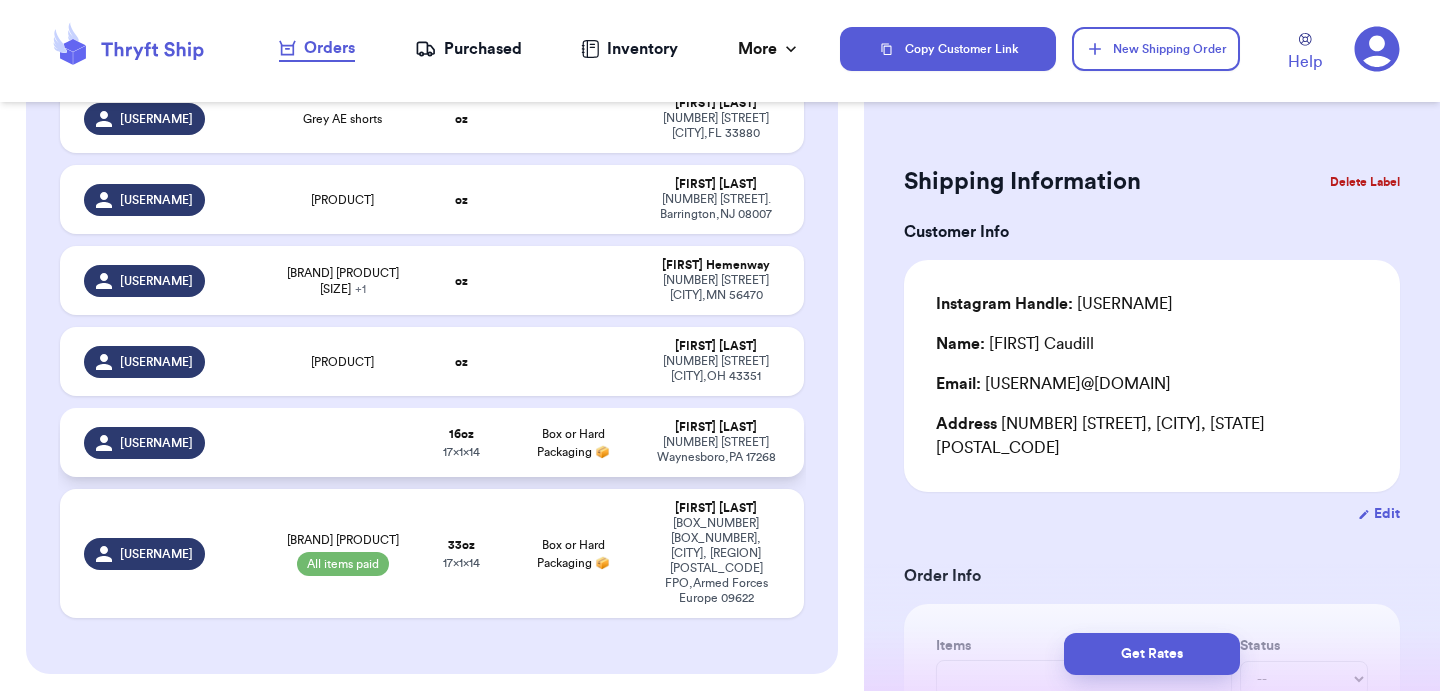 scroll, scrollTop: 499, scrollLeft: 0, axis: vertical 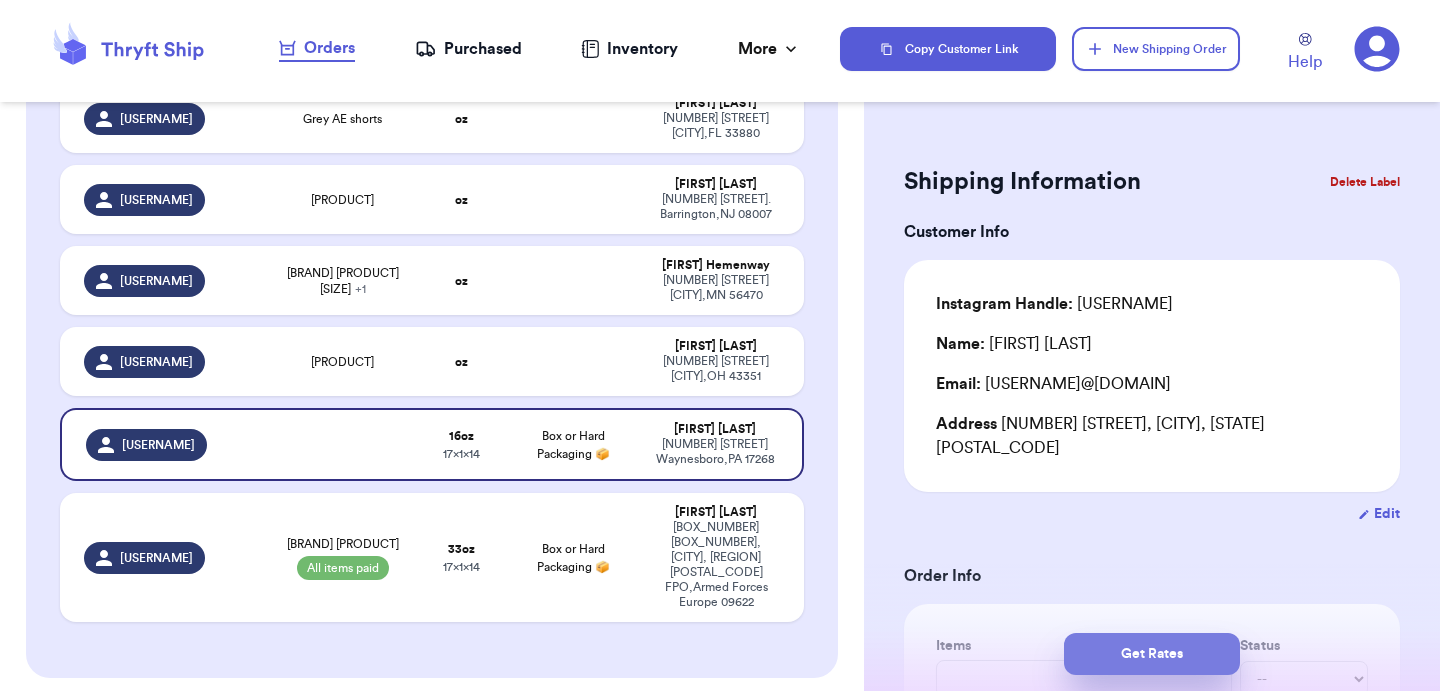 click on "Get Rates" at bounding box center (1152, 654) 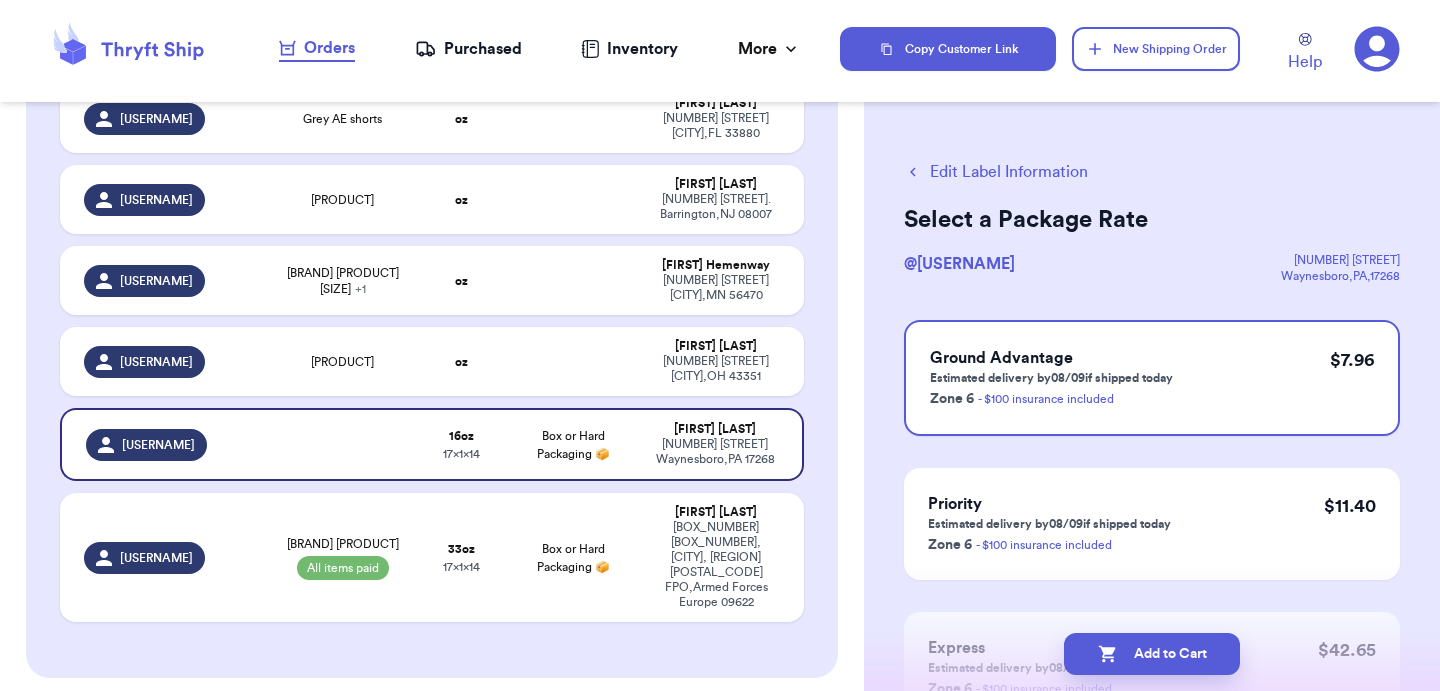 click on "Add to Cart" at bounding box center [1152, 654] 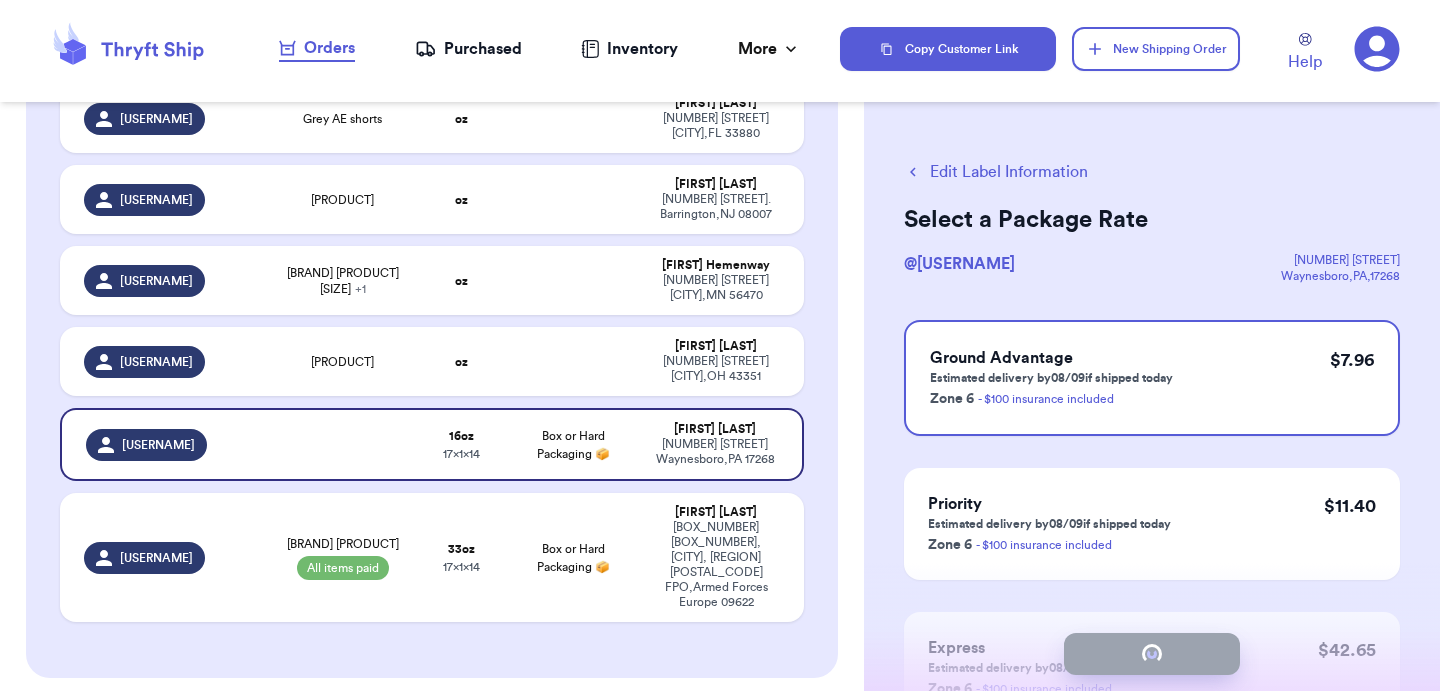 scroll, scrollTop: 503, scrollLeft: 0, axis: vertical 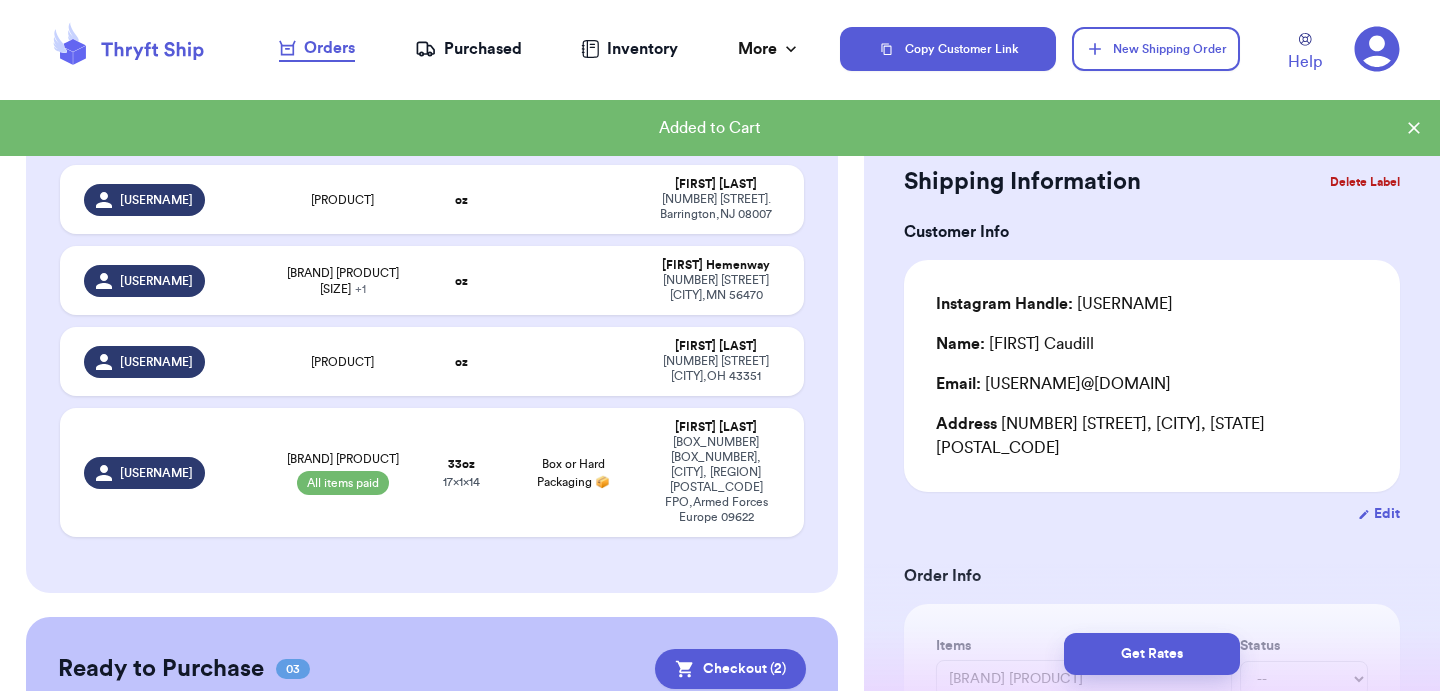 type 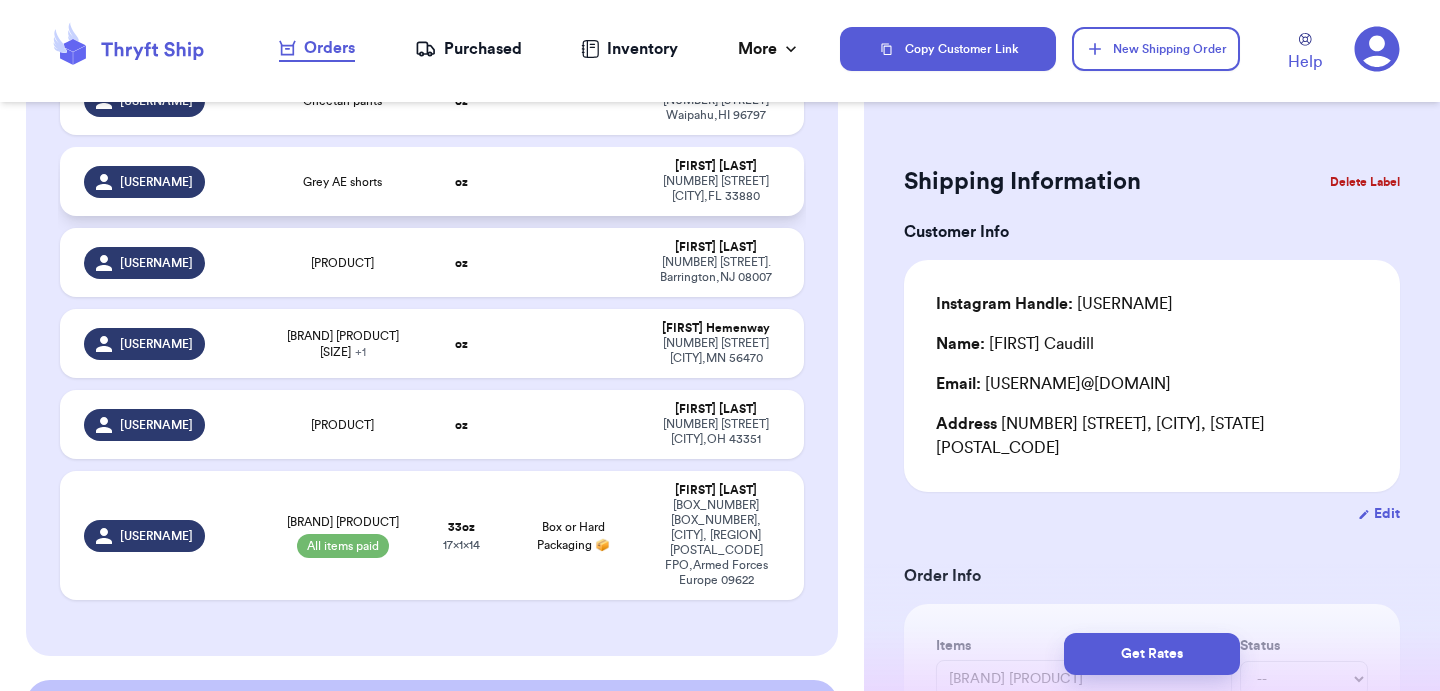 click at bounding box center (573, 181) 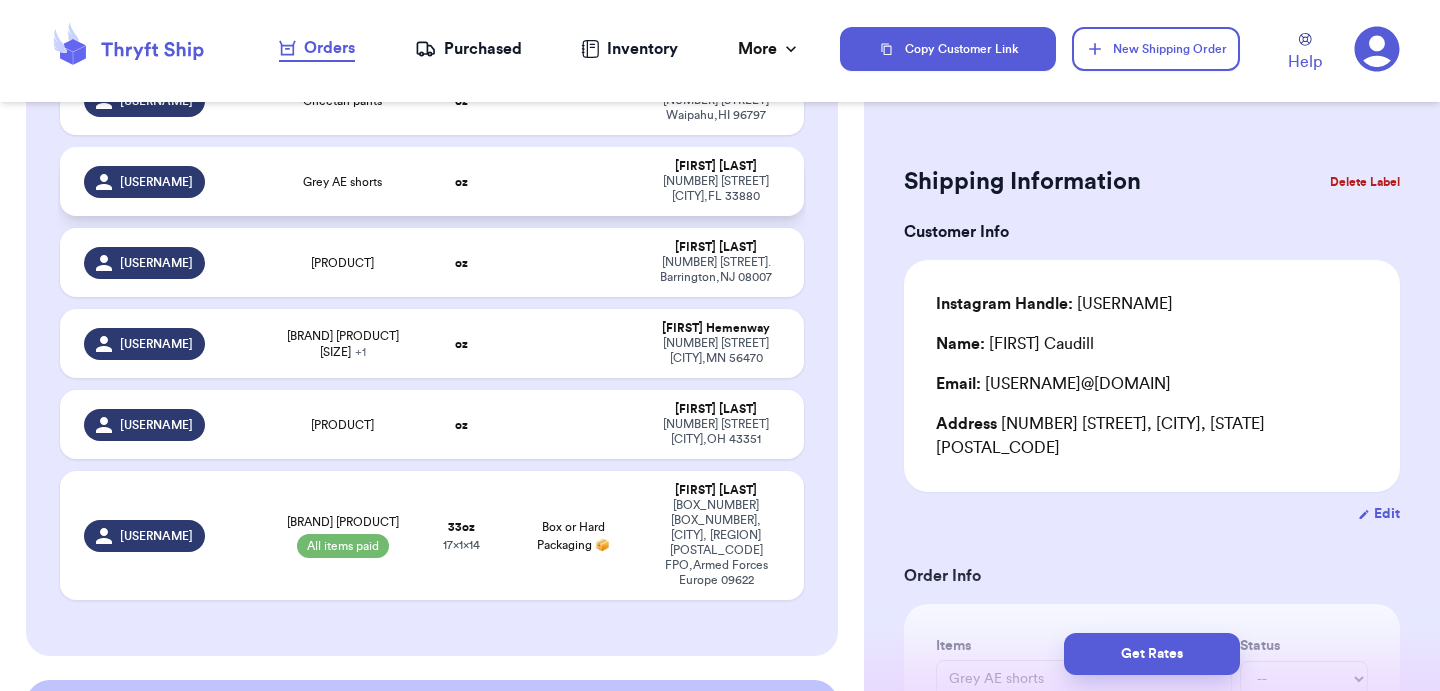 scroll, scrollTop: 436, scrollLeft: 0, axis: vertical 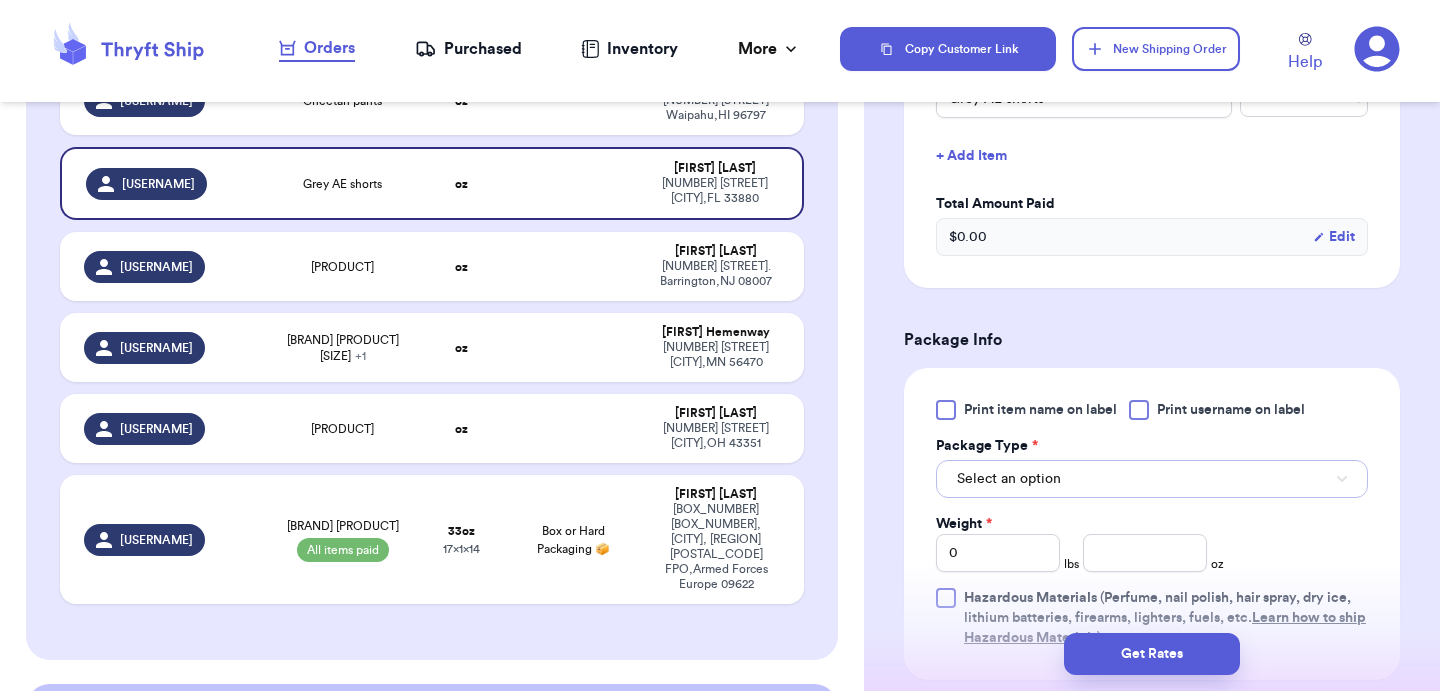 click on "Select an option" at bounding box center (1009, 479) 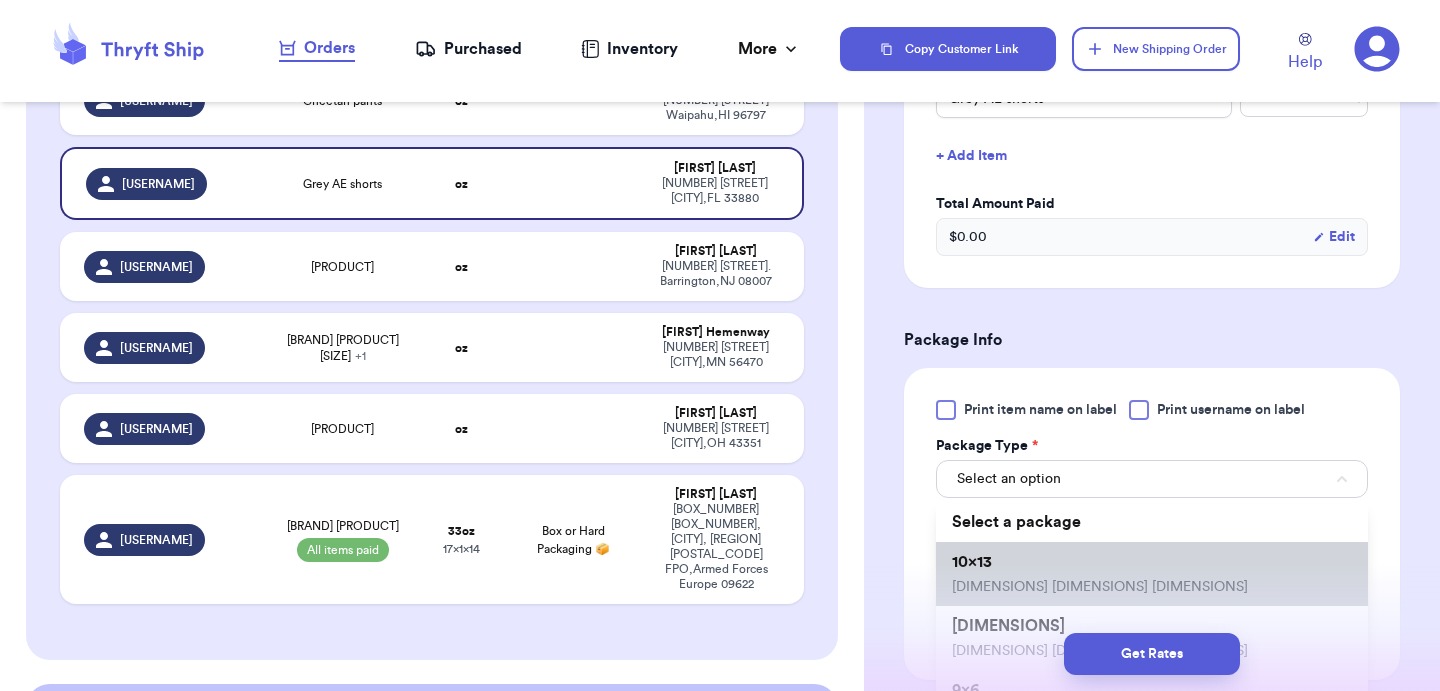 click on "[DIMENSIONS] [DIMENSIONS] [DIMENSIONS]" at bounding box center (1152, 574) 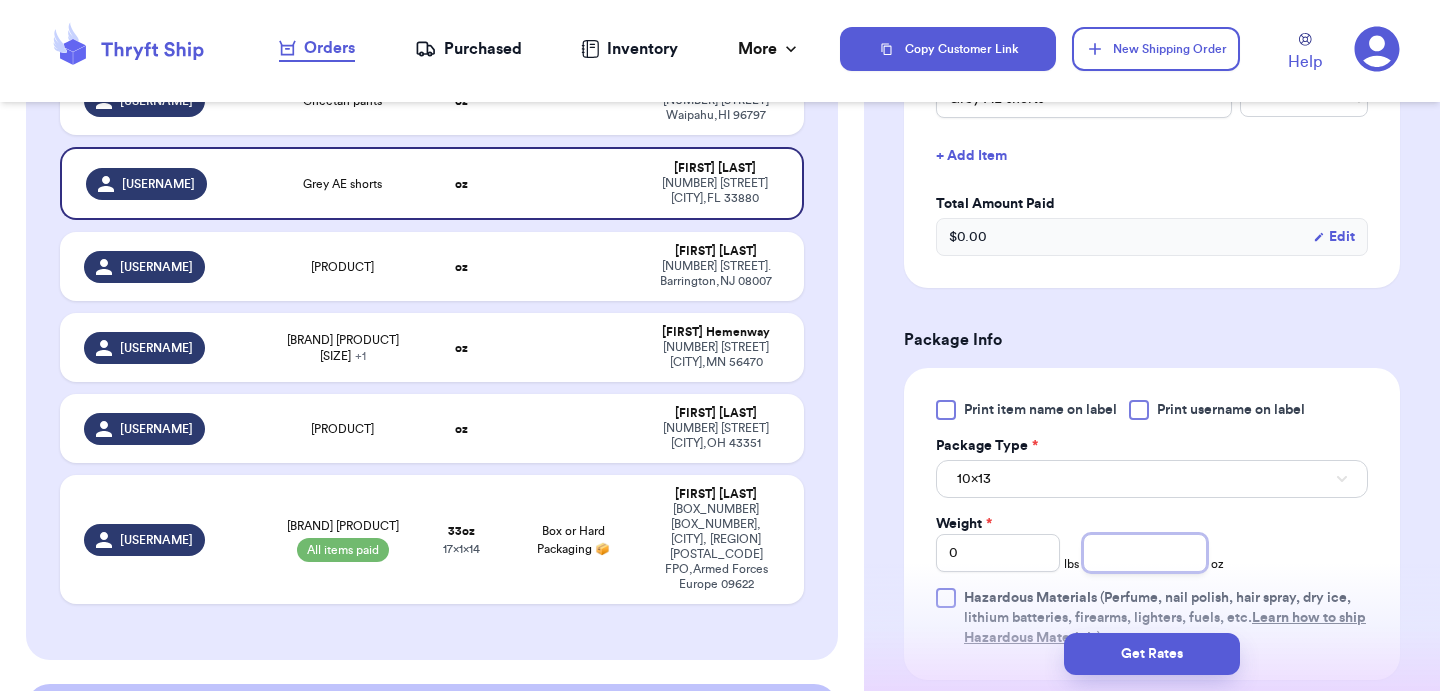 click on "Print item name on label Print username on label Package Type * [DIMENSIONS] Weight * [NUMBER] lbs [NUMBER] oz Hazardous Materials   (Perfume, nail polish, hair spray, dry ice, lithium batteries, firearms, lighters, fuels, etc.  Learn how to ship Hazardous Materials )" at bounding box center (1152, 524) 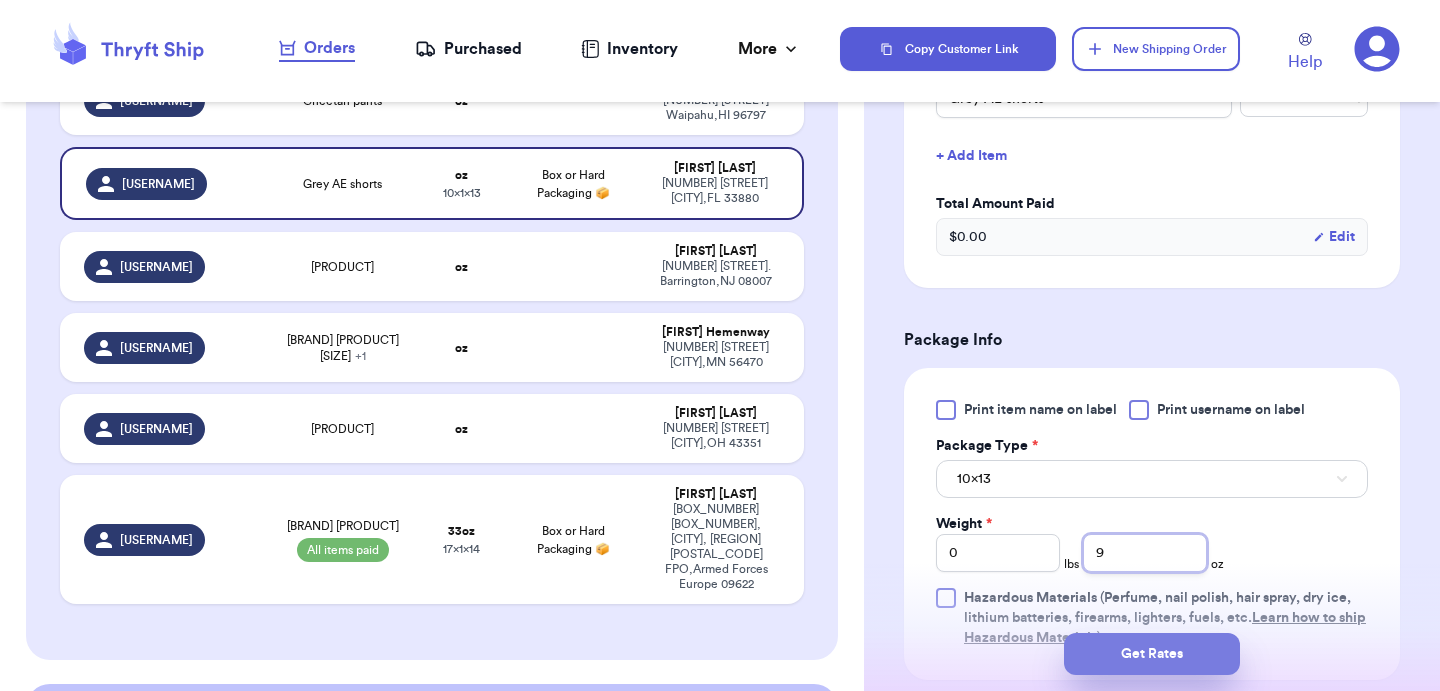 type on "9" 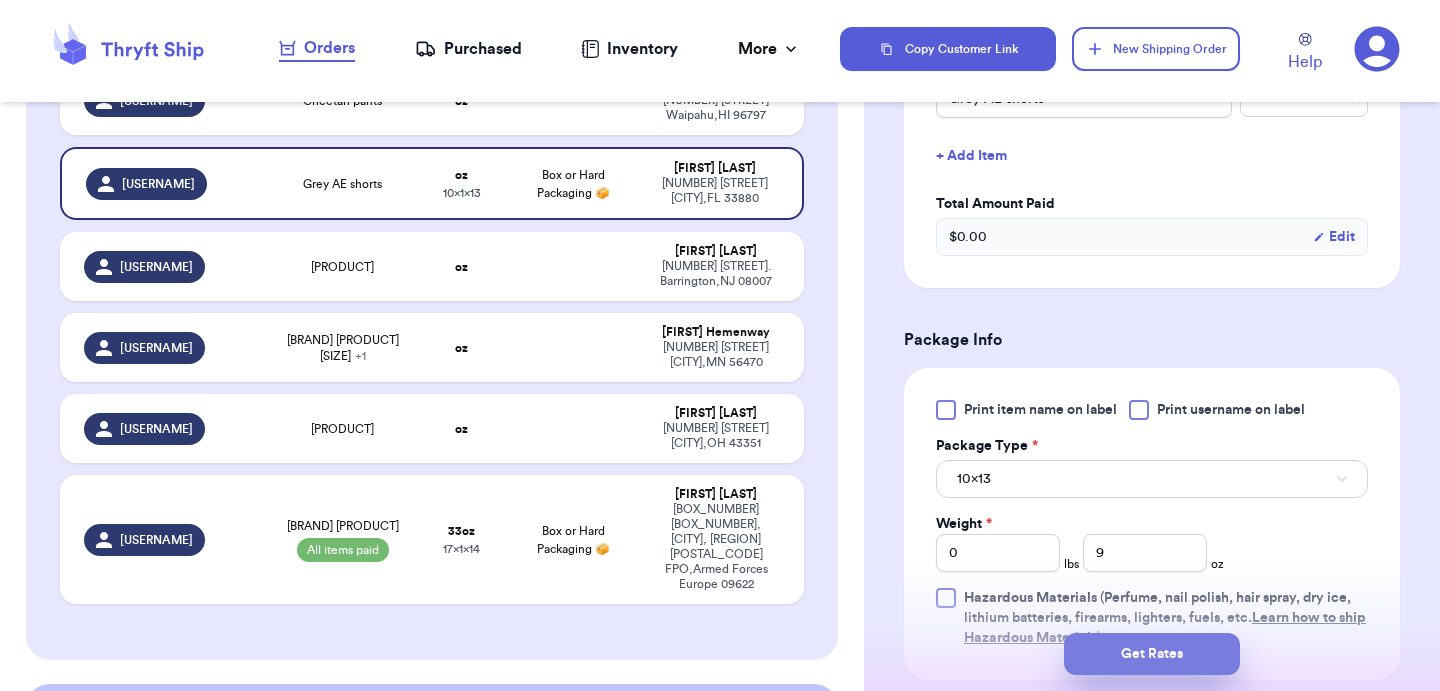 click on "Get Rates" at bounding box center [1152, 654] 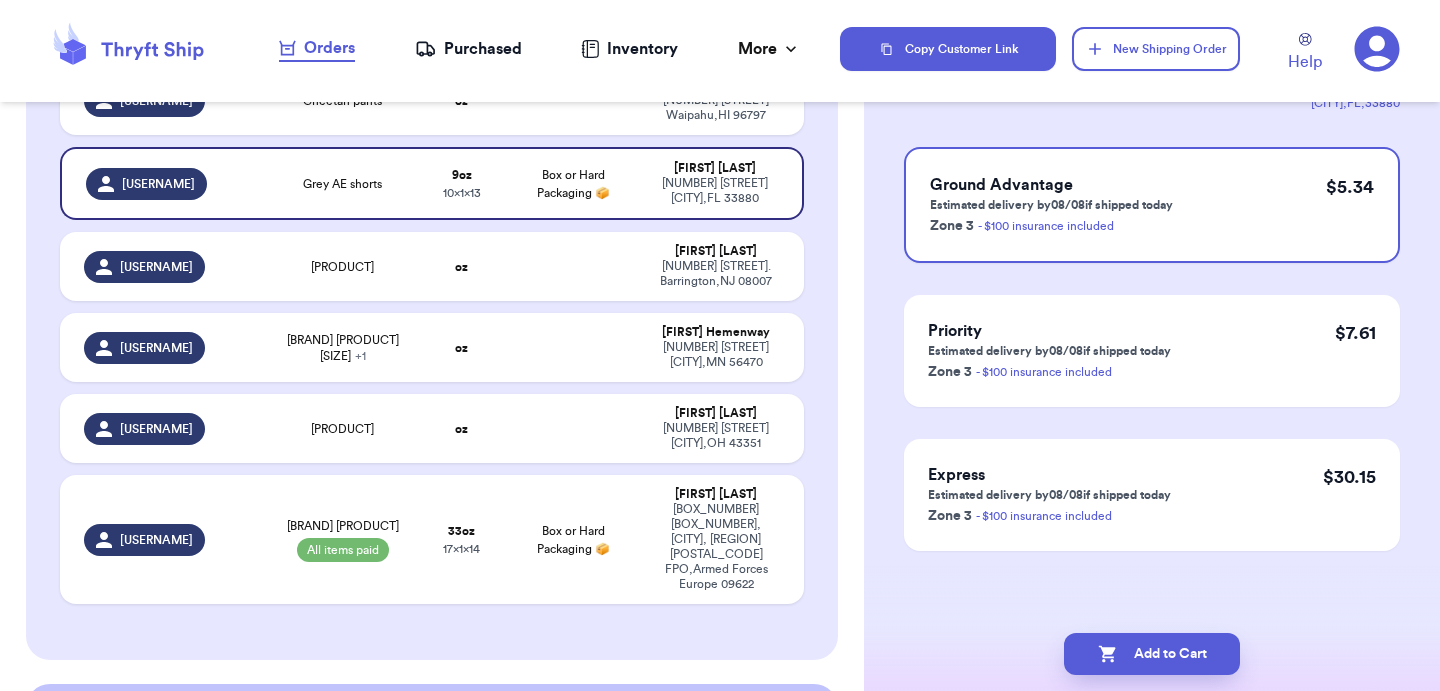 scroll, scrollTop: 0, scrollLeft: 0, axis: both 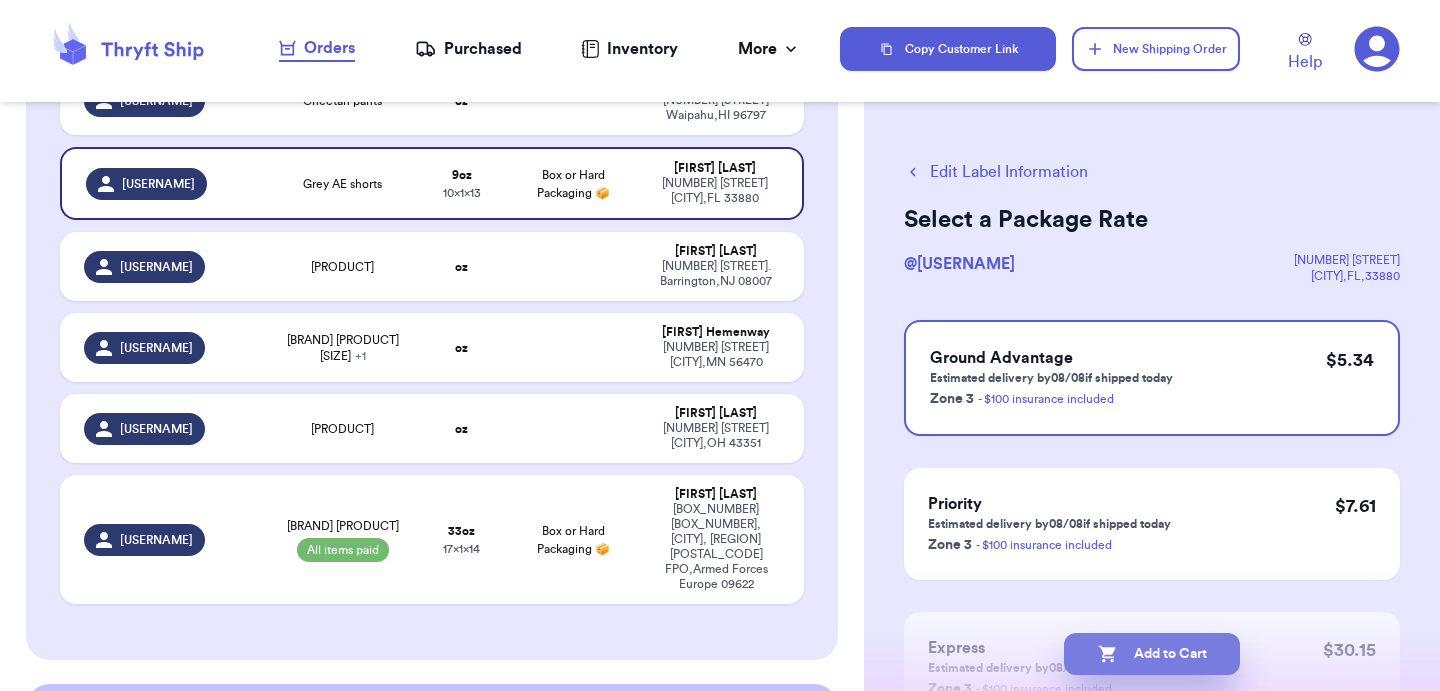 click on "Add to Cart" at bounding box center (1152, 654) 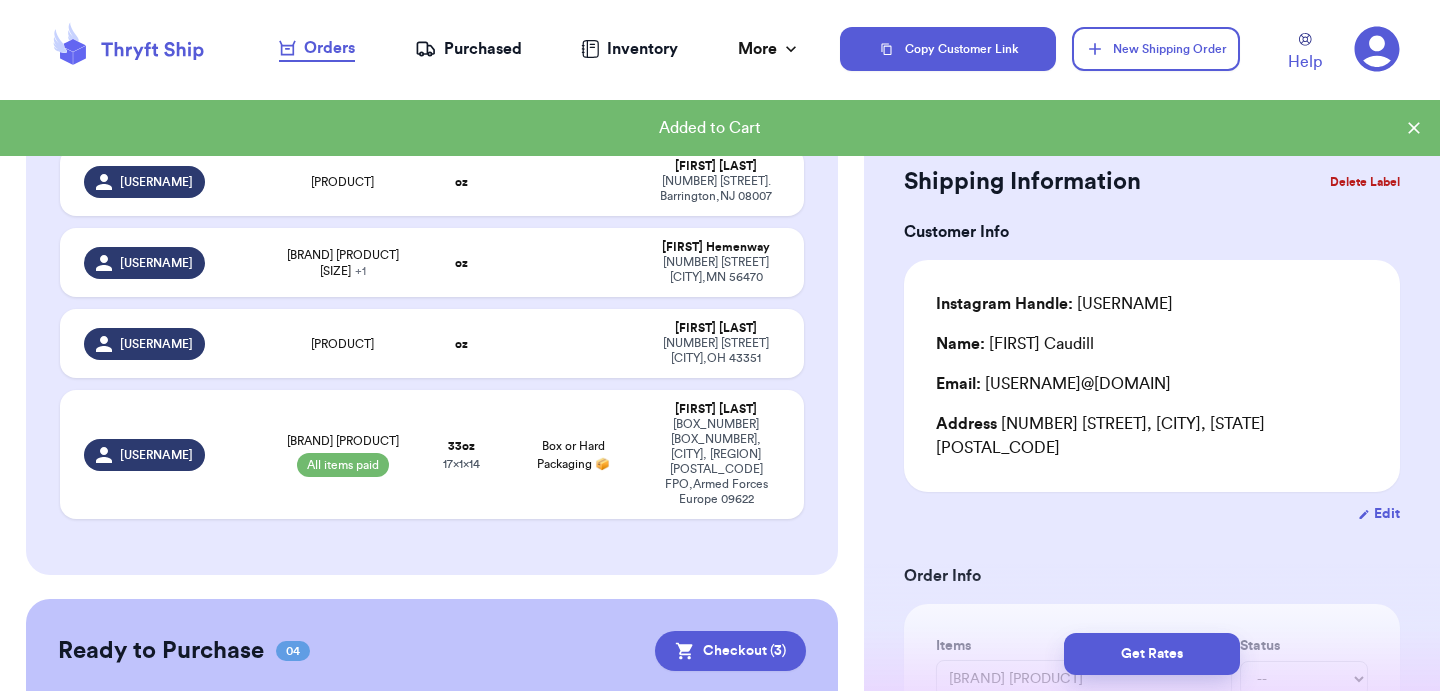 type 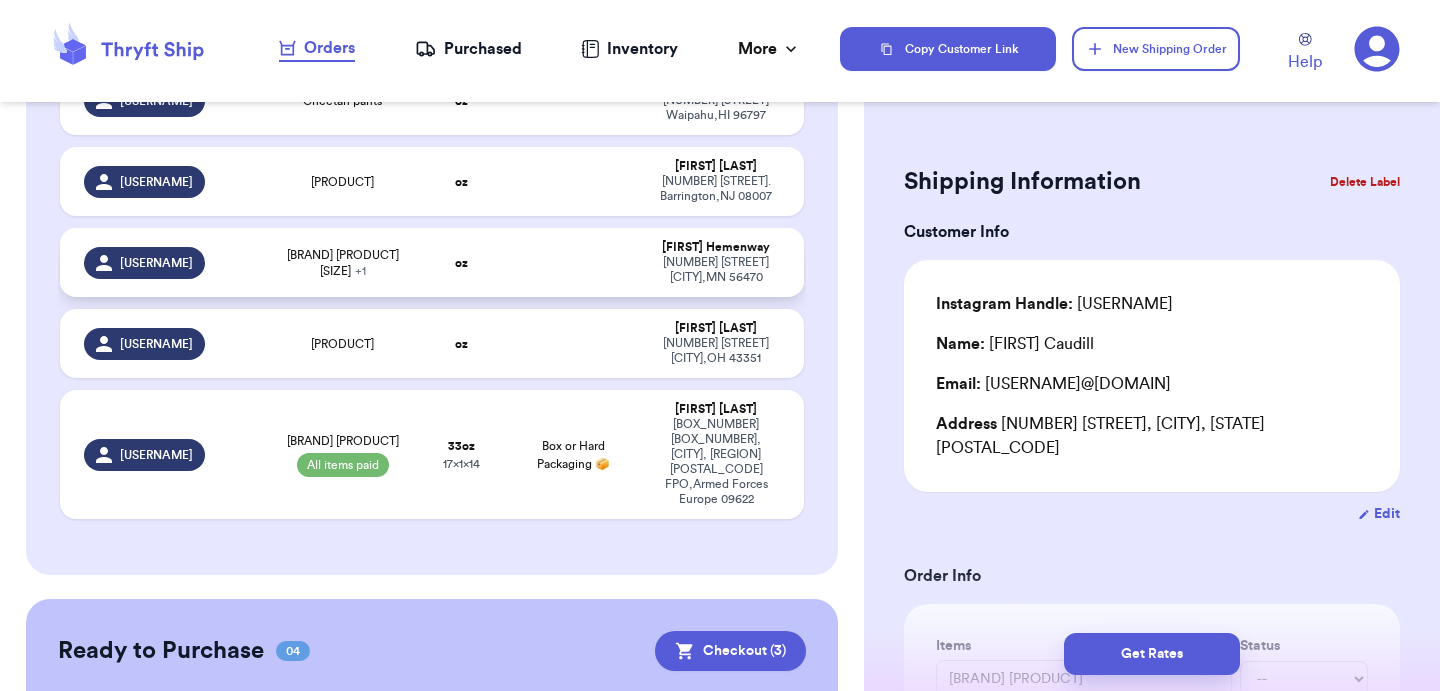 scroll, scrollTop: 297, scrollLeft: 0, axis: vertical 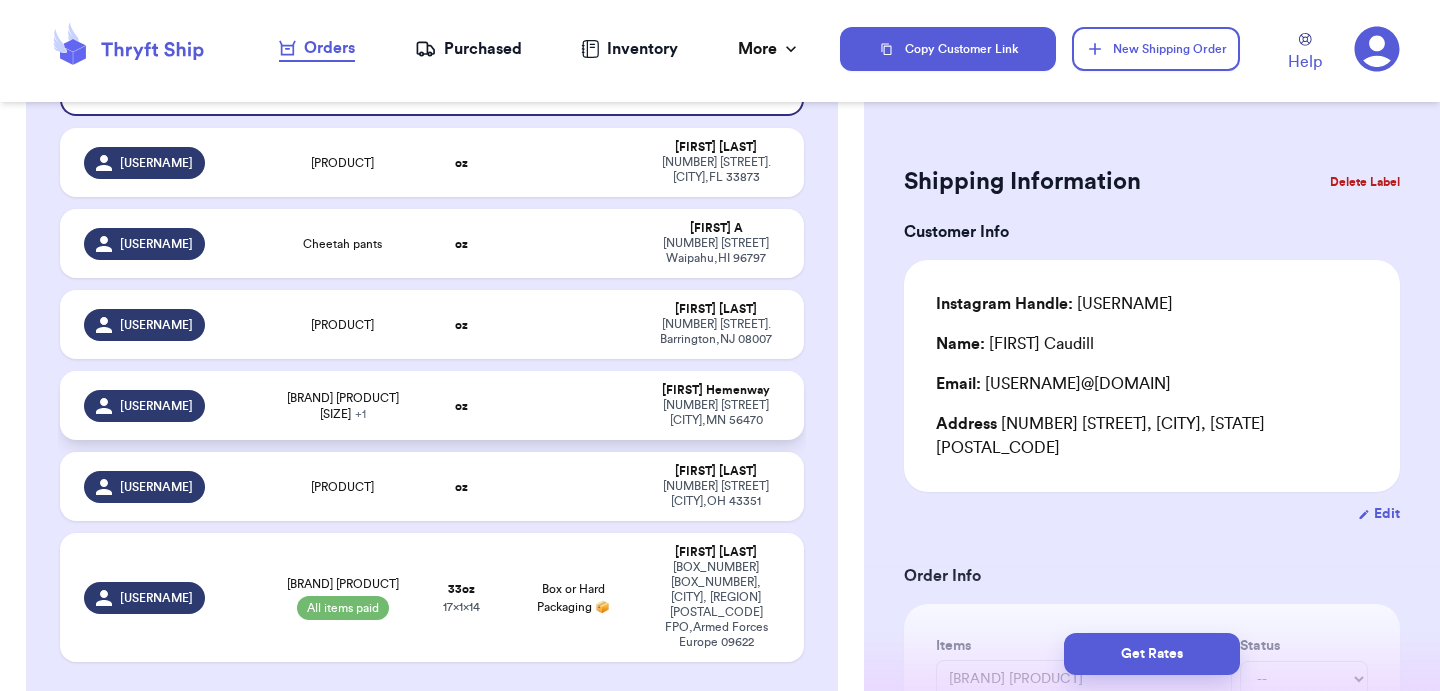 click at bounding box center [573, 243] 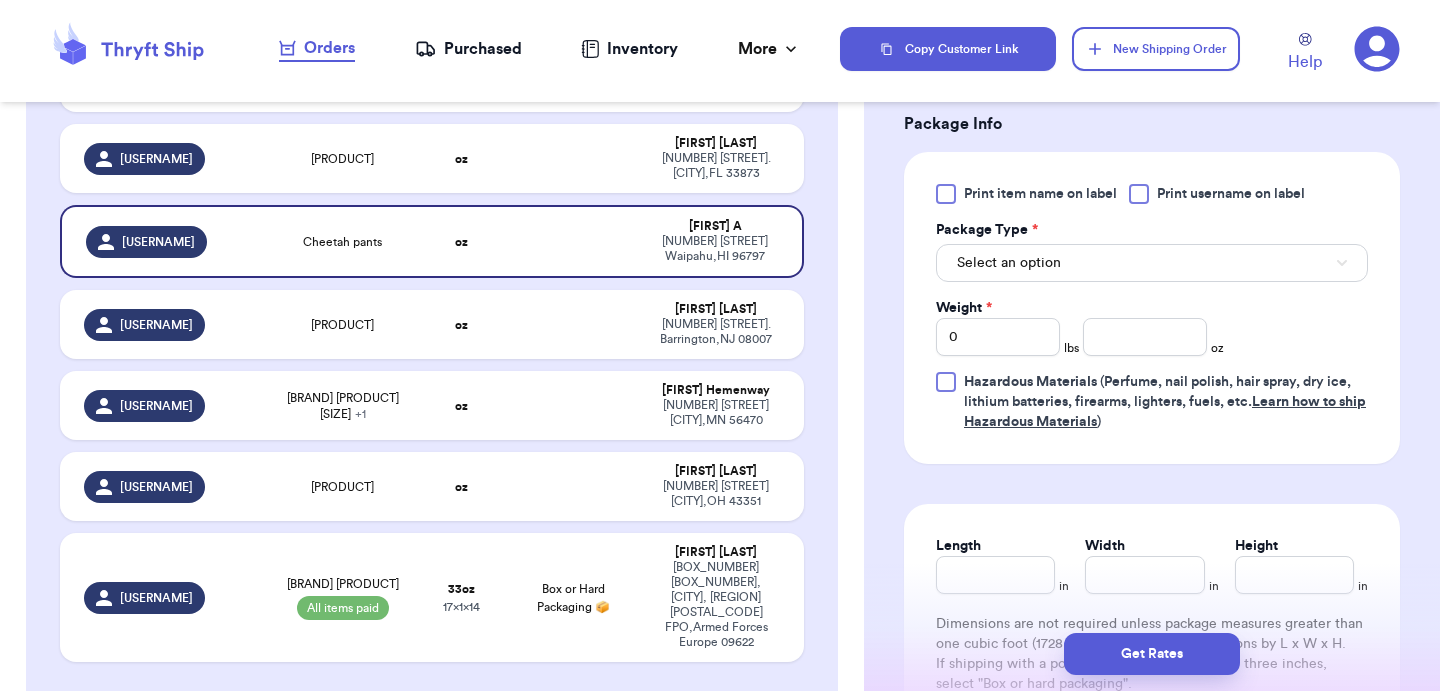 scroll, scrollTop: 793, scrollLeft: 0, axis: vertical 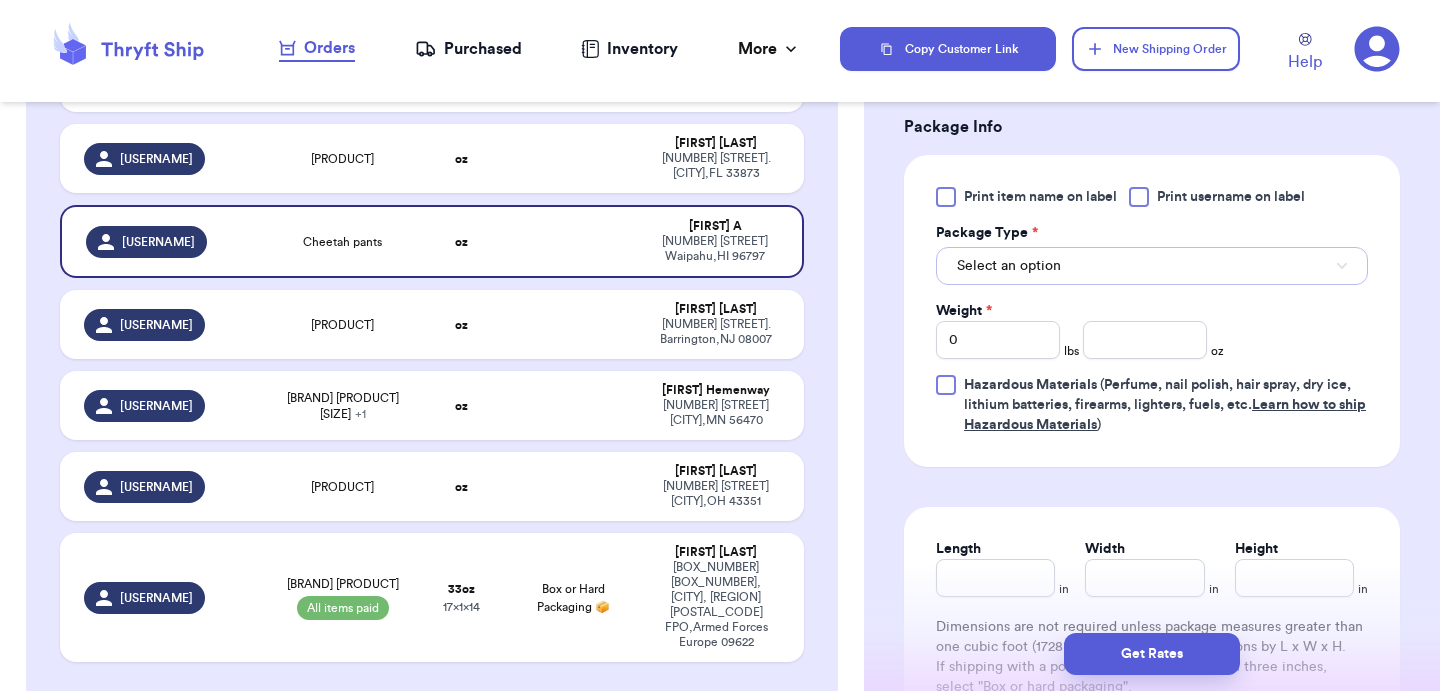 click on "Select an option" at bounding box center (1152, 266) 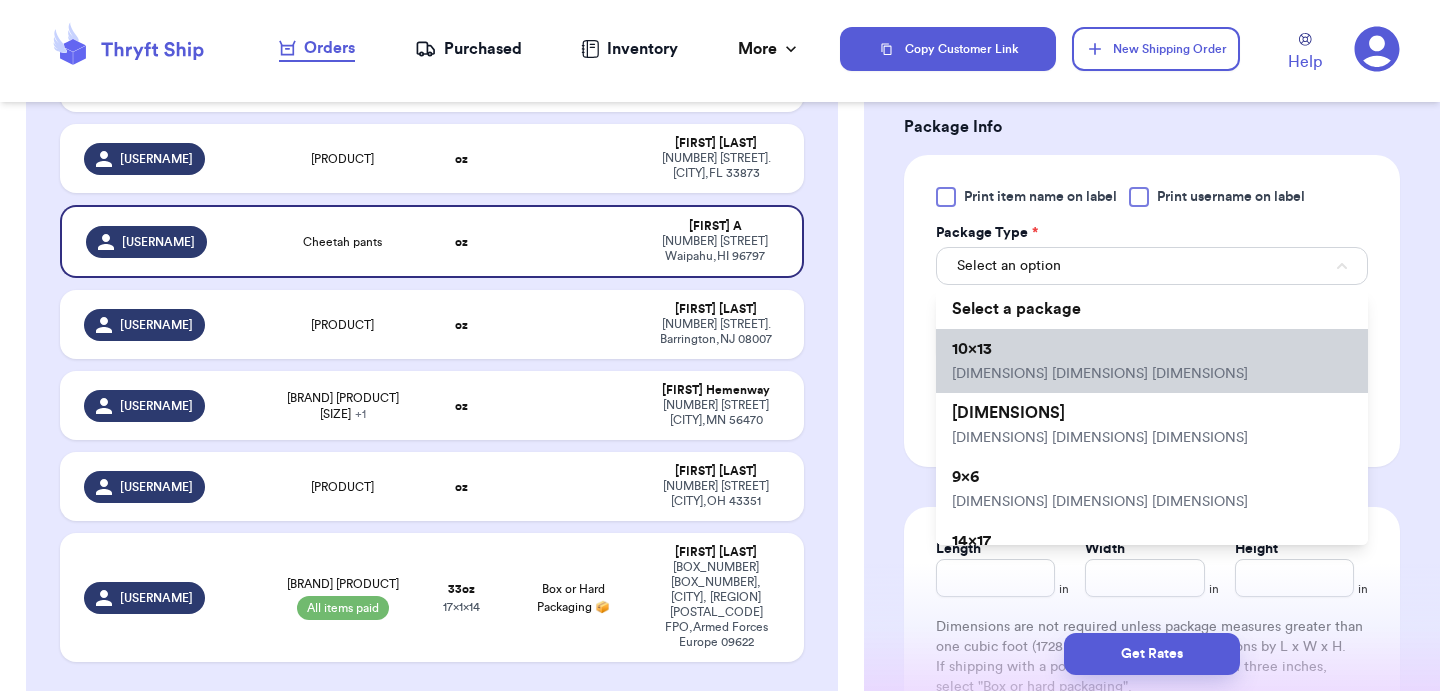 click on "[DIMENSIONS] [DIMENSIONS] [DIMENSIONS]" at bounding box center (1152, 361) 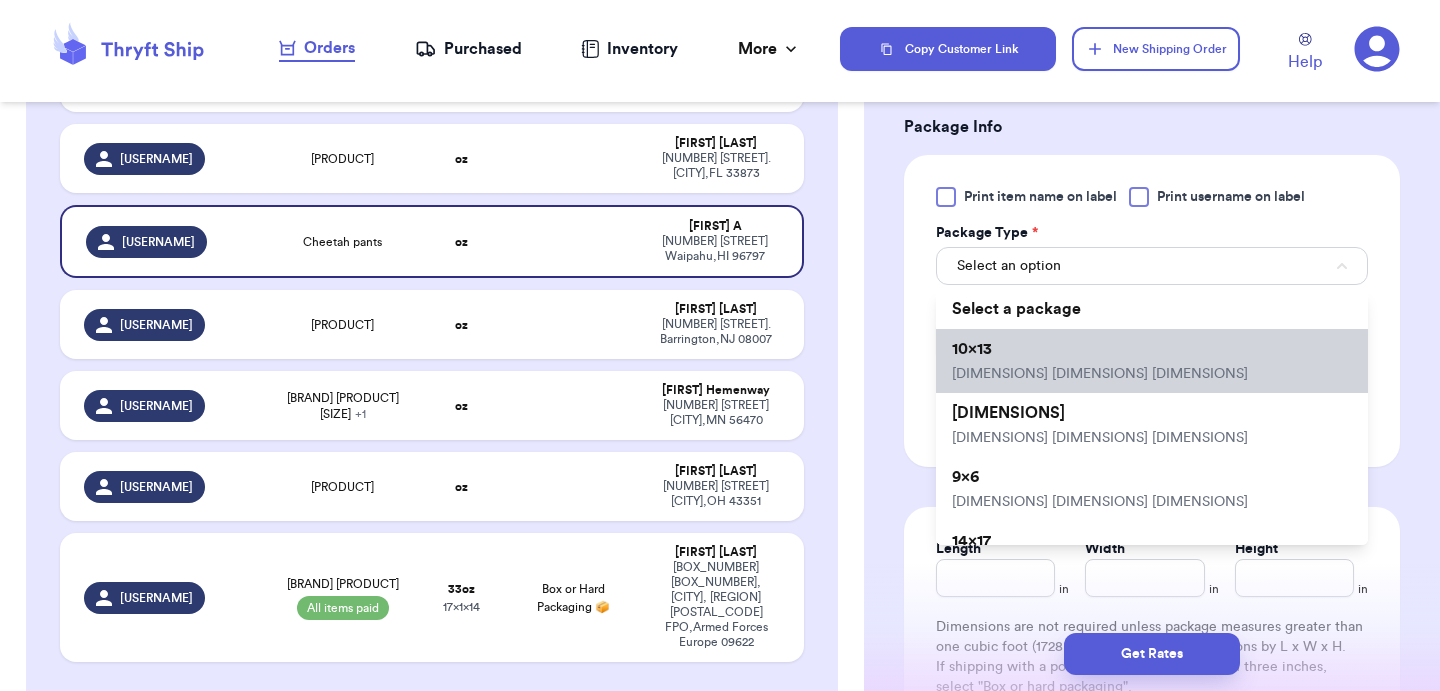 type 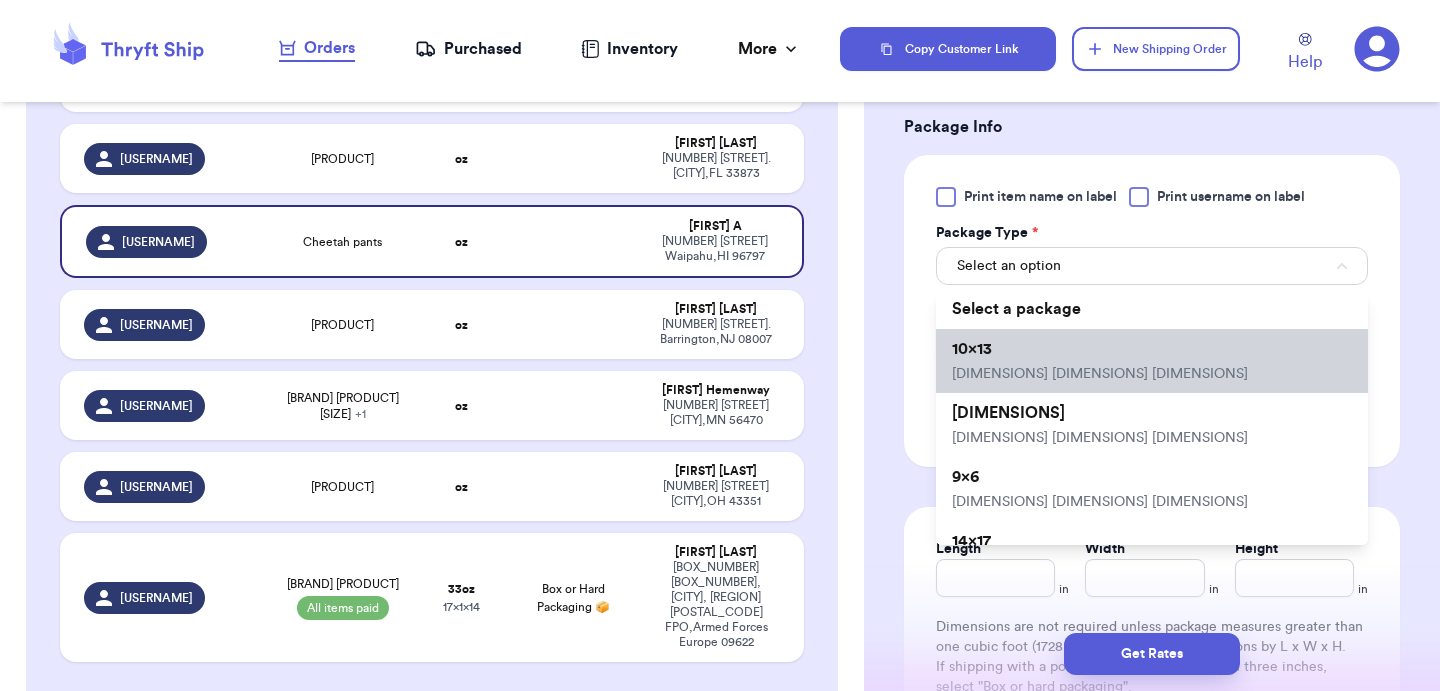 type on "13" 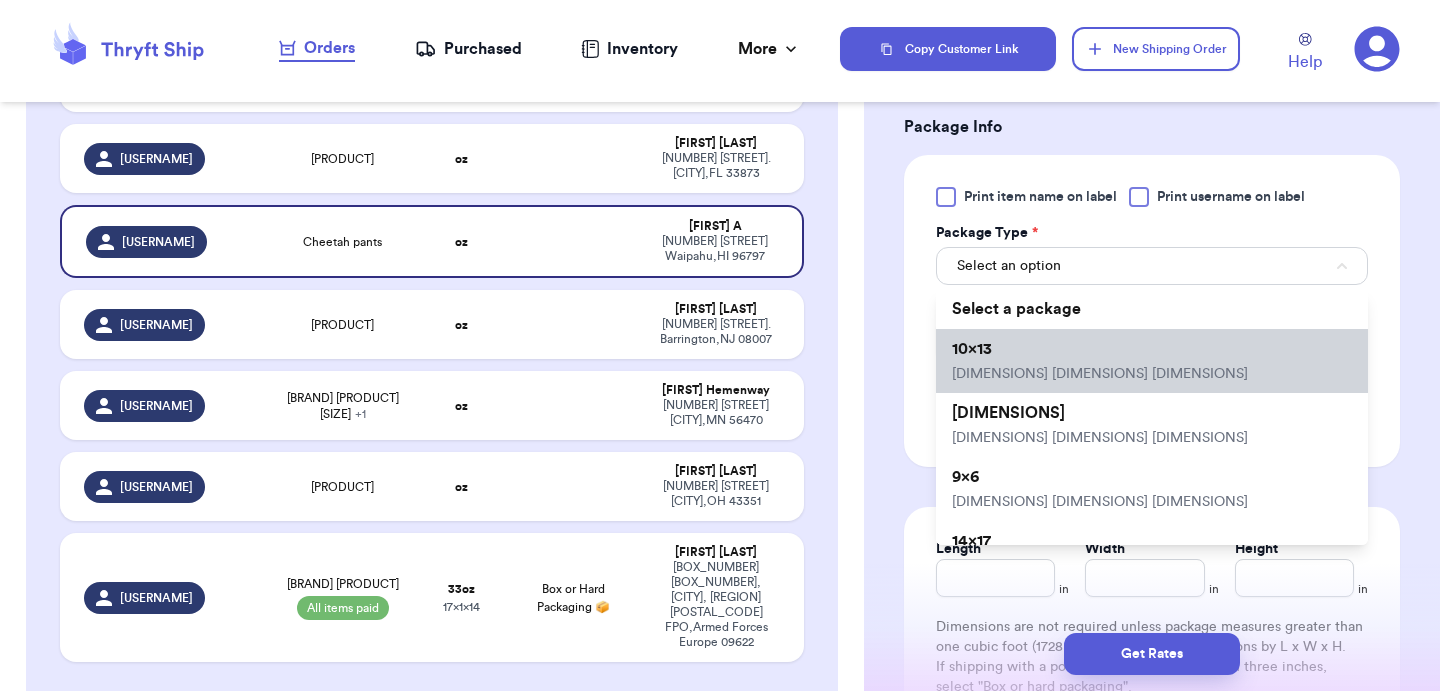 type on "10" 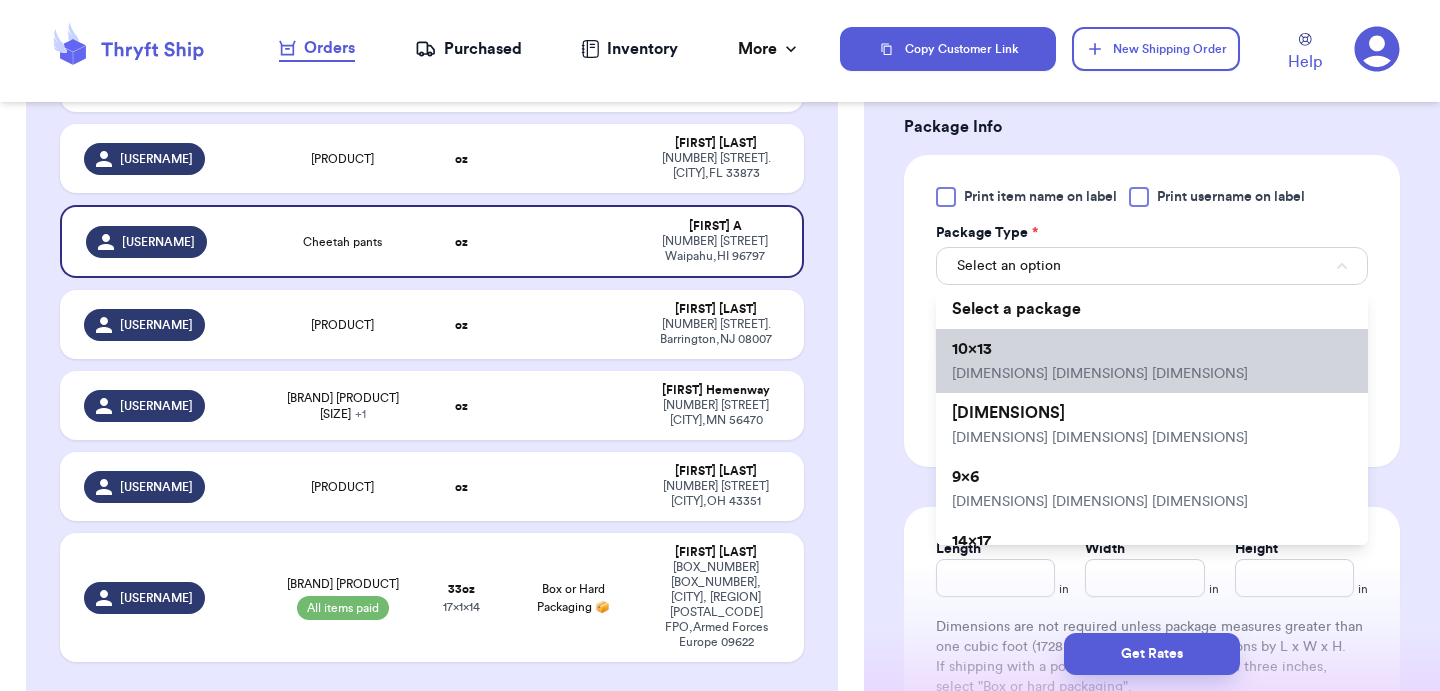 type on "1" 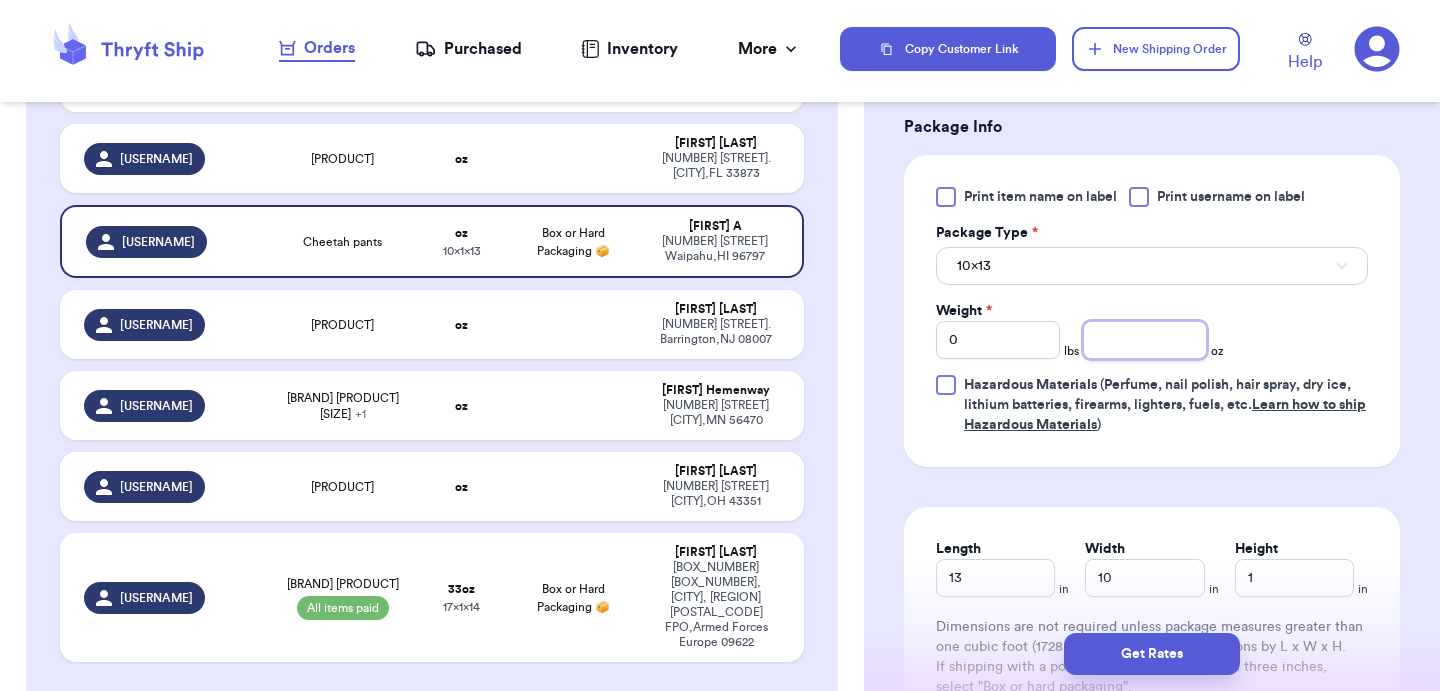 click at bounding box center [1145, 340] 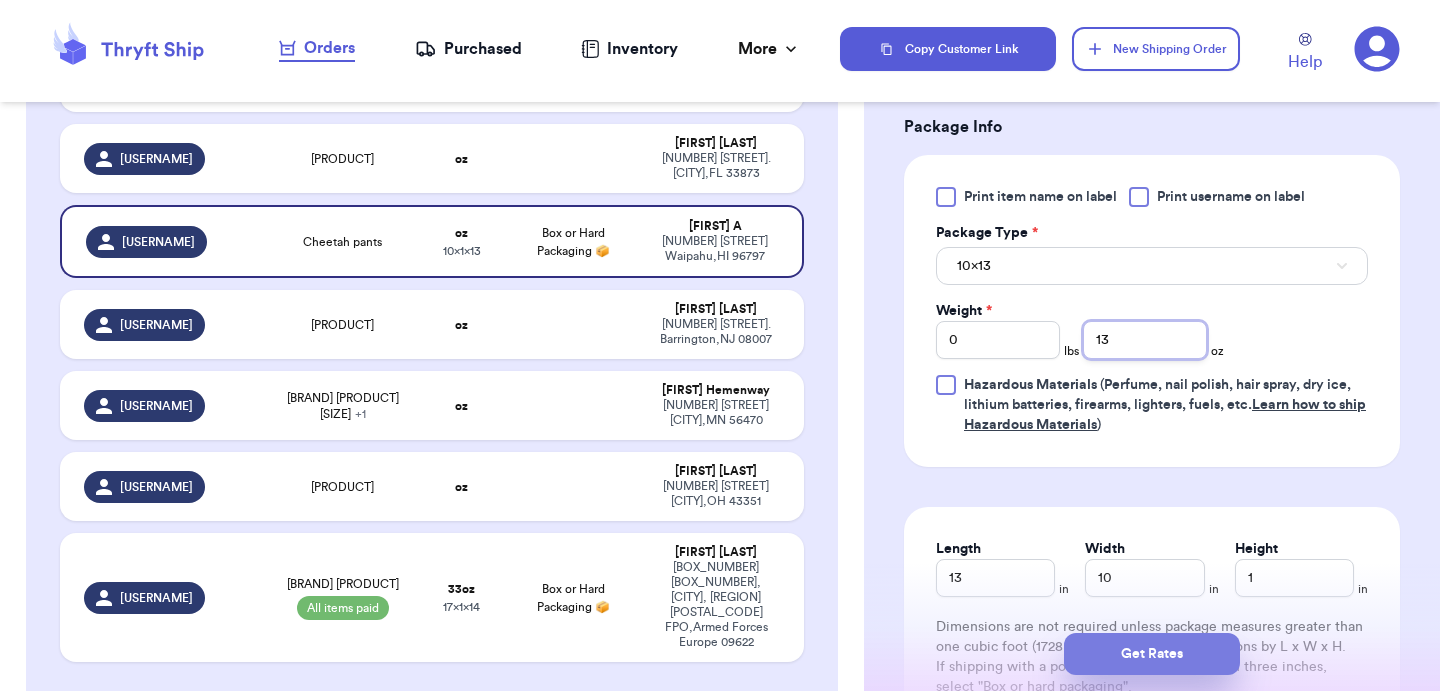 type on "13" 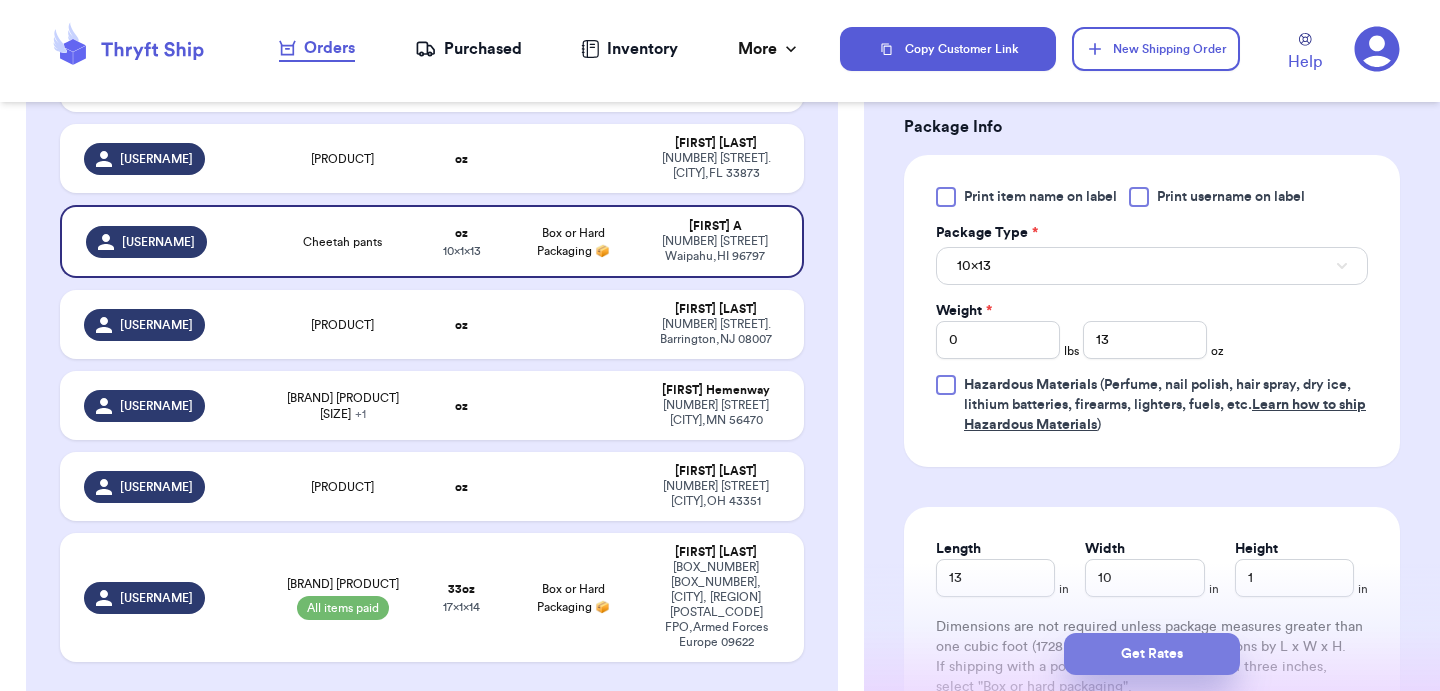 click on "Get Rates" at bounding box center [1152, 654] 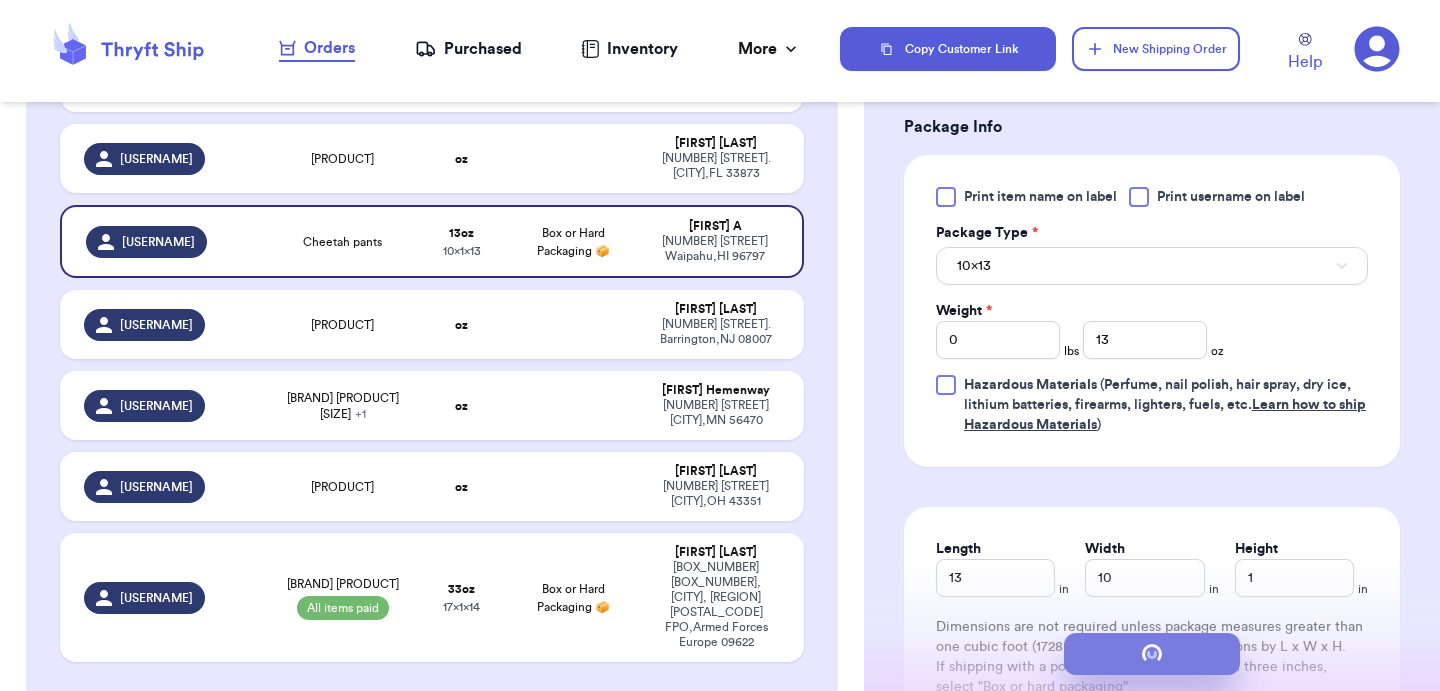 scroll, scrollTop: 0, scrollLeft: 0, axis: both 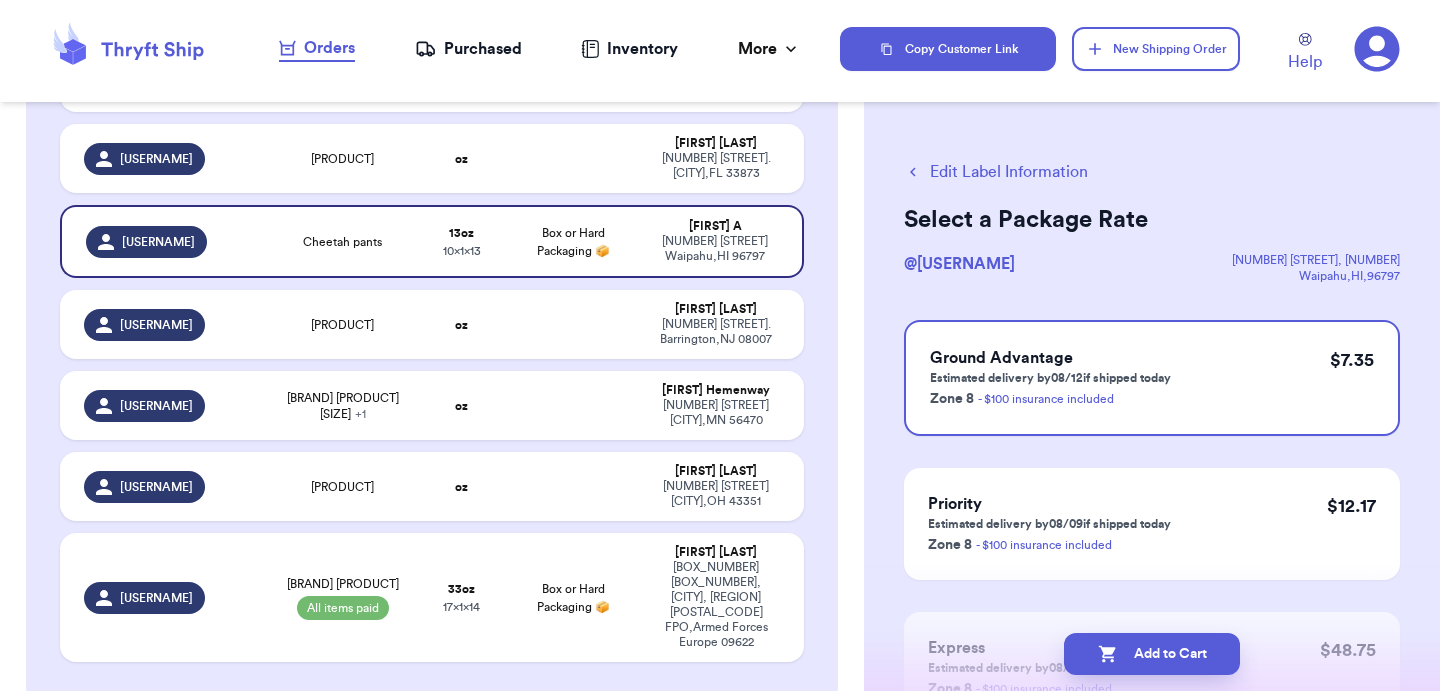 click on "Add to Cart" at bounding box center [1152, 654] 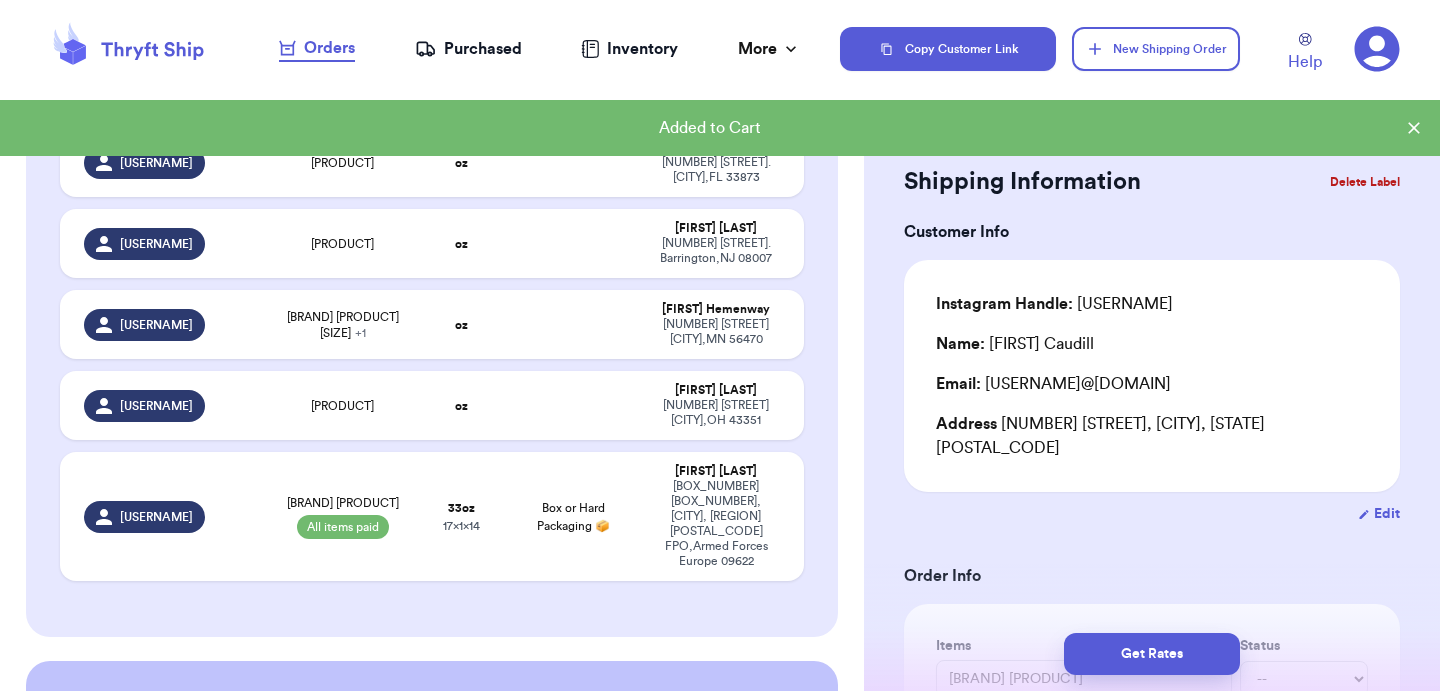 type 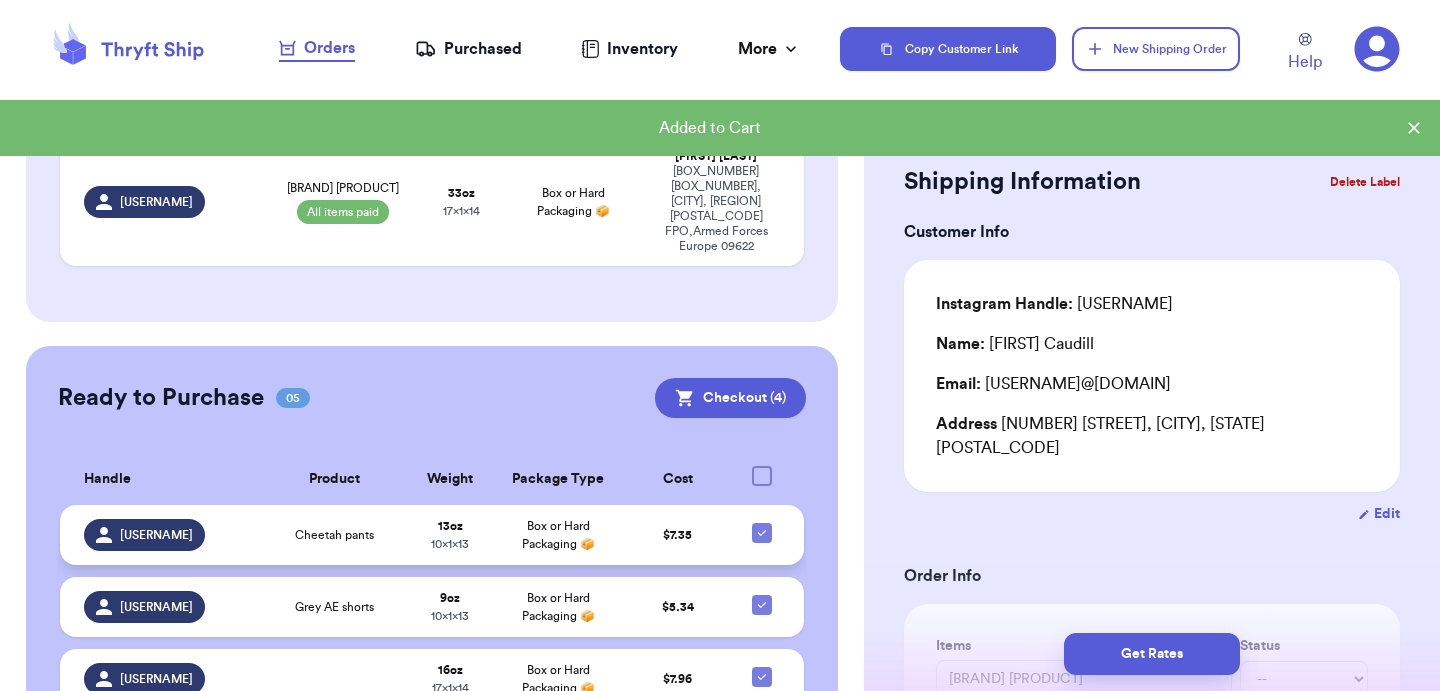 click on "Cheetah pants" at bounding box center [334, 535] 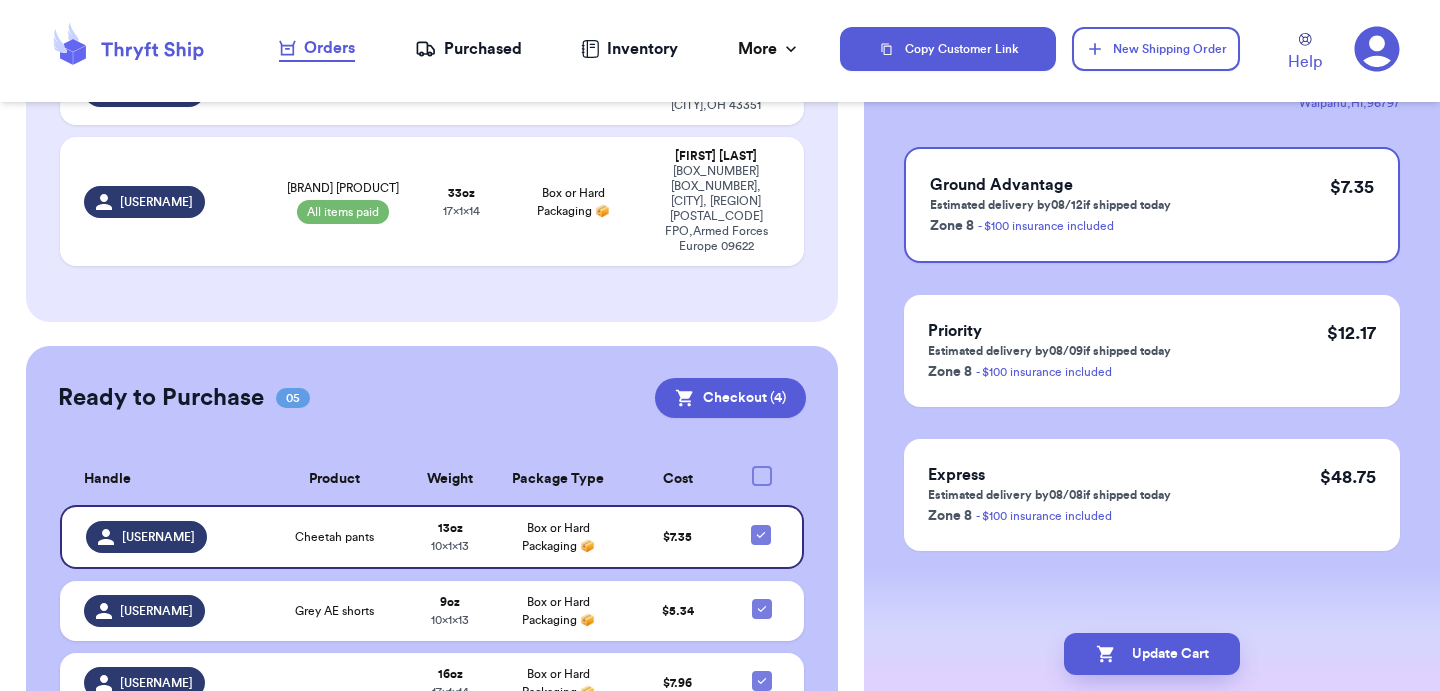 scroll, scrollTop: 0, scrollLeft: 0, axis: both 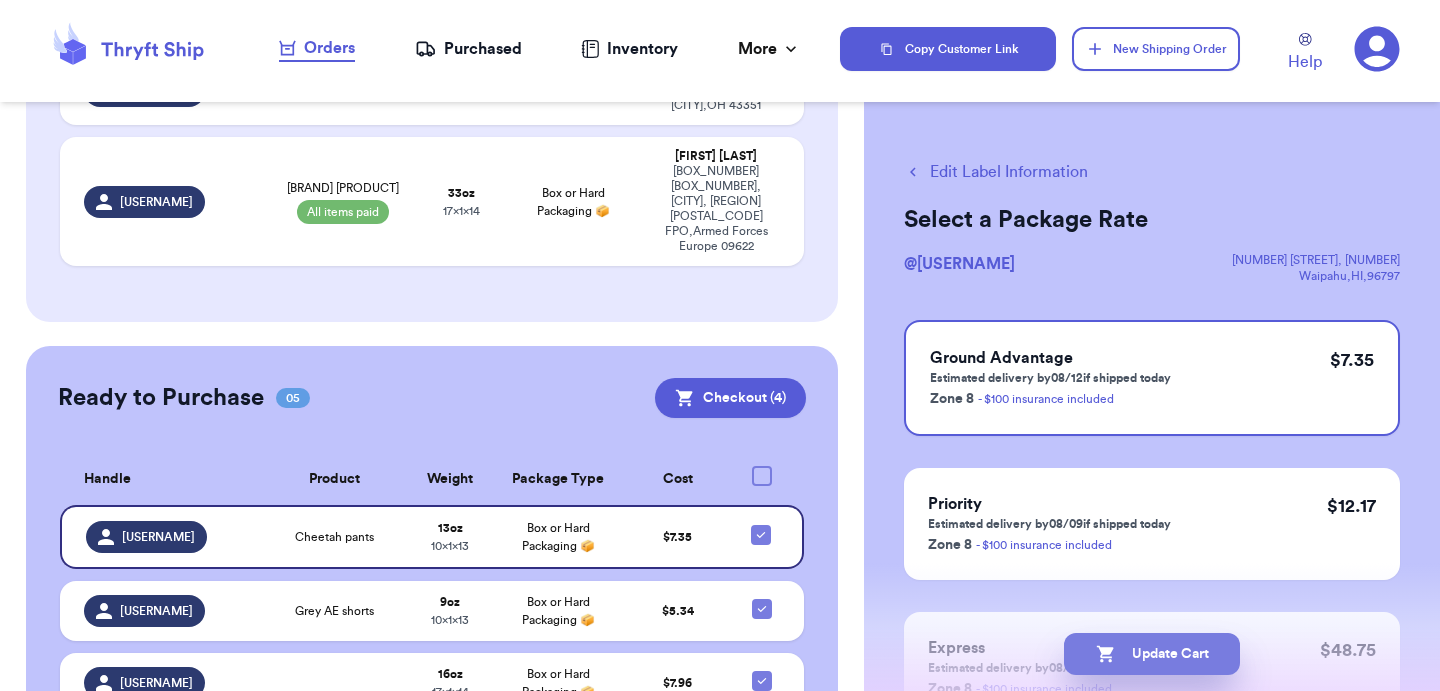 click on "Update Cart" at bounding box center (1152, 654) 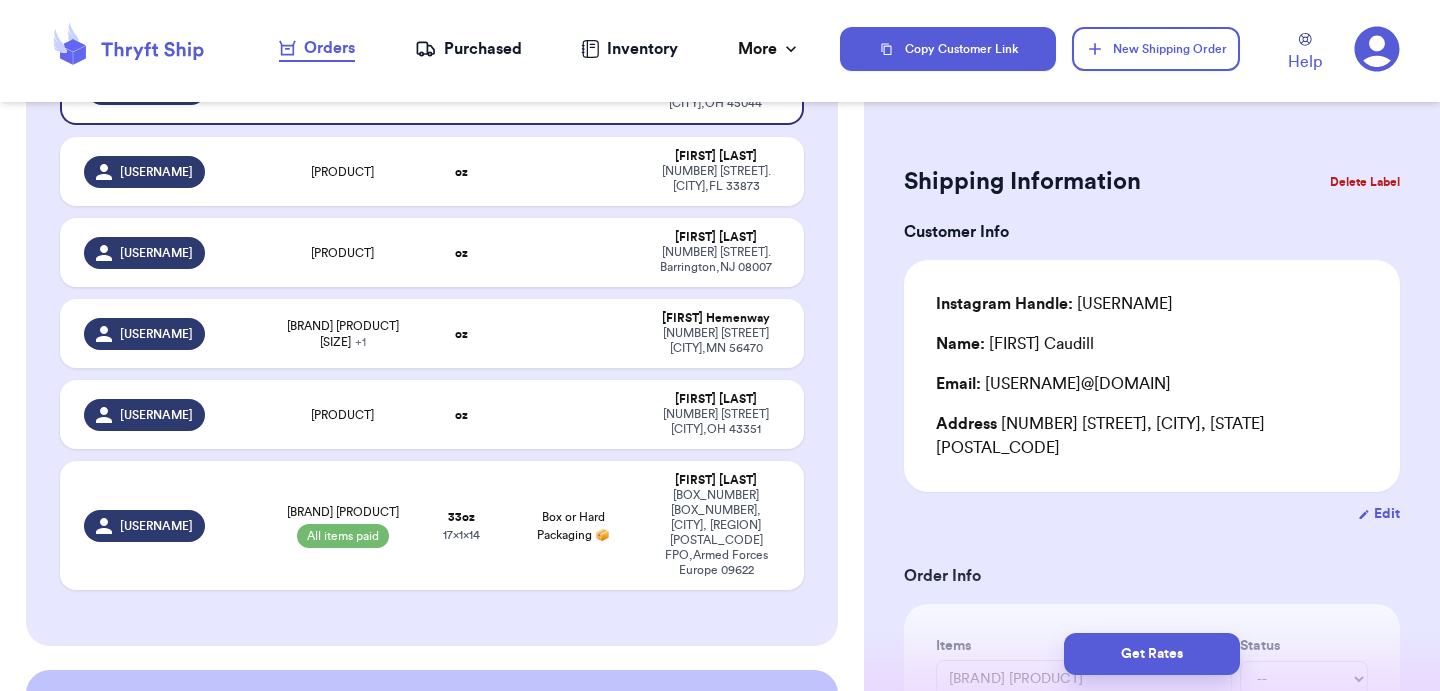 scroll, scrollTop: 259, scrollLeft: 0, axis: vertical 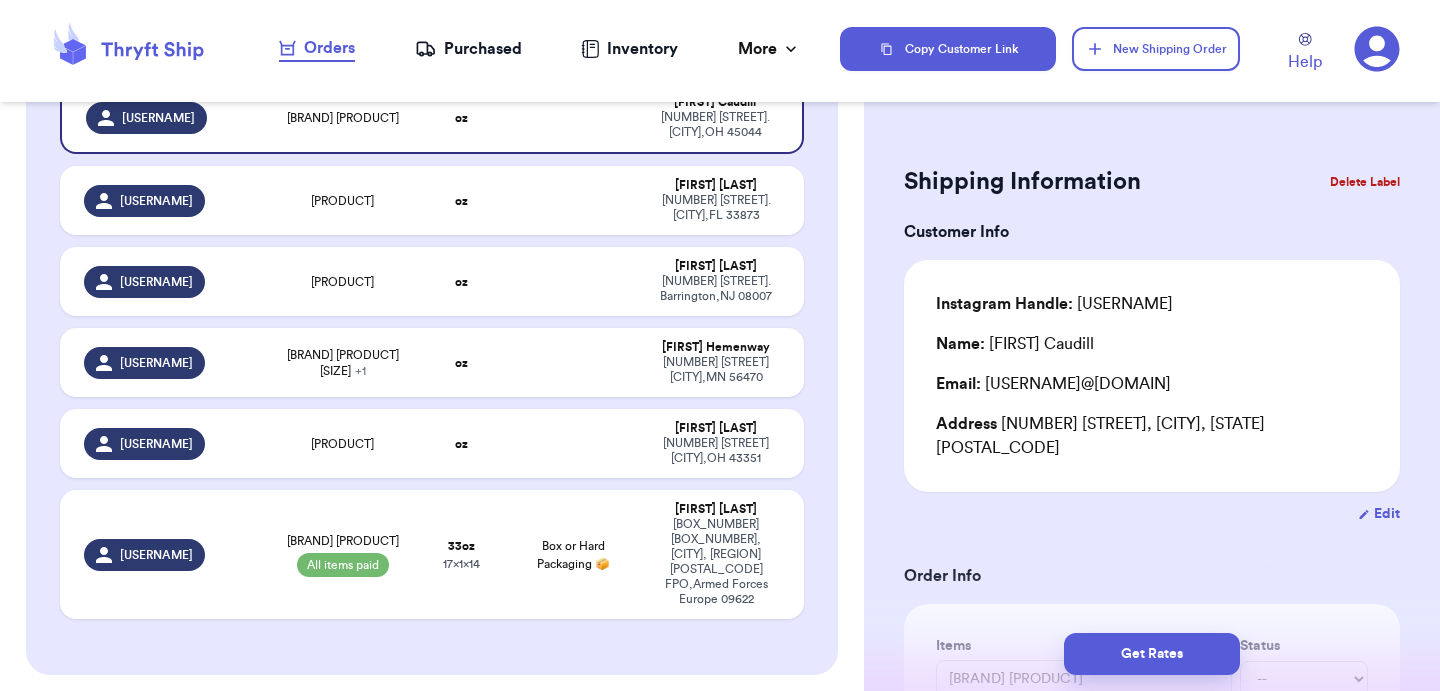 type 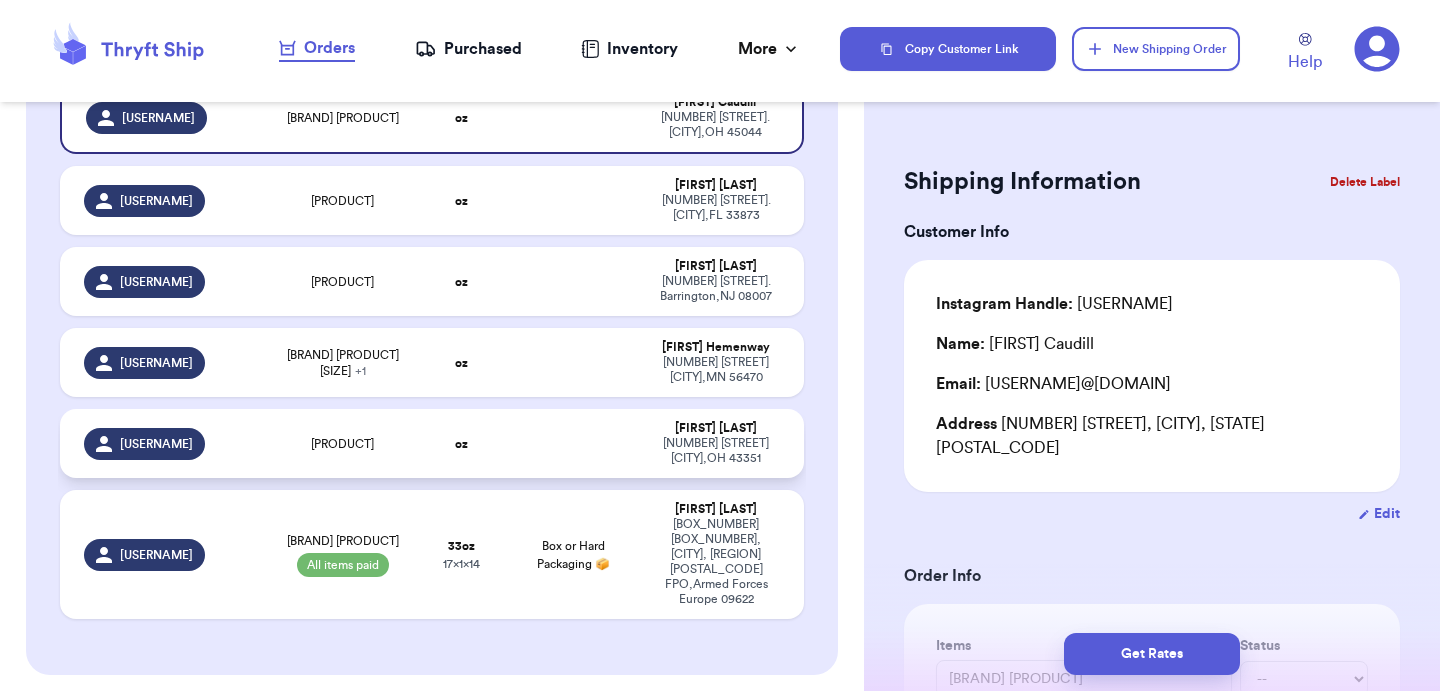 click on "[USERNAME]" at bounding box center [170, 444] 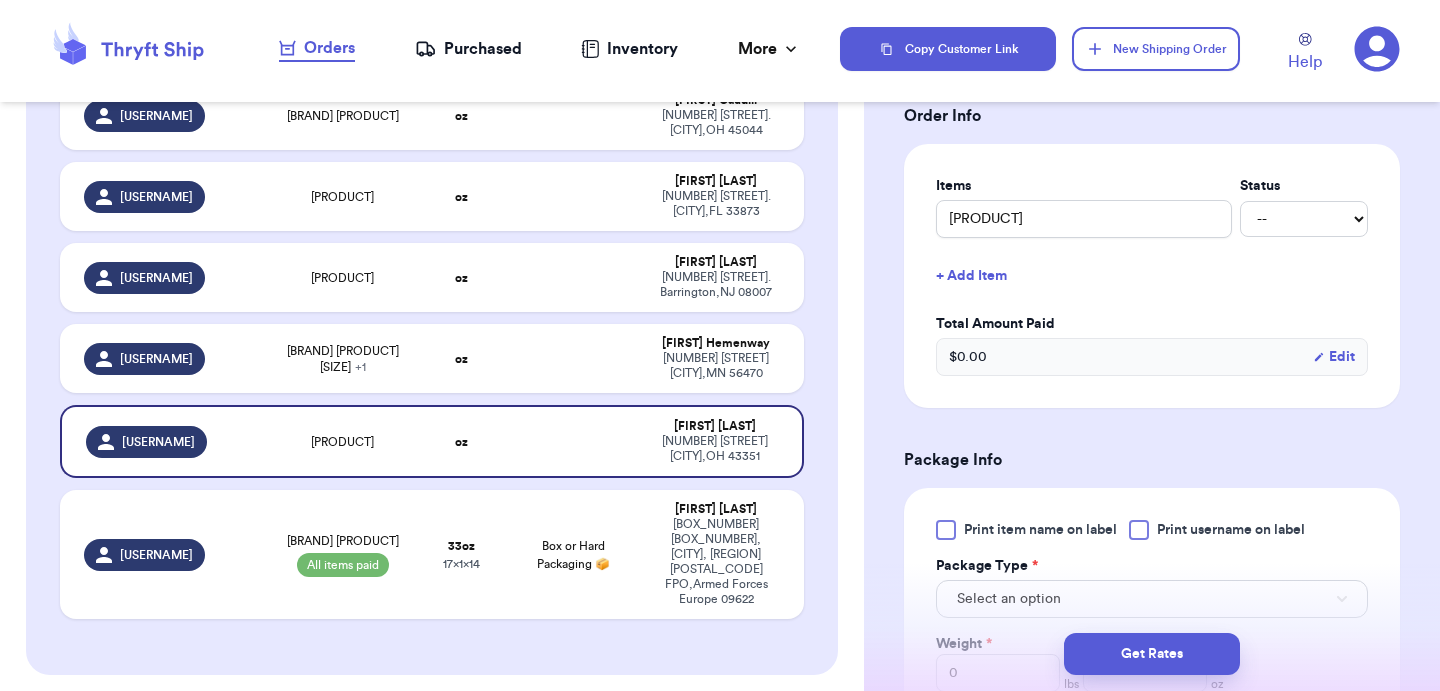 scroll, scrollTop: 601, scrollLeft: 0, axis: vertical 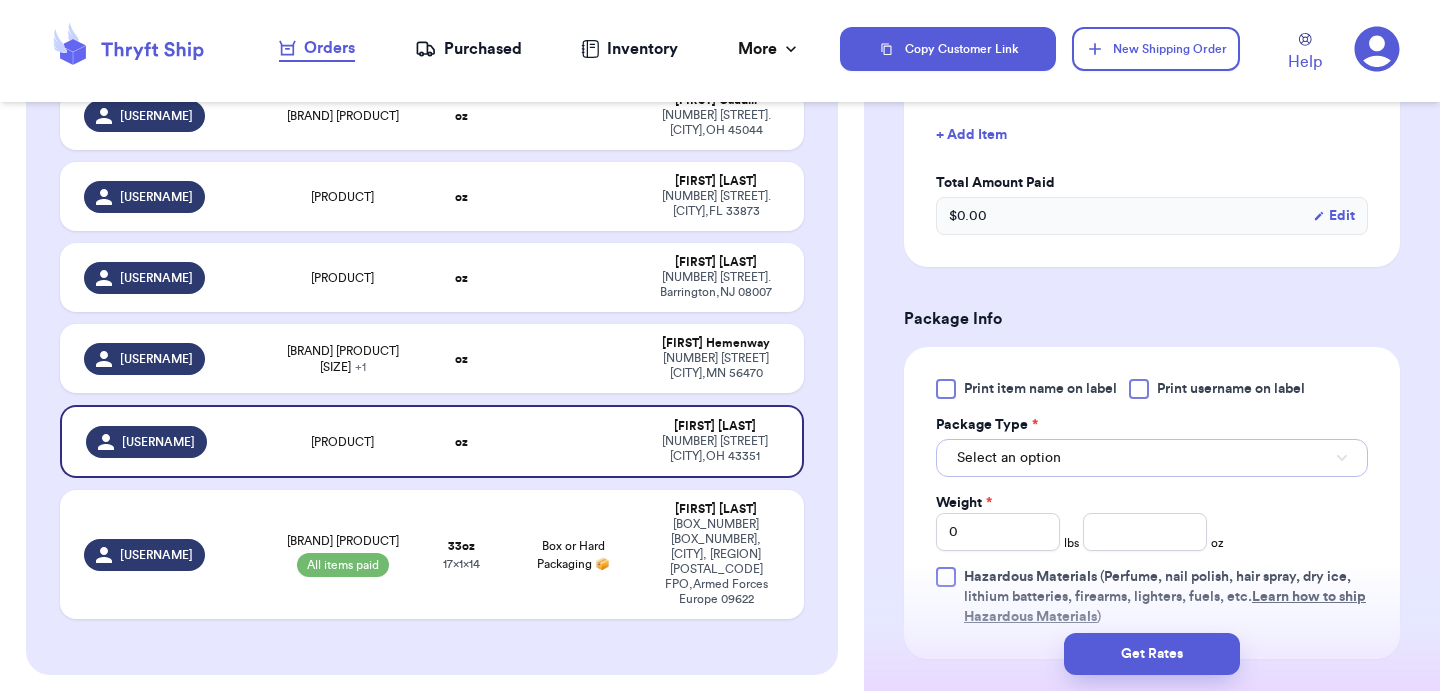 click on "Select an option" at bounding box center [1009, 458] 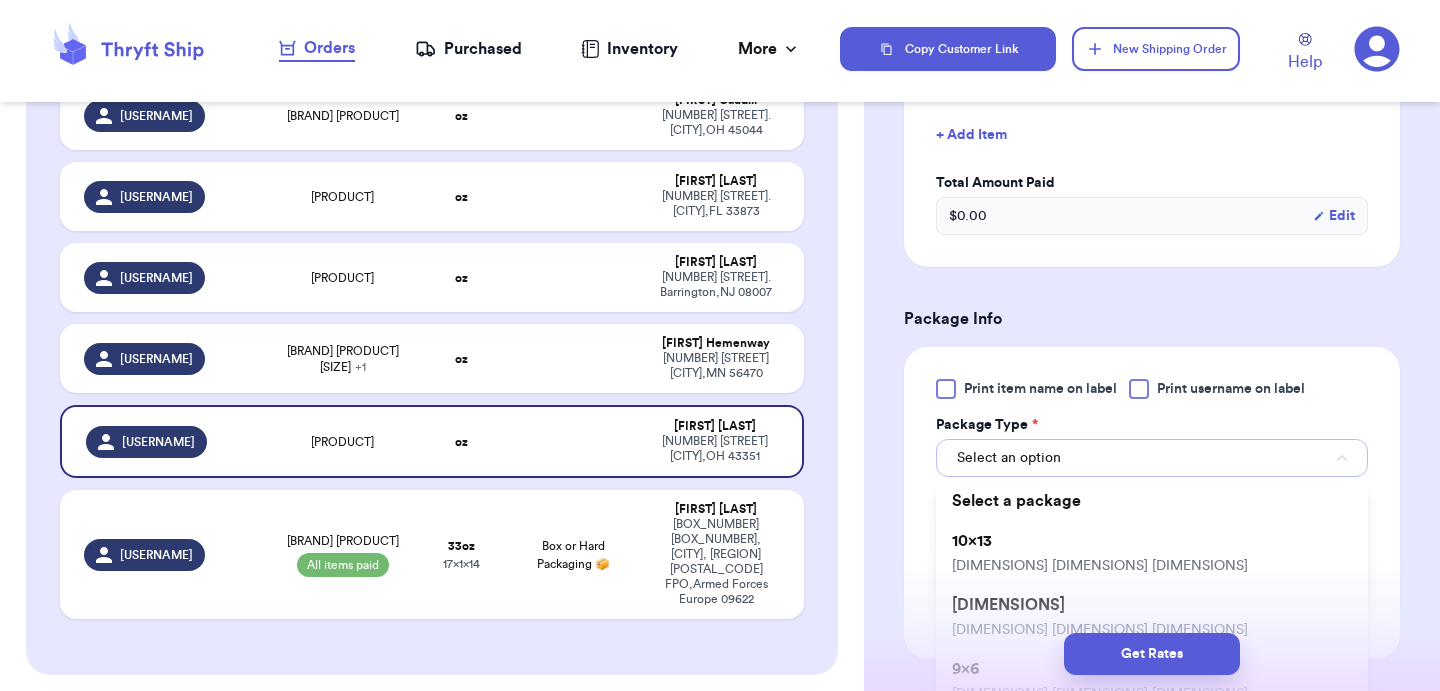 scroll, scrollTop: 687, scrollLeft: 0, axis: vertical 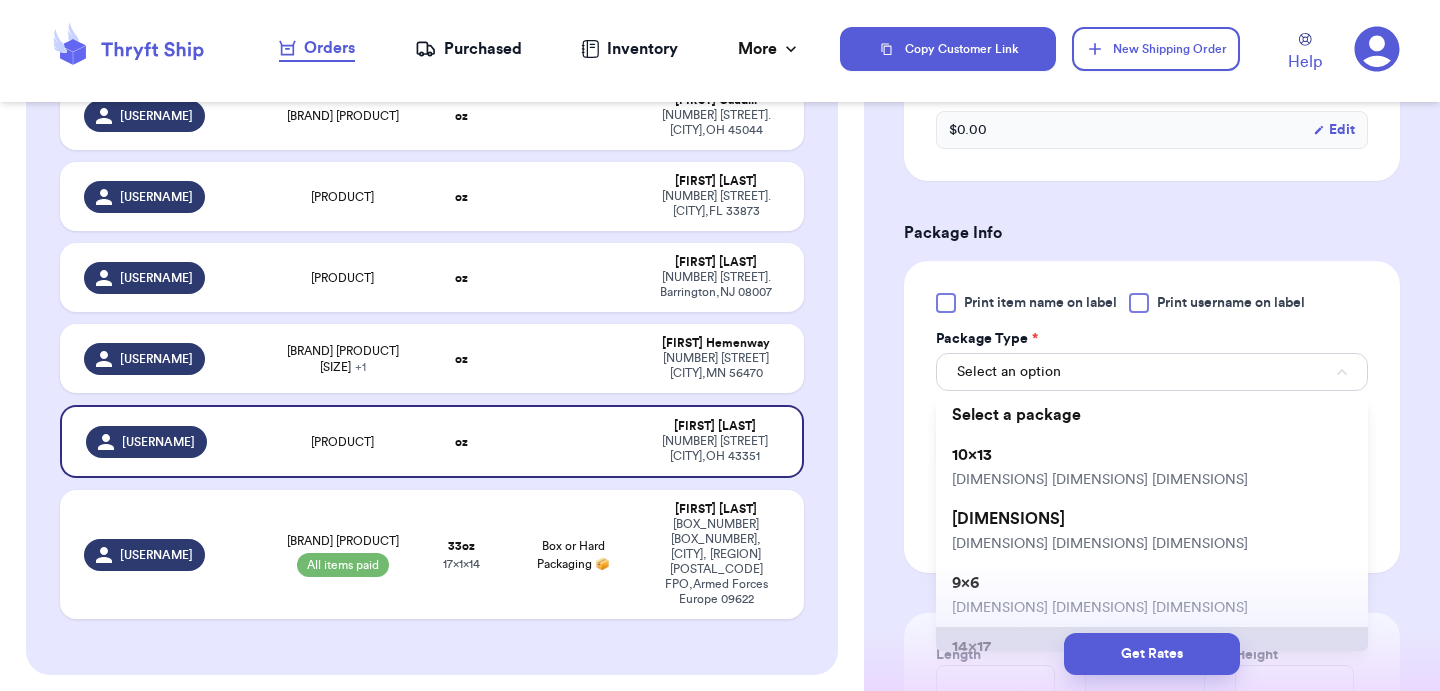 click on "[DIMENSIONS] [DIMENSIONS] [DIMENSIONS]" at bounding box center [1152, 659] 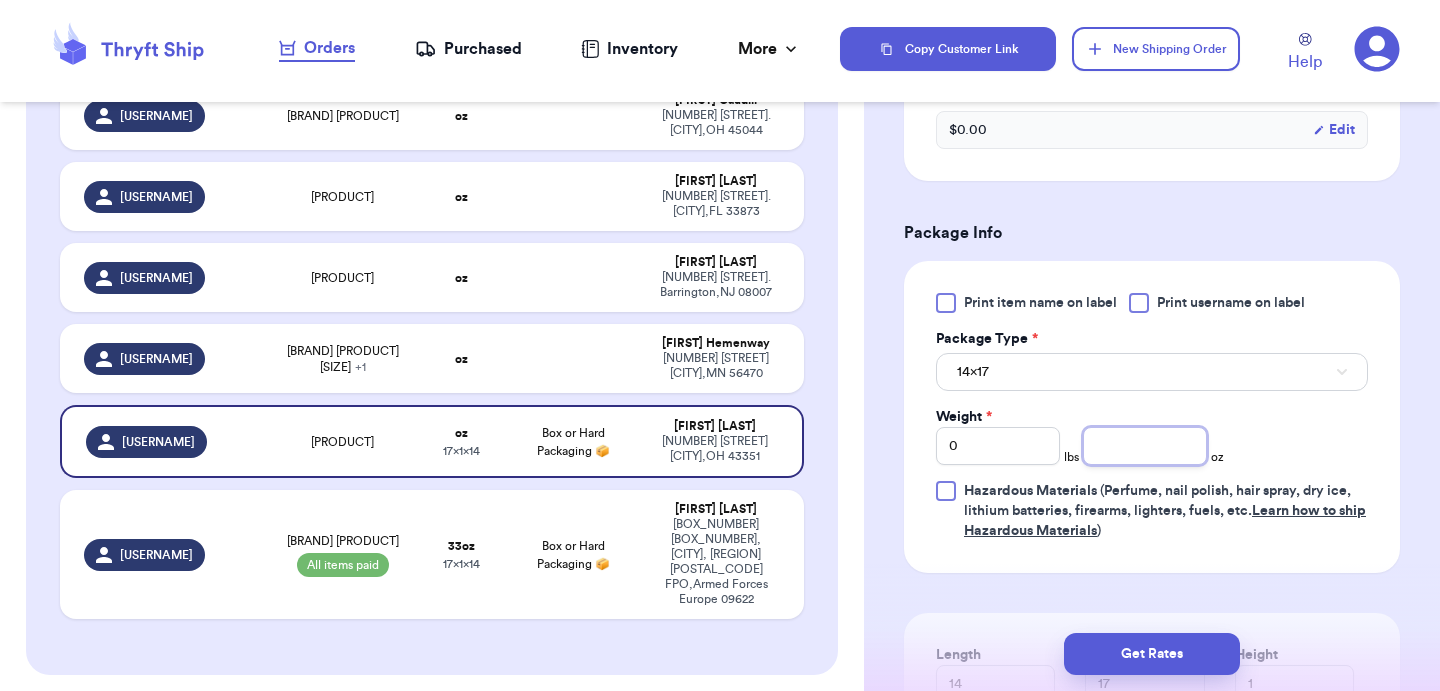 click at bounding box center (1145, 446) 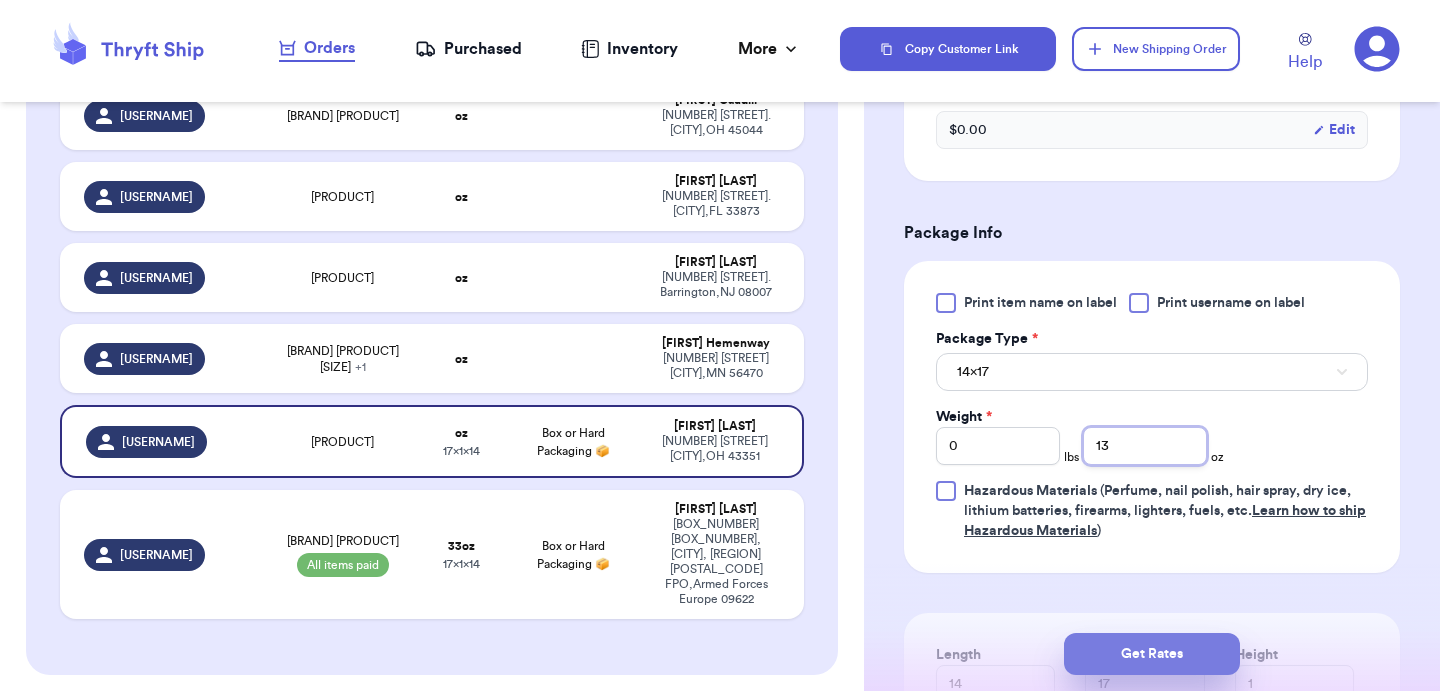 type on "13" 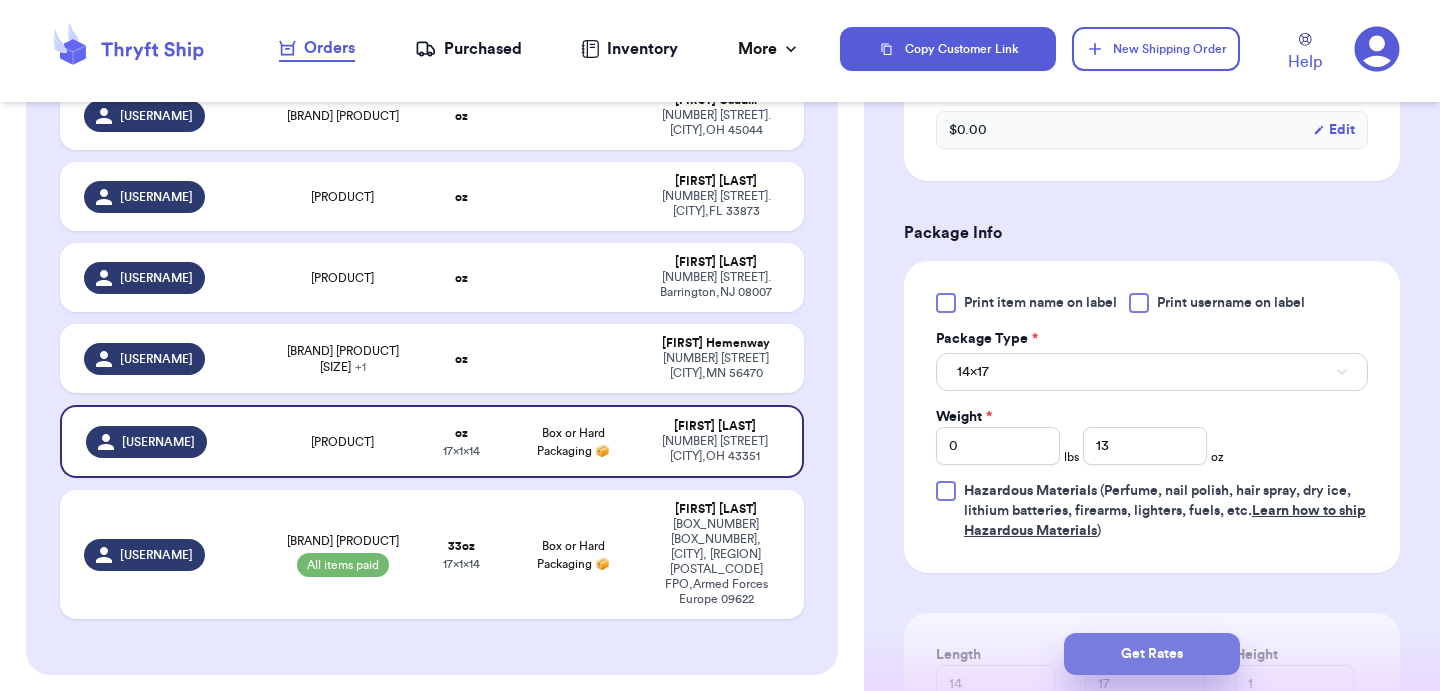 click on "Get Rates" at bounding box center [1152, 654] 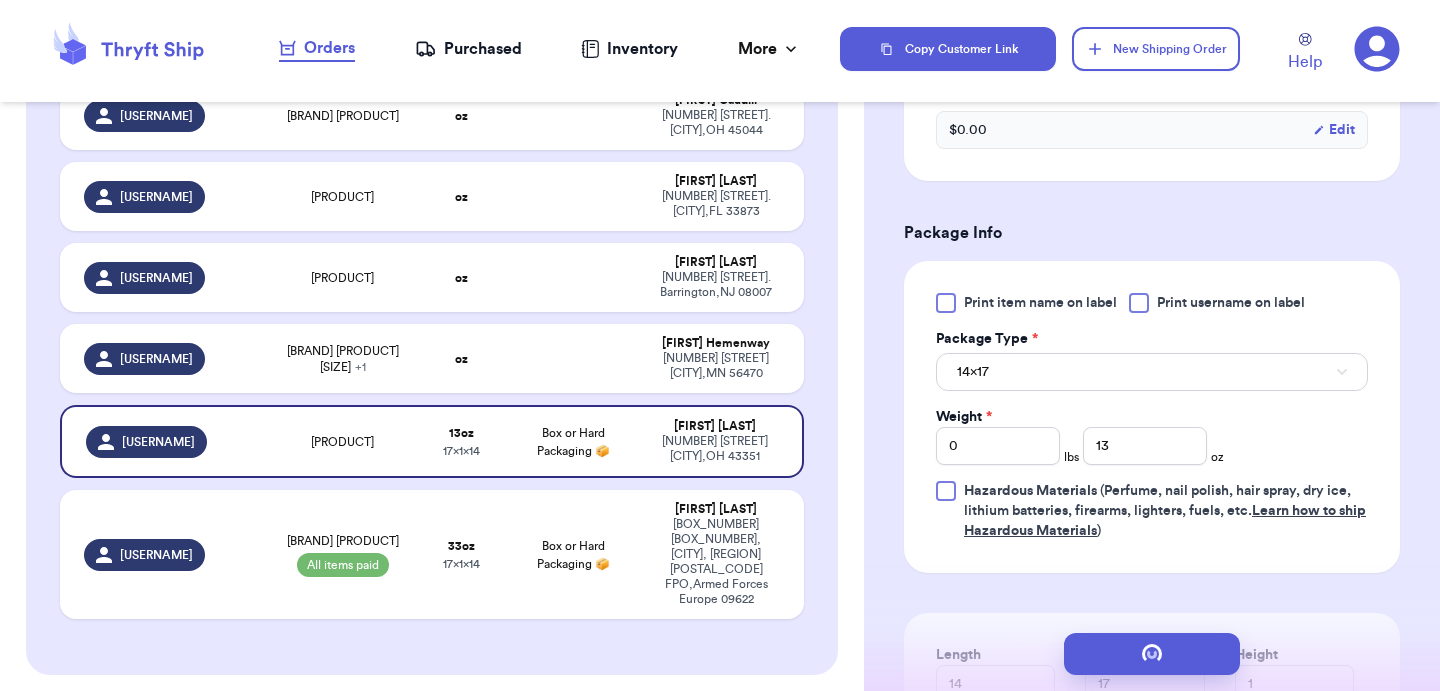 scroll, scrollTop: 0, scrollLeft: 0, axis: both 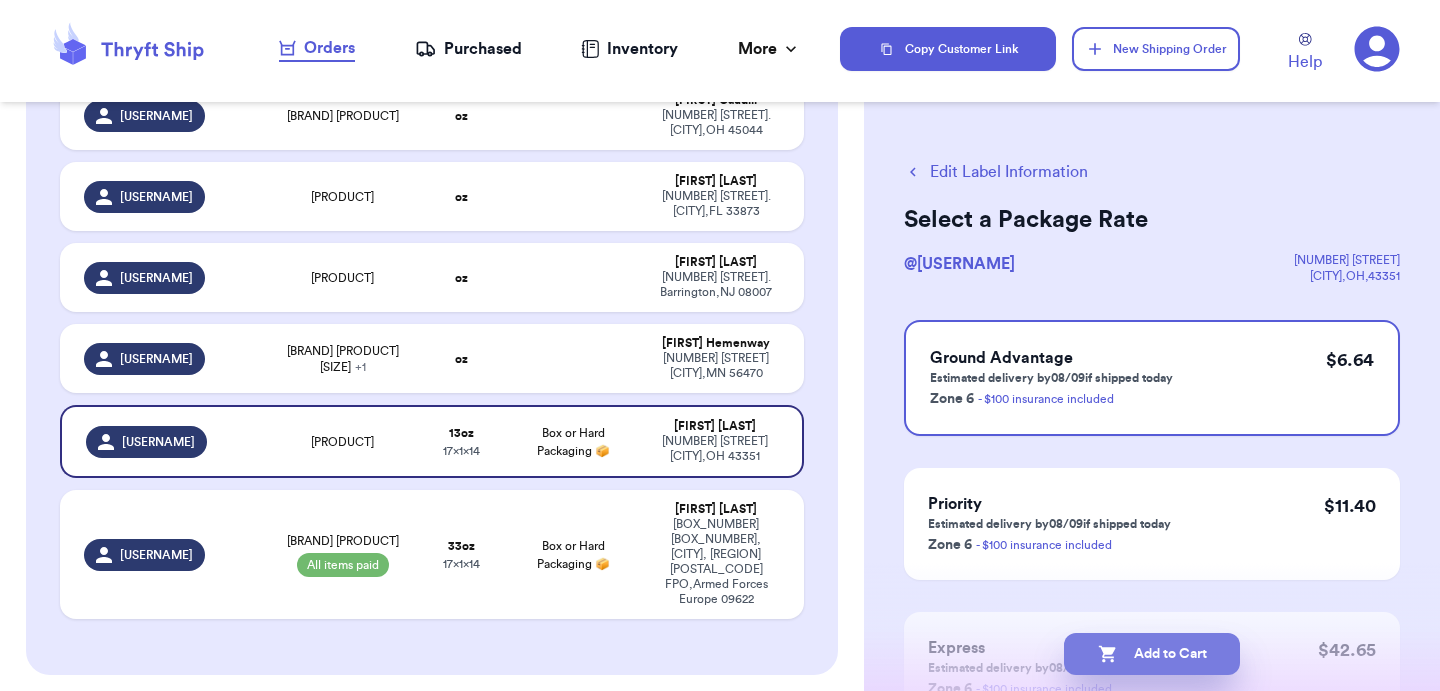 click on "Add to Cart" at bounding box center [1152, 654] 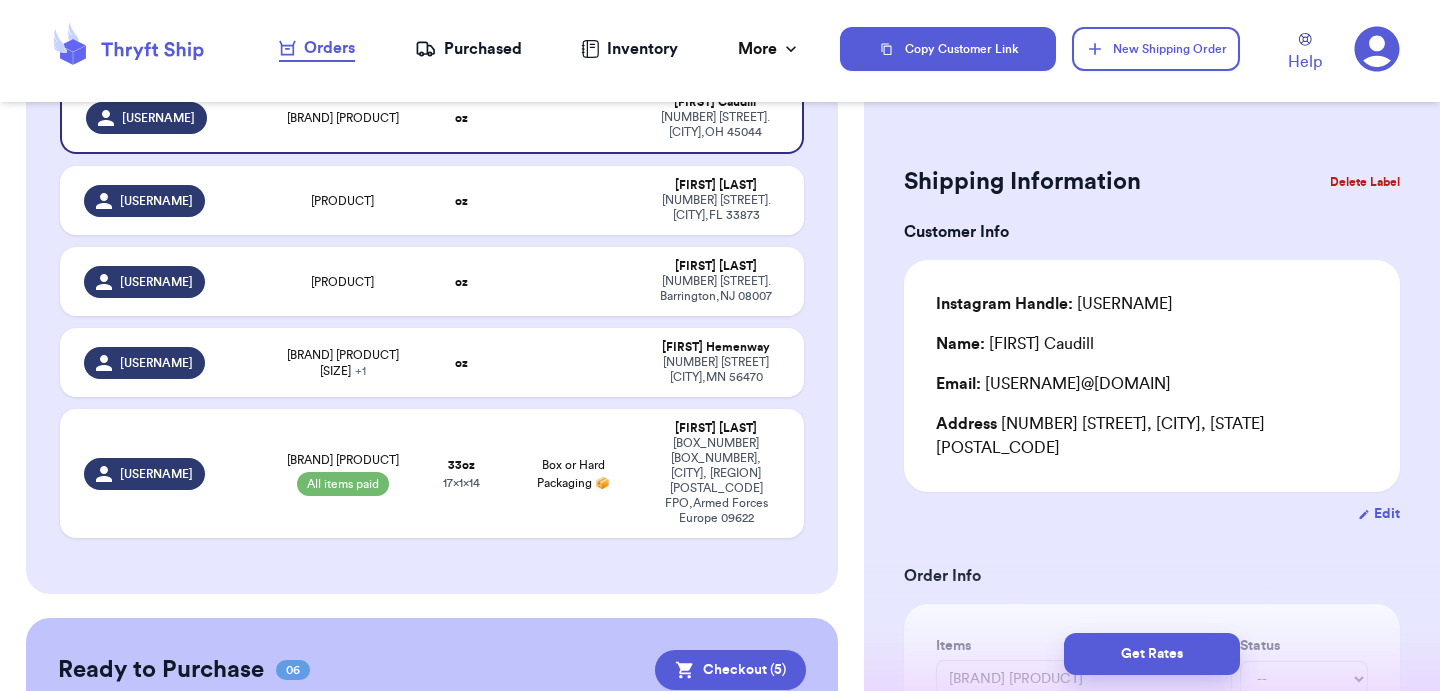 type 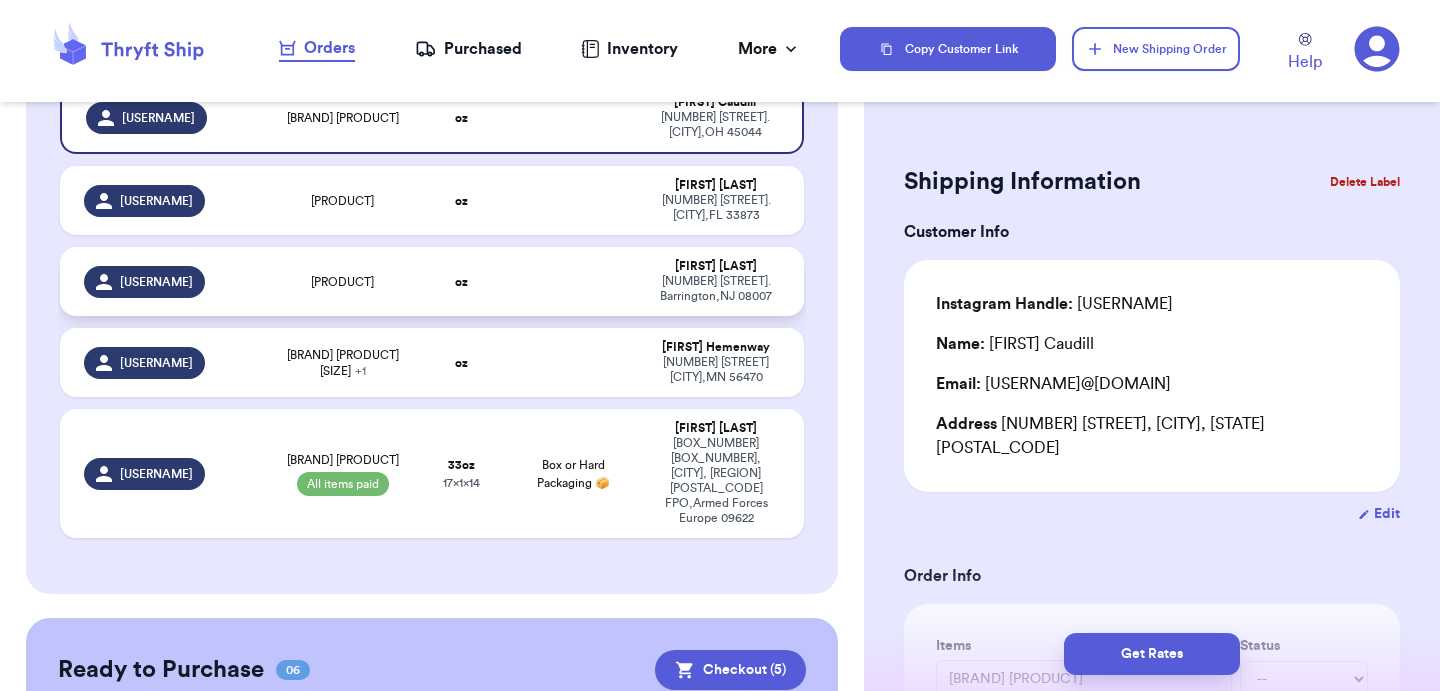 click at bounding box center (573, 281) 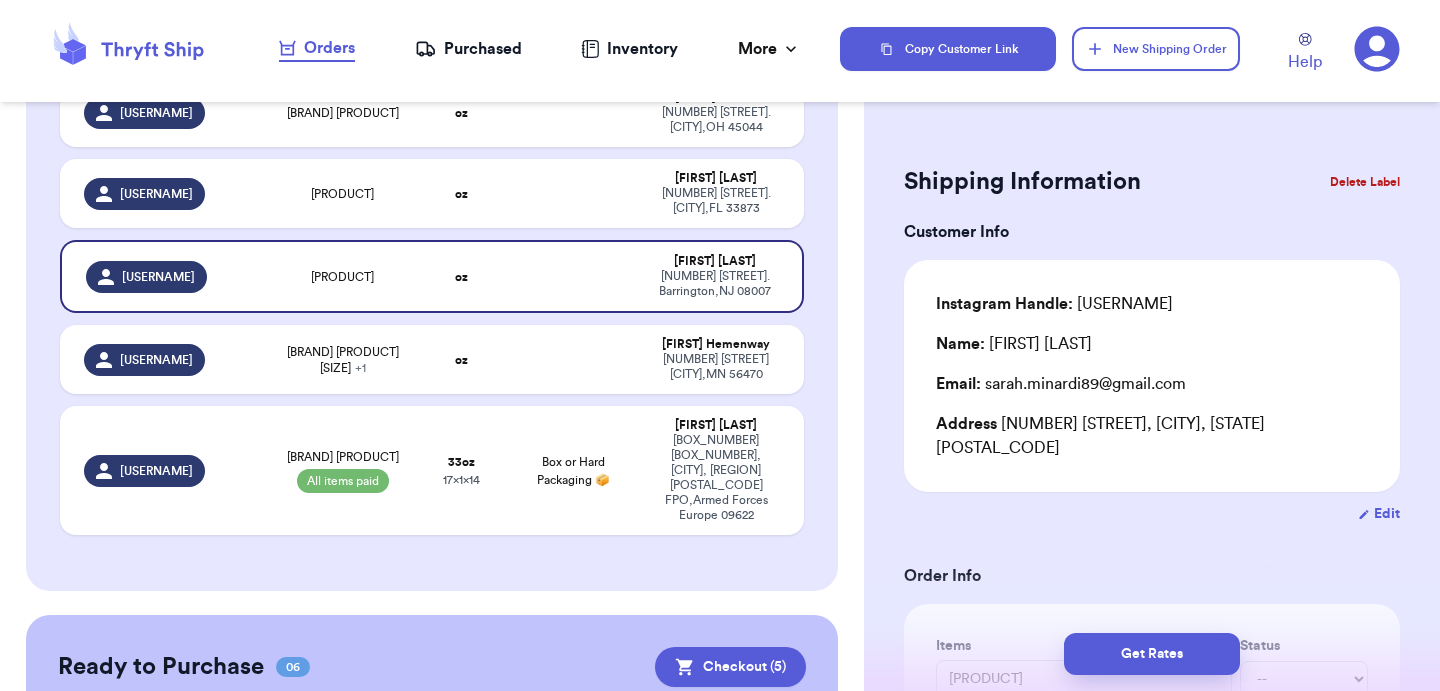 scroll, scrollTop: 263, scrollLeft: 0, axis: vertical 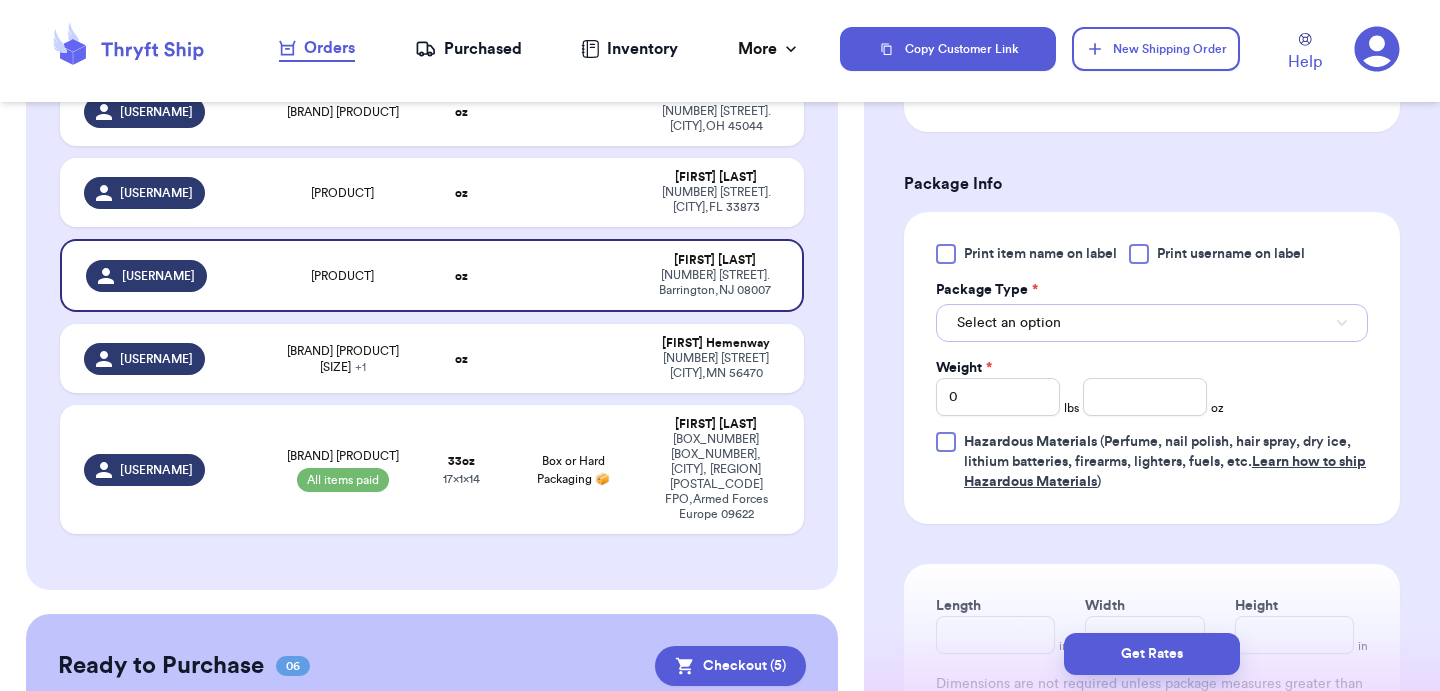 click on "Select an option" at bounding box center (1009, 323) 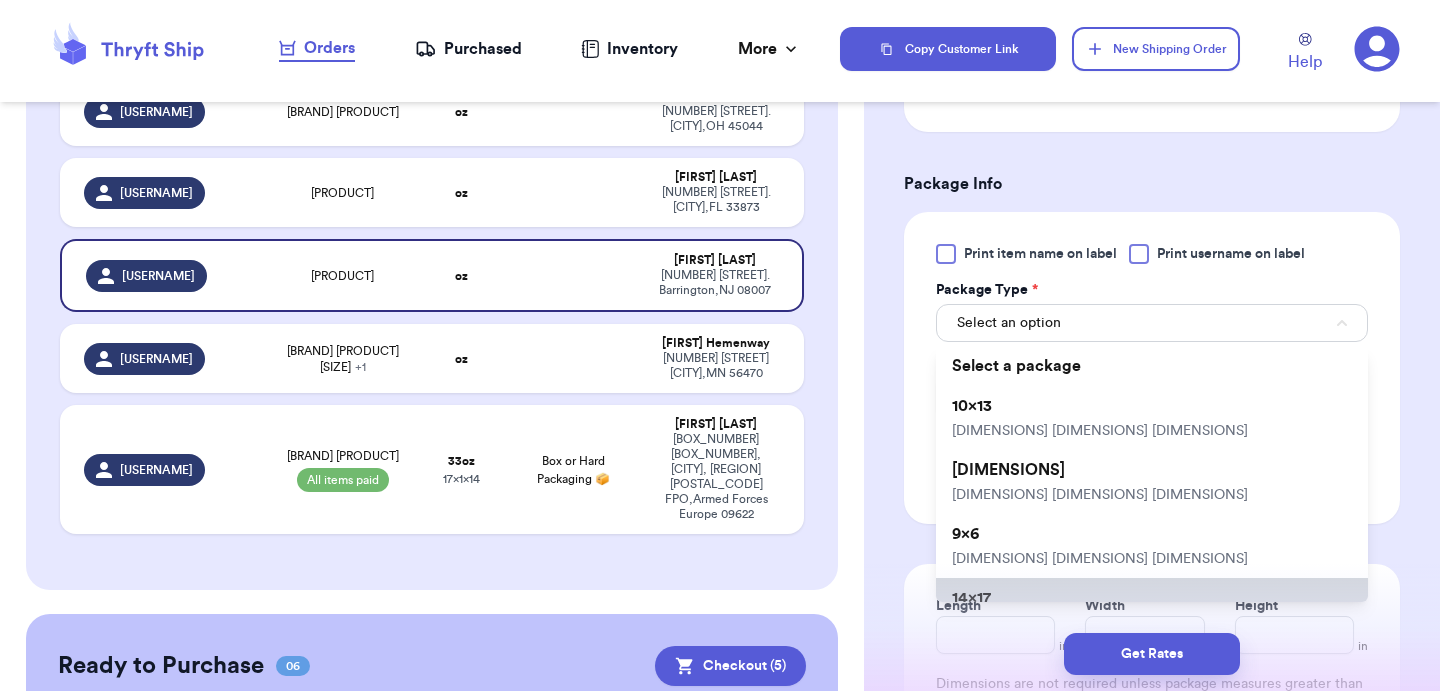 click on "[DIMENSIONS] [DIMENSIONS] [DIMENSIONS]" at bounding box center [1152, 610] 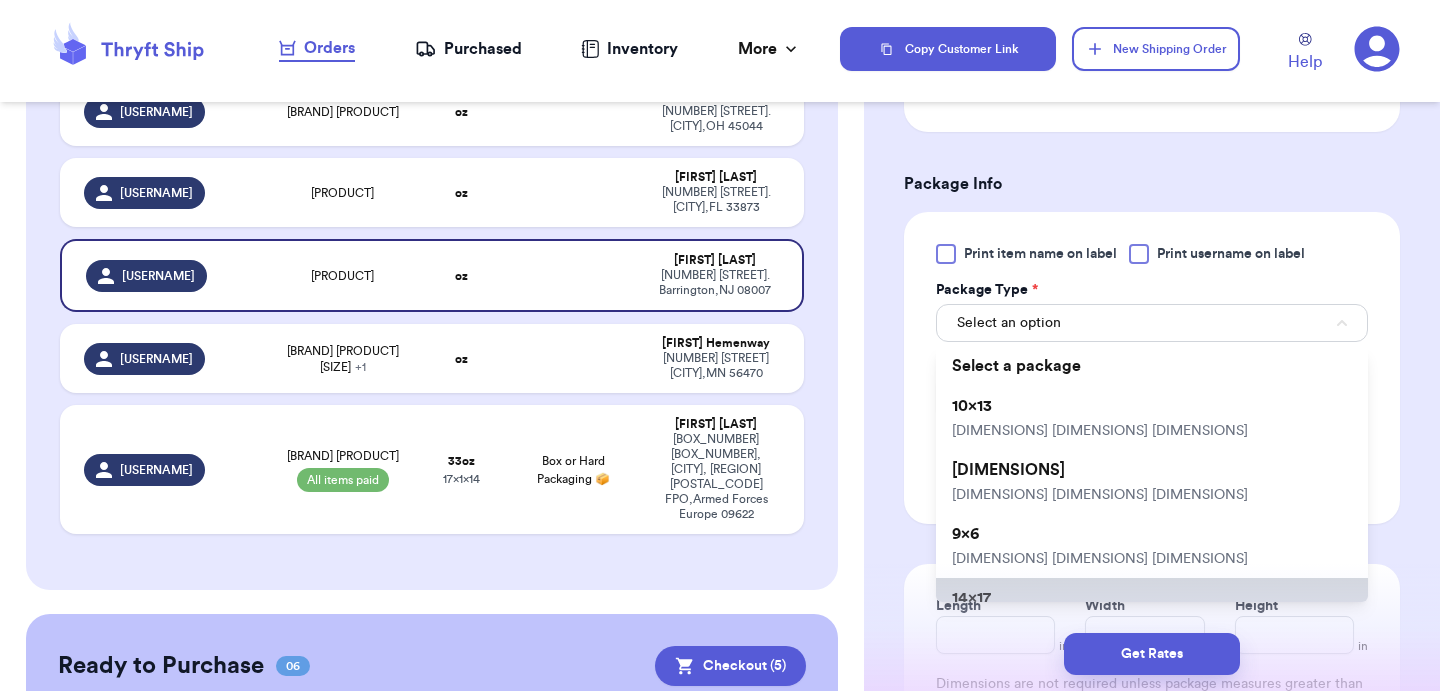type 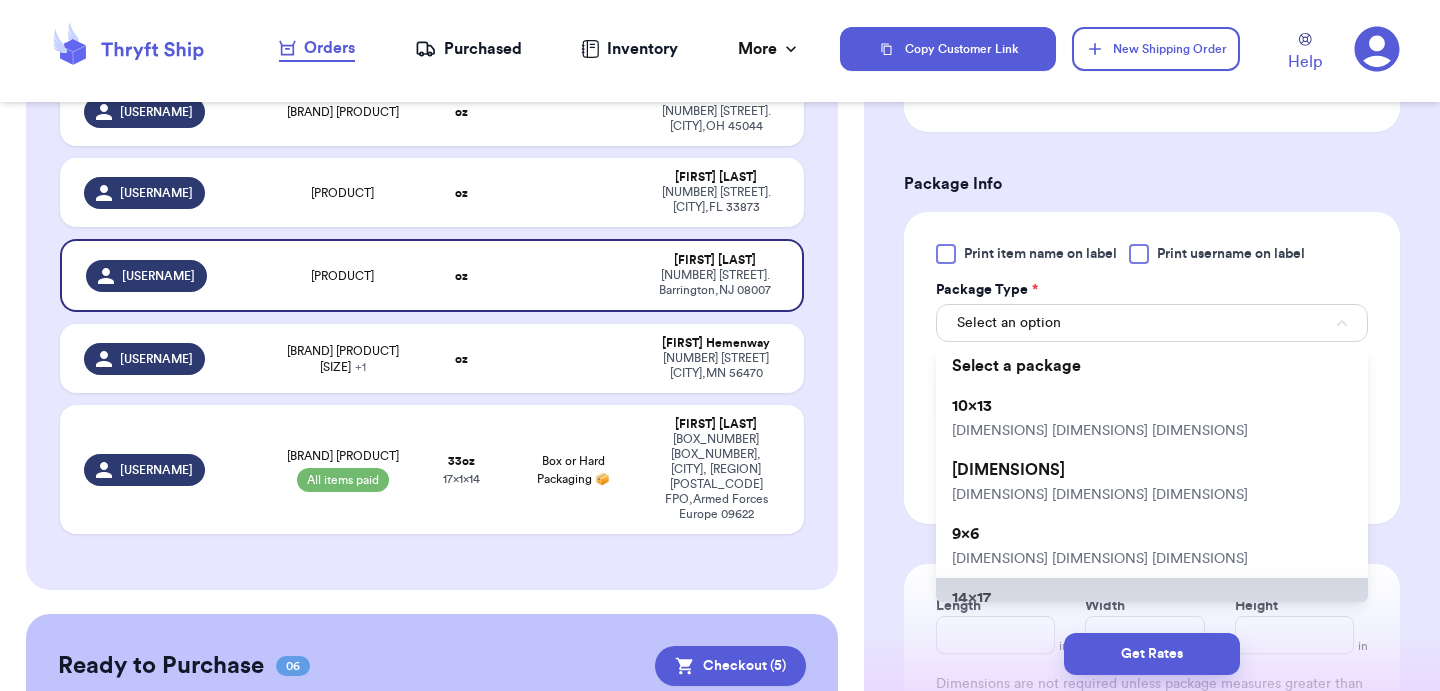 type on "14" 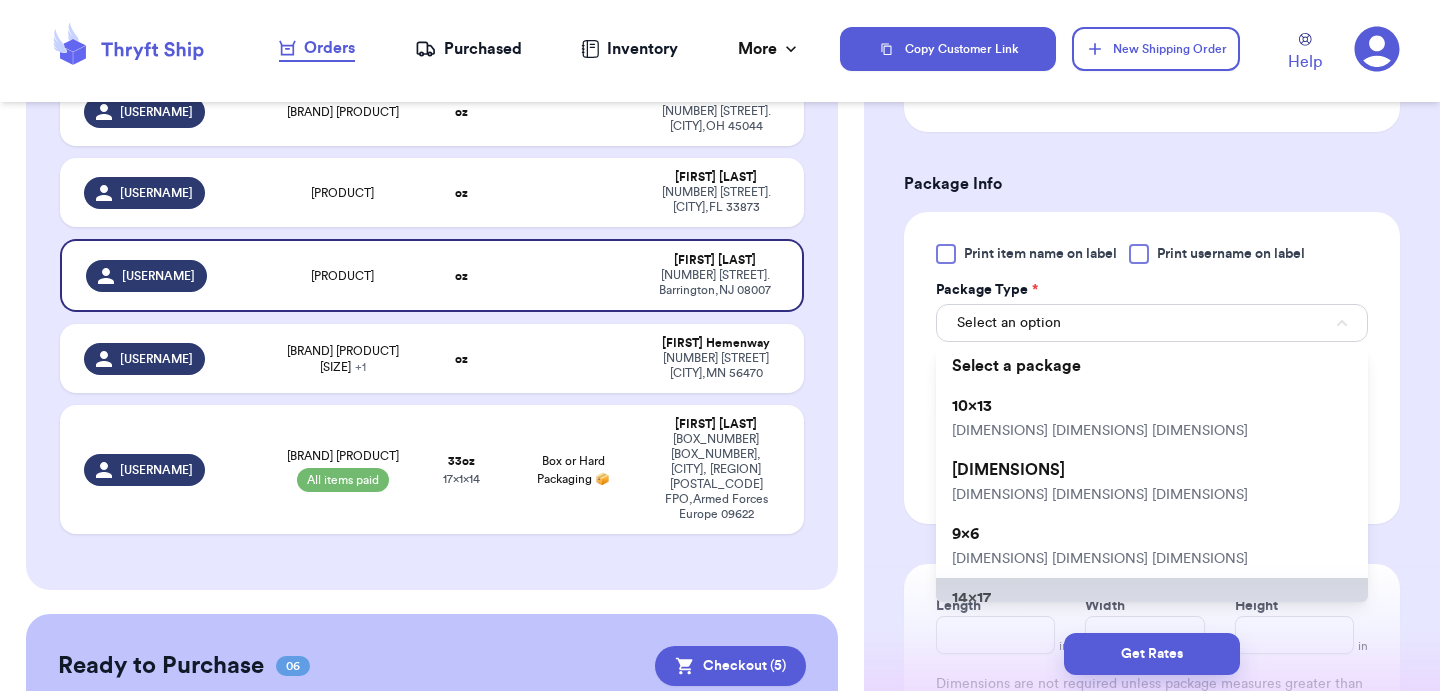 type on "17" 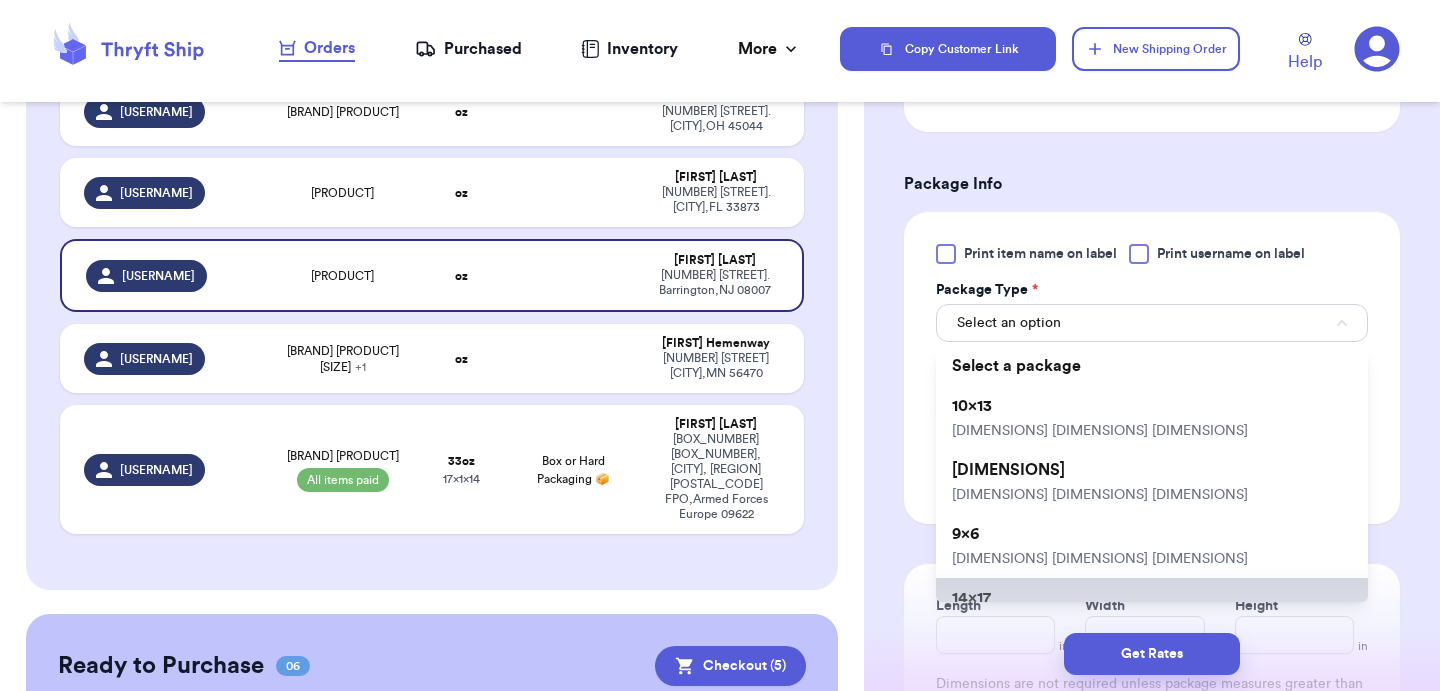 type on "1" 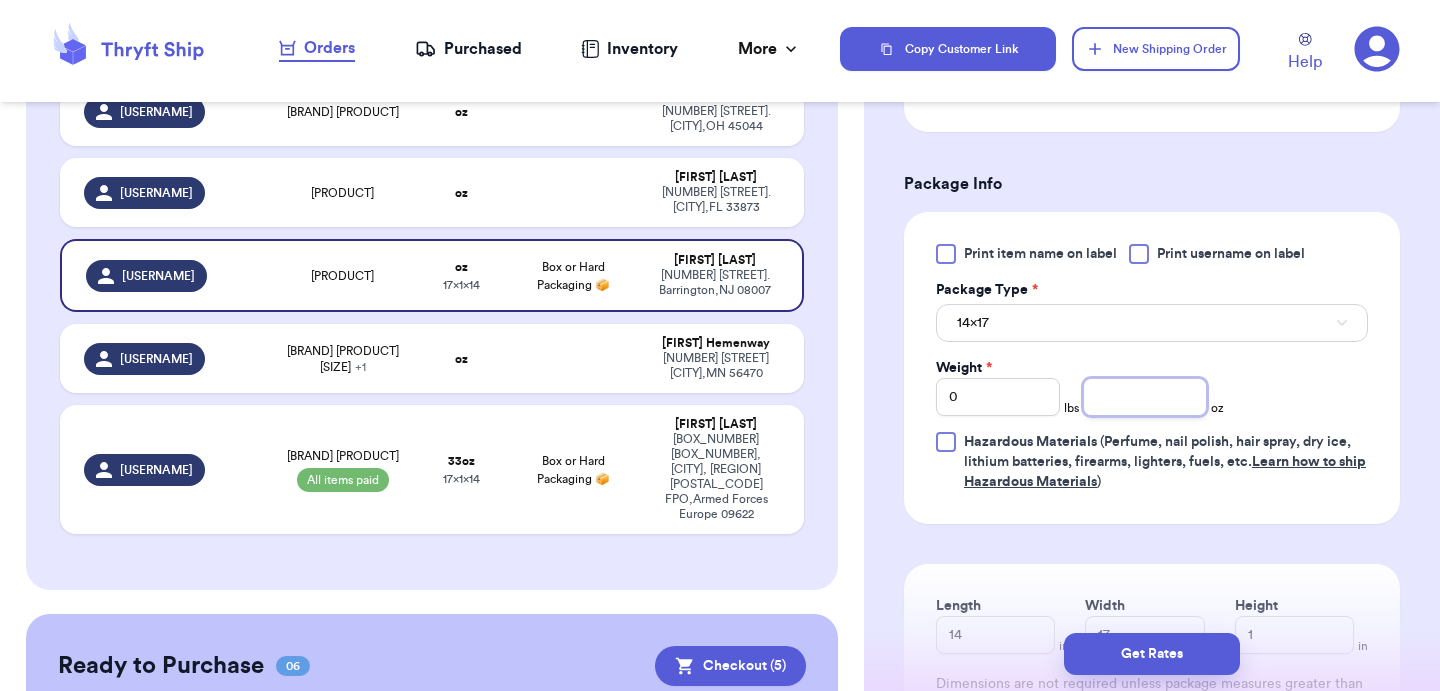 click at bounding box center [1145, 397] 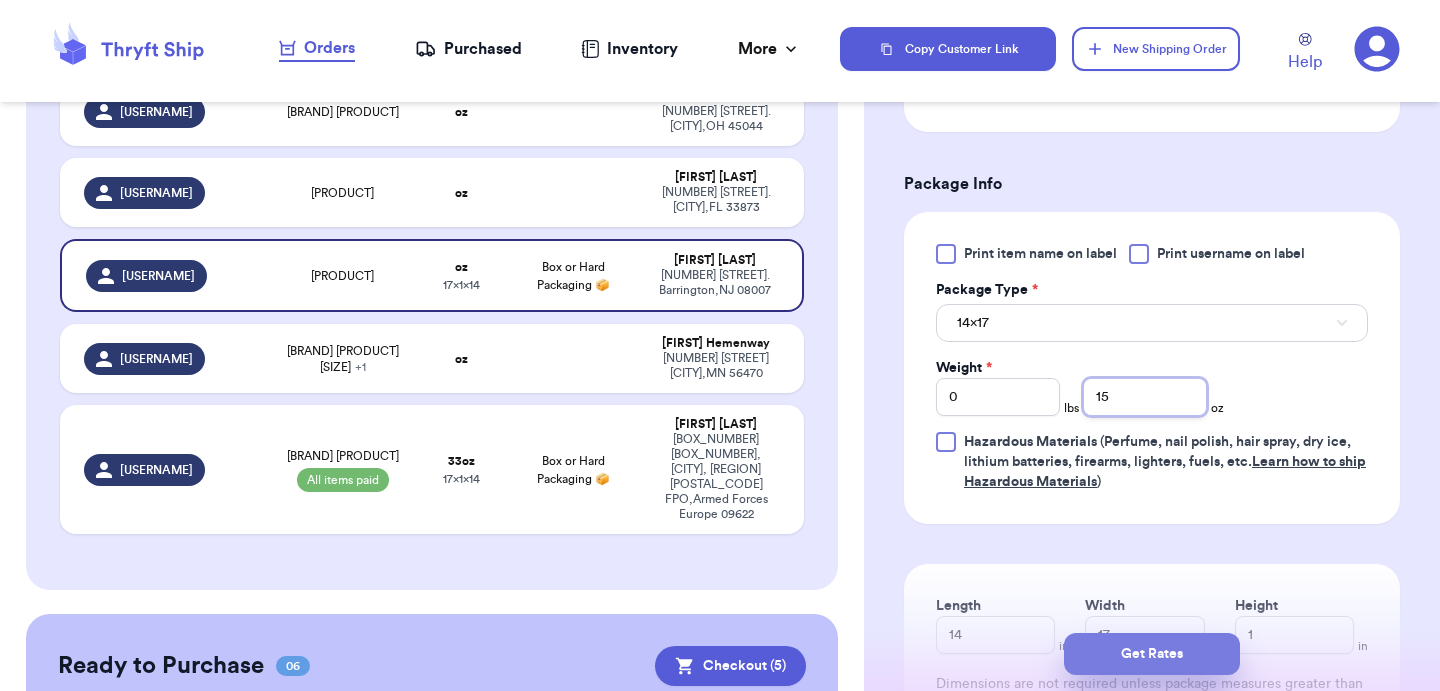 type on "15" 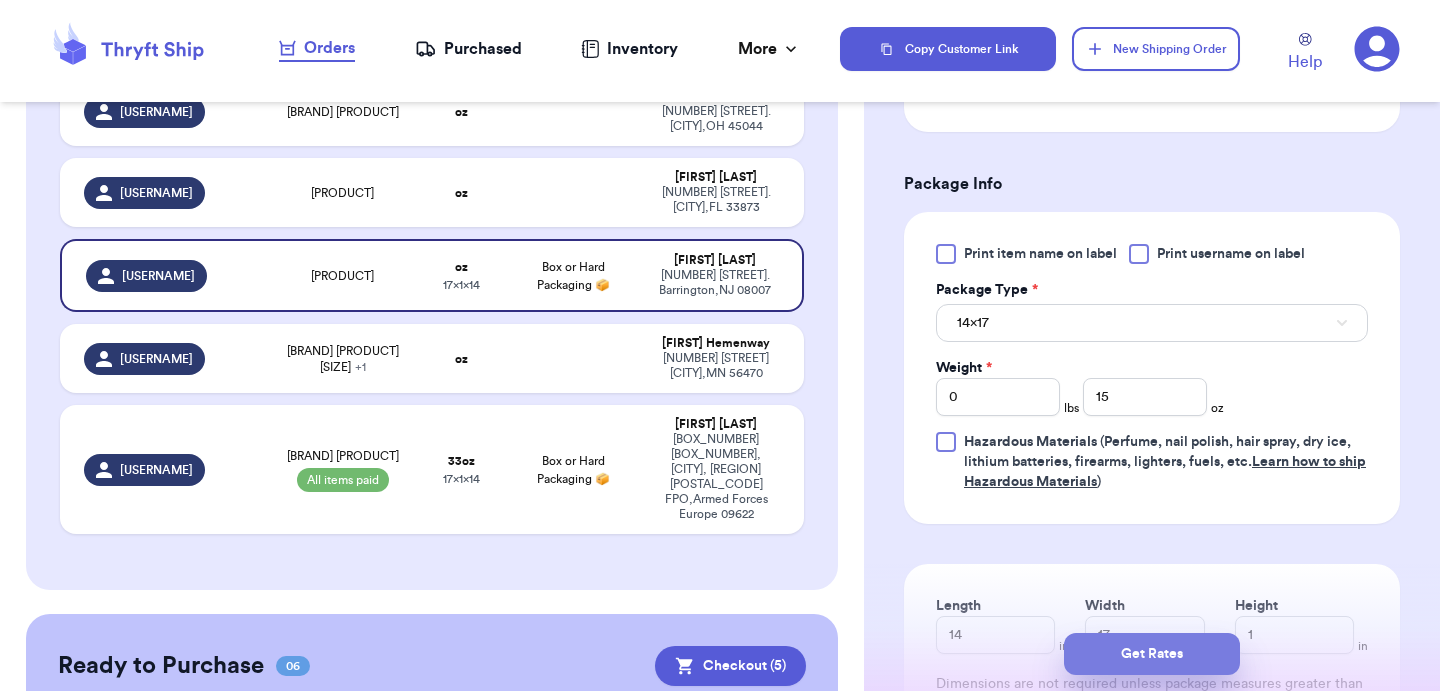 click on "Get Rates" at bounding box center [1152, 654] 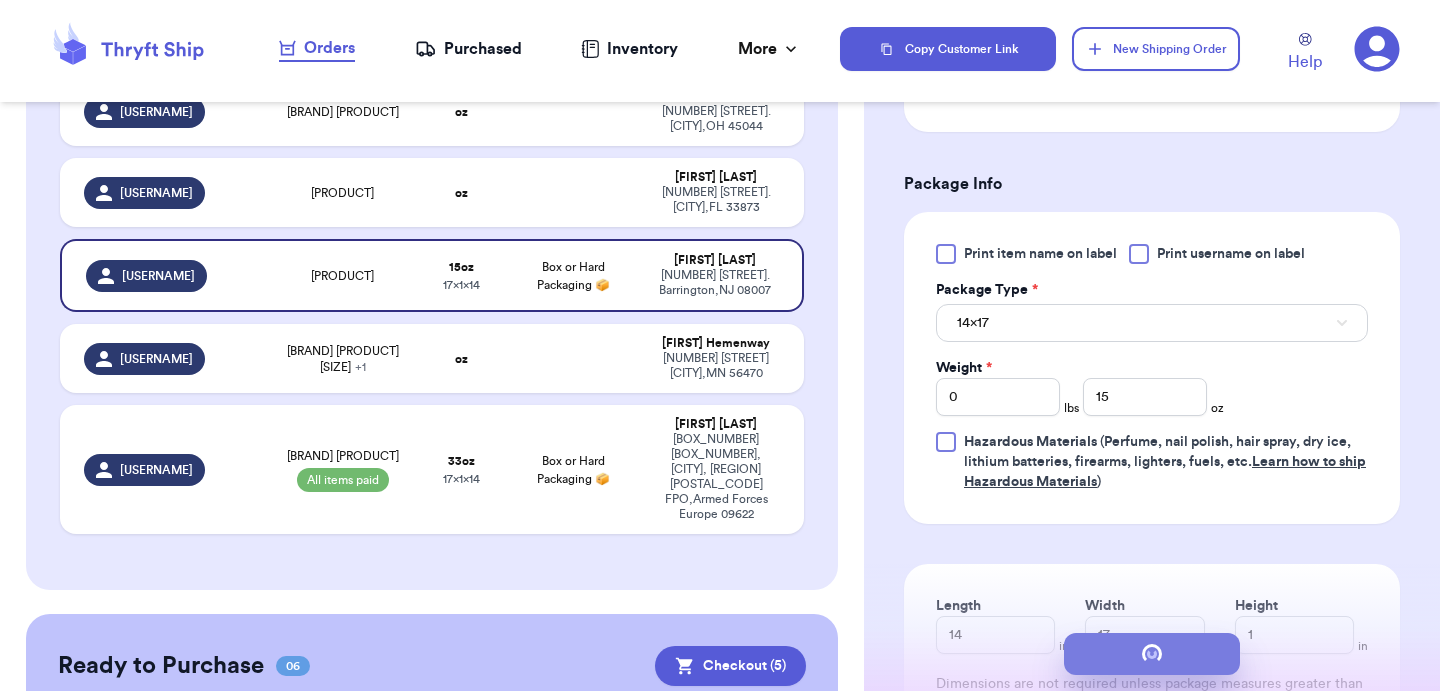 scroll, scrollTop: 0, scrollLeft: 0, axis: both 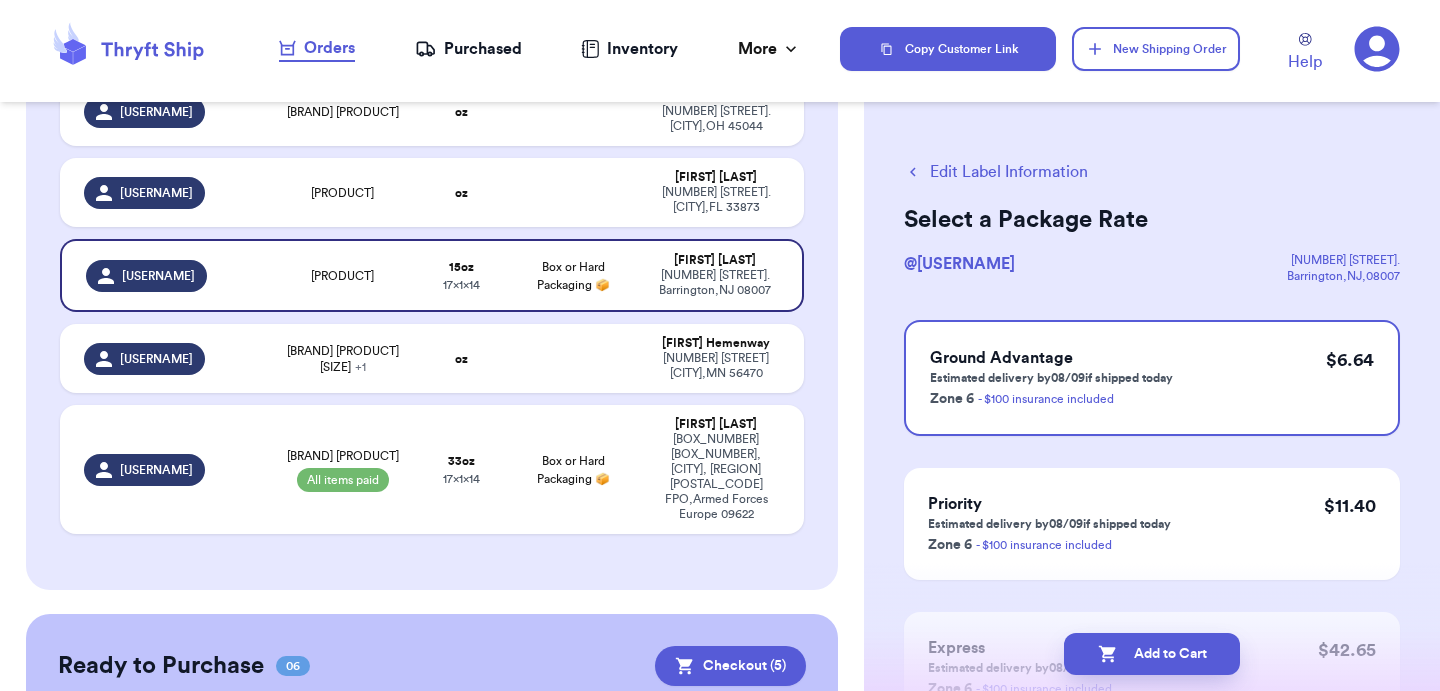 click on "Add to Cart" at bounding box center (1152, 654) 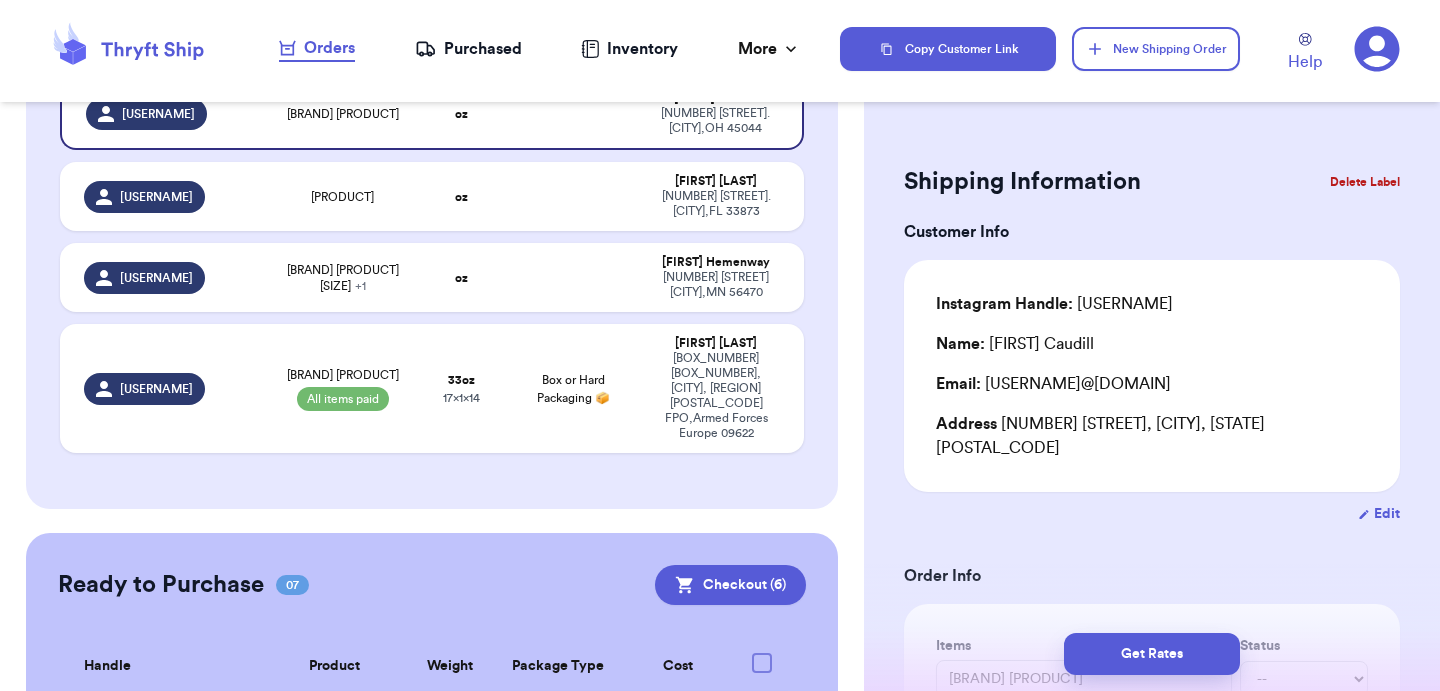 type 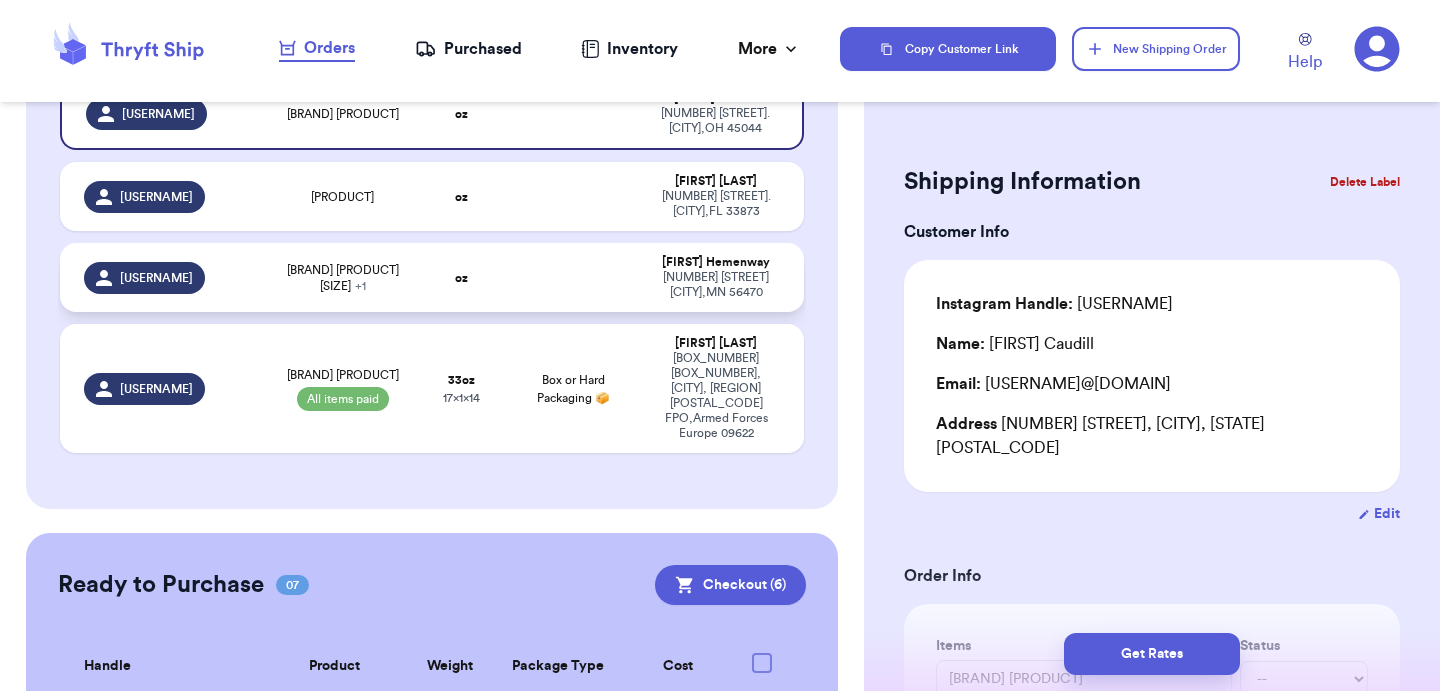 click at bounding box center [573, 277] 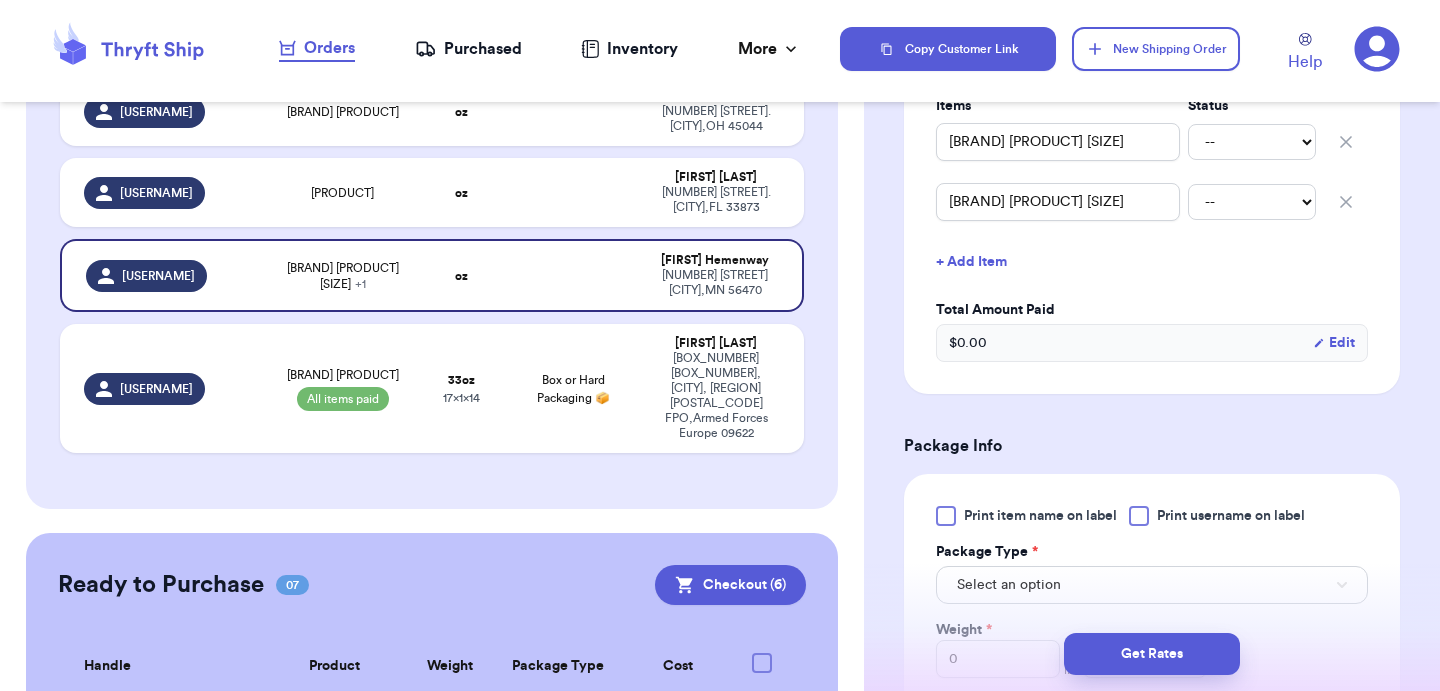 scroll, scrollTop: 620, scrollLeft: 0, axis: vertical 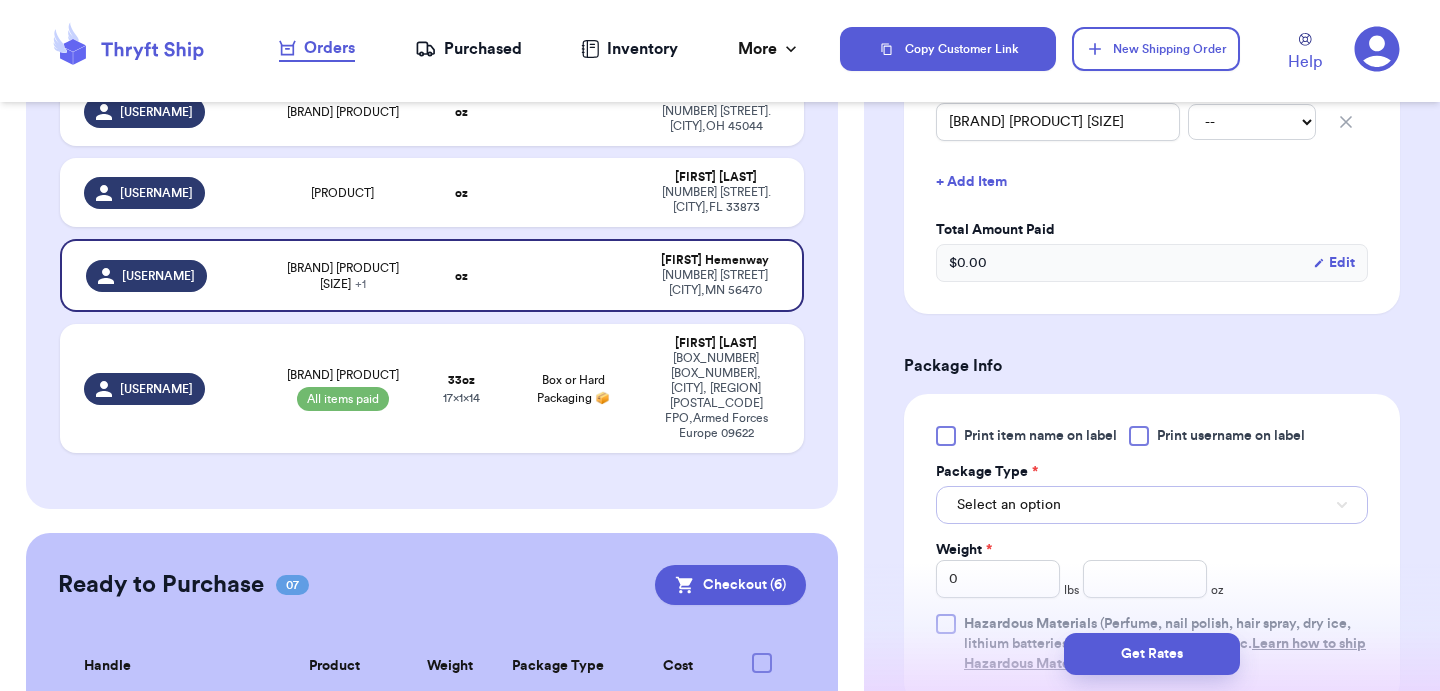 click on "Select an option" at bounding box center (1009, 505) 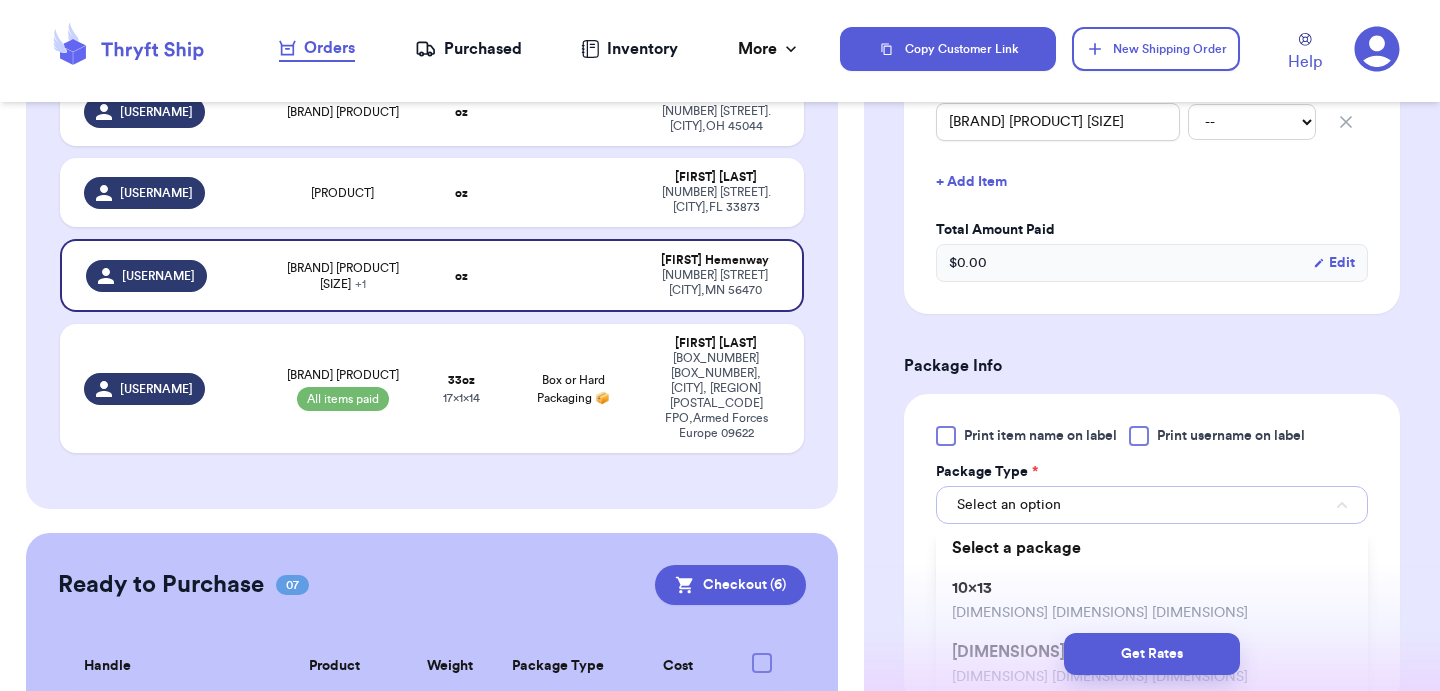 scroll, scrollTop: 844, scrollLeft: 0, axis: vertical 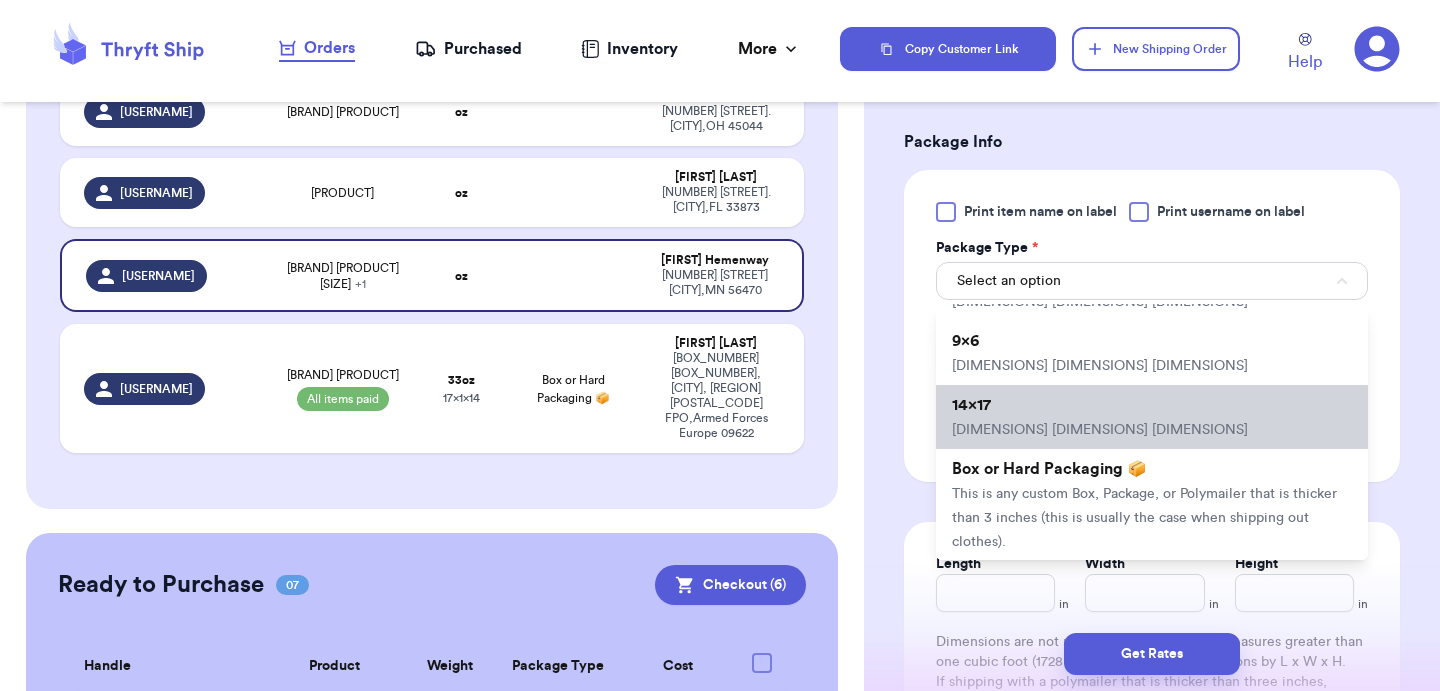 click on "[DIMENSIONS] [DIMENSIONS] [DIMENSIONS]" at bounding box center (1100, 430) 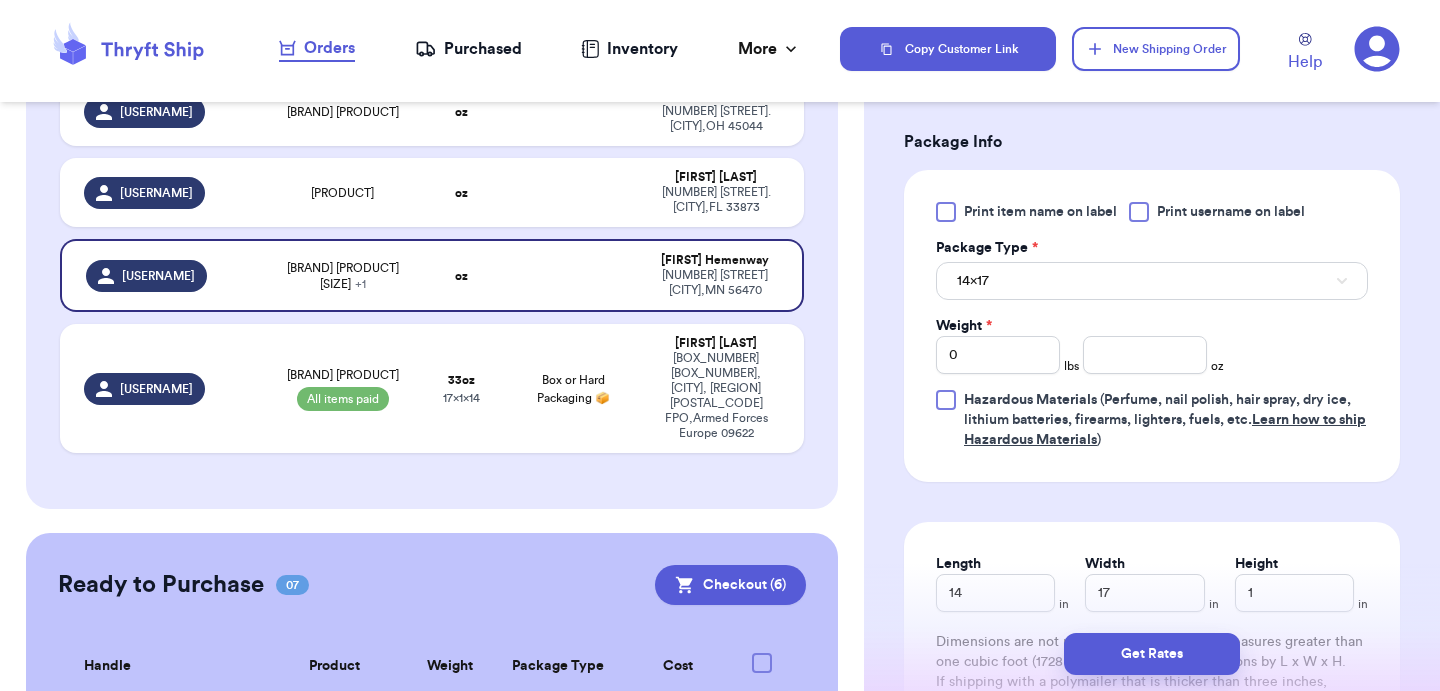 type 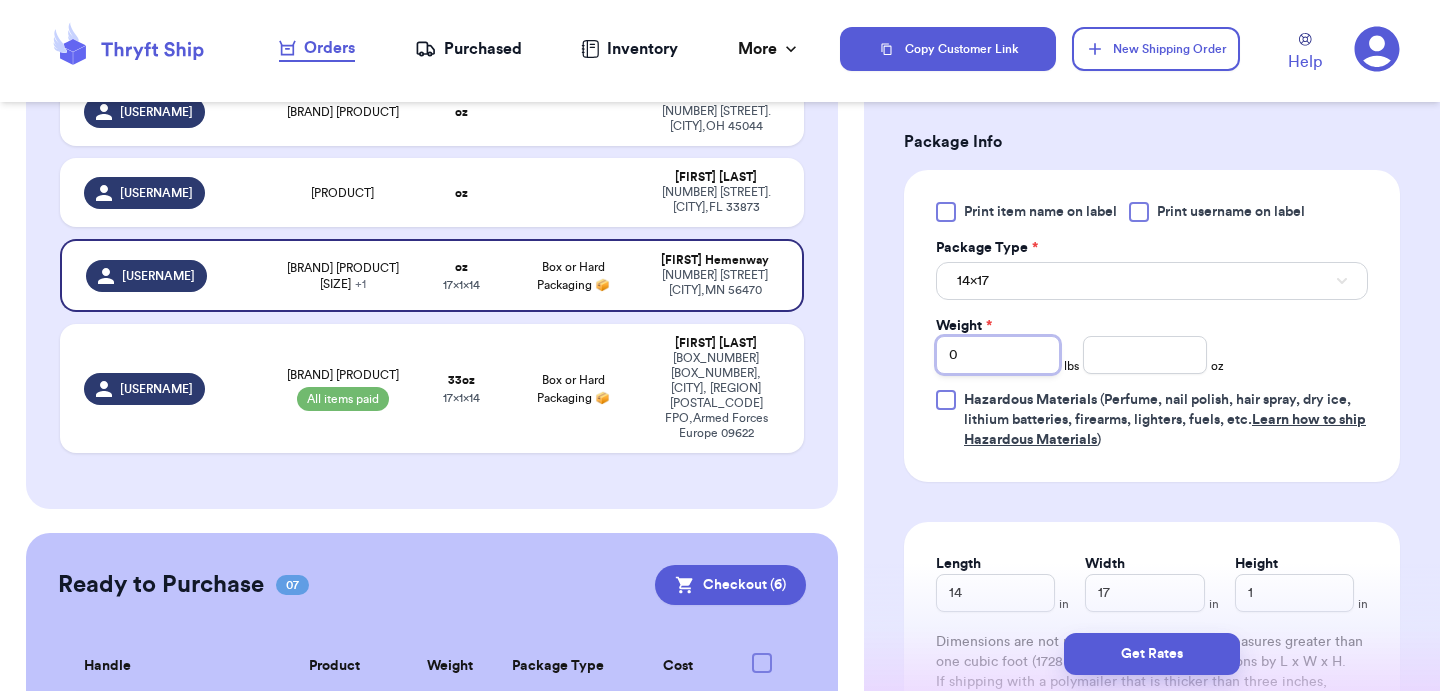 click on "0" at bounding box center (998, 355) 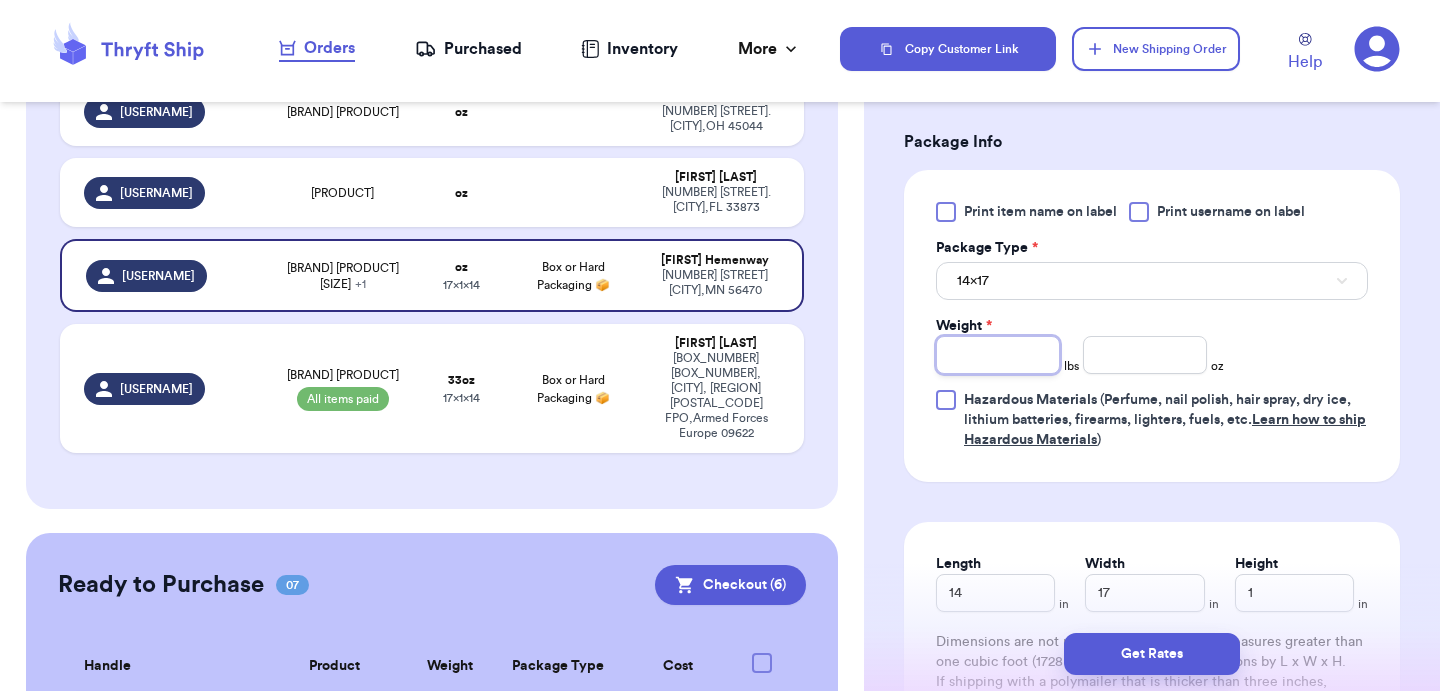 type on "1" 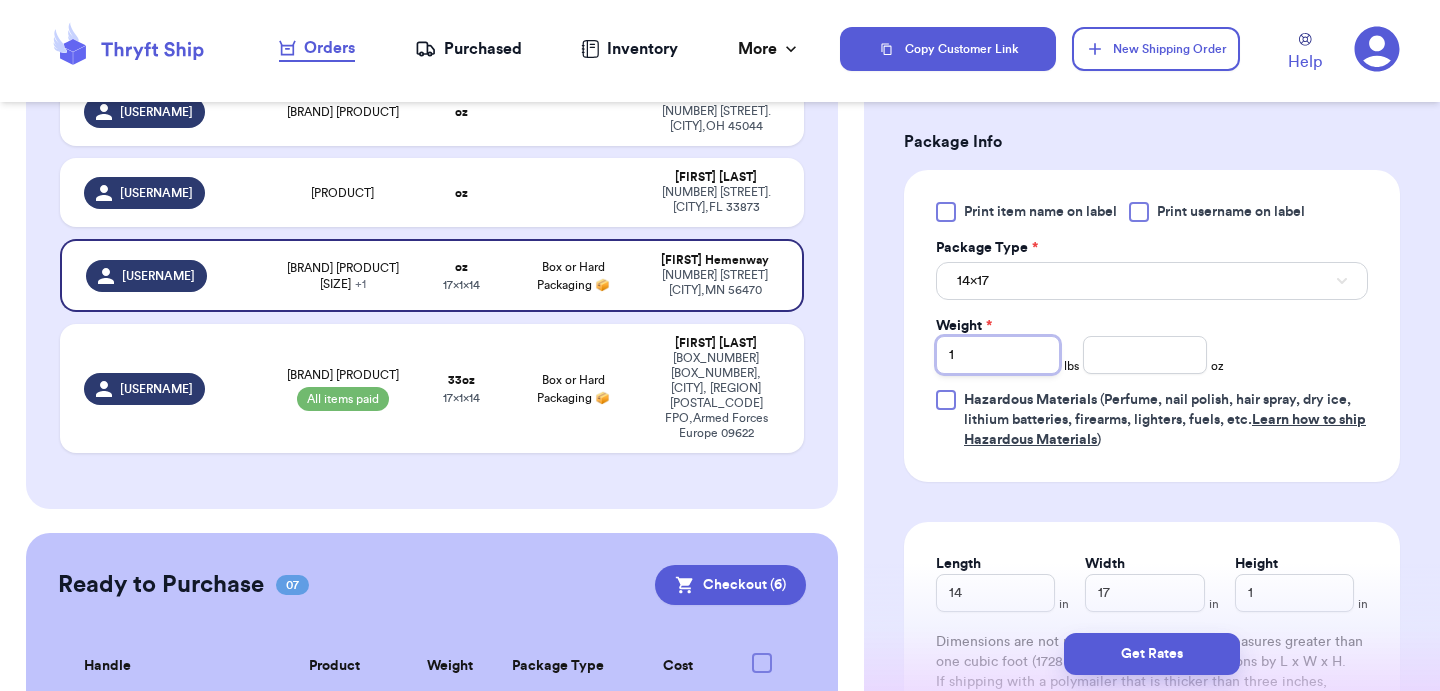type 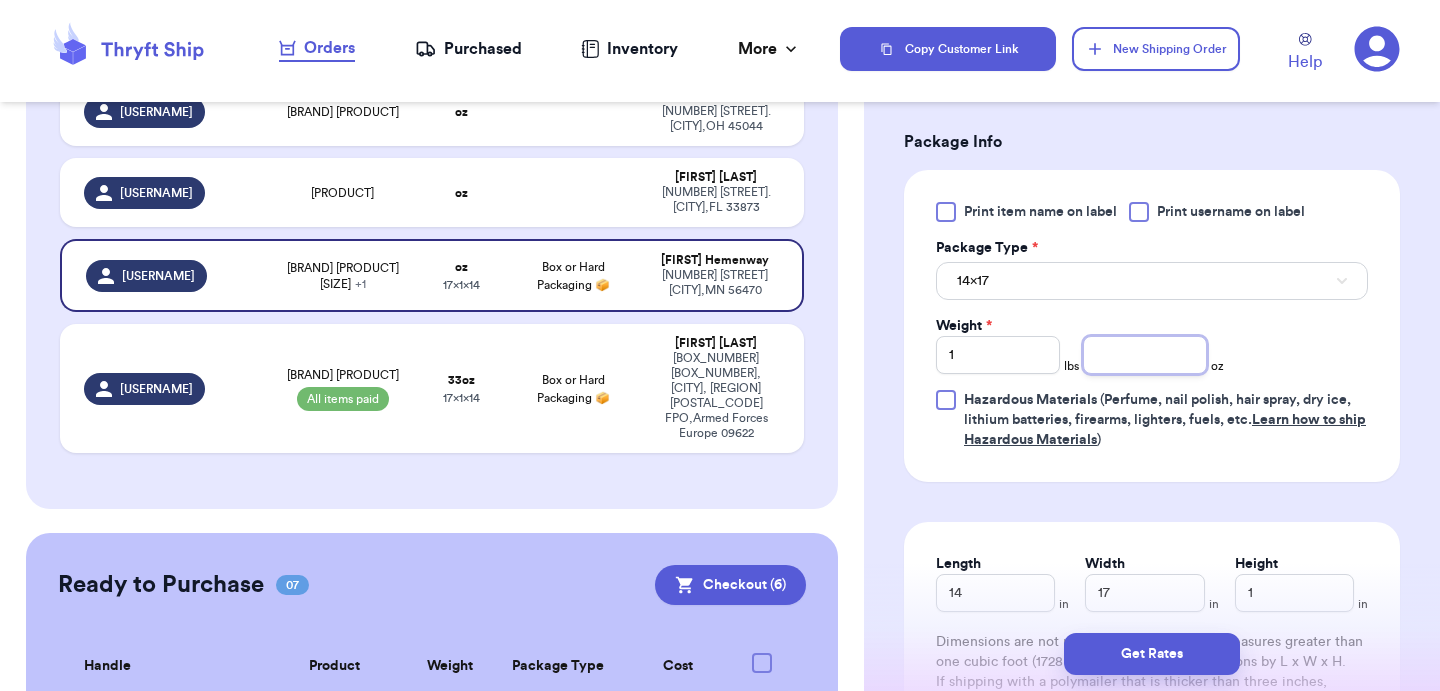 type on "0" 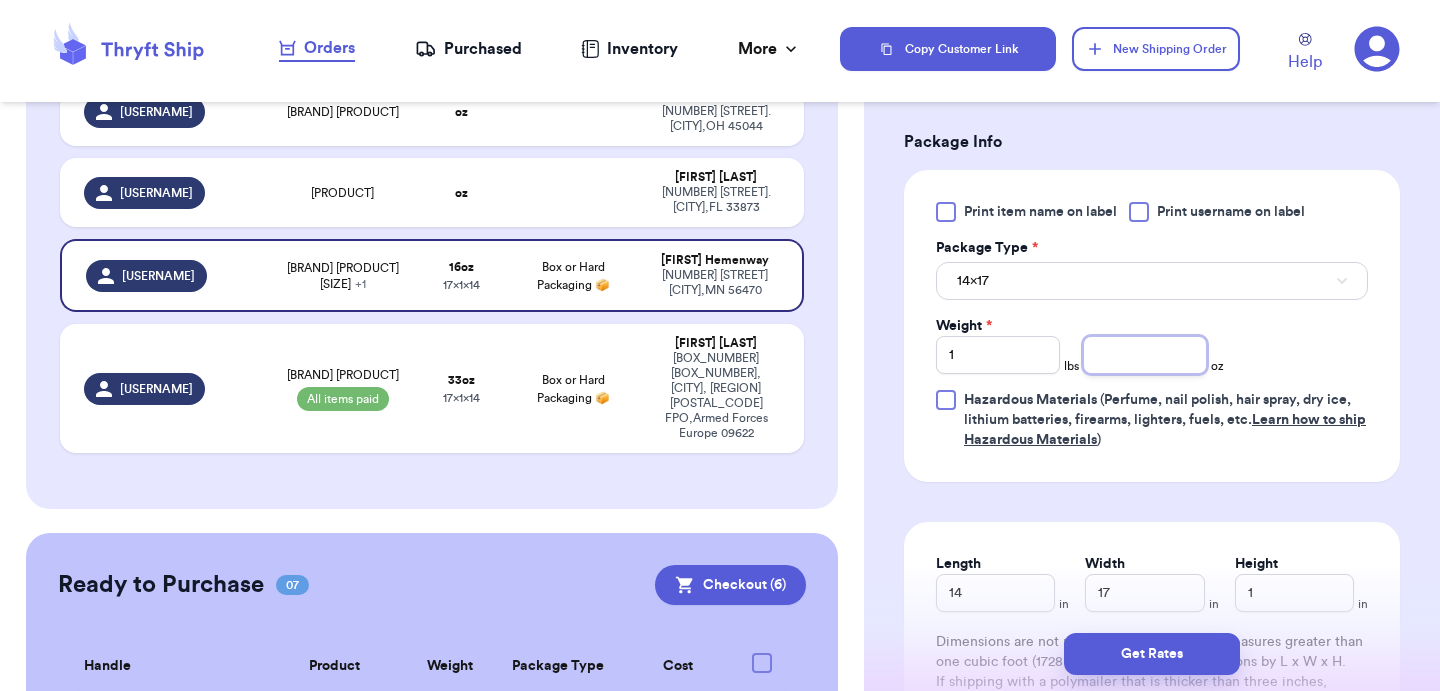 type on "0" 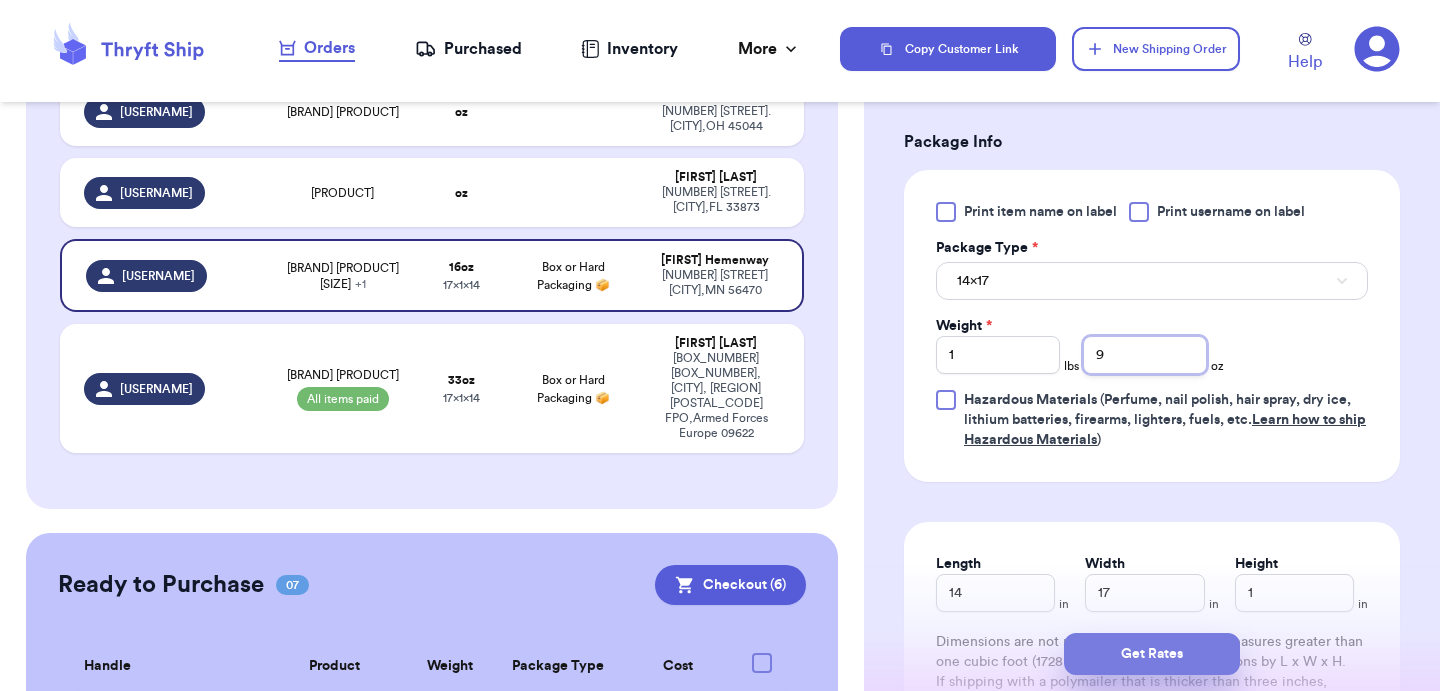 type on "9" 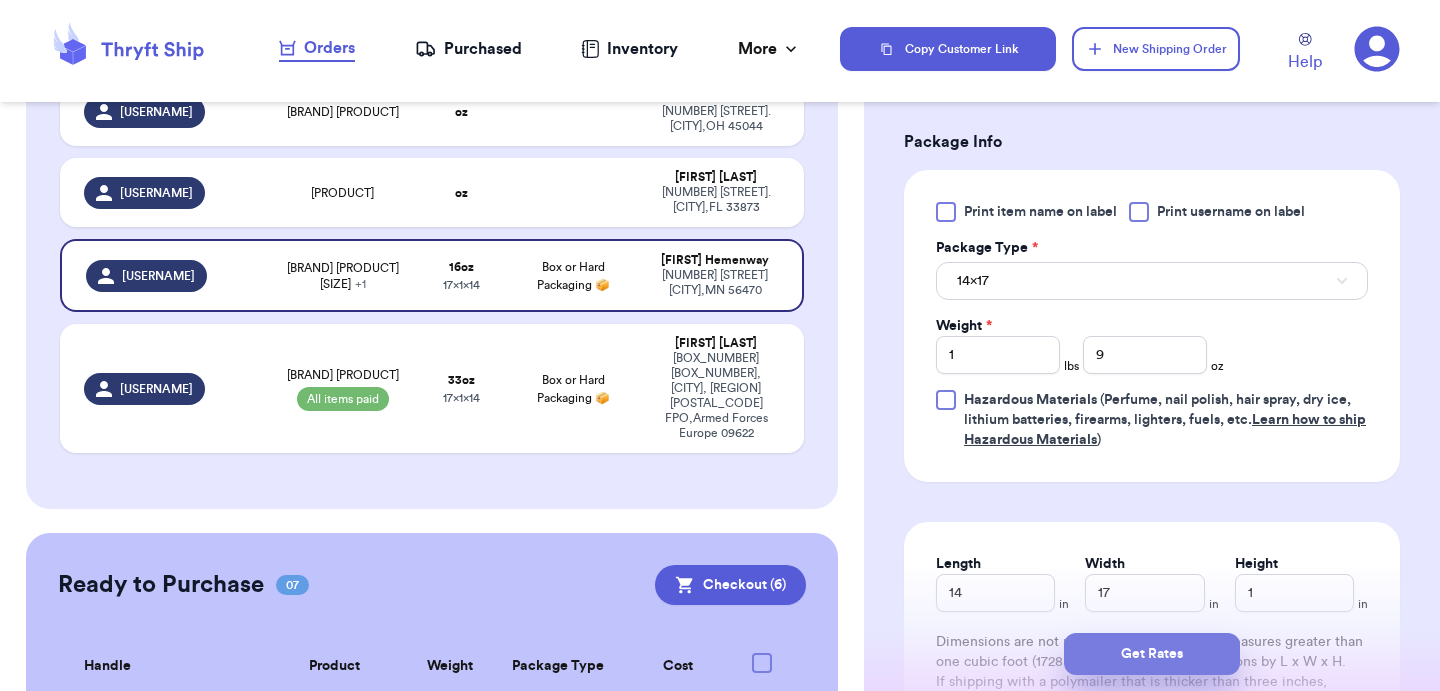 click on "Get Rates" at bounding box center (1152, 654) 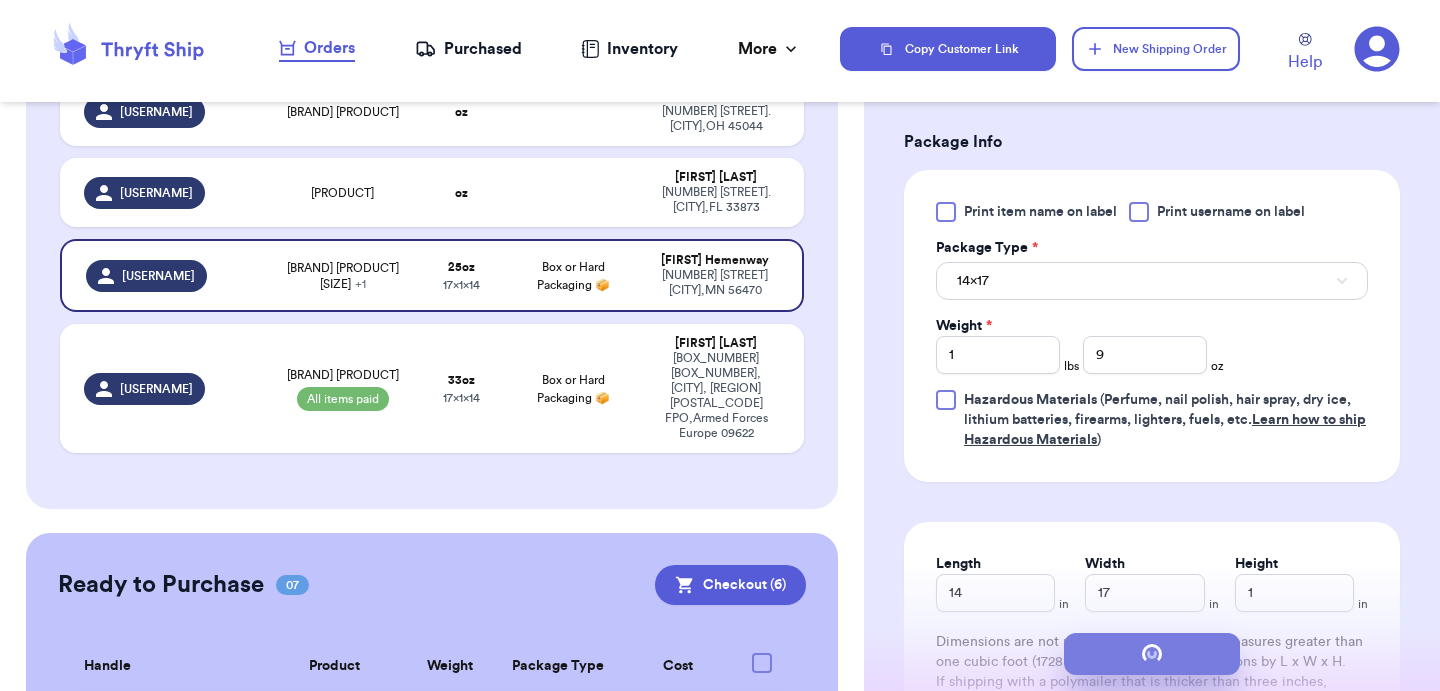 scroll, scrollTop: 0, scrollLeft: 0, axis: both 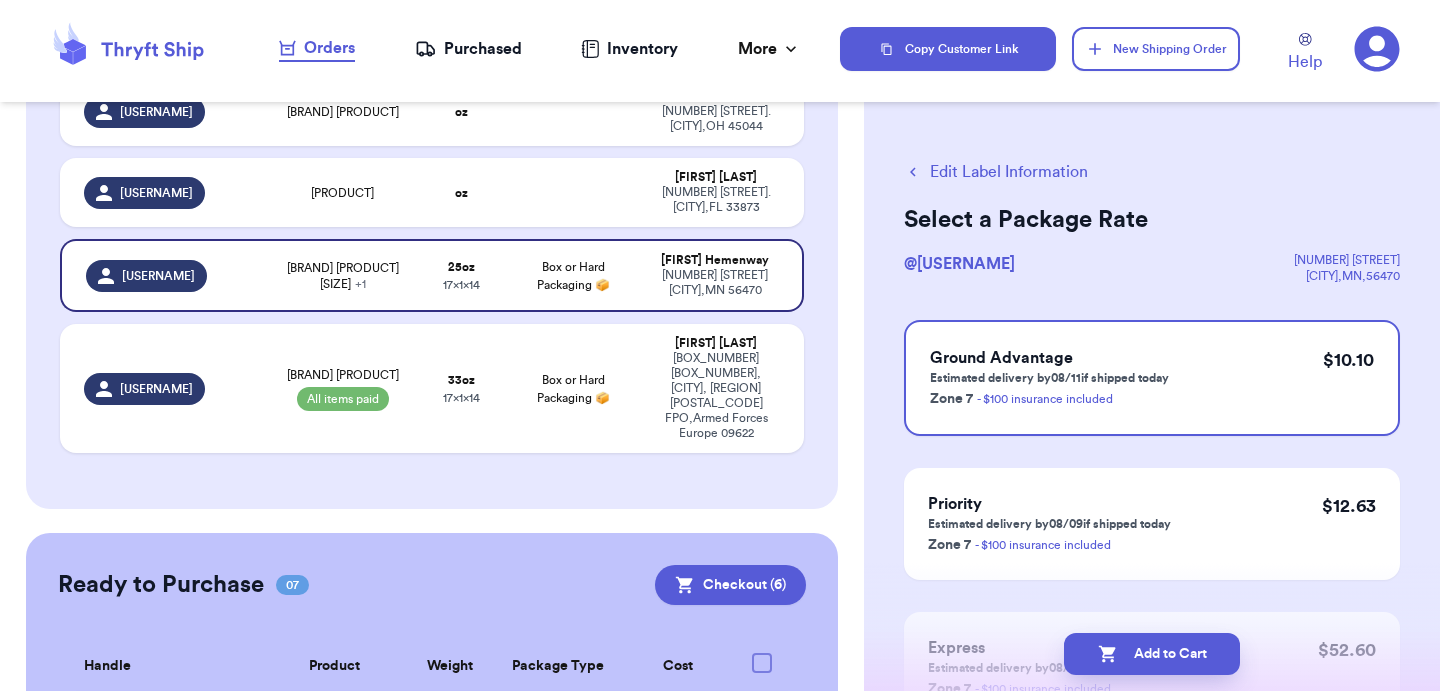 click on "Add to Cart" at bounding box center [1152, 654] 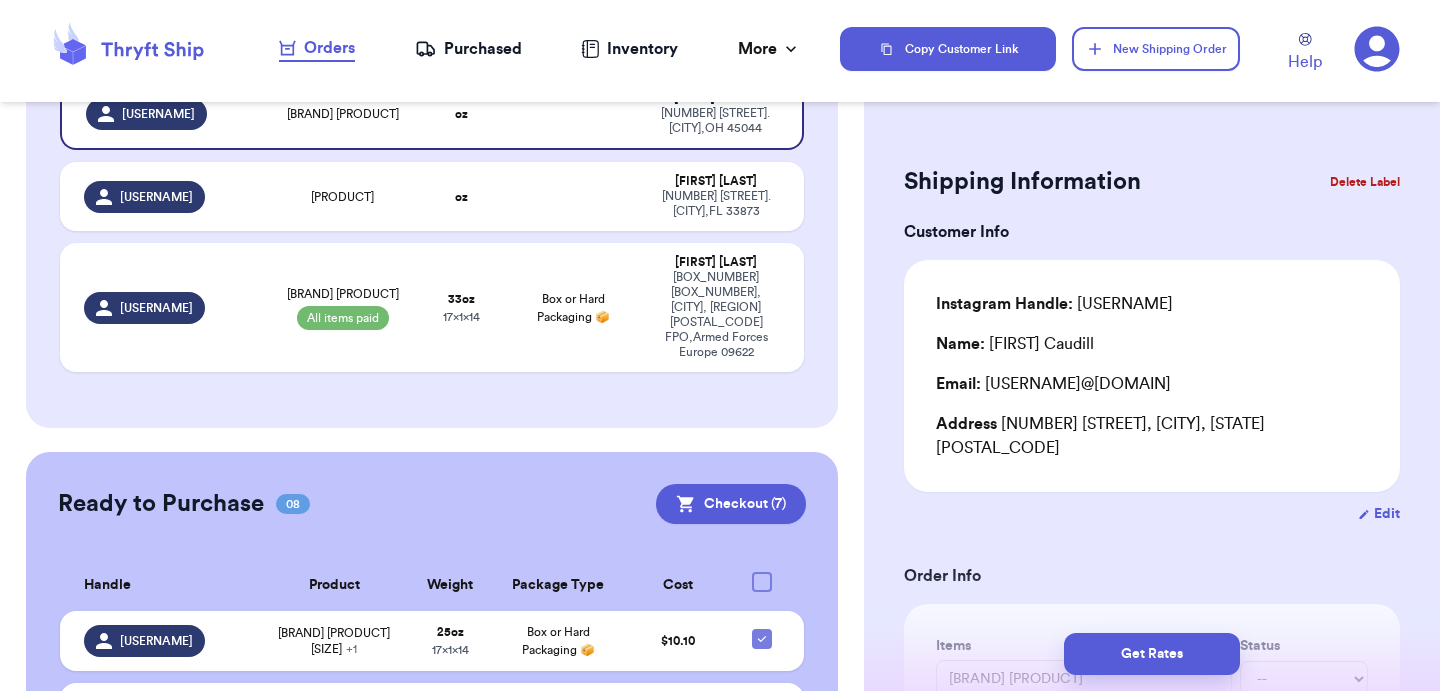 type 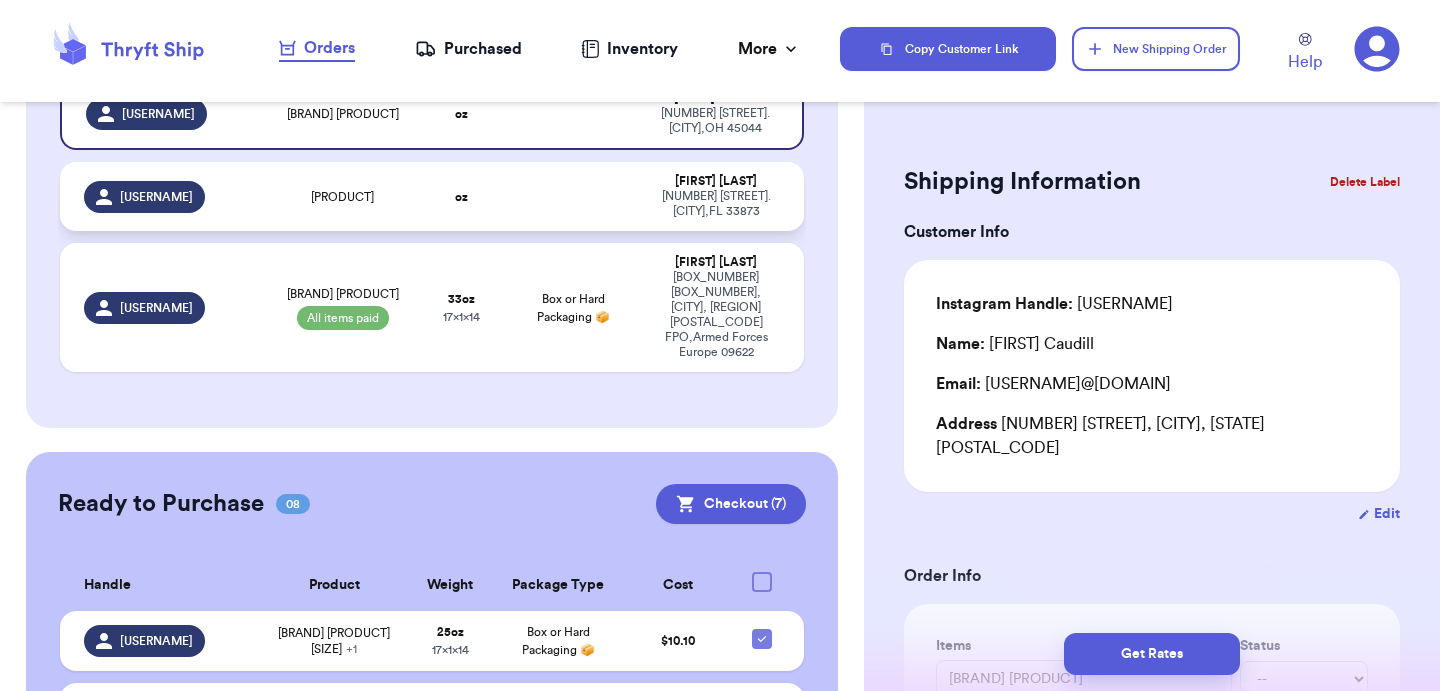 click at bounding box center (573, 196) 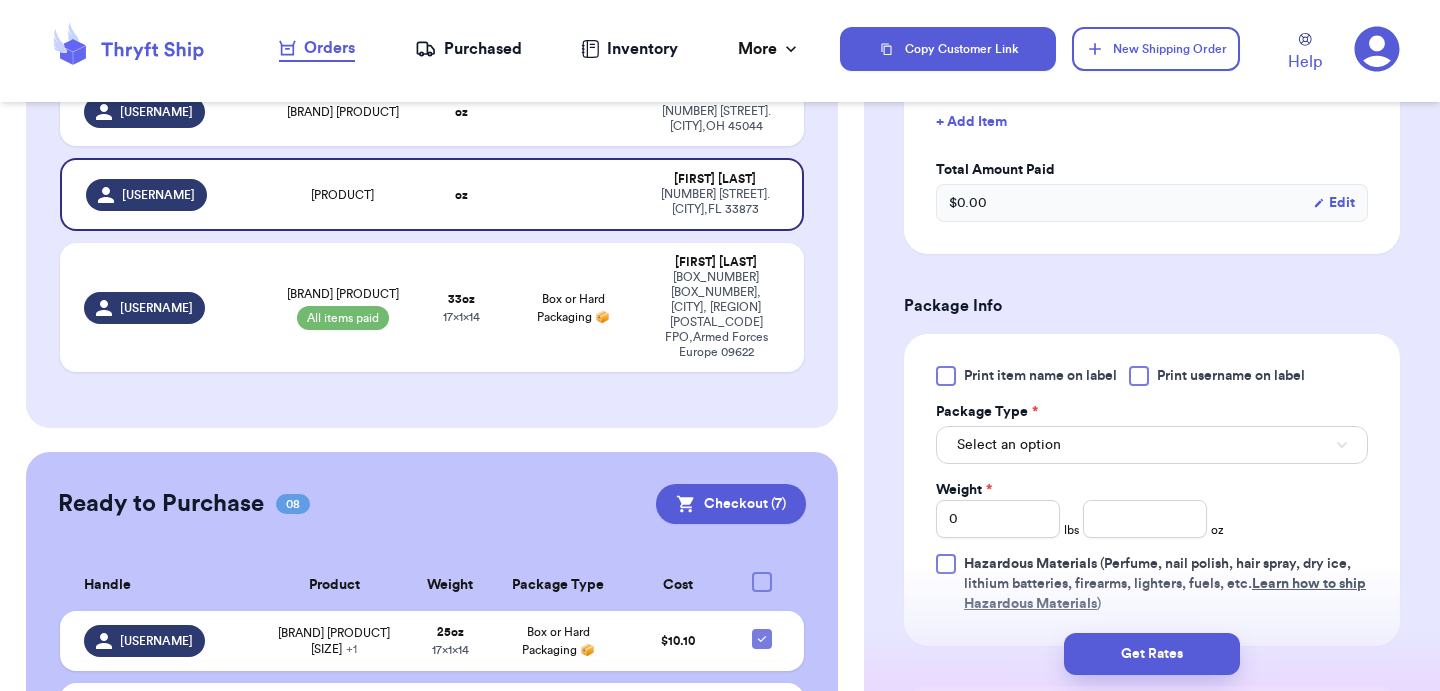 scroll, scrollTop: 645, scrollLeft: 0, axis: vertical 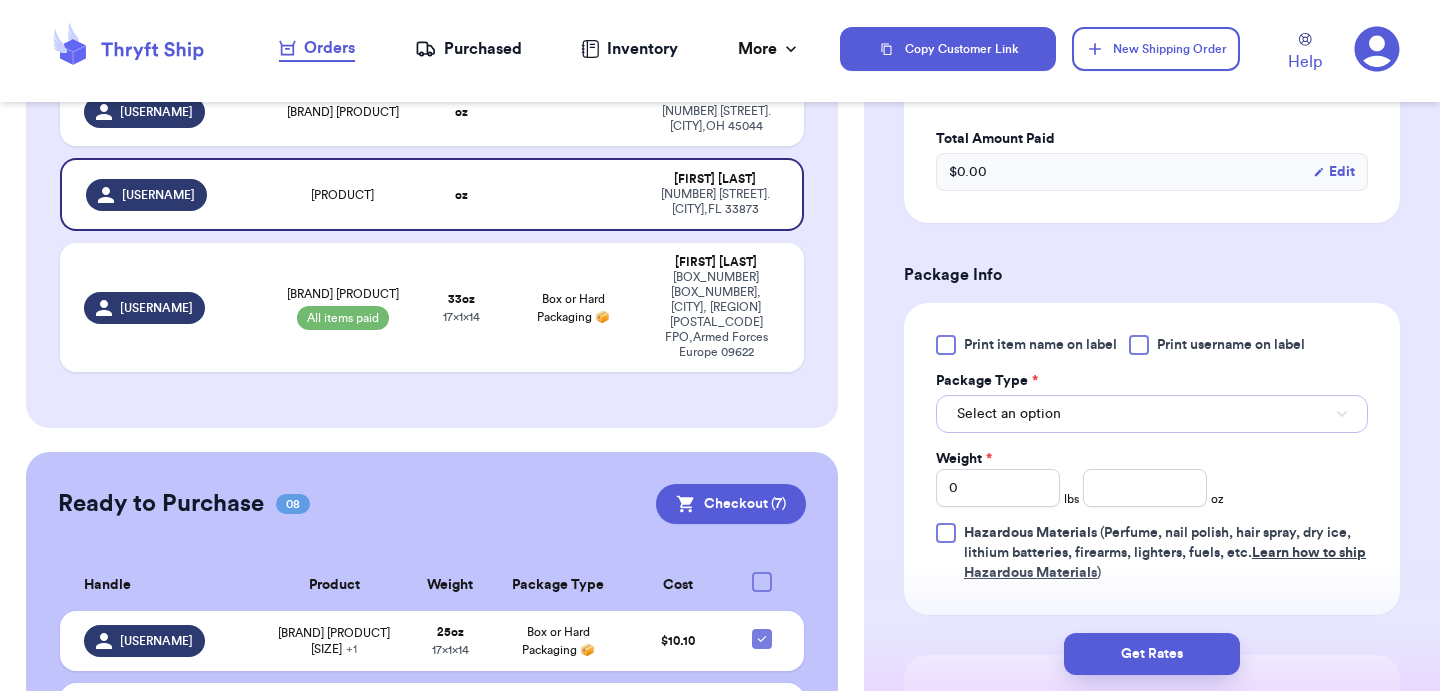 click on "Select an option" at bounding box center (1152, 414) 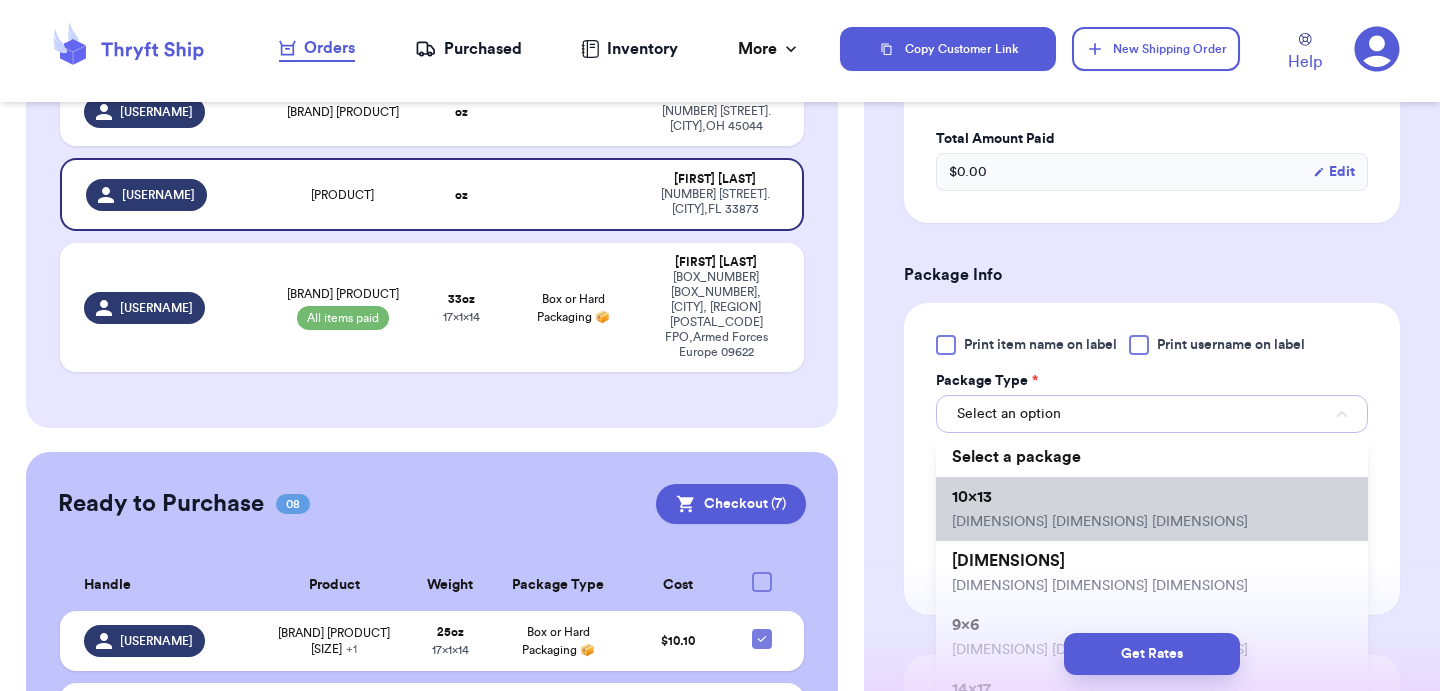 scroll, scrollTop: 190, scrollLeft: 0, axis: vertical 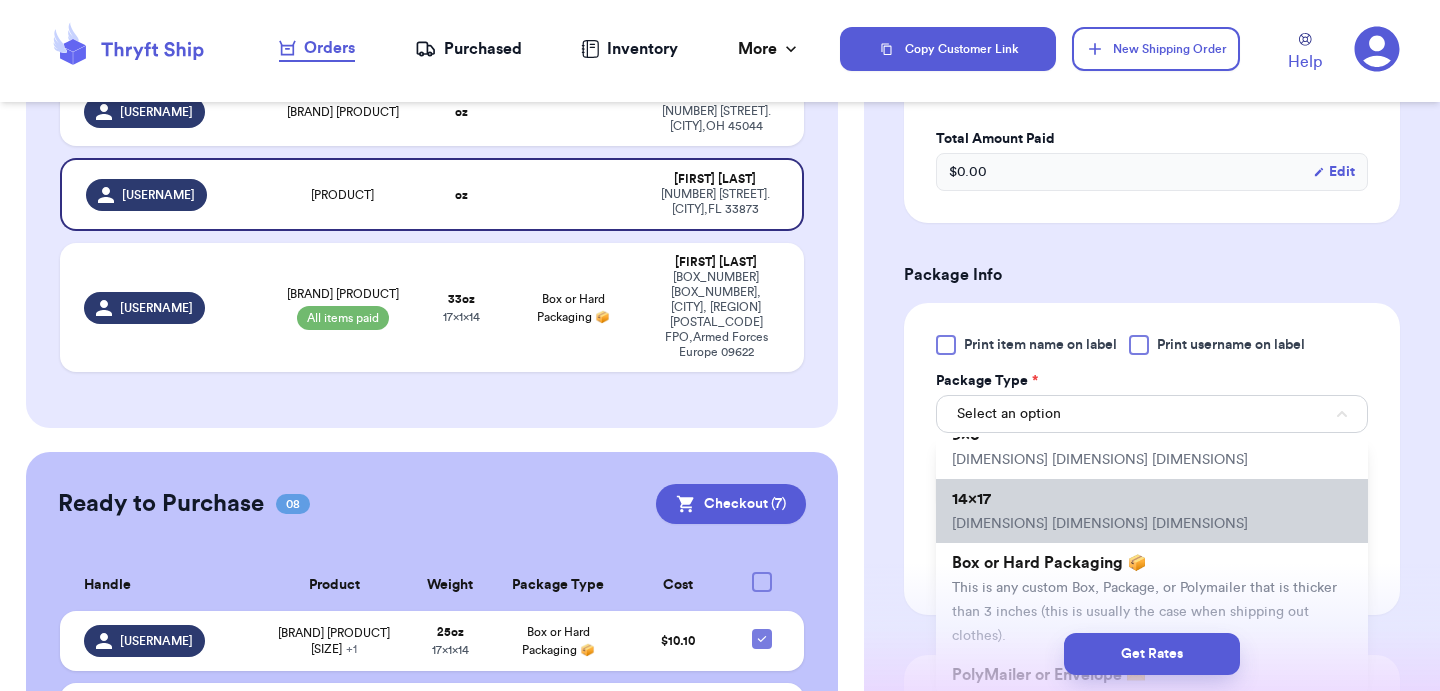 click on "[DIMENSIONS] [DIMENSIONS] [DIMENSIONS]" at bounding box center [1152, 511] 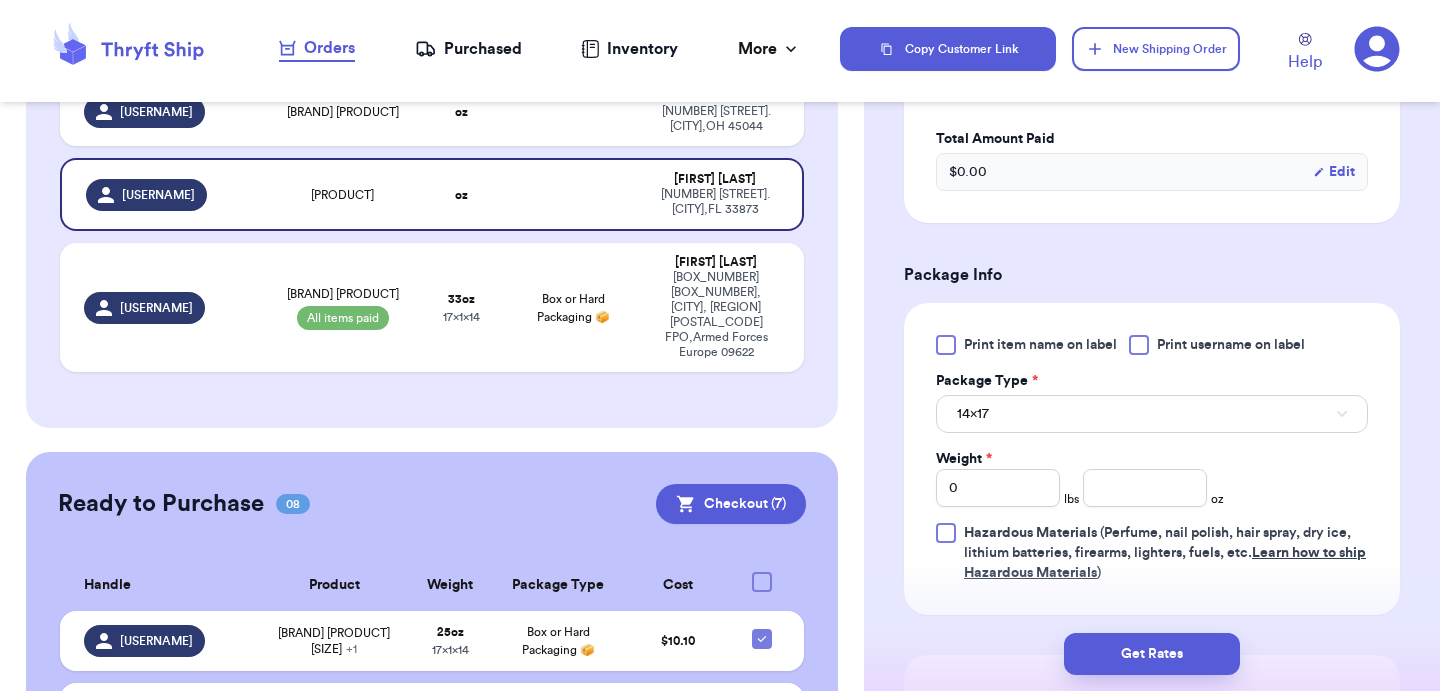 type 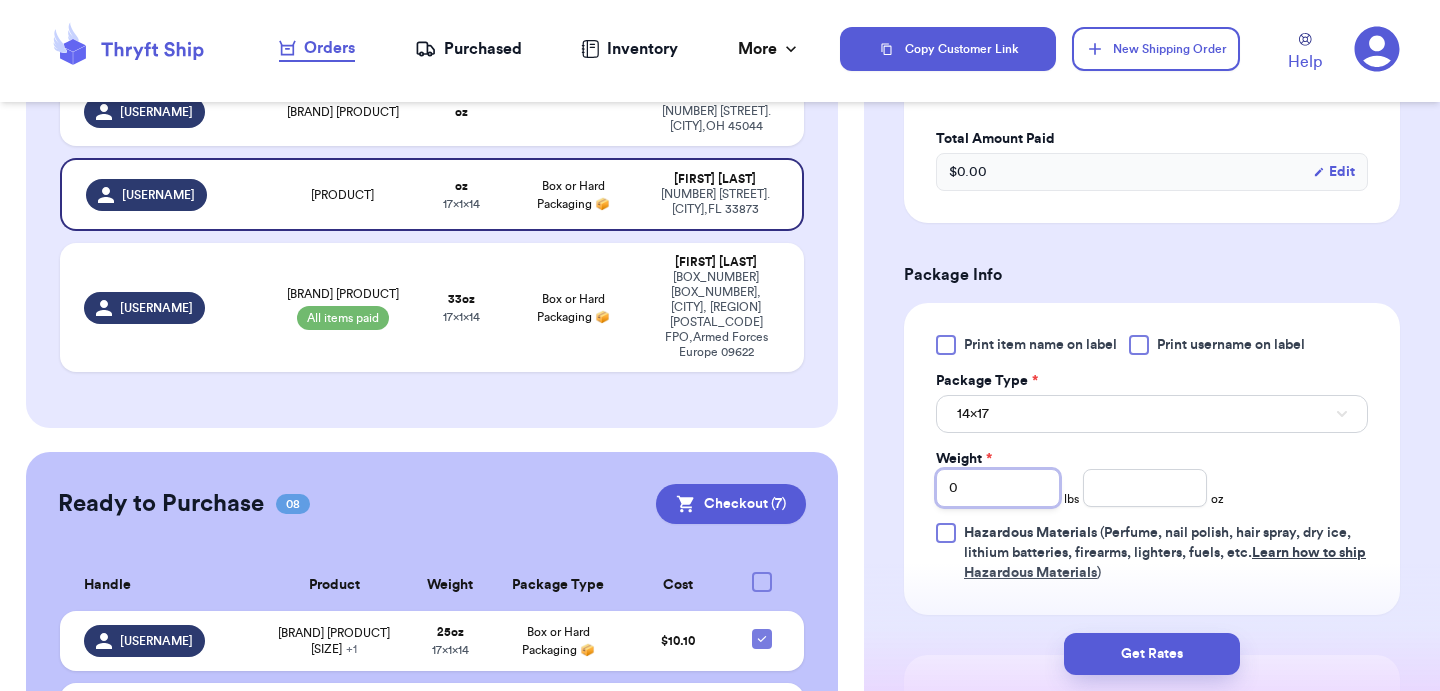 click on "0" at bounding box center [998, 488] 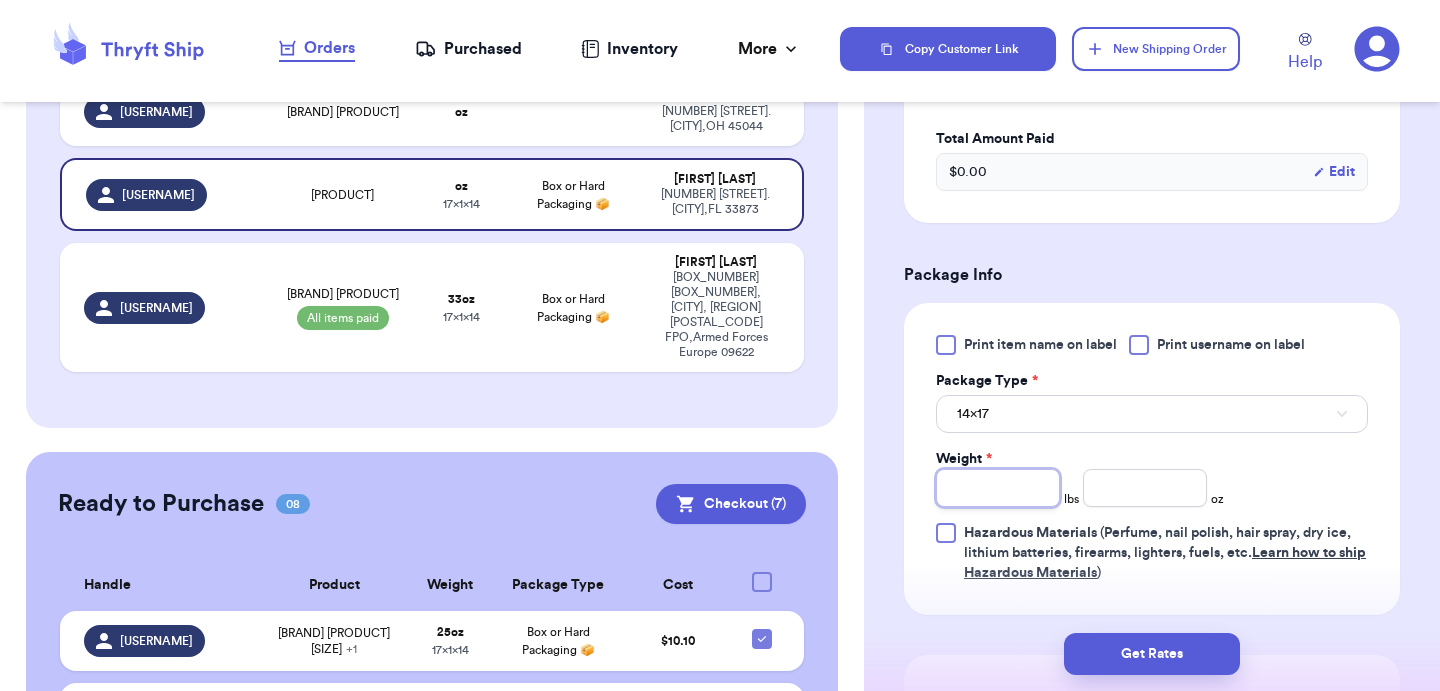 type on "1" 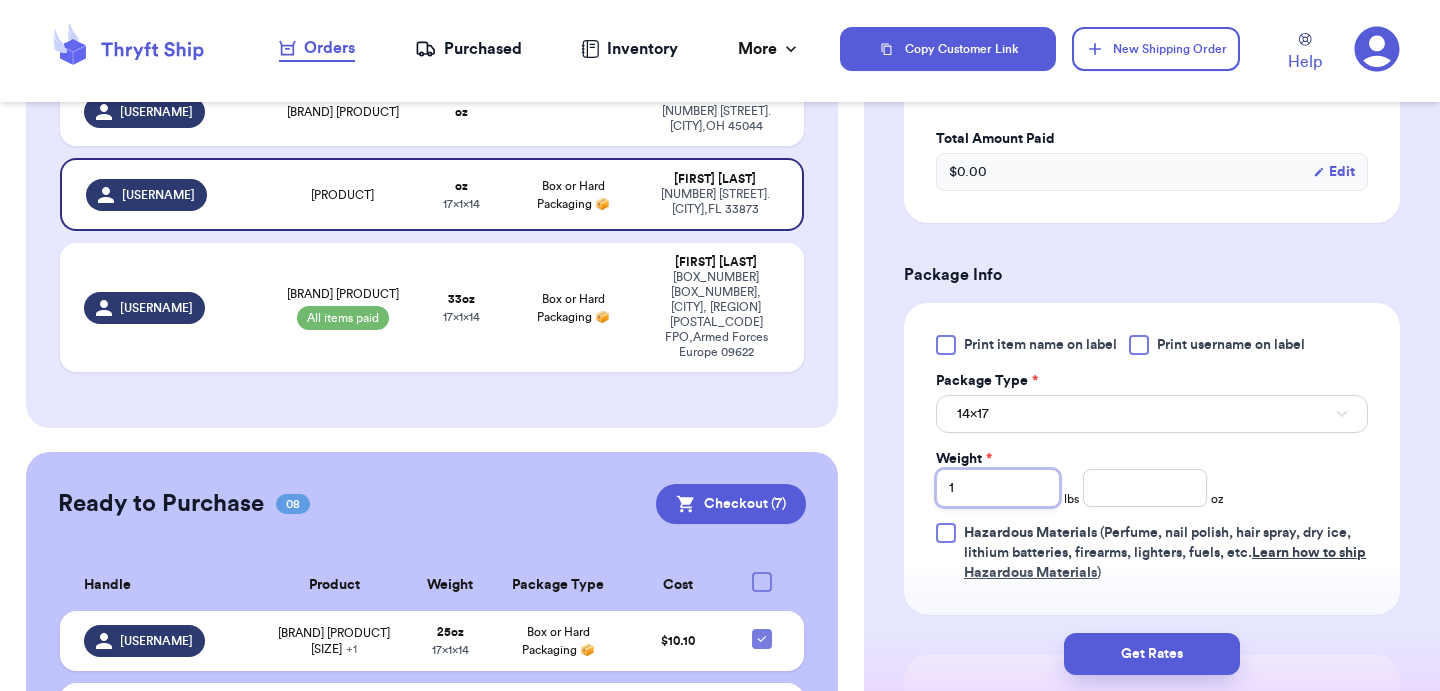 type 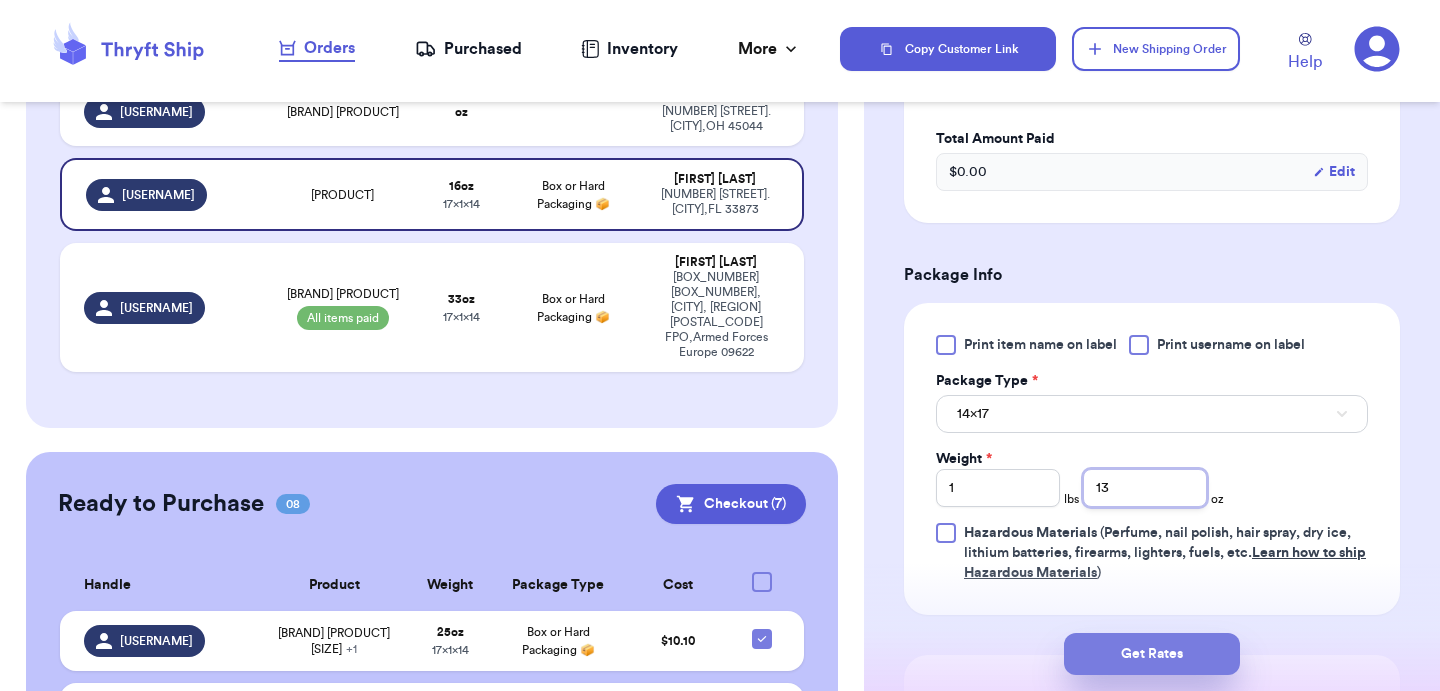 type on "13" 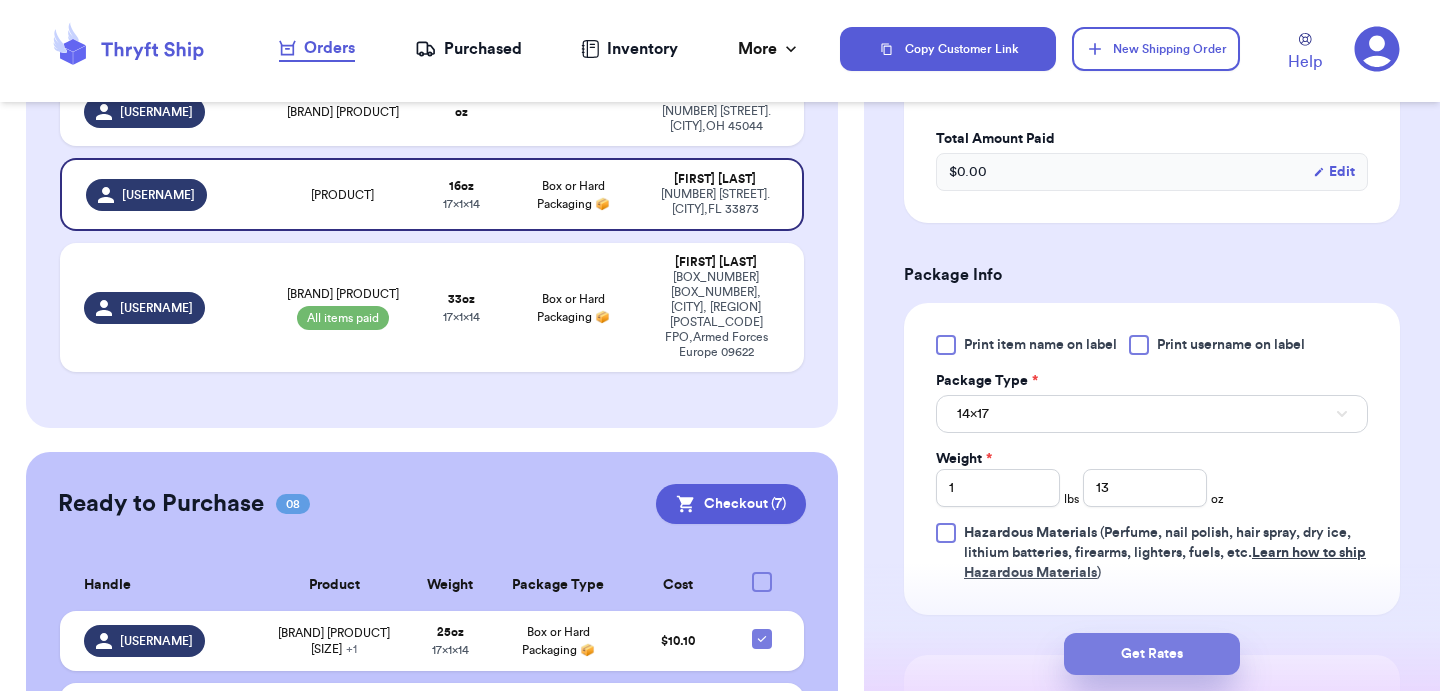 click on "Get Rates" at bounding box center [1152, 654] 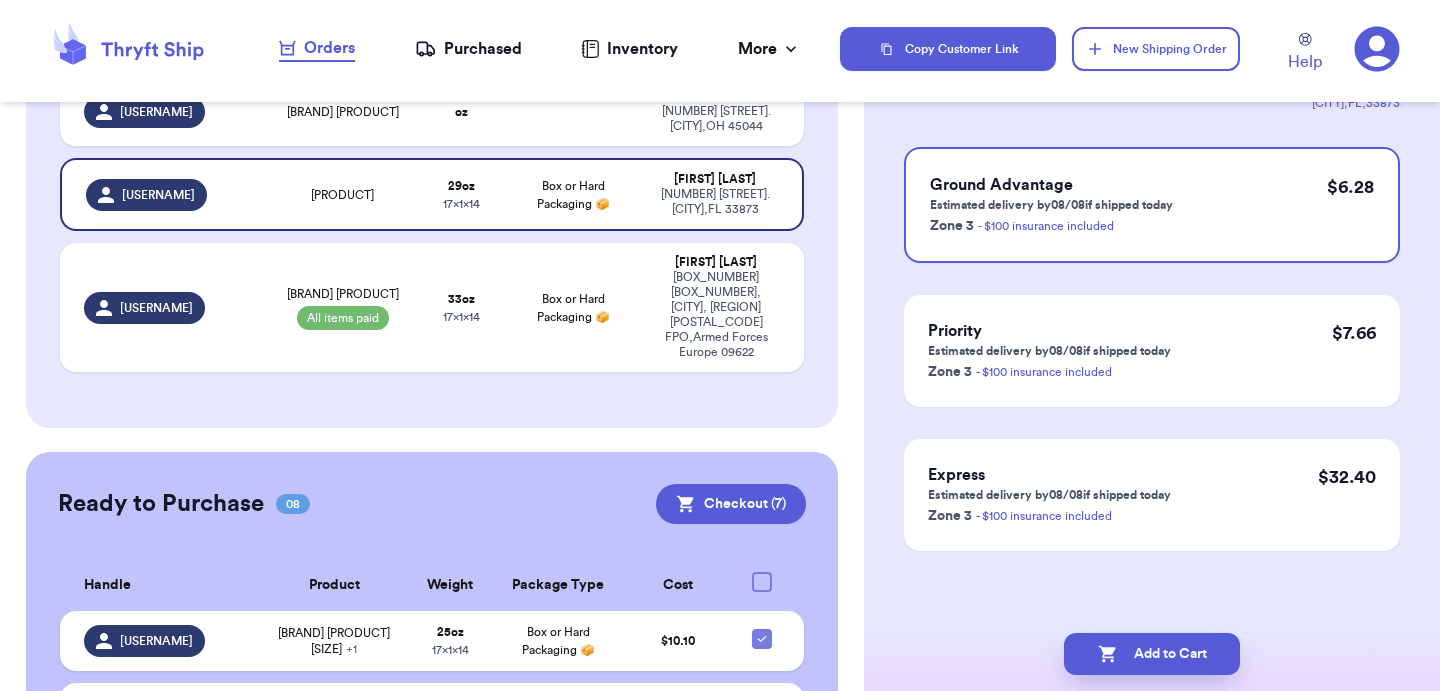 scroll, scrollTop: 0, scrollLeft: 0, axis: both 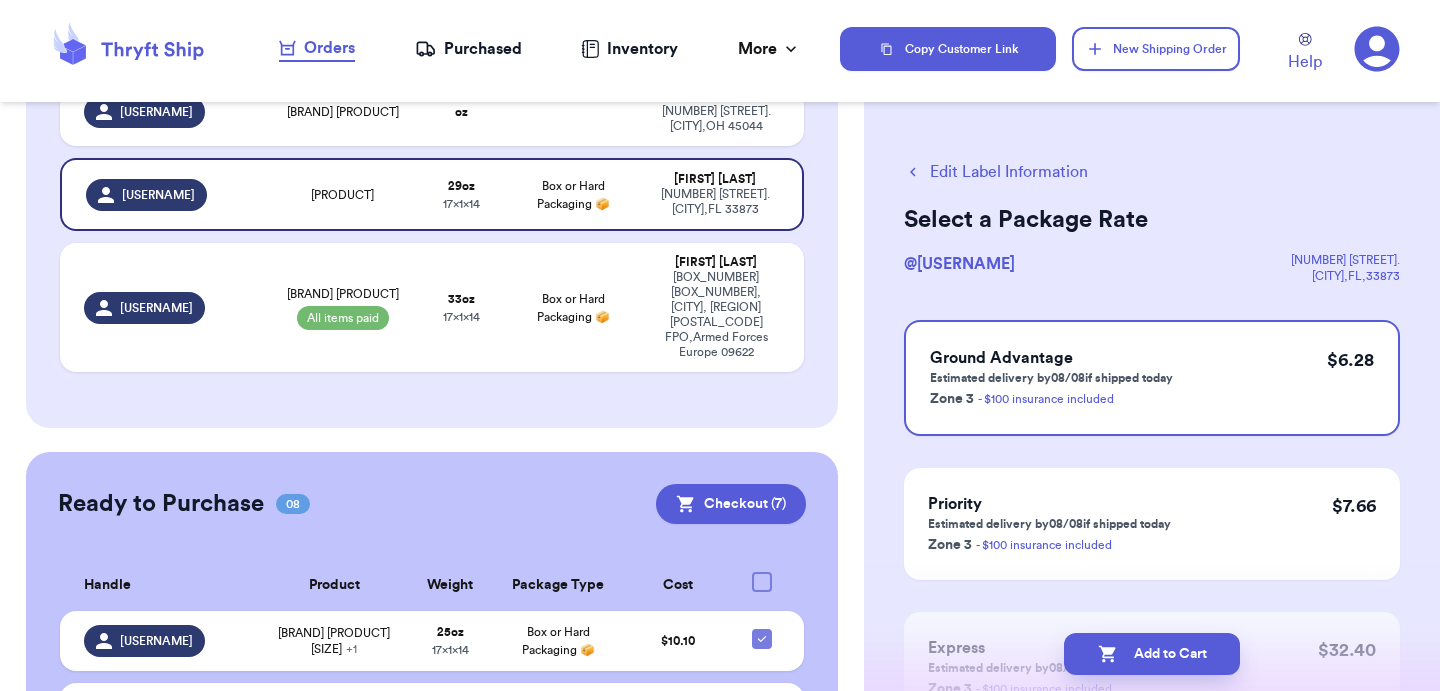 click on "Add to Cart" at bounding box center [1152, 654] 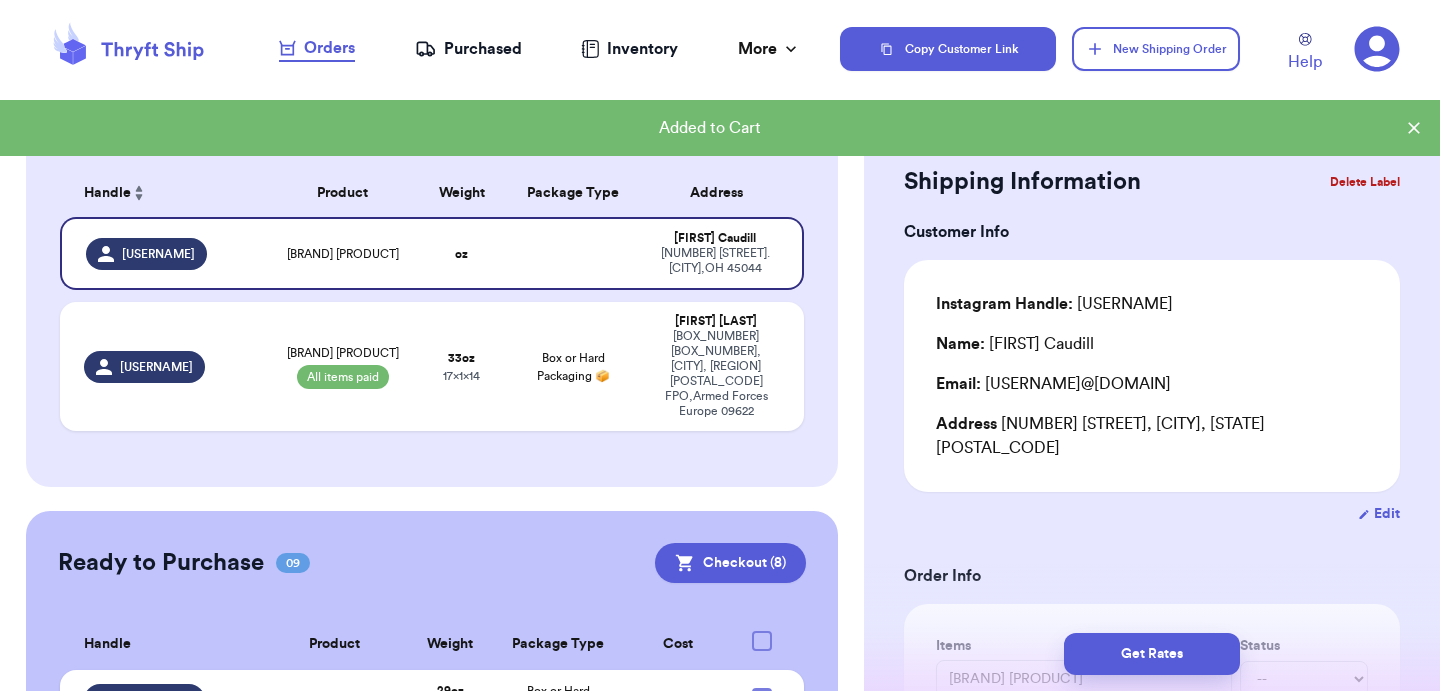 scroll, scrollTop: 95, scrollLeft: 0, axis: vertical 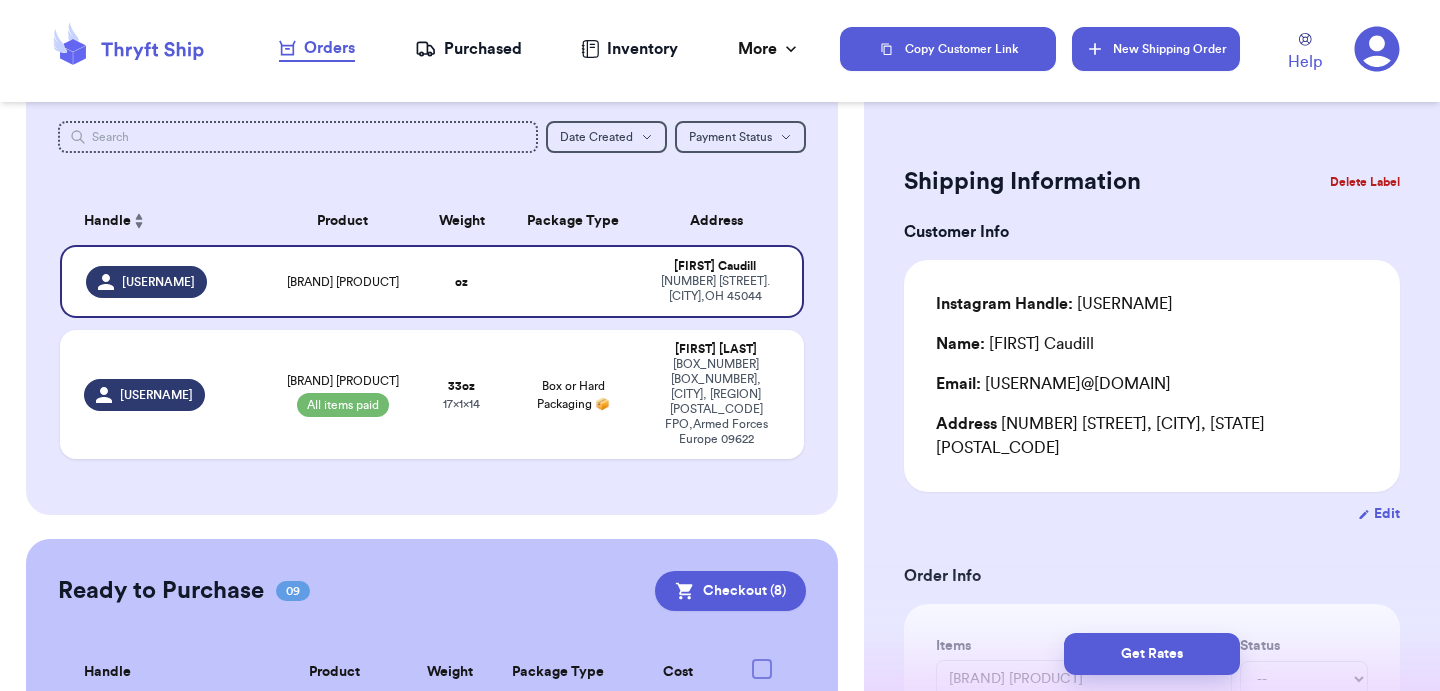 type 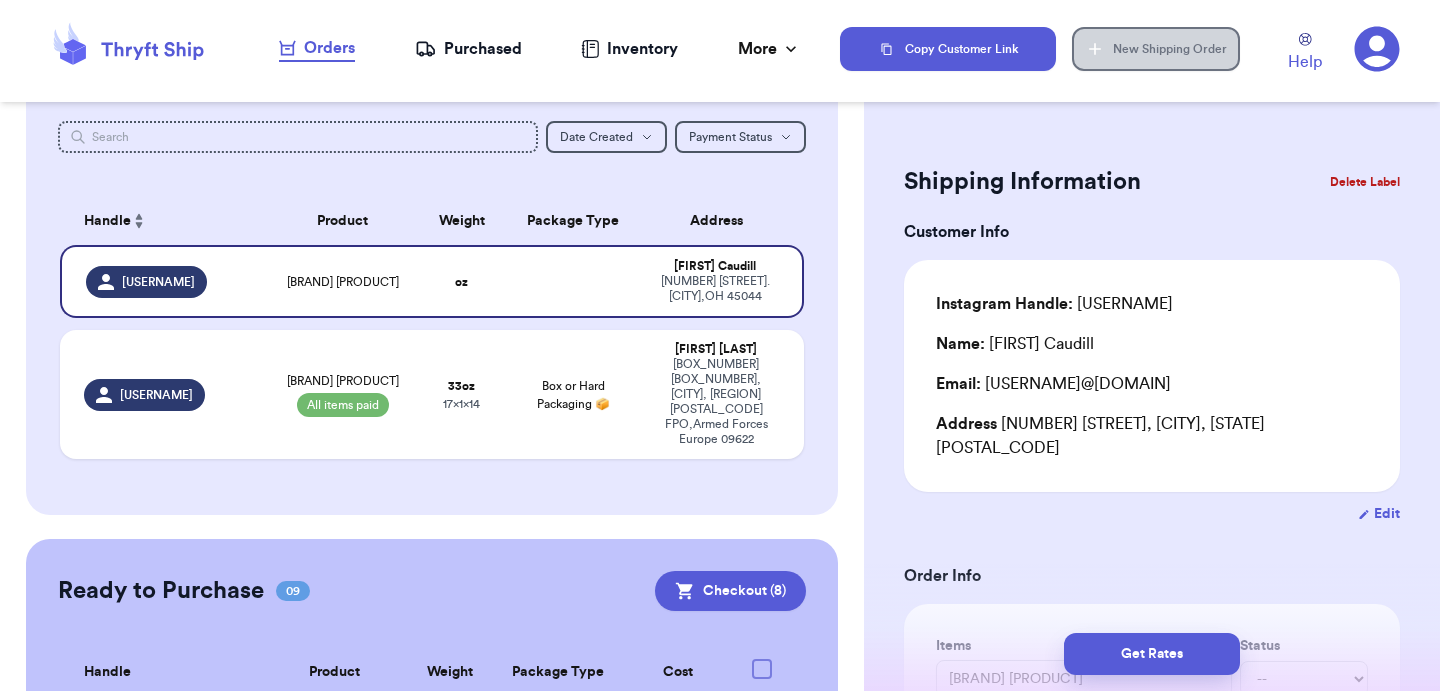 type 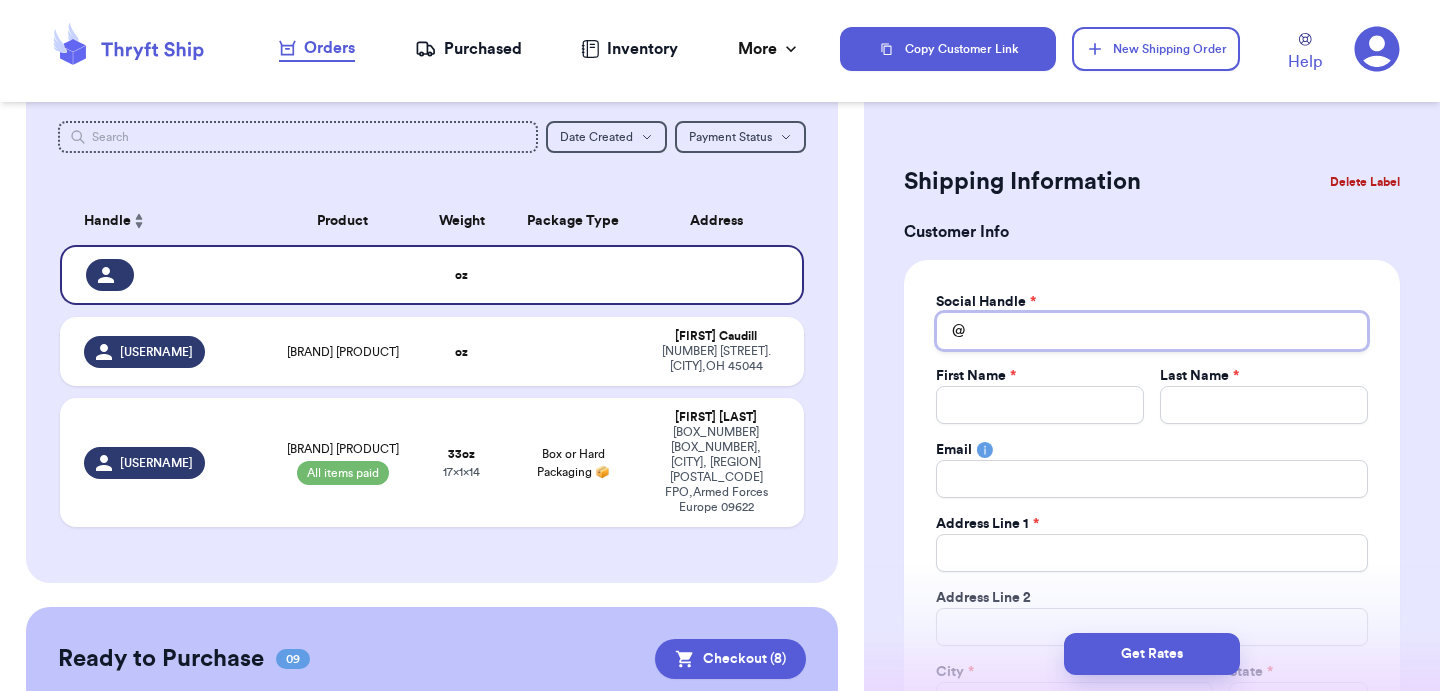 click on "Total Amount Paid" at bounding box center (1152, 331) 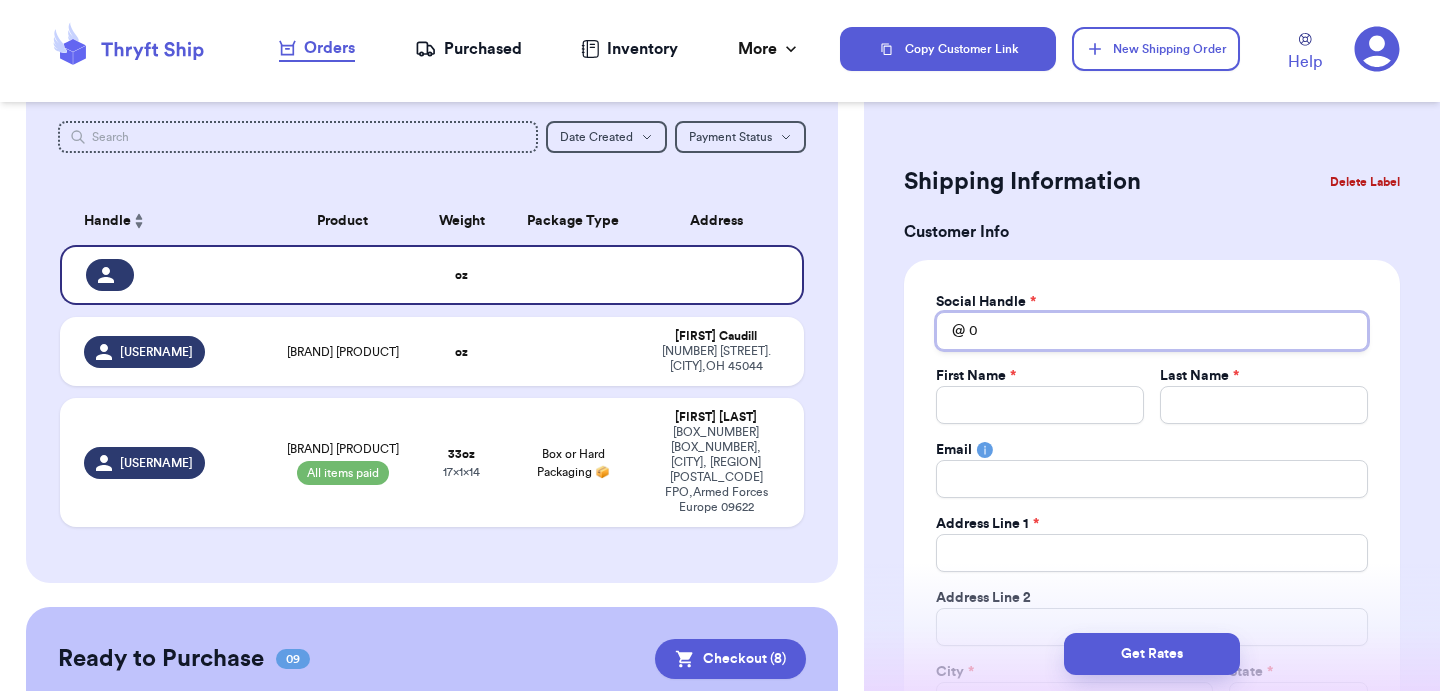 type 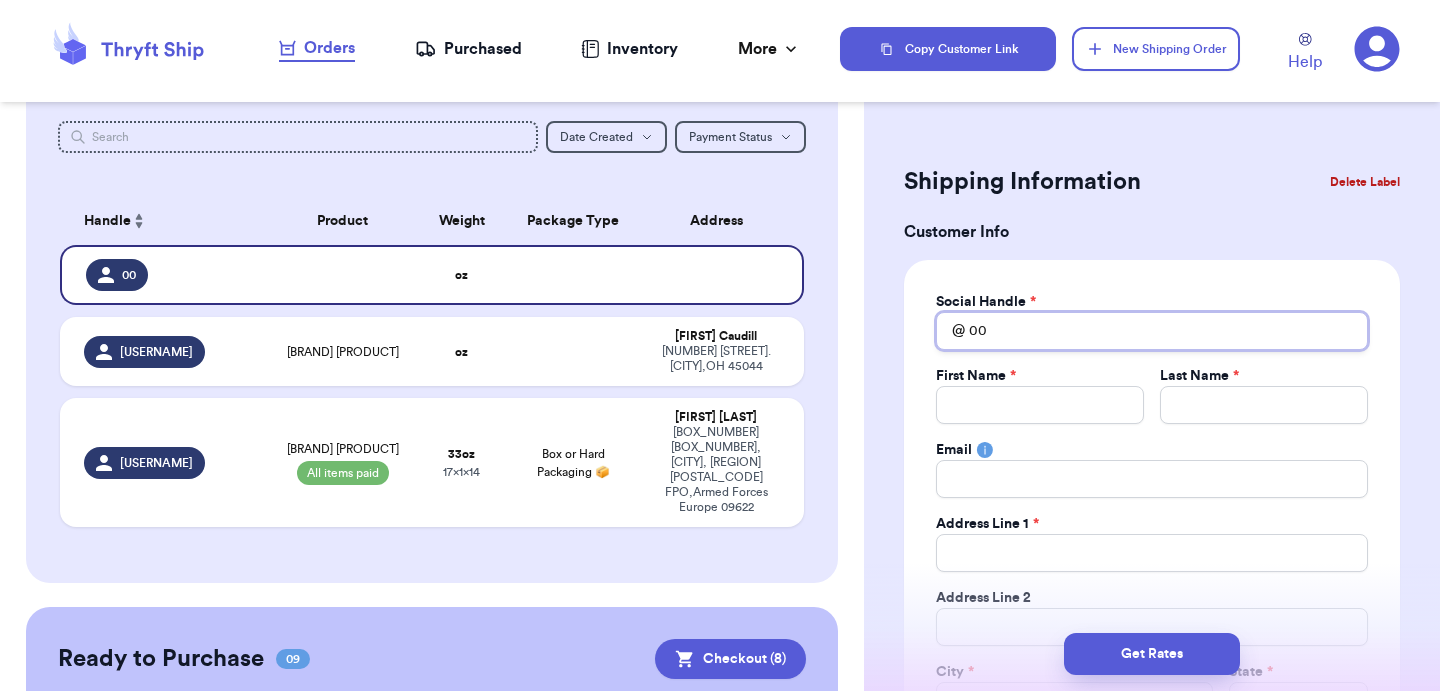 type 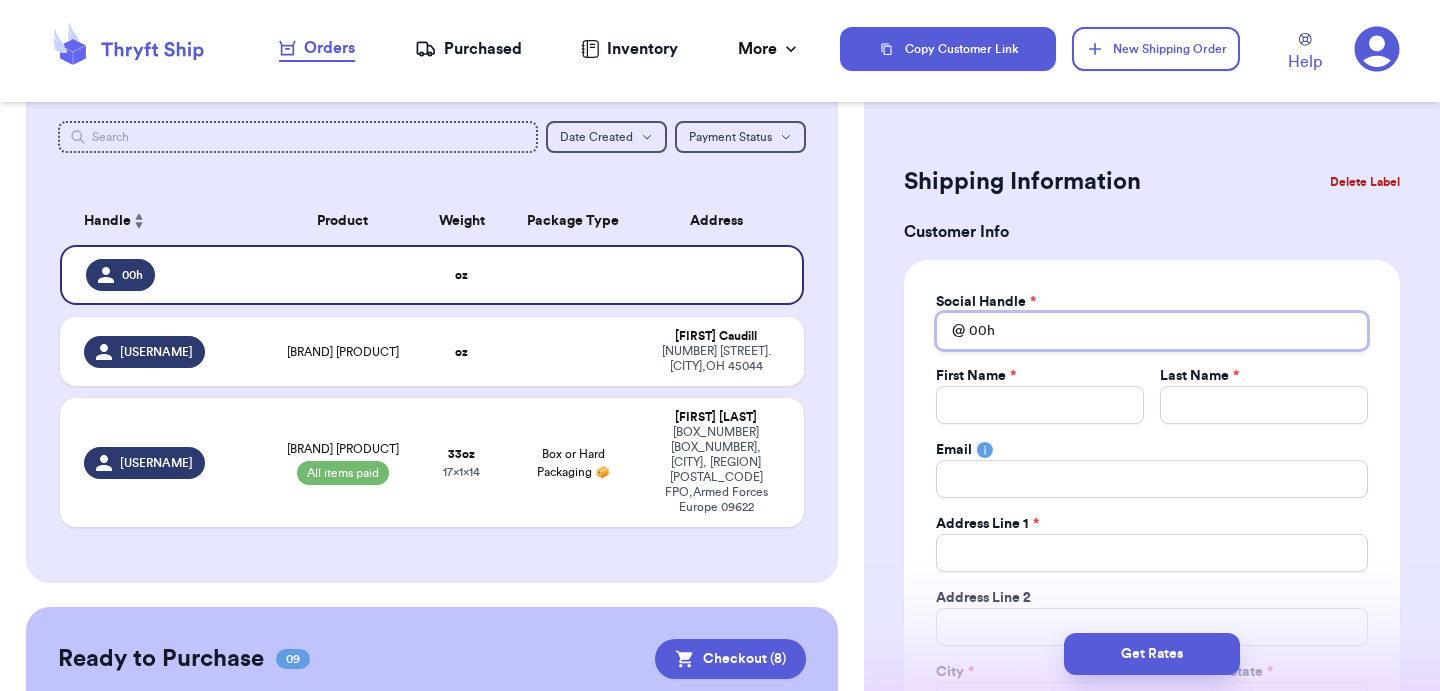 type 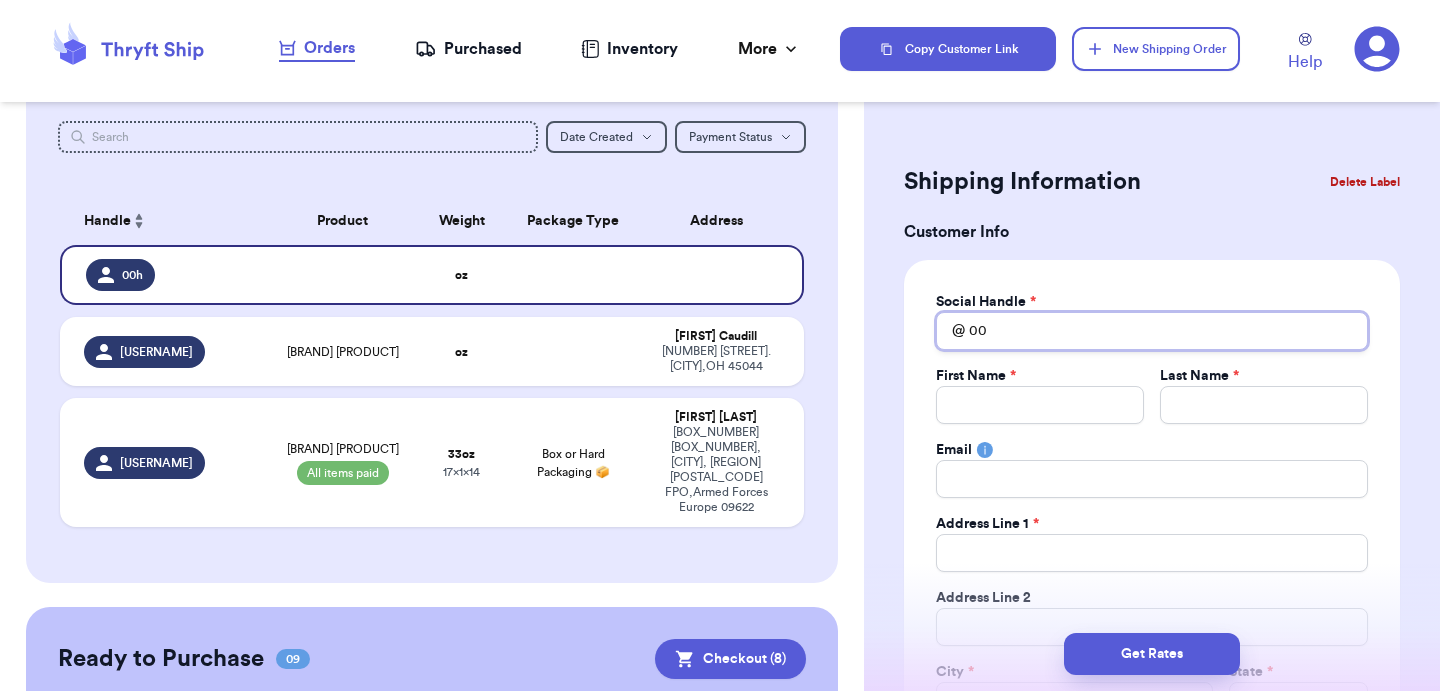 type 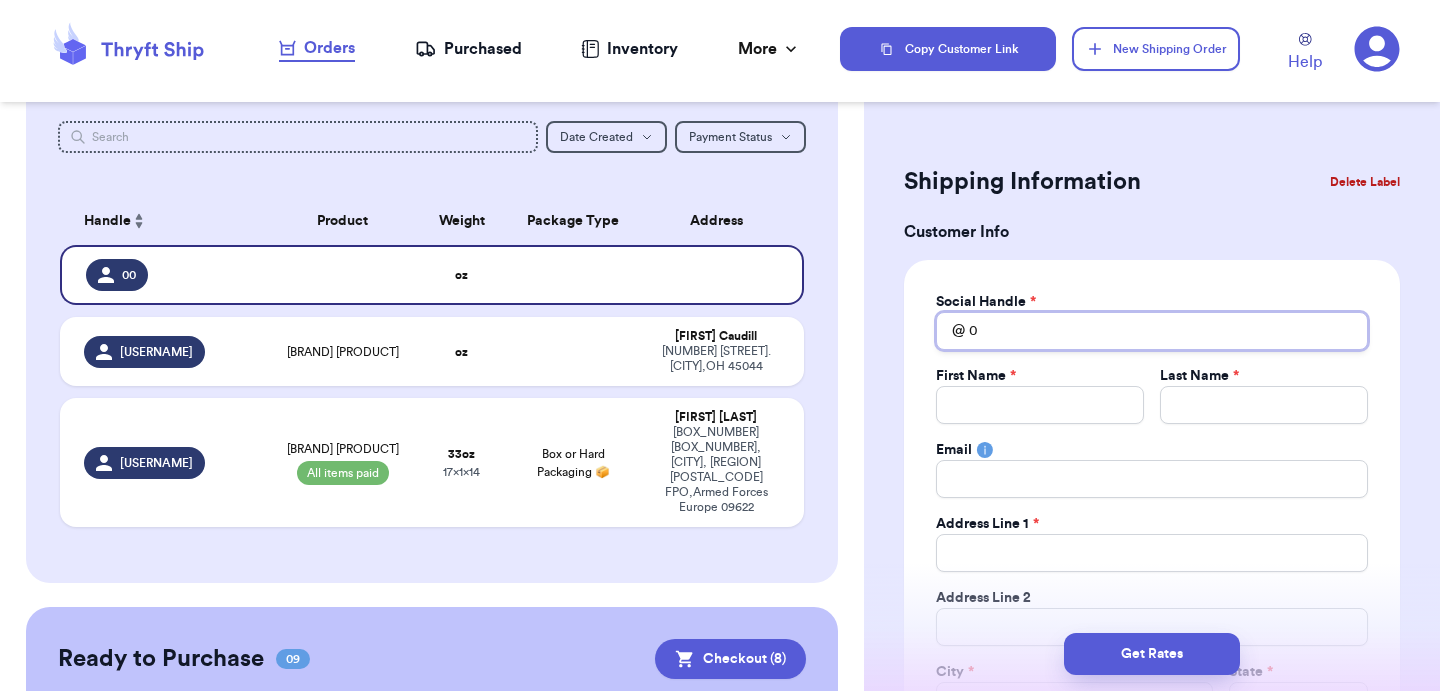 type 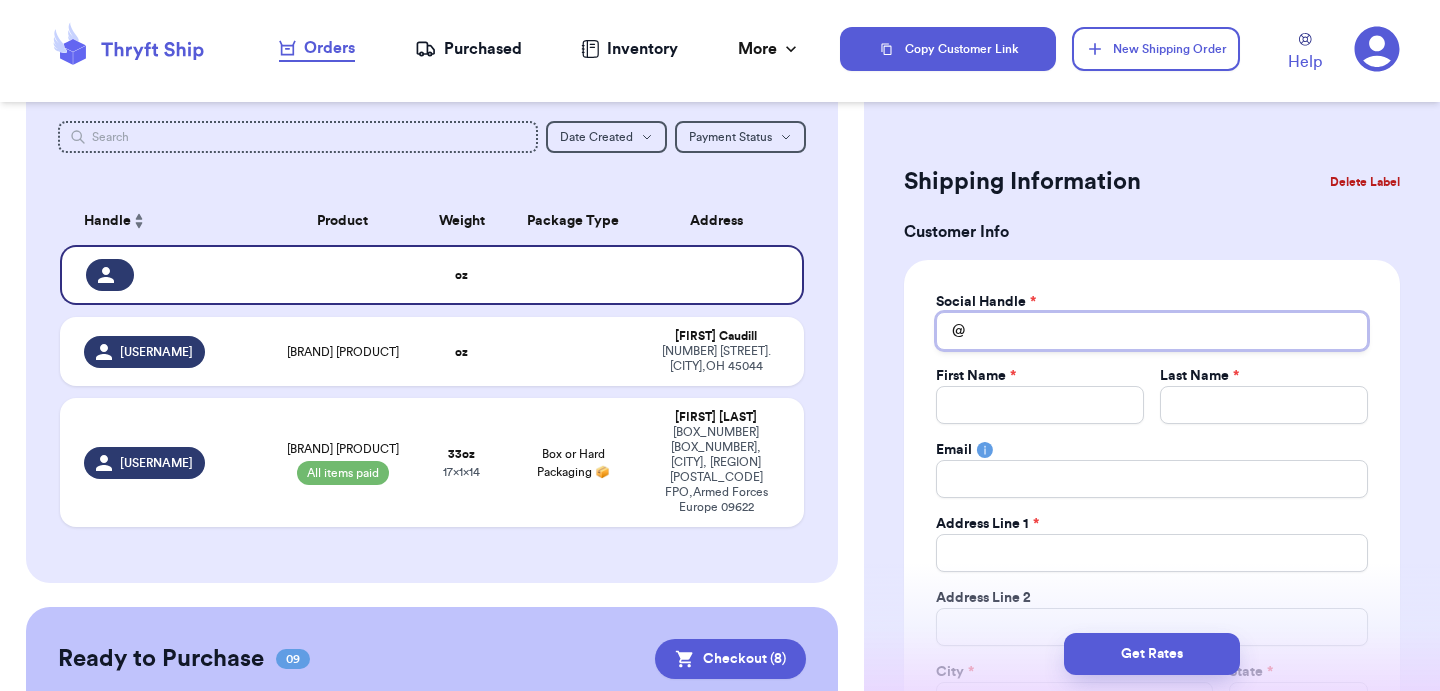 type 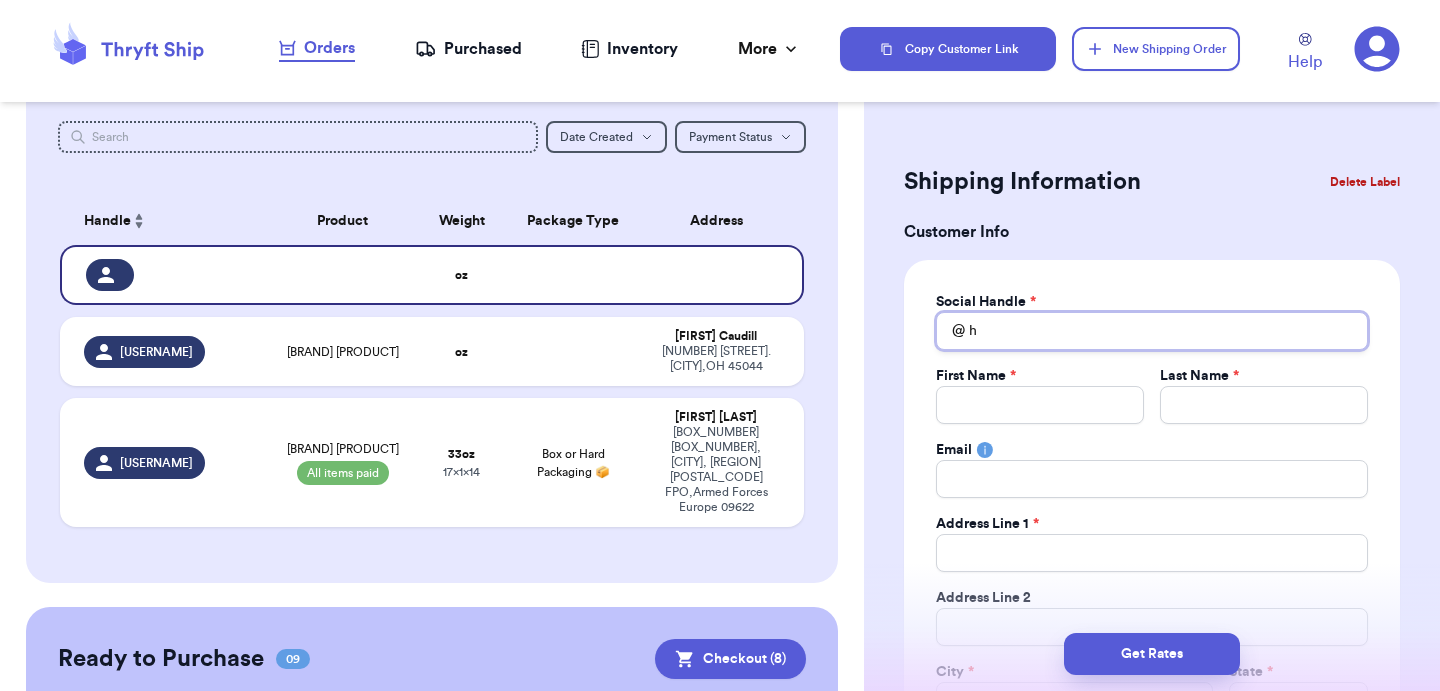 type 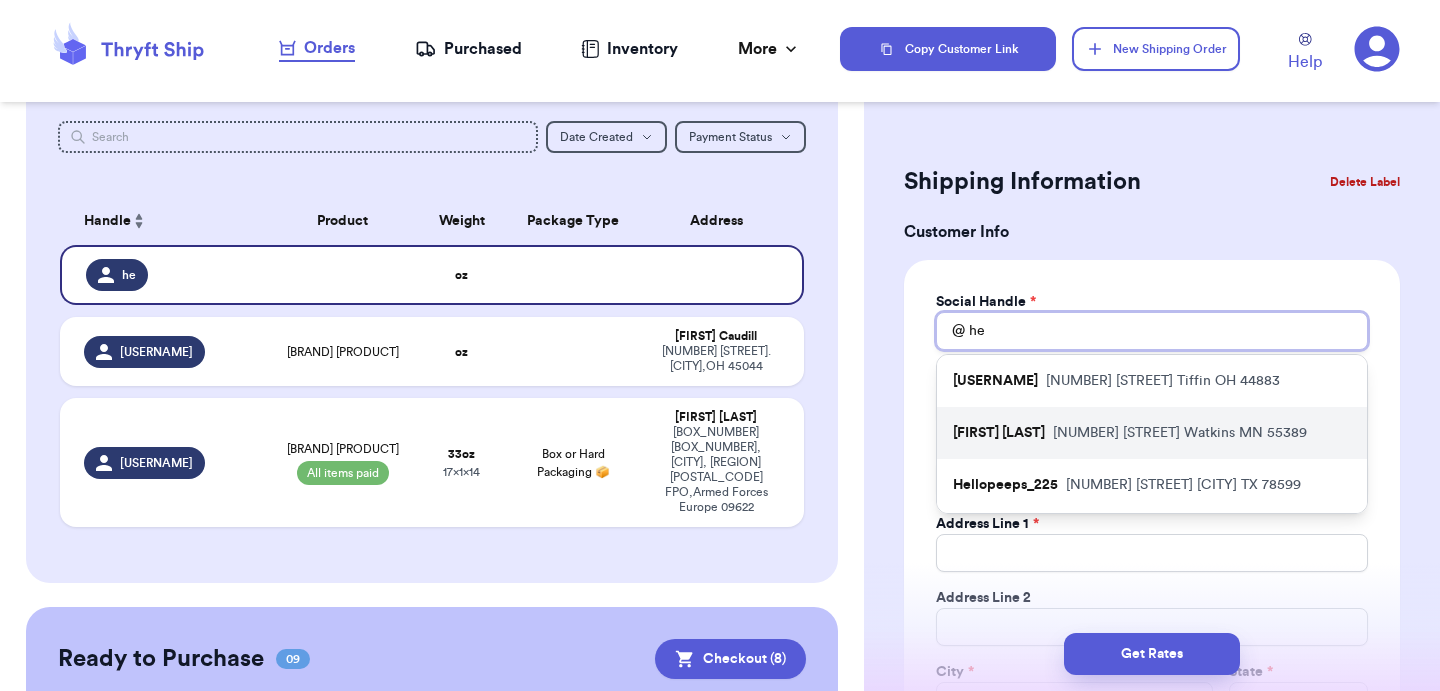 type 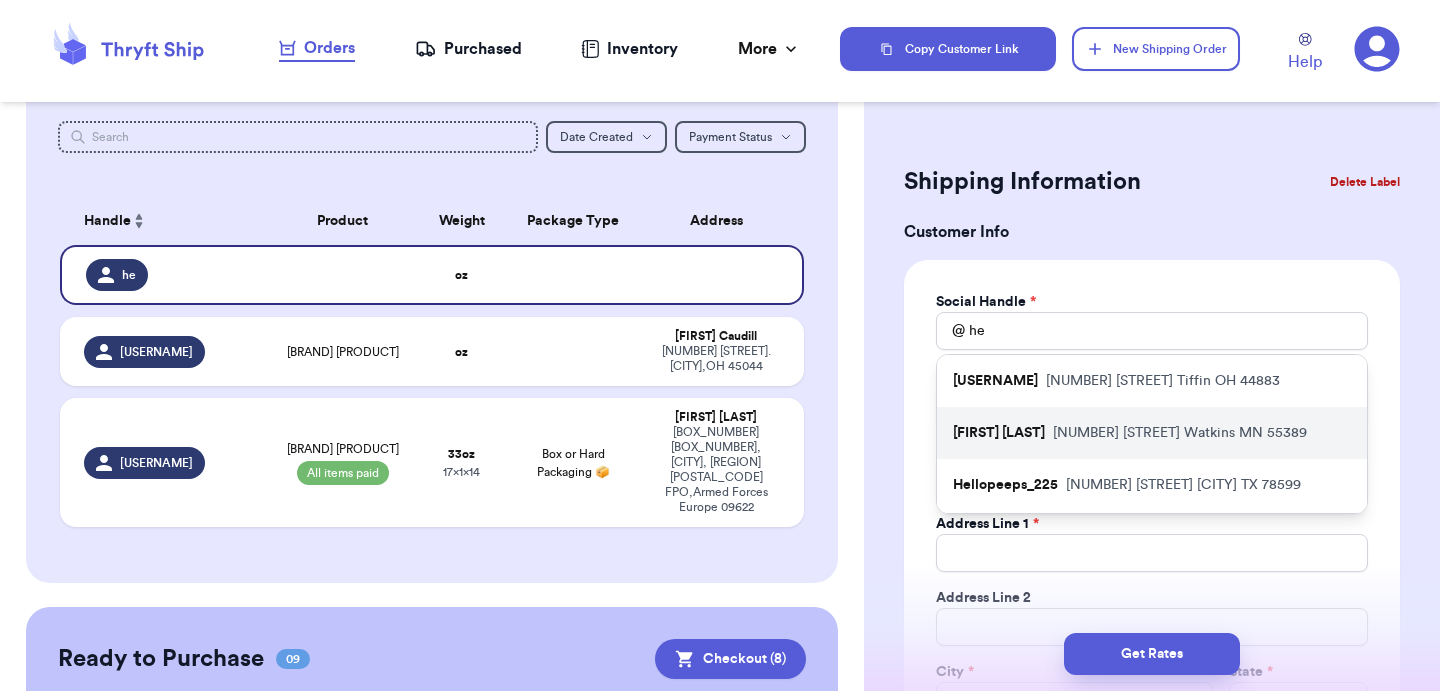 click on "[FIRST] [LAST] [NUMBER] [STREET] [CITY] [STATE] [POSTAL_CODE]" at bounding box center [1152, 433] 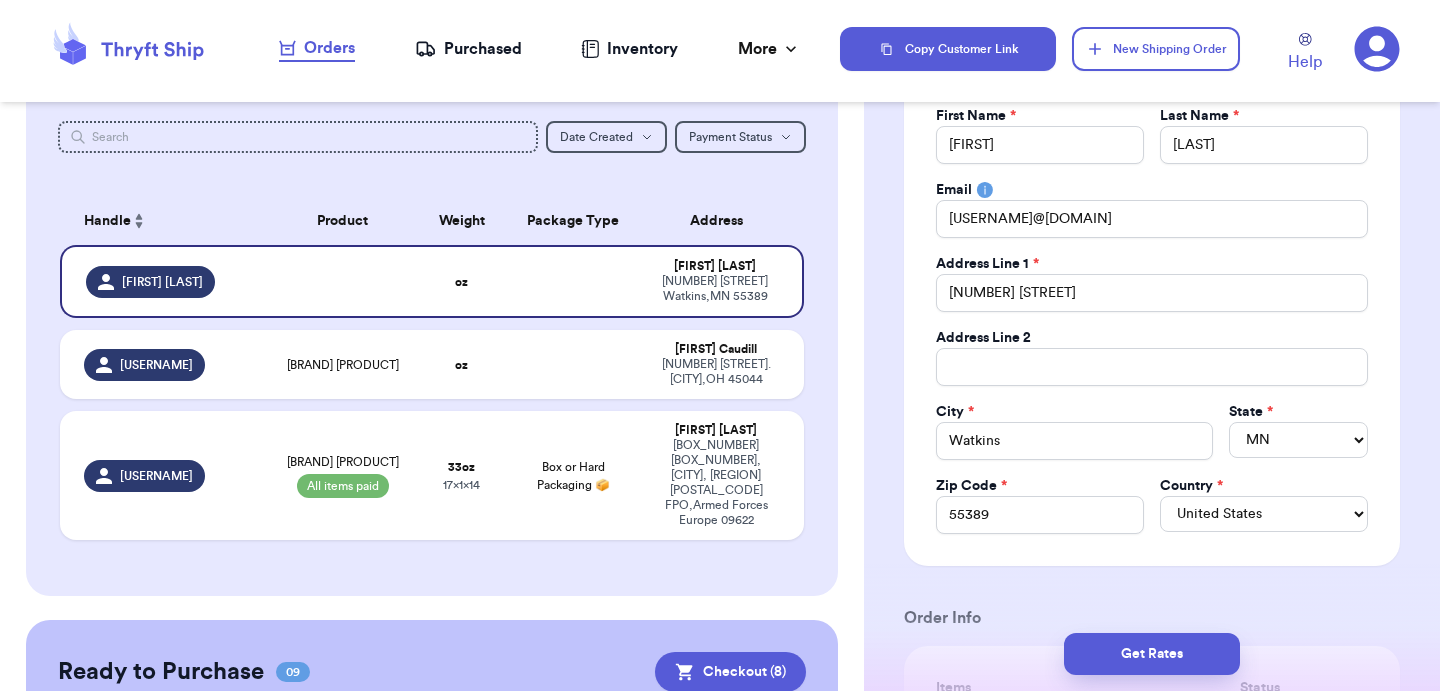 scroll, scrollTop: 264, scrollLeft: 0, axis: vertical 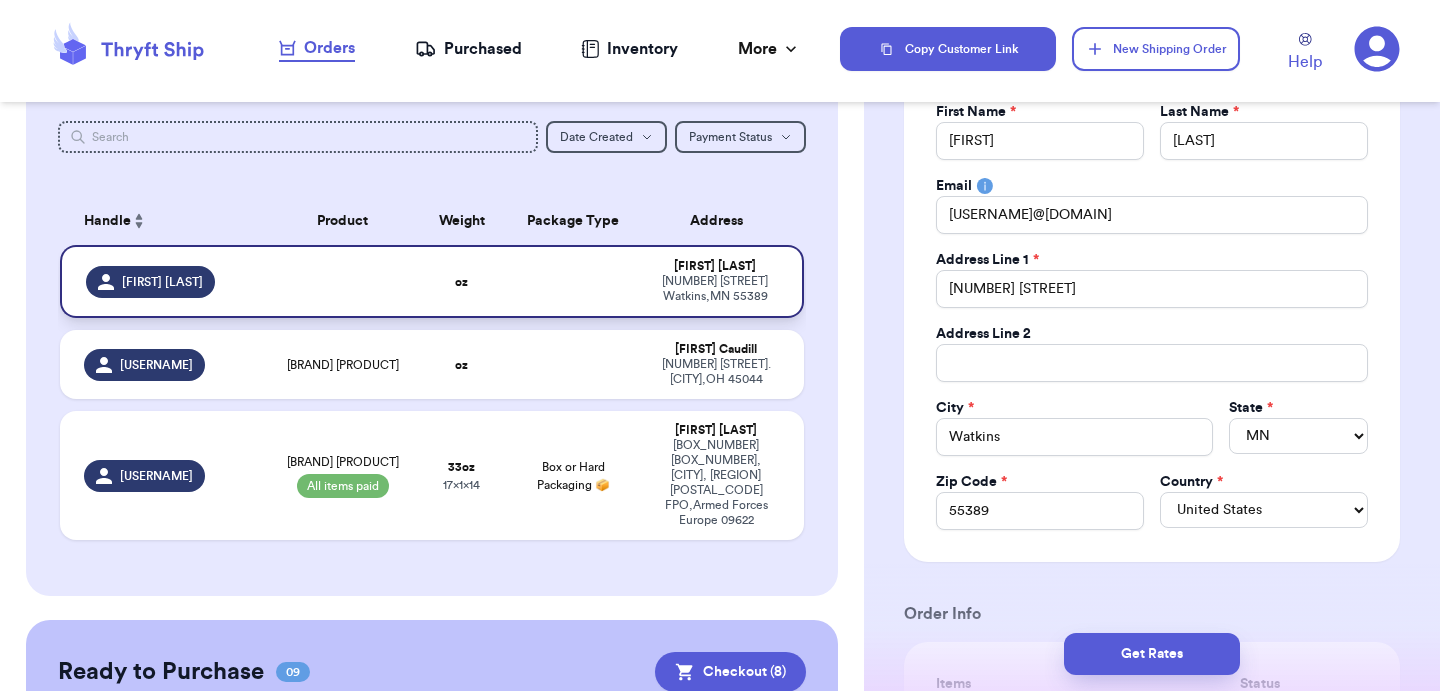 click on "[FIRST] [LAST]" at bounding box center (715, 266) 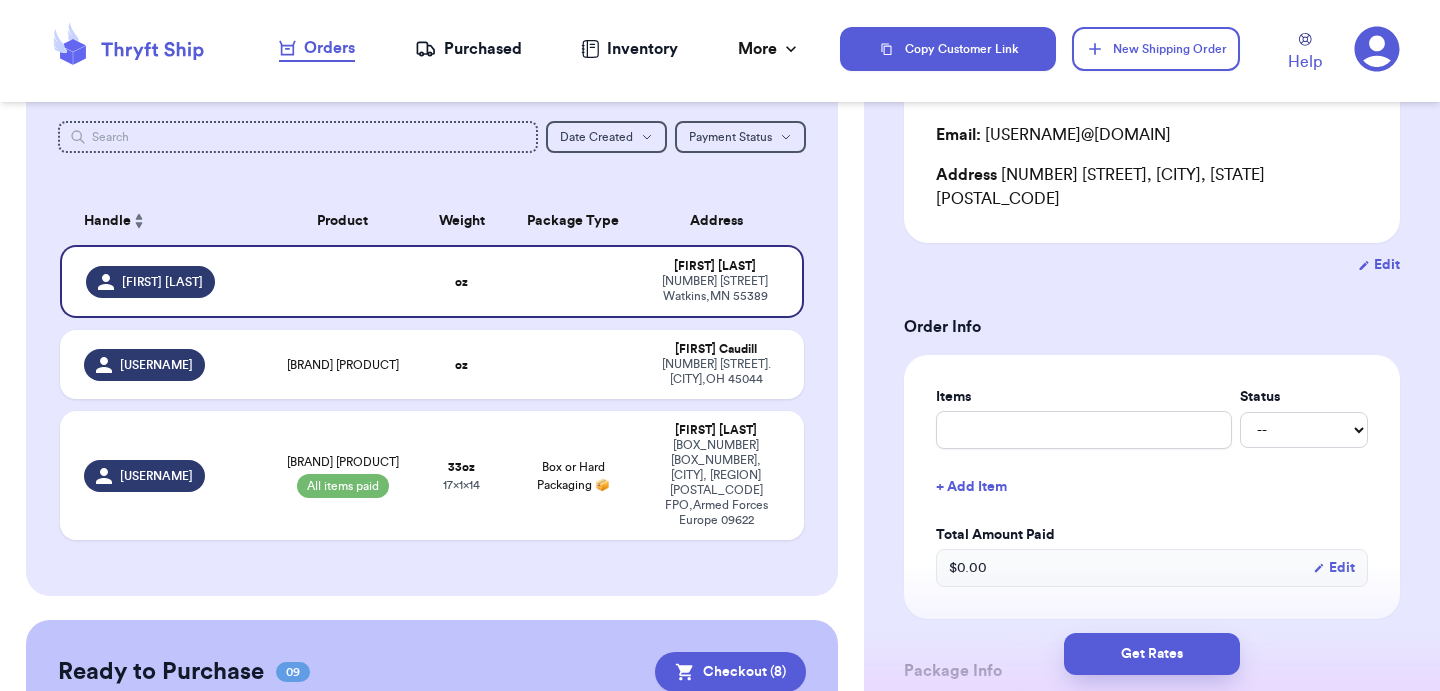 scroll, scrollTop: 0, scrollLeft: 0, axis: both 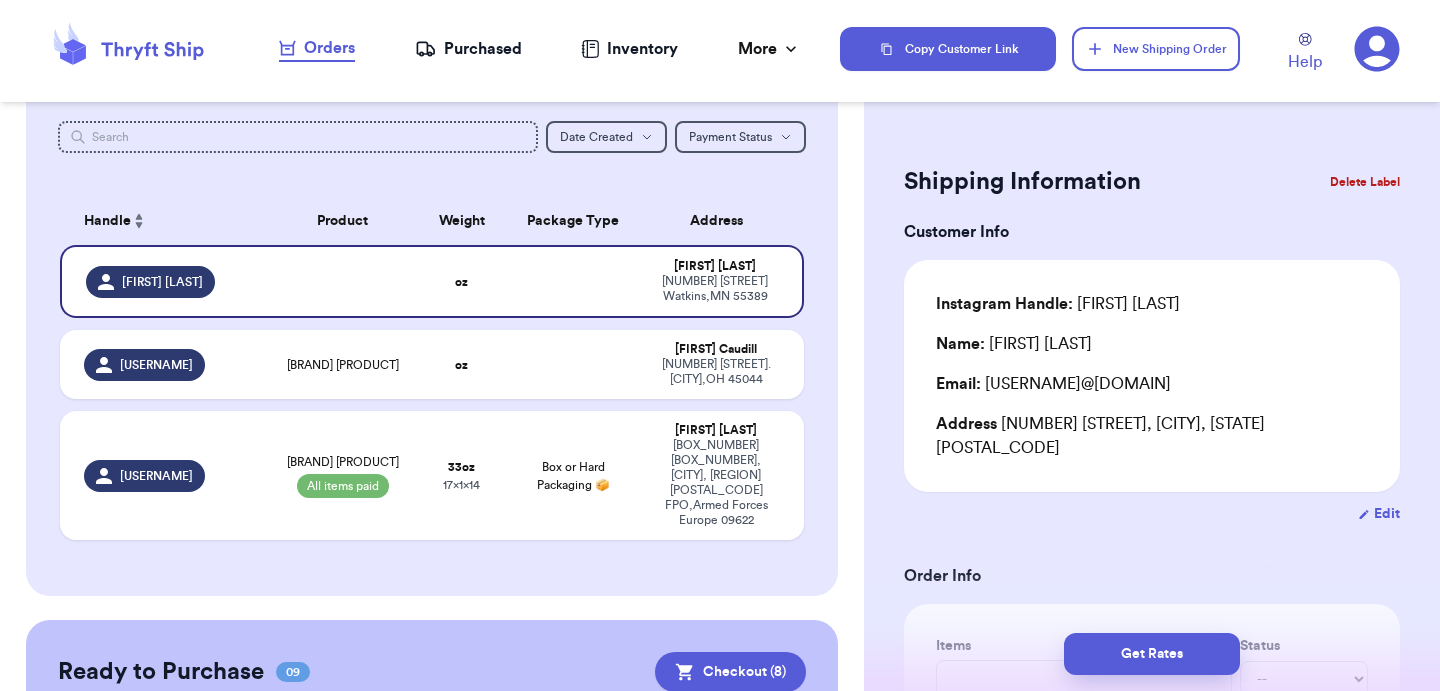 click on "Delete Label" at bounding box center [1365, 182] 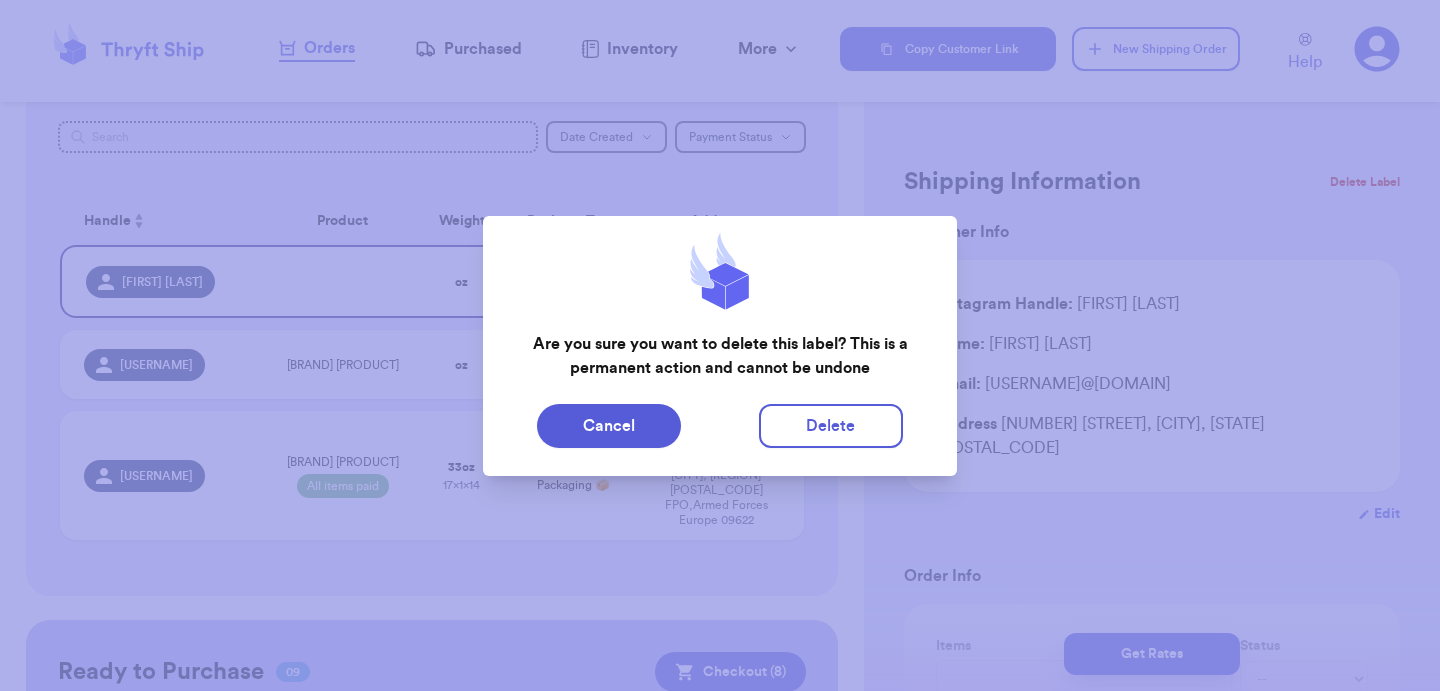 click on "Cancel Delete" at bounding box center [720, 426] 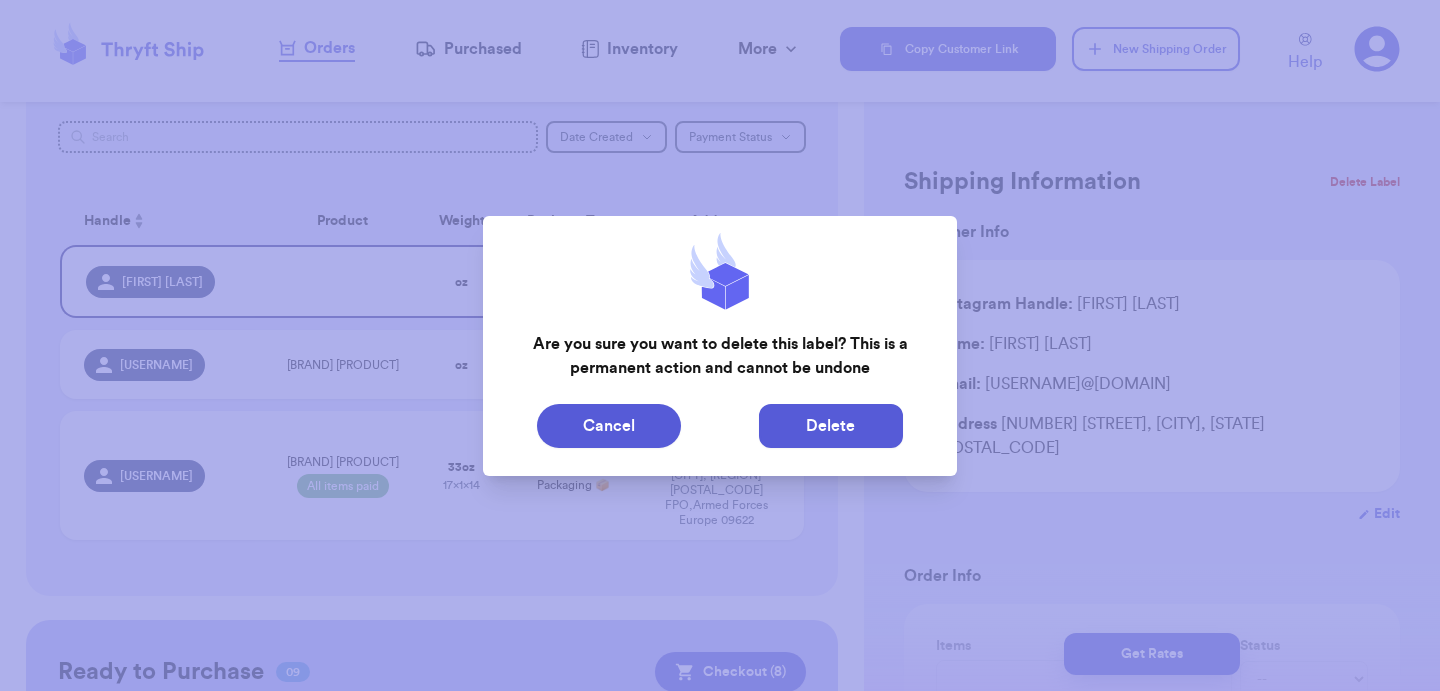 click on "Delete" at bounding box center (831, 426) 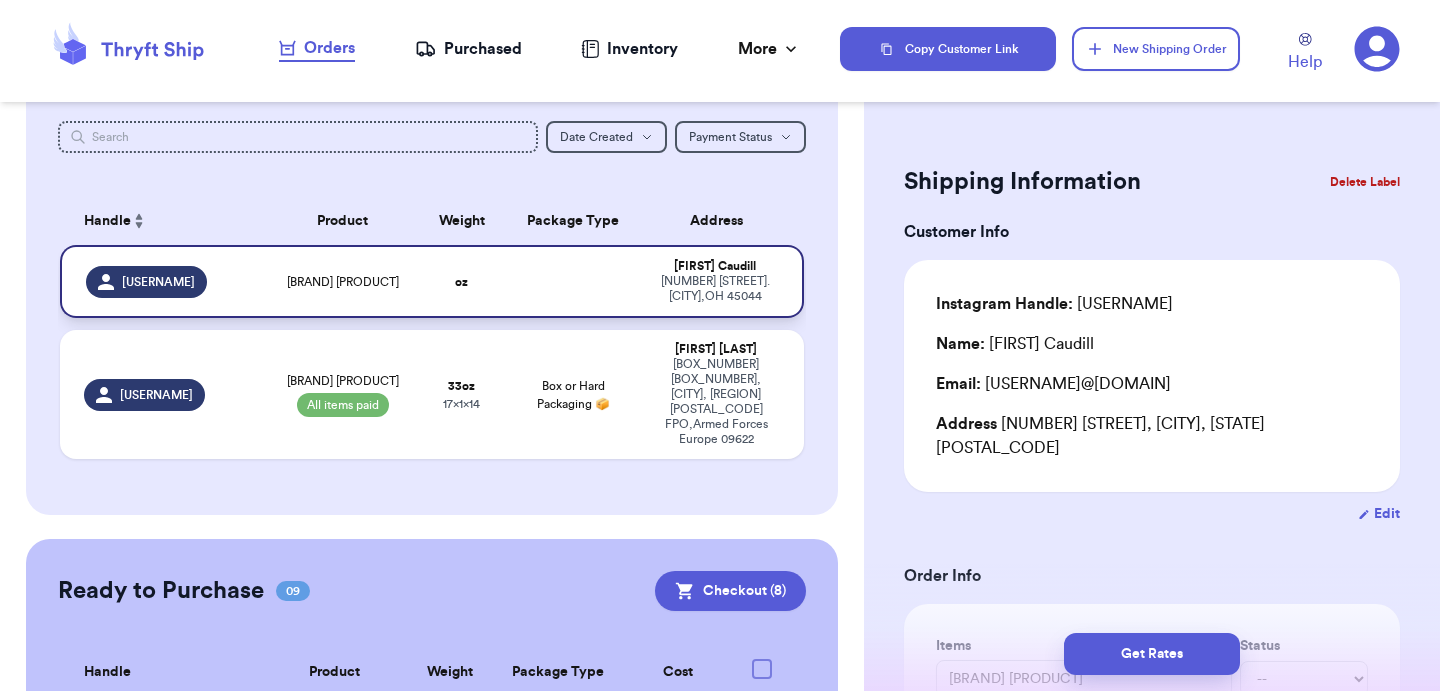 click at bounding box center [573, 281] 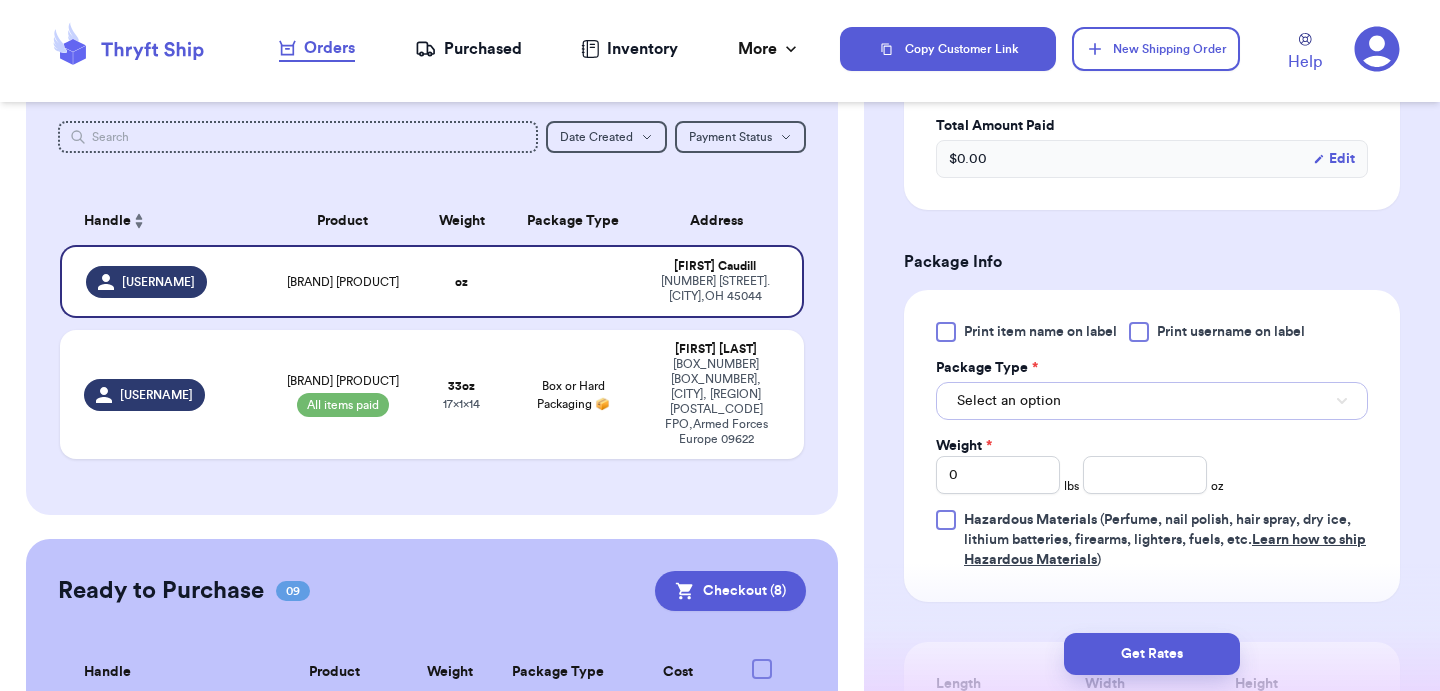 click on "Select an option" at bounding box center (1009, 401) 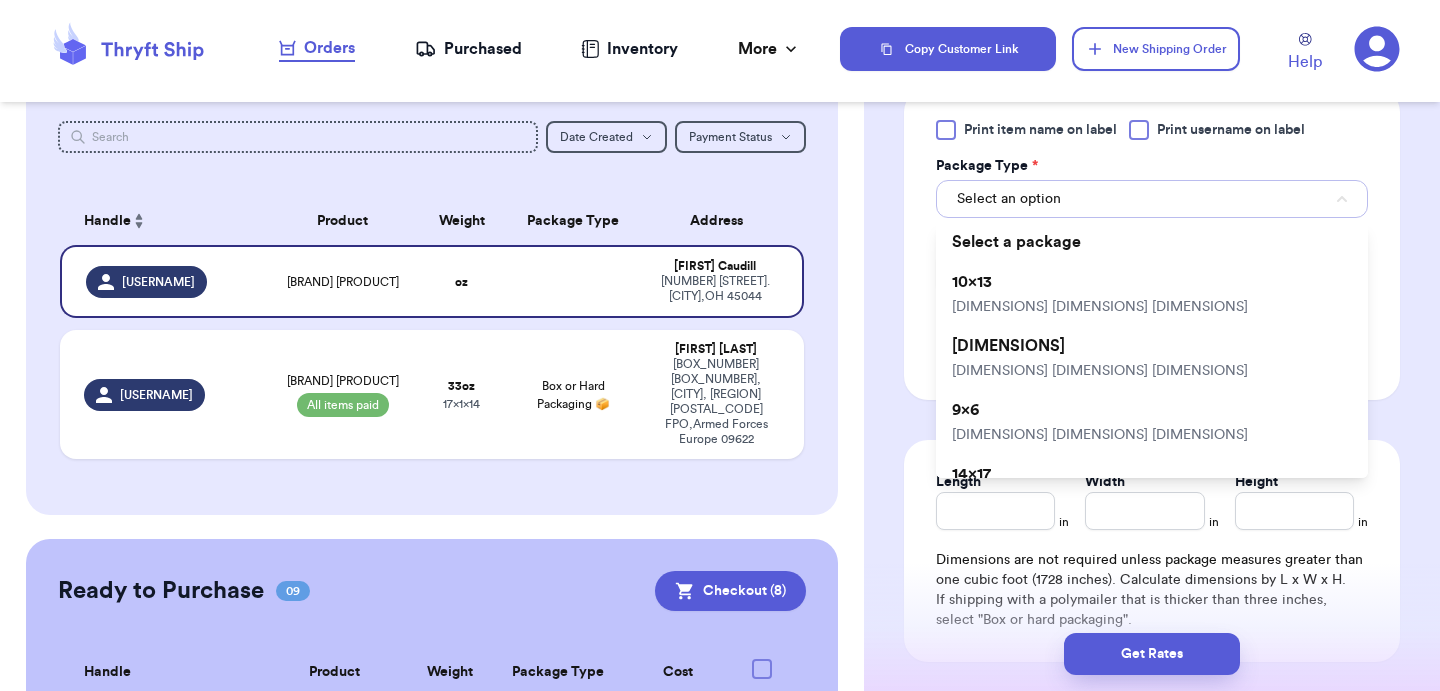 scroll, scrollTop: 904, scrollLeft: 0, axis: vertical 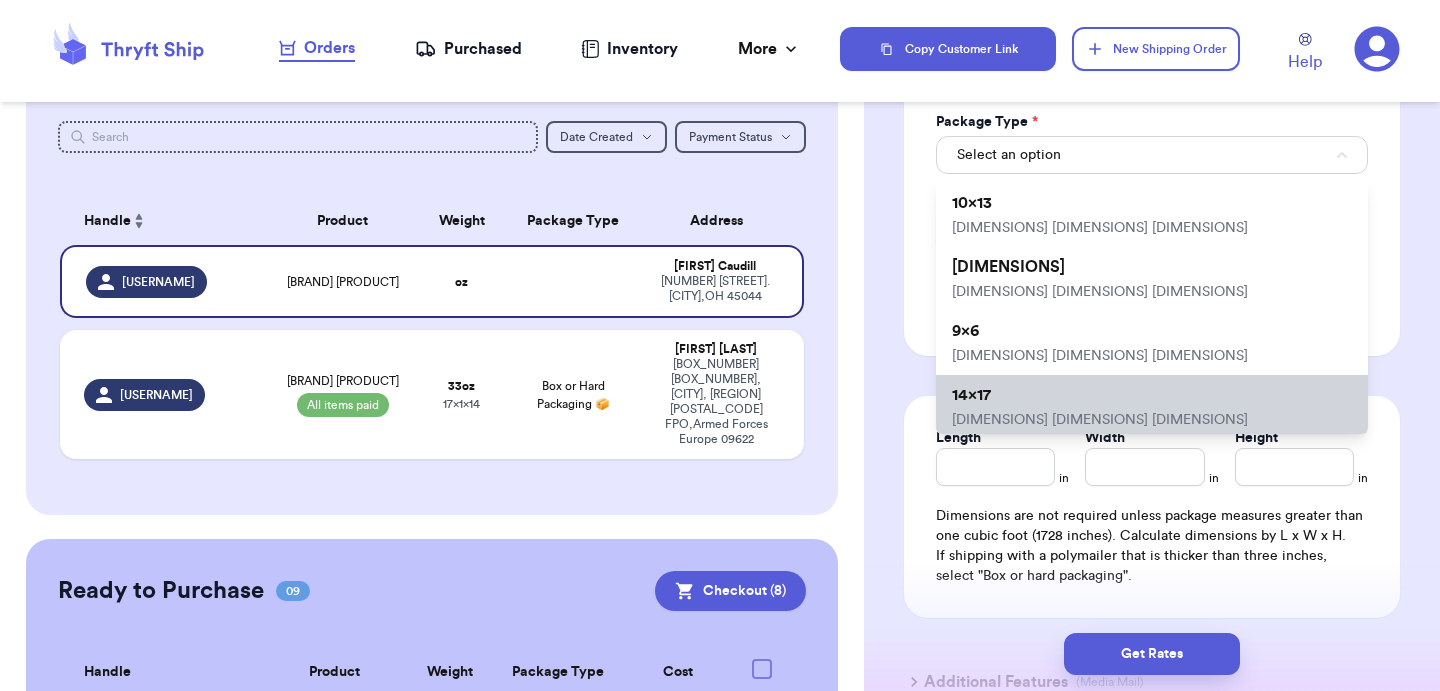 click on "[DIMENSIONS] [DIMENSIONS] [DIMENSIONS]" at bounding box center (1152, 407) 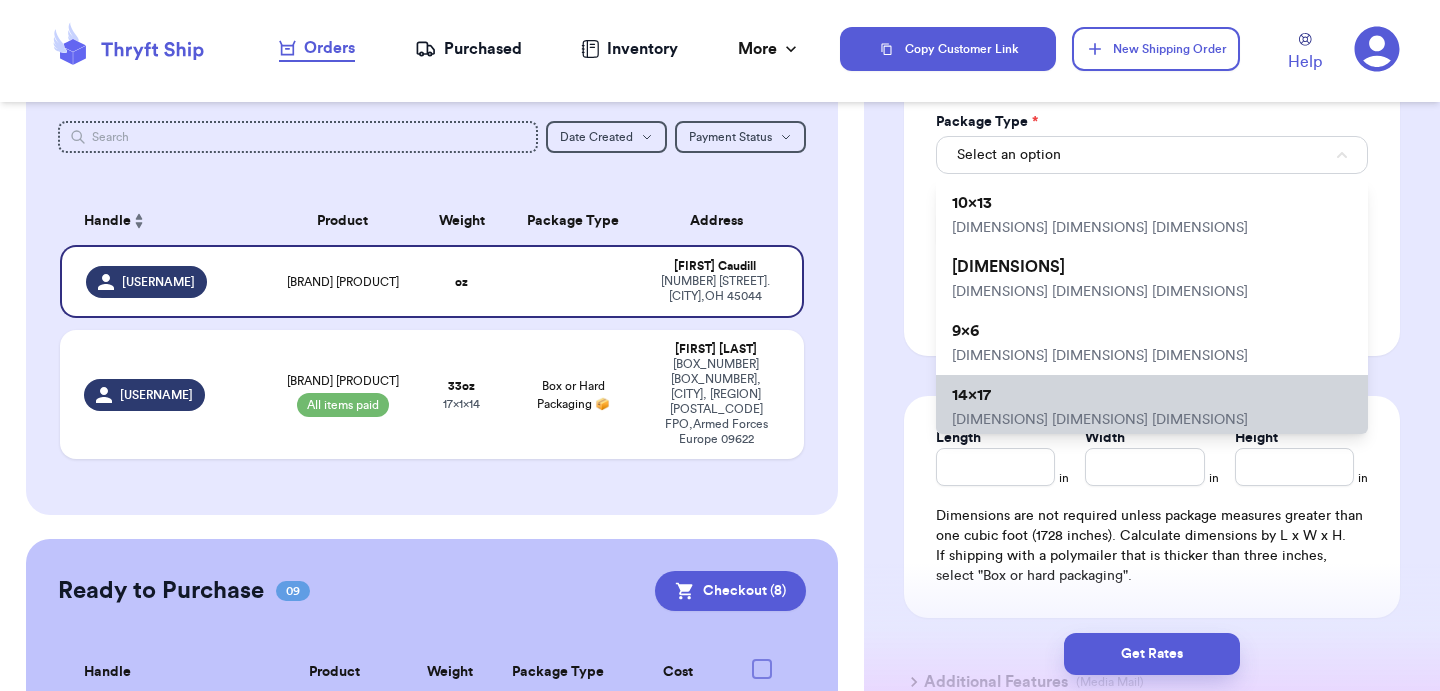 type 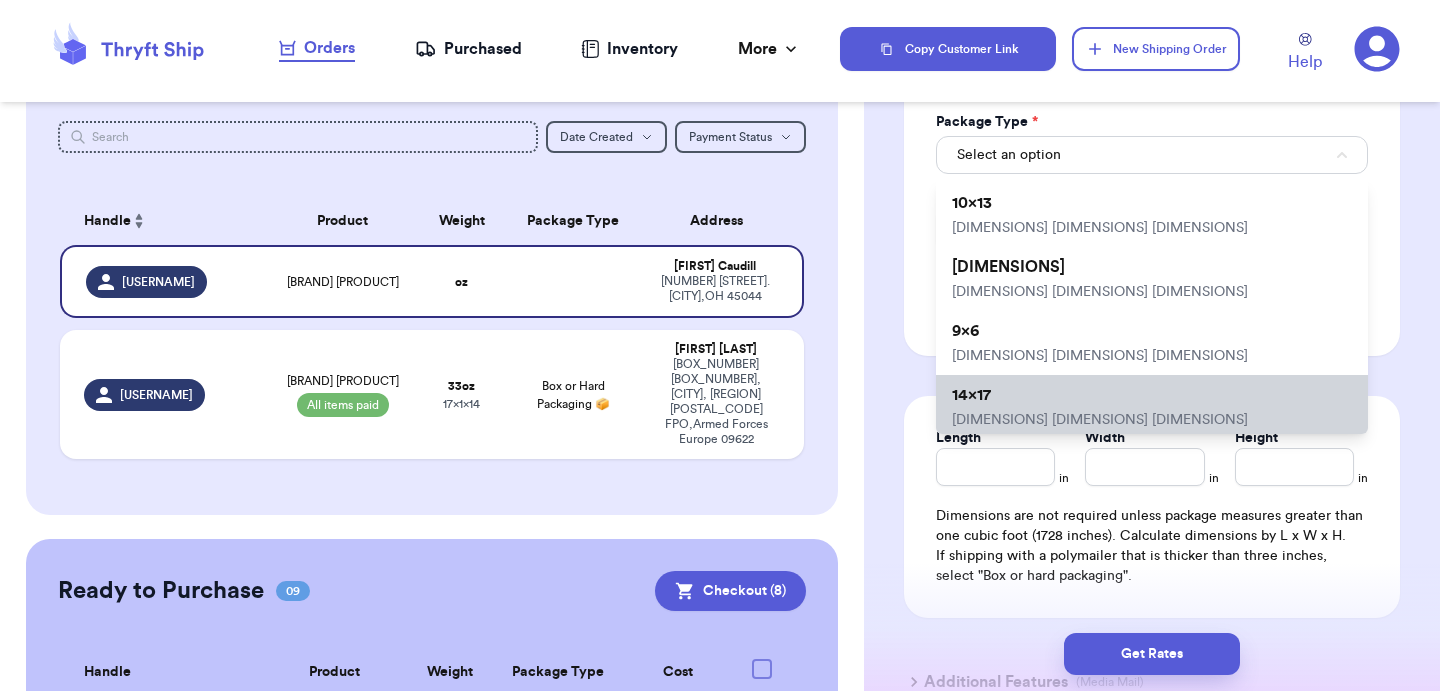 type on "14" 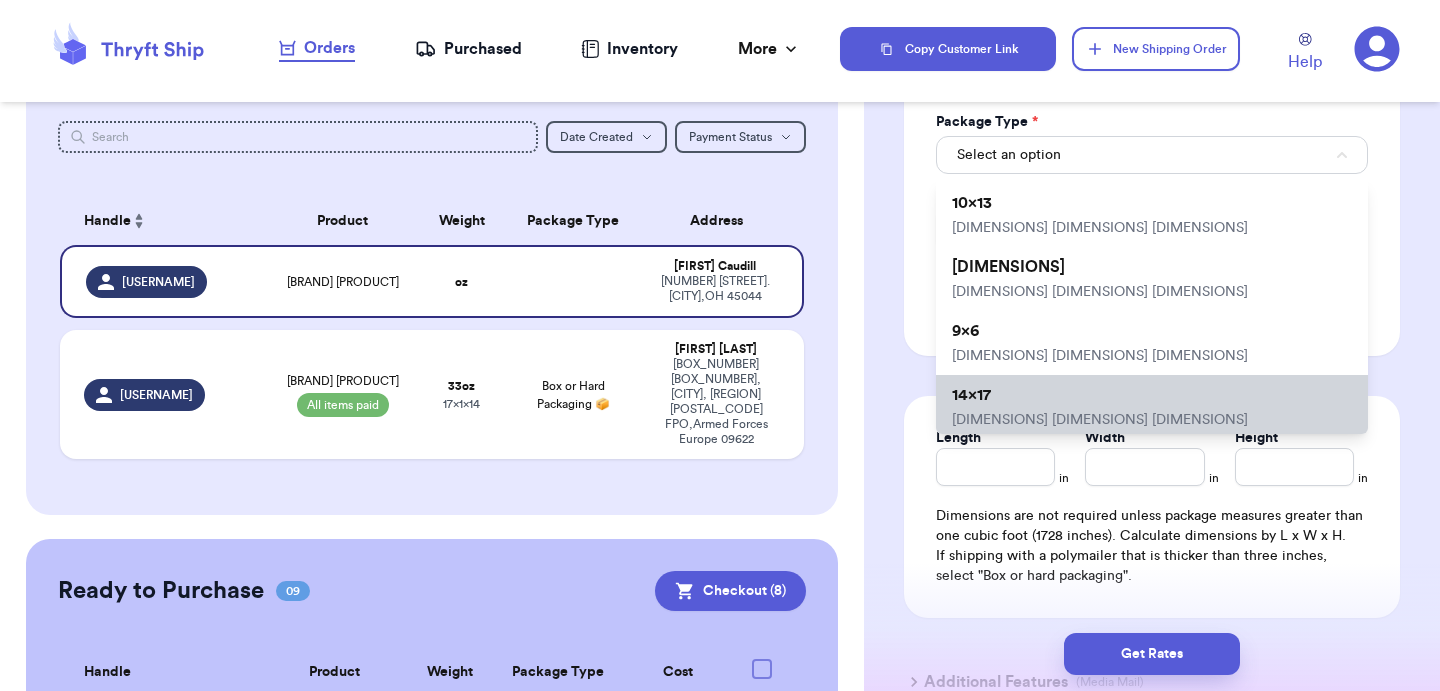 type on "17" 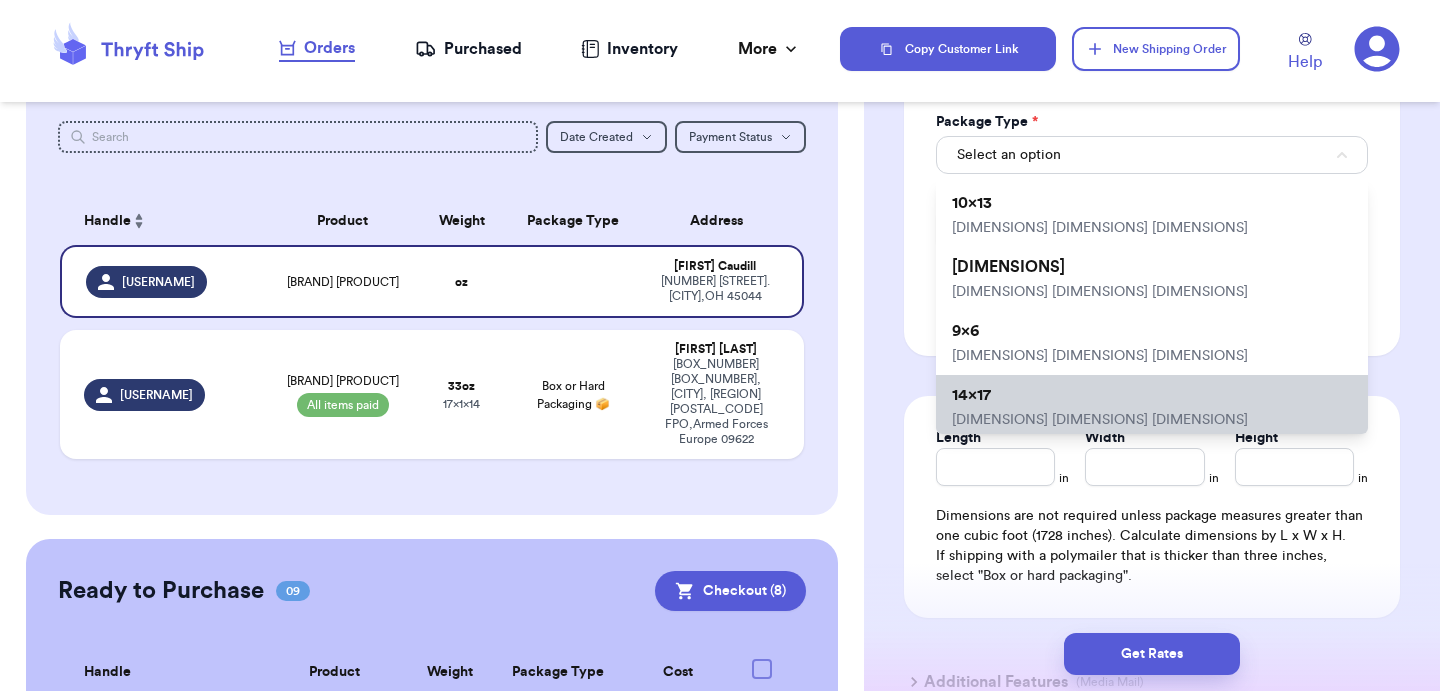 type on "1" 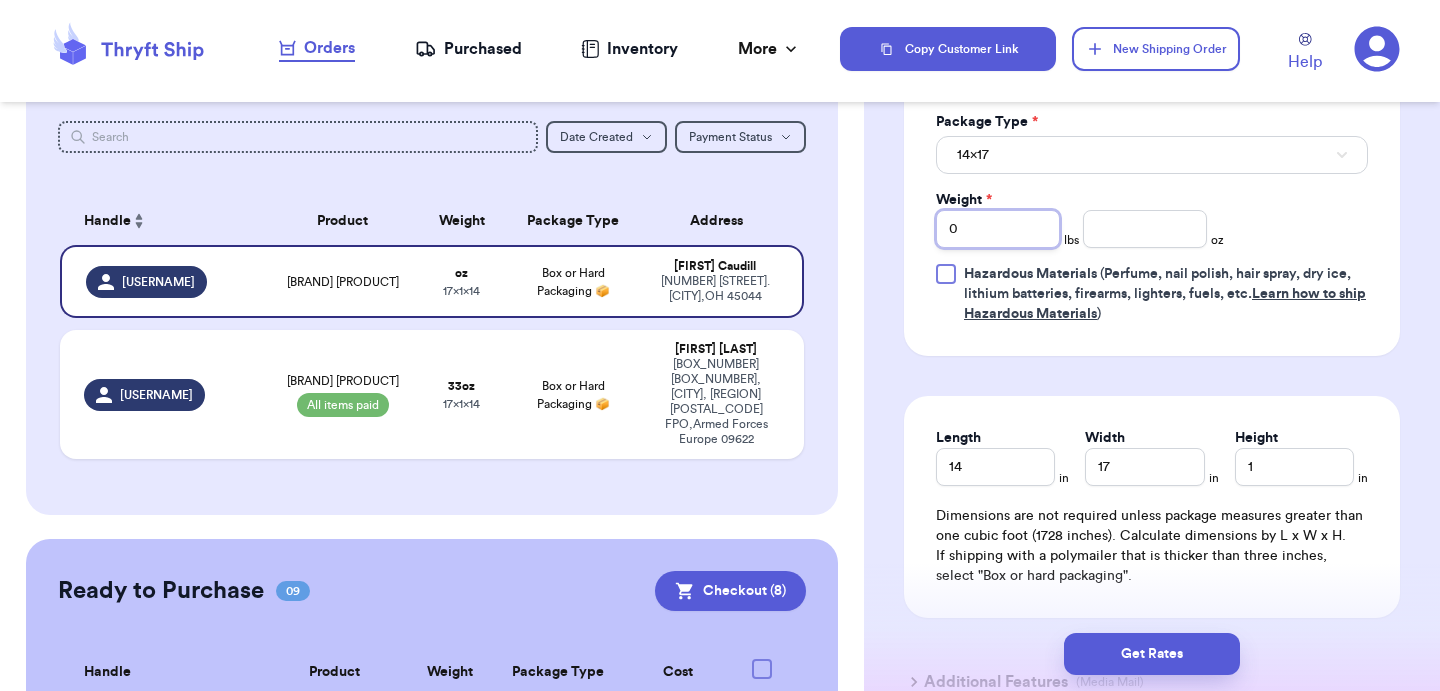 click on "0" at bounding box center [998, 229] 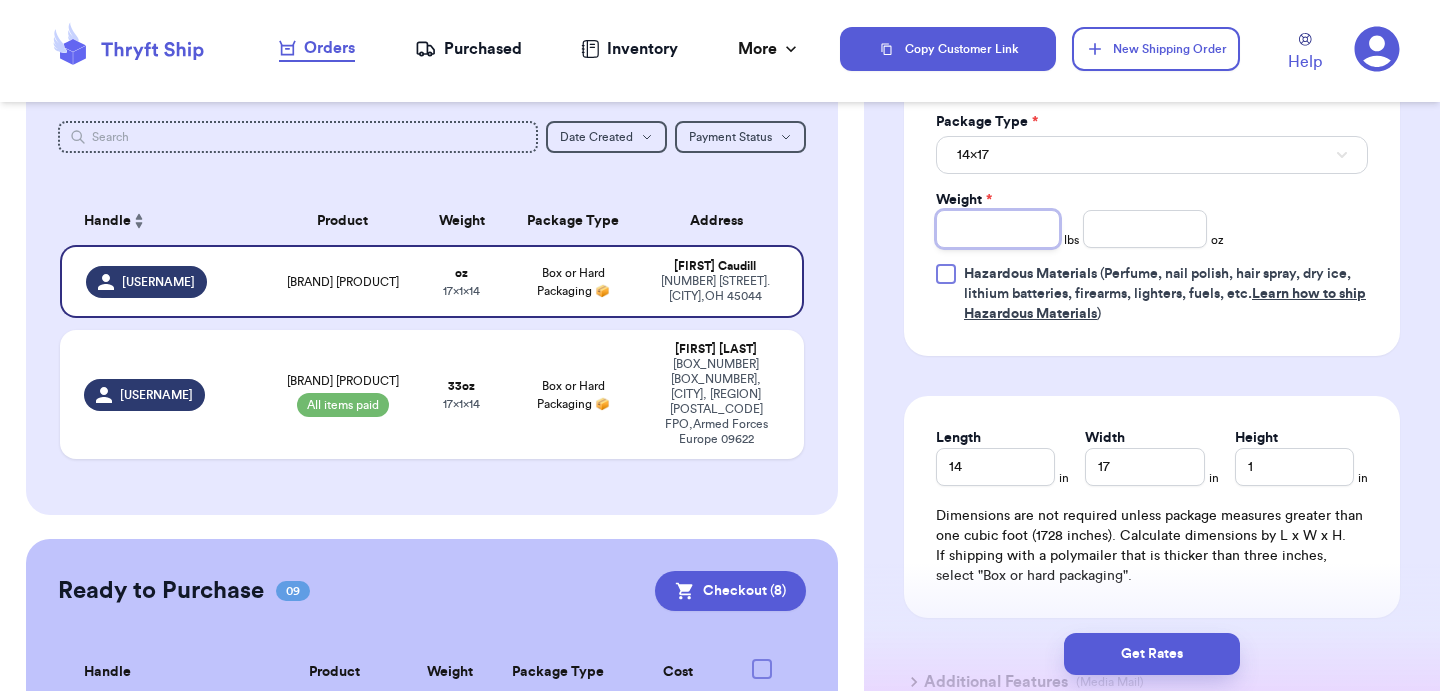 type on "1" 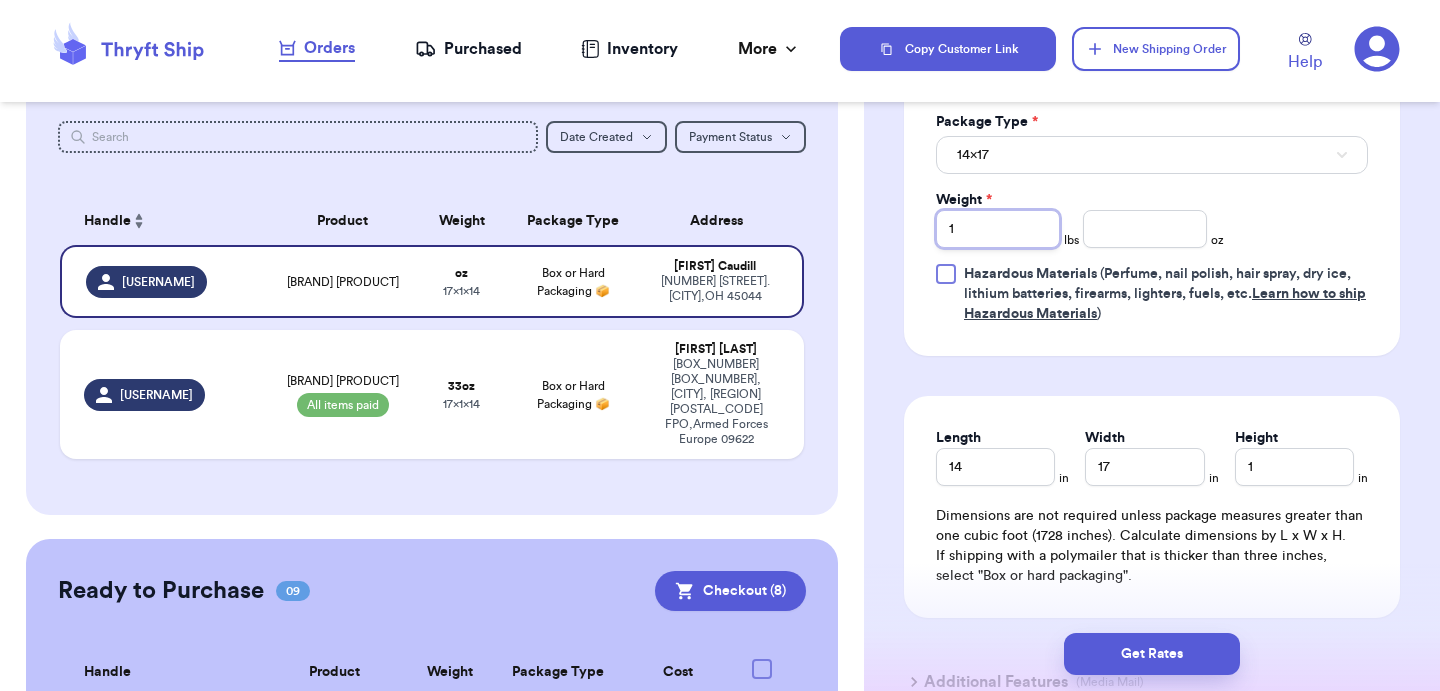 type 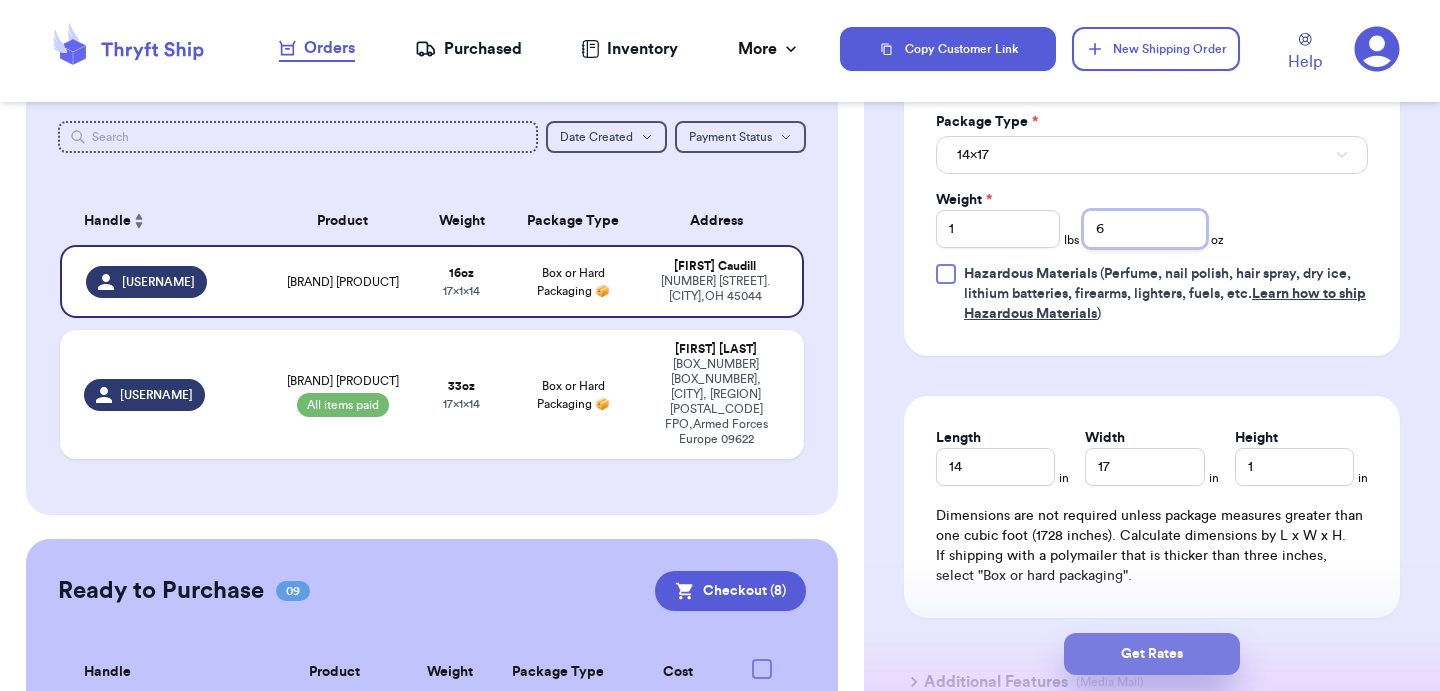 type on "6" 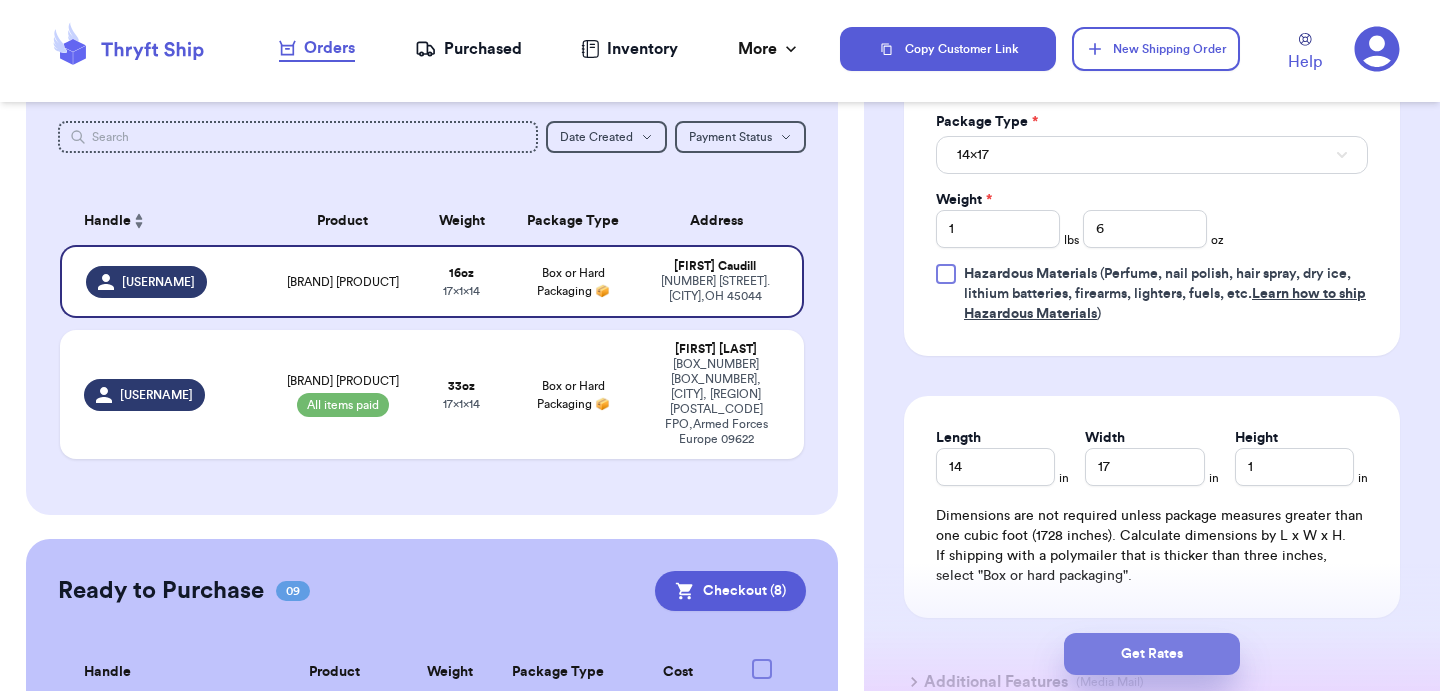 click on "Get Rates" at bounding box center (1152, 654) 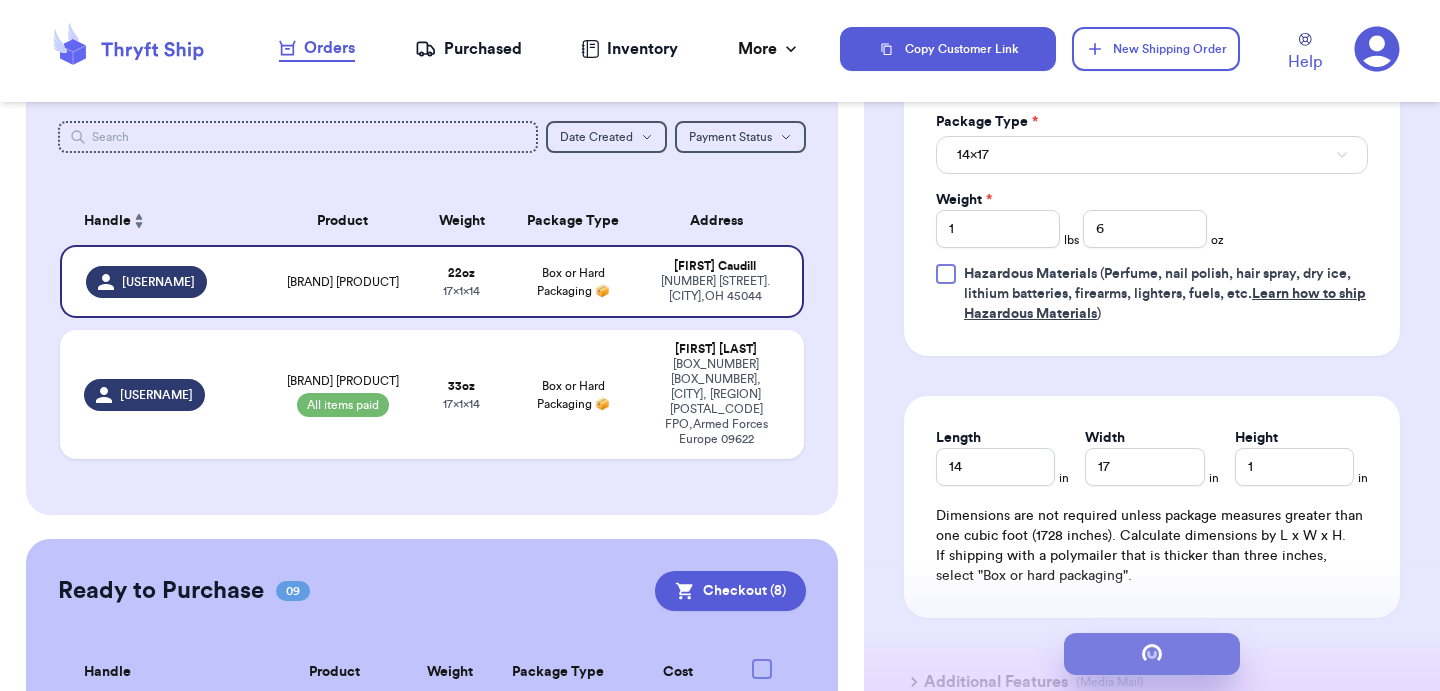 scroll, scrollTop: 0, scrollLeft: 0, axis: both 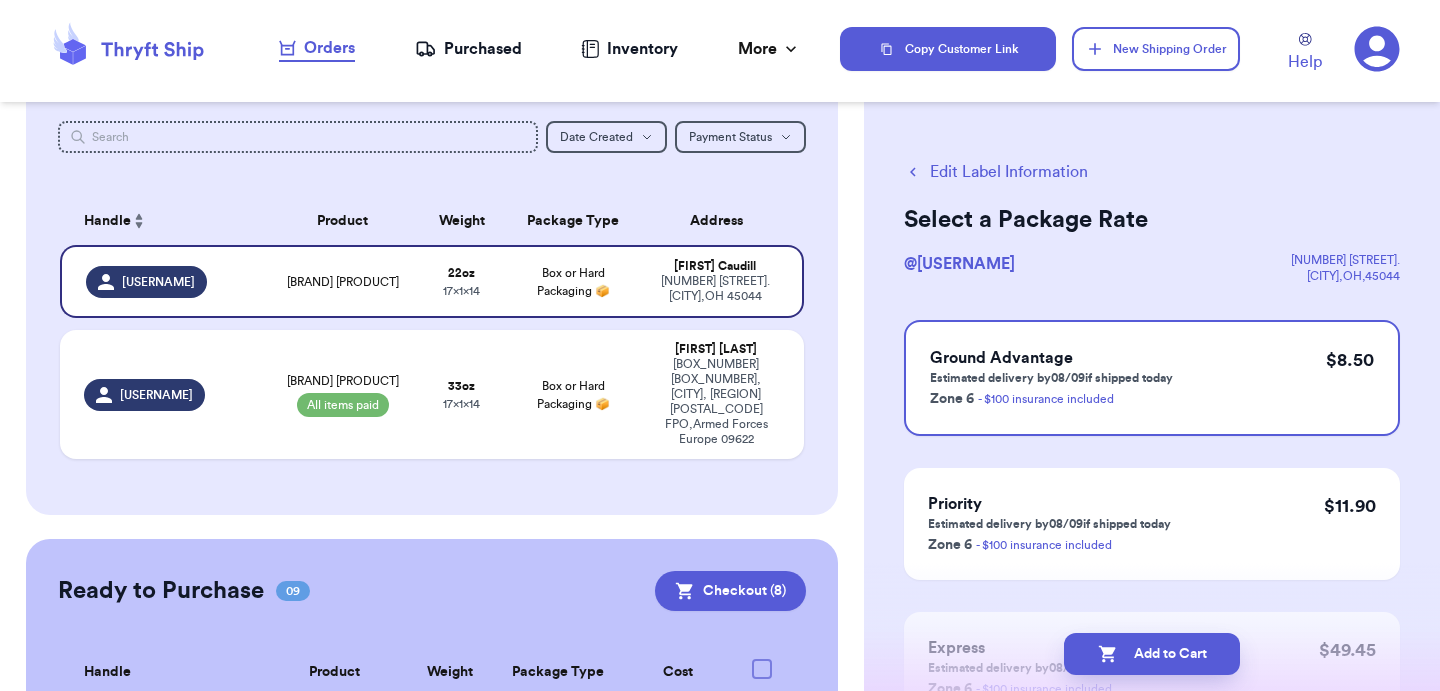 click on "Add to Cart" at bounding box center [1152, 654] 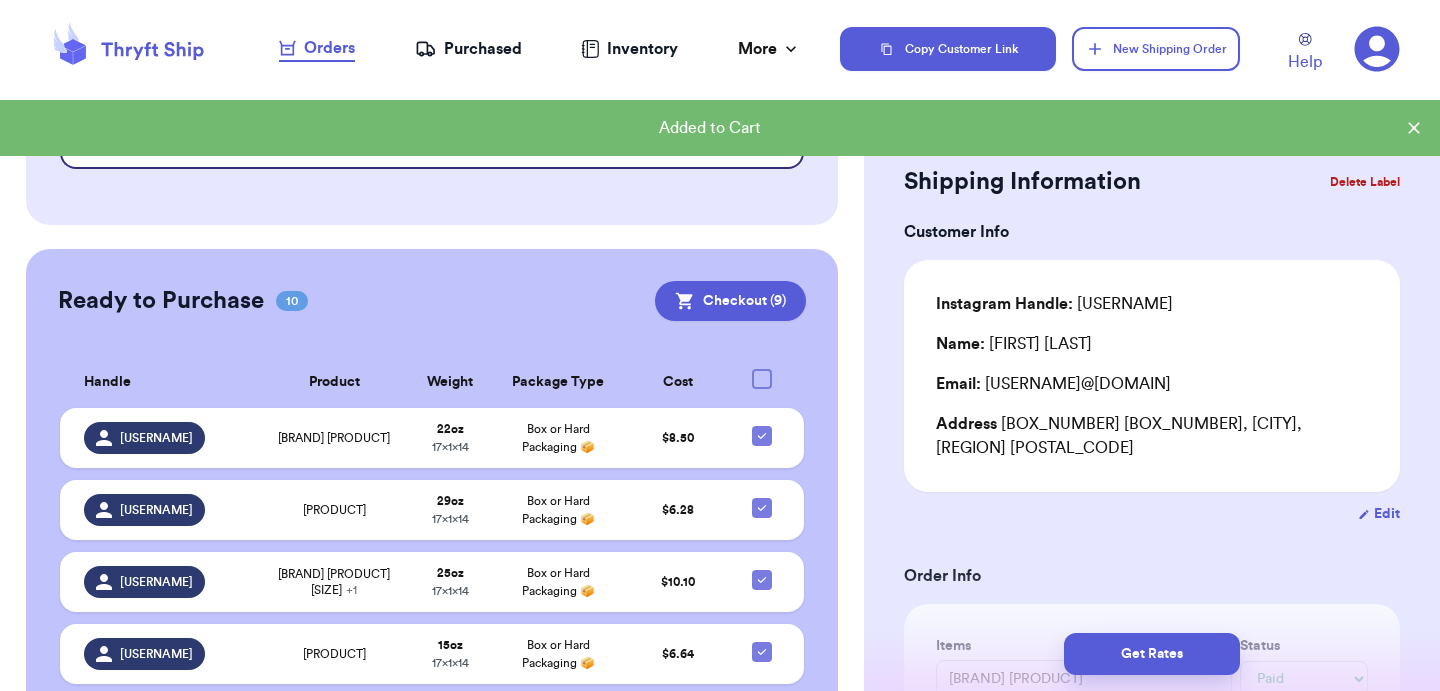 scroll, scrollTop: 0, scrollLeft: 0, axis: both 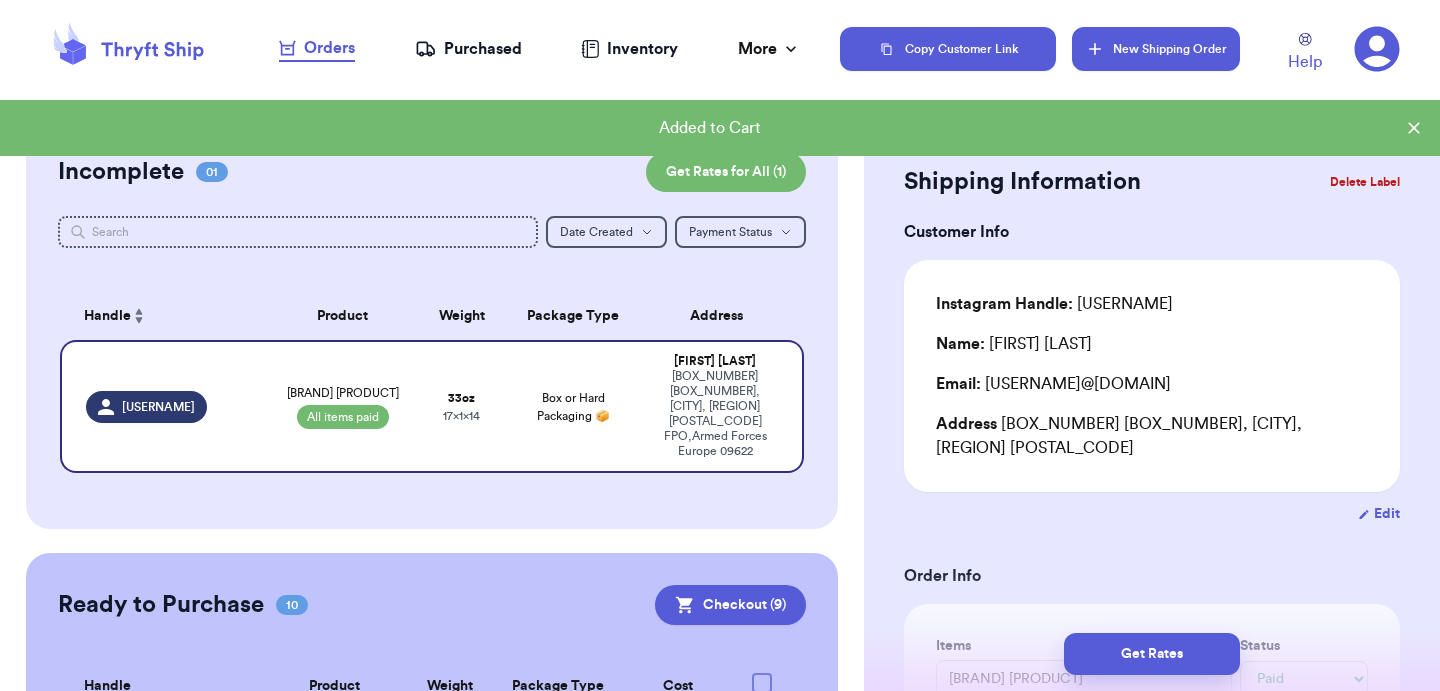 click on "New Shipping Order" at bounding box center [1156, 49] 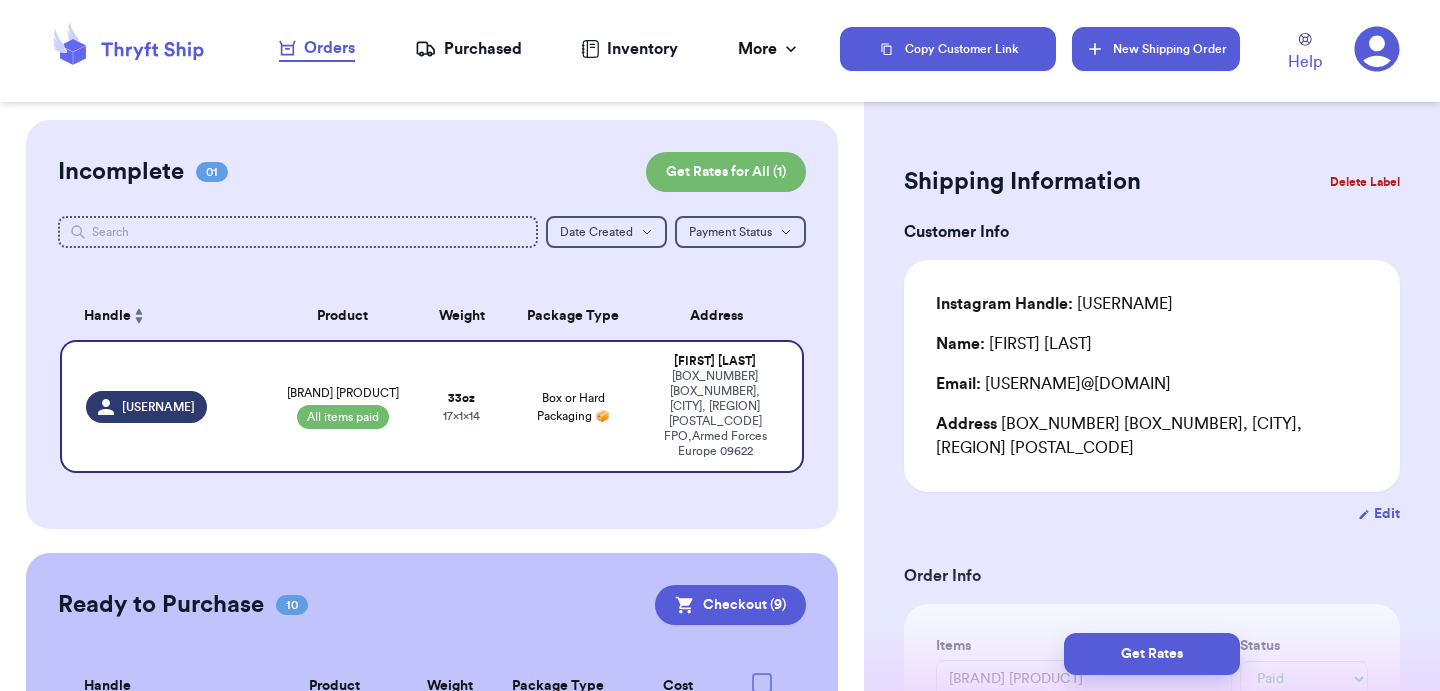 type 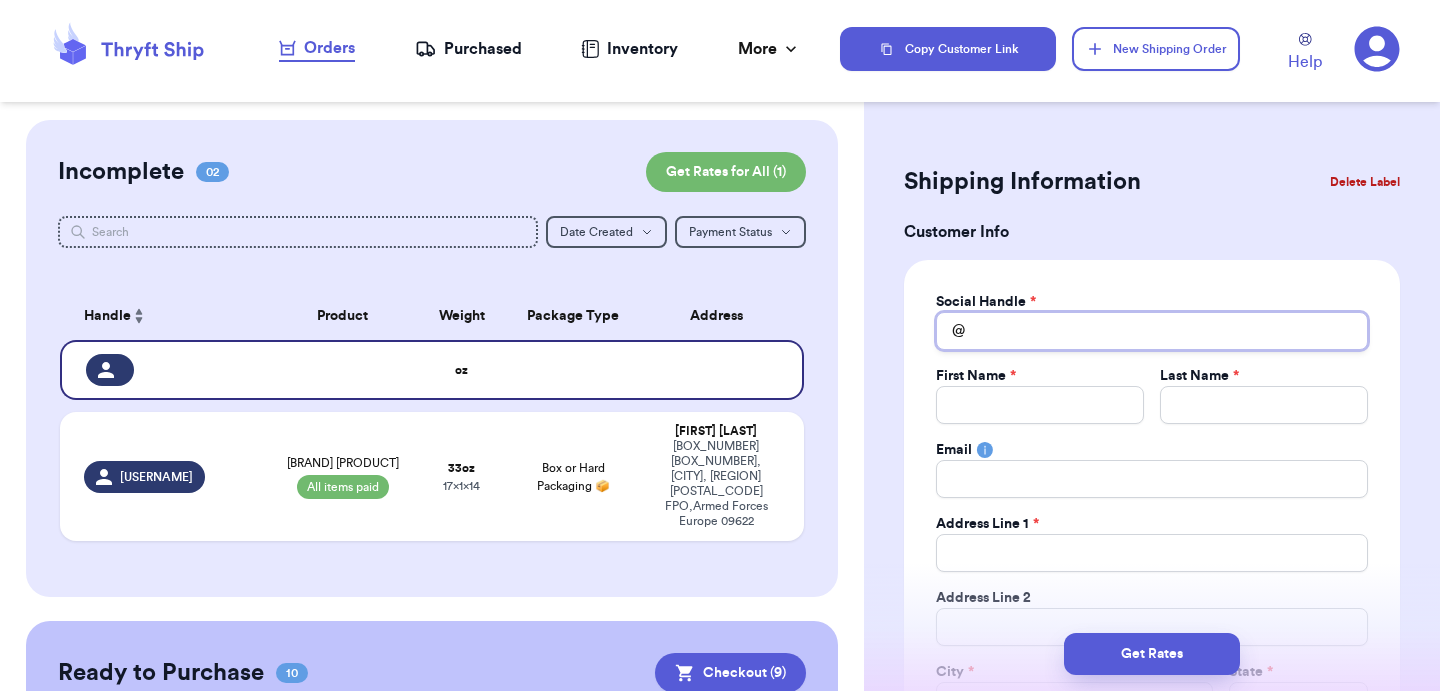 click on "Total Amount Paid" at bounding box center [1152, 331] 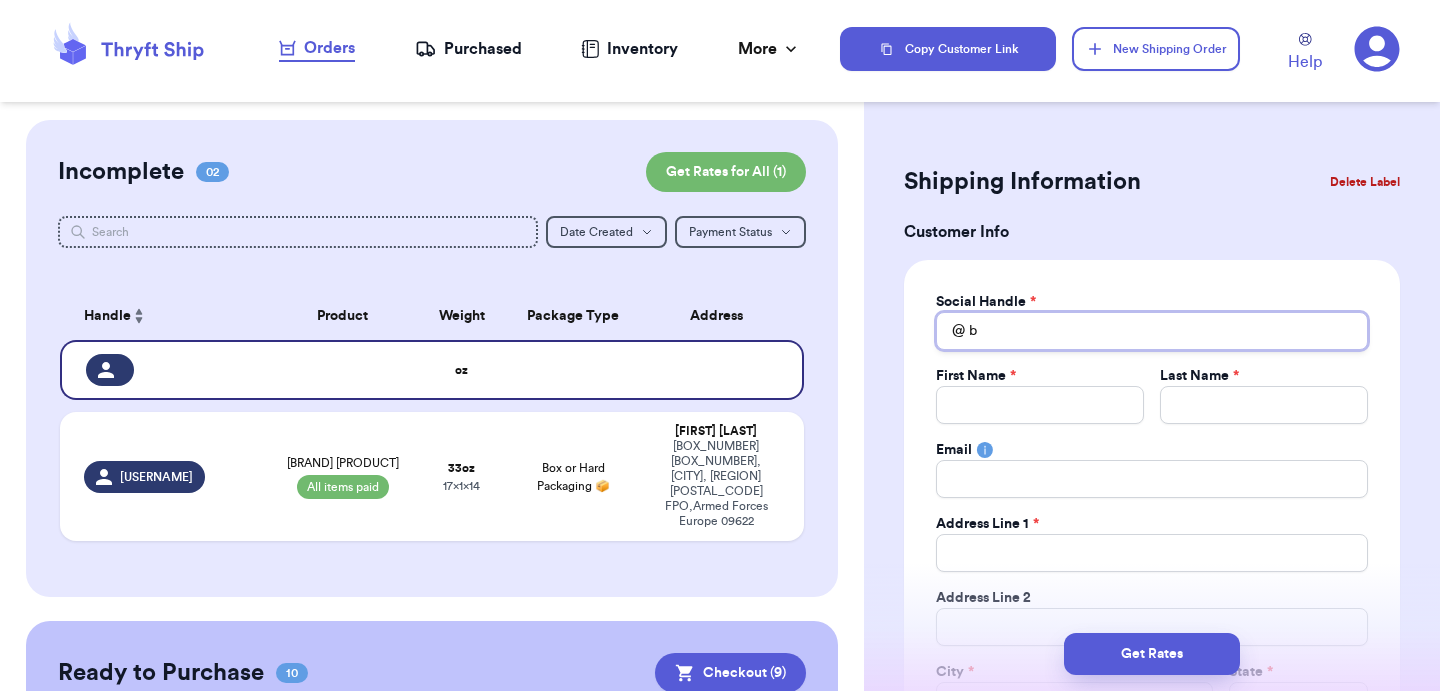 type 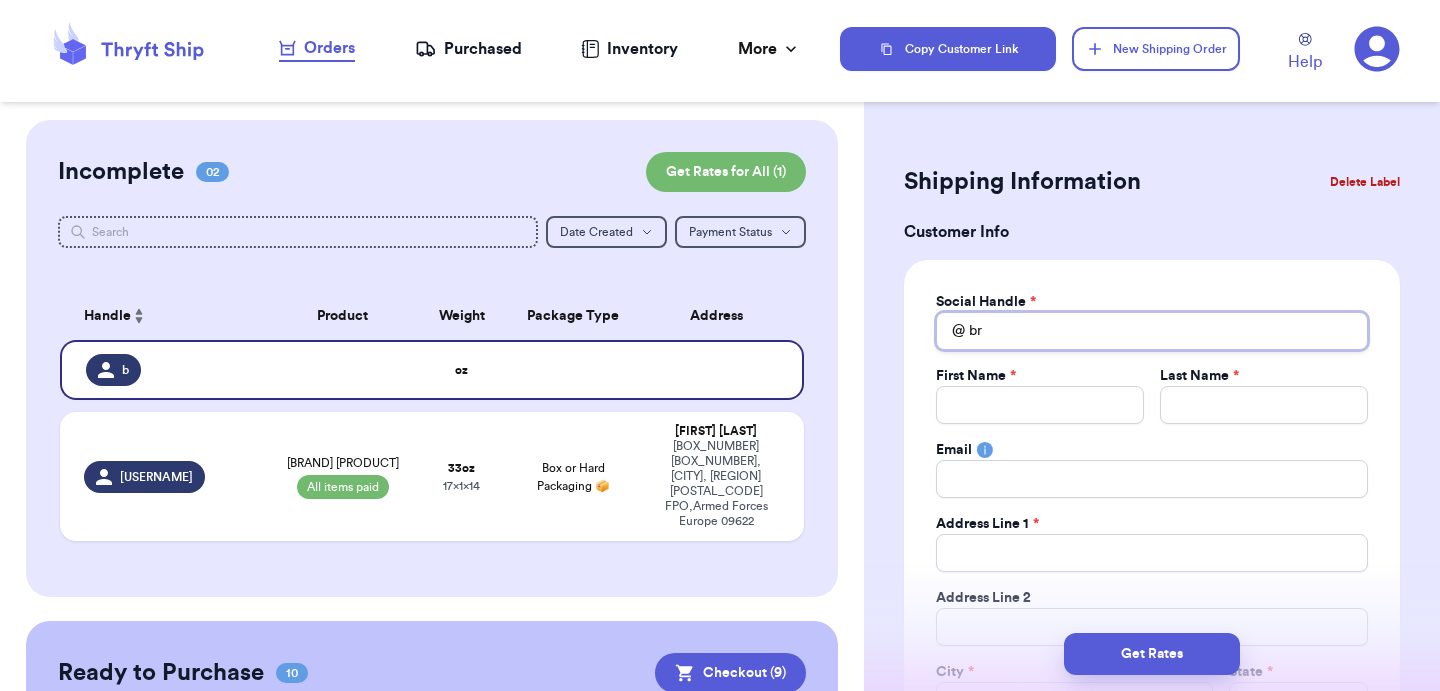 type 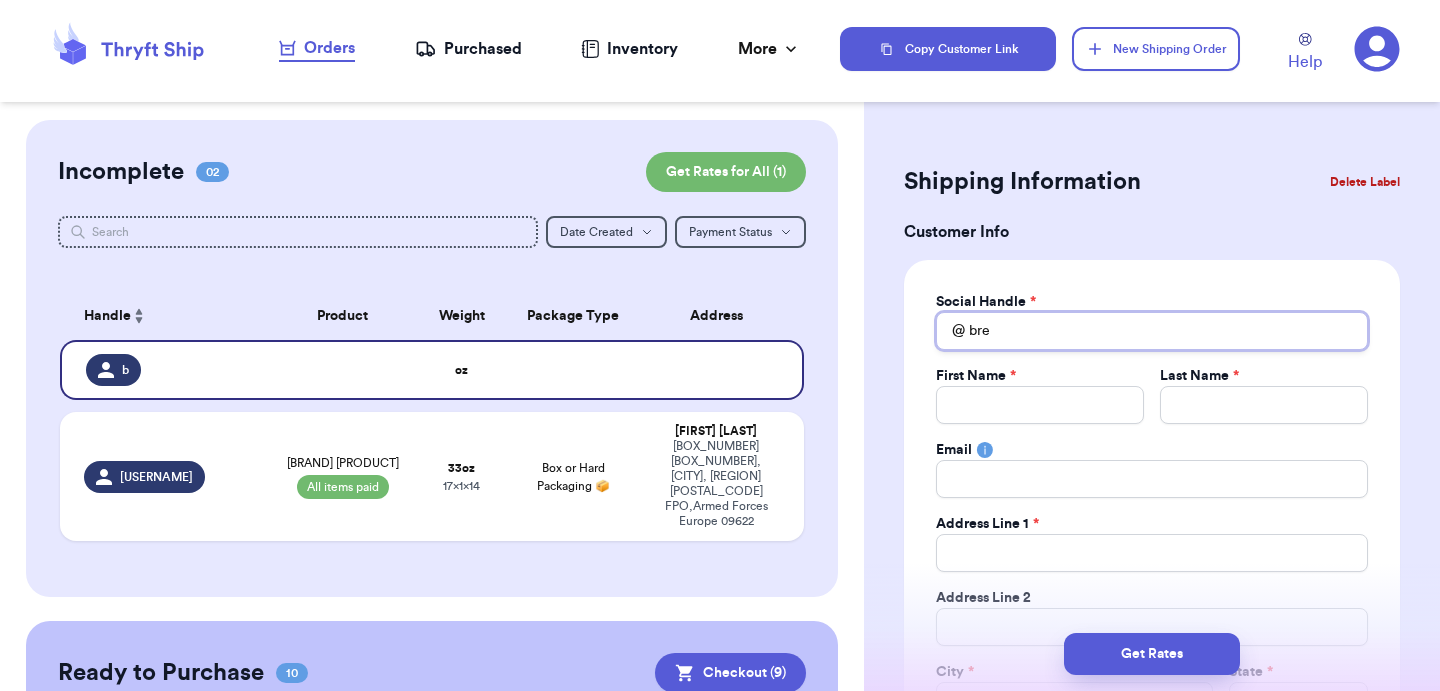 type 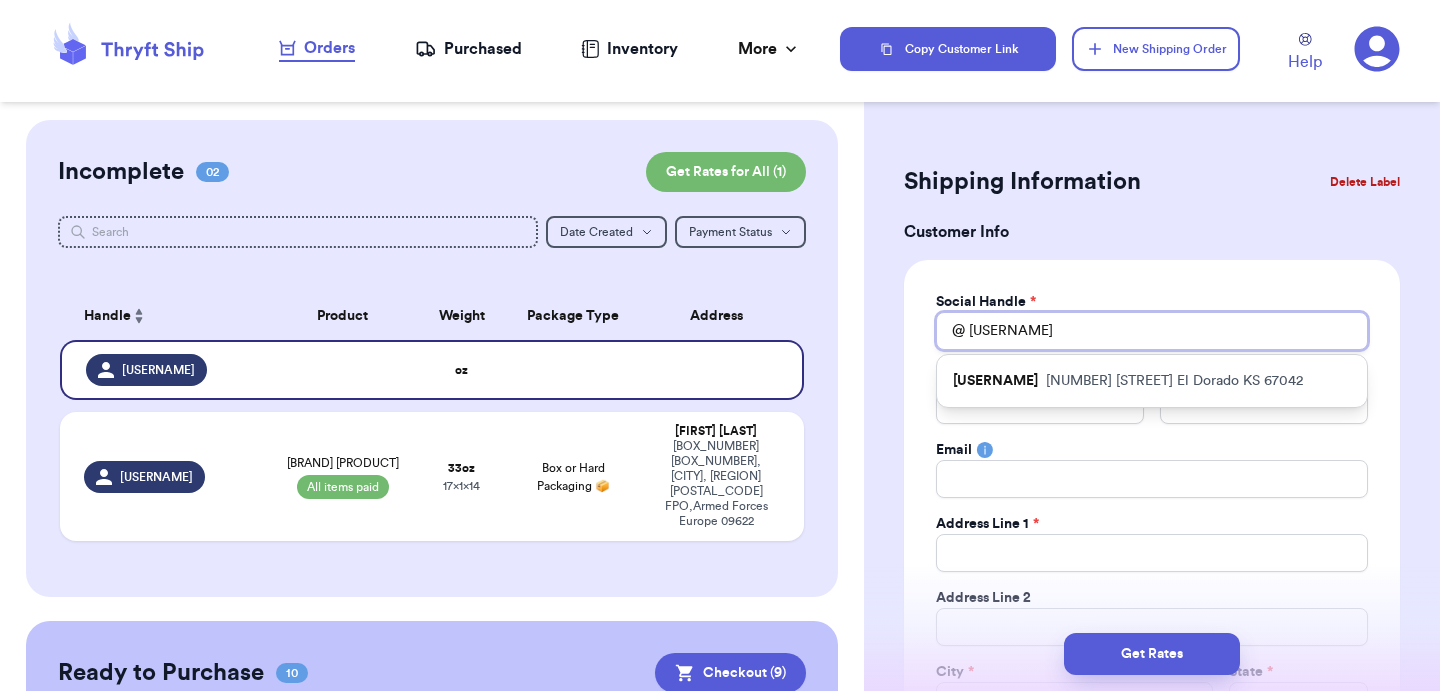 type 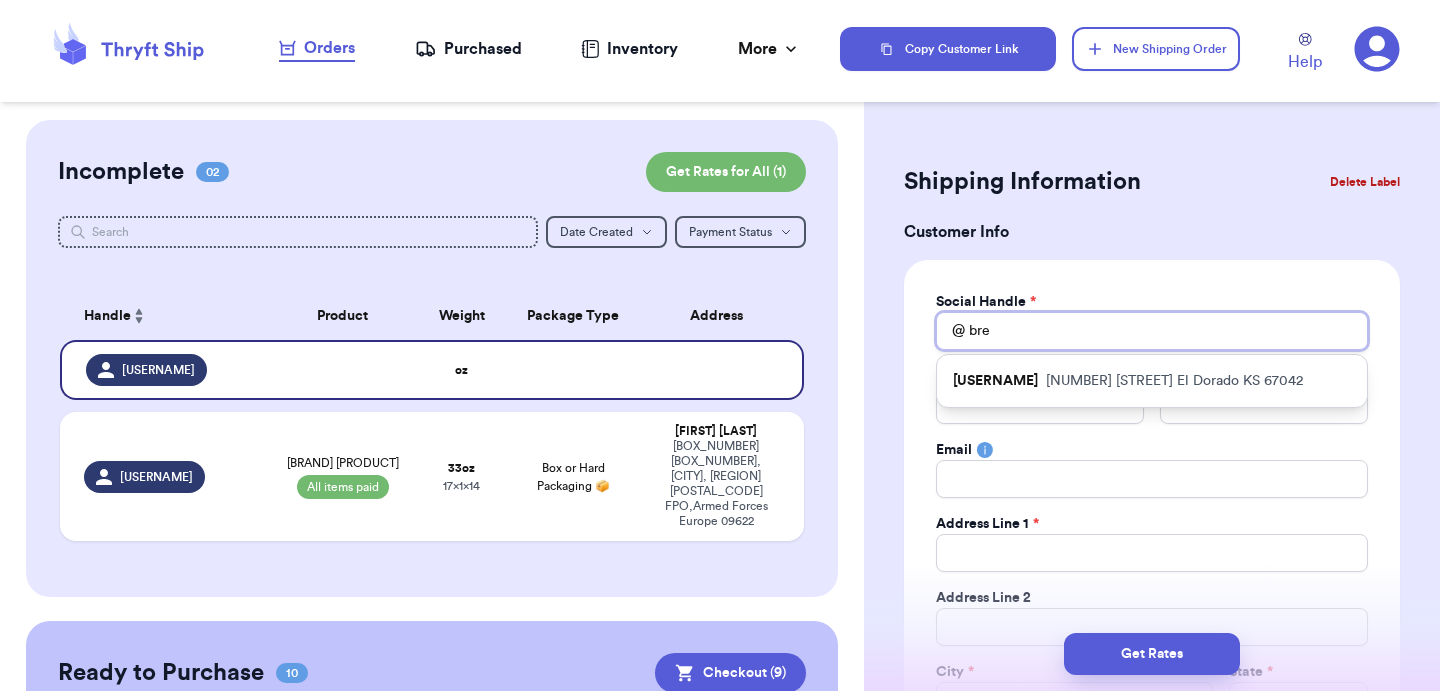 type 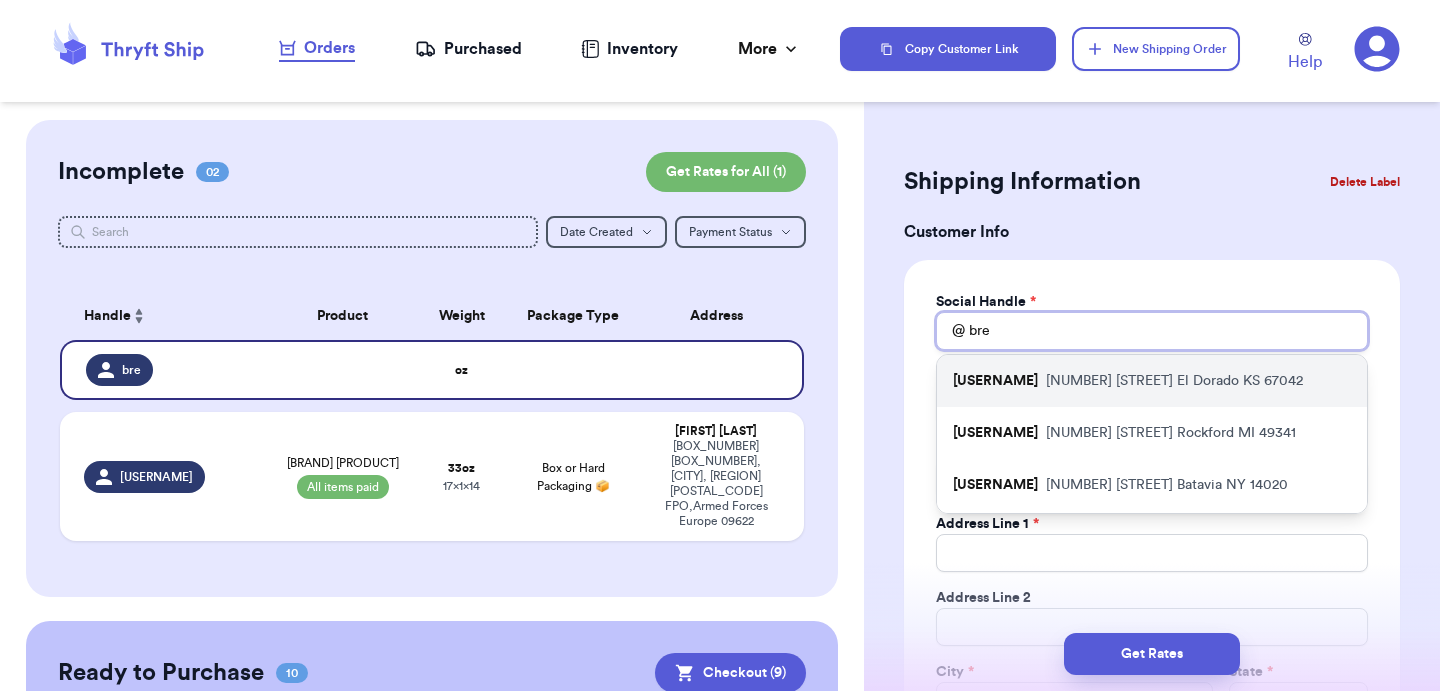 type on "bre" 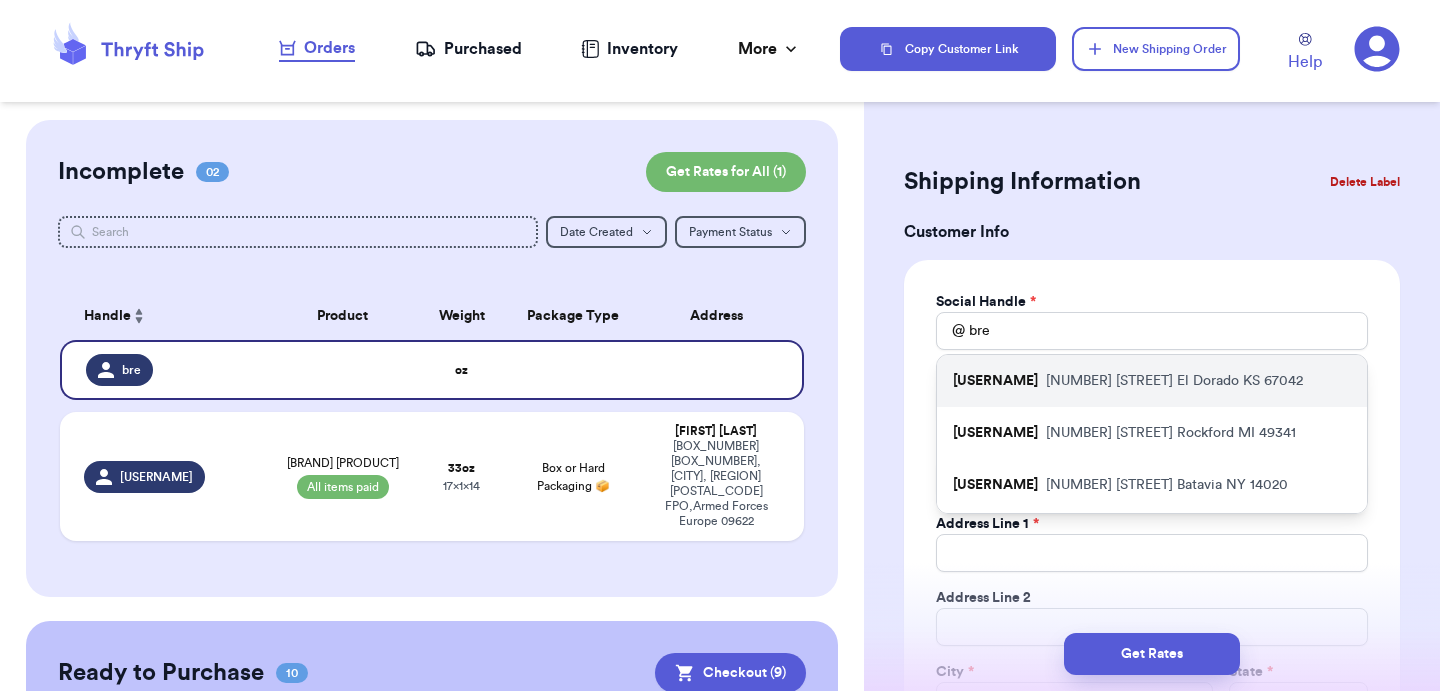 click on "[USERNAME] [NUMBER] [STREET] [CITY] [STATE] [POSTAL_CODE]" at bounding box center (1152, 381) 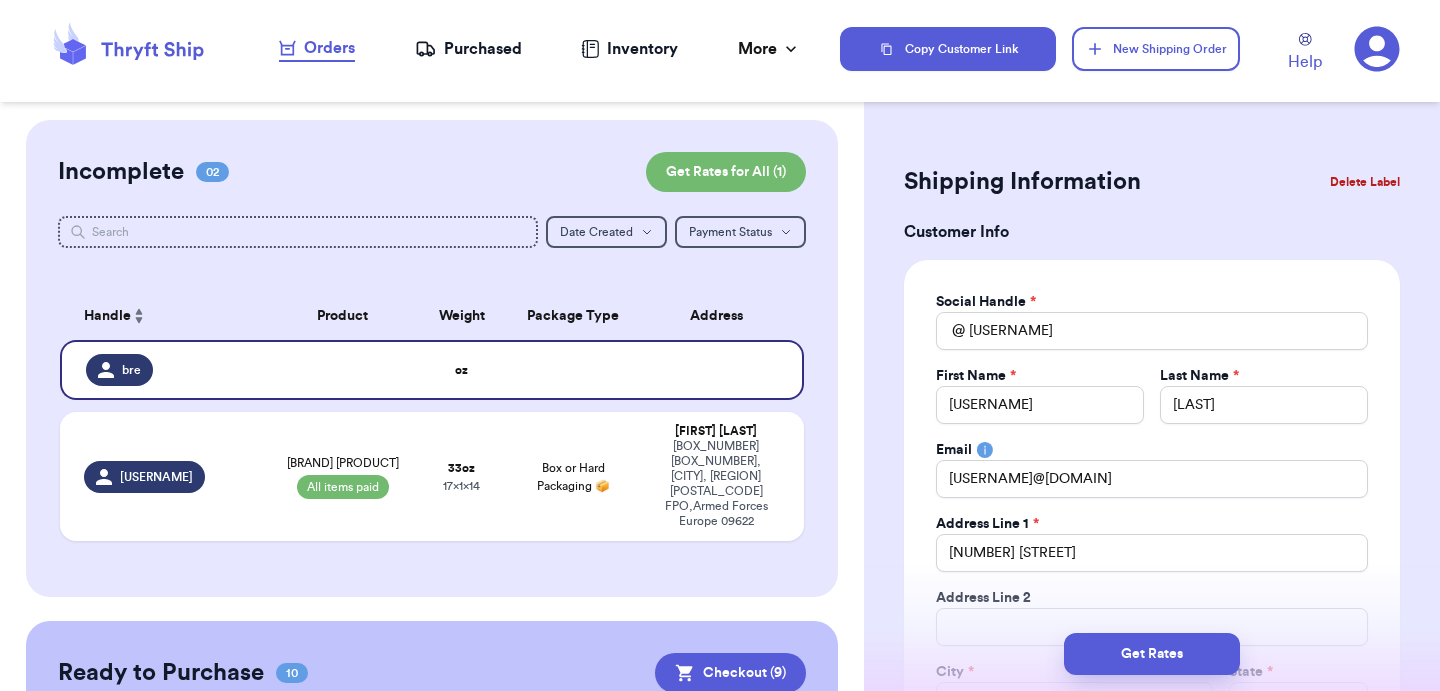 type 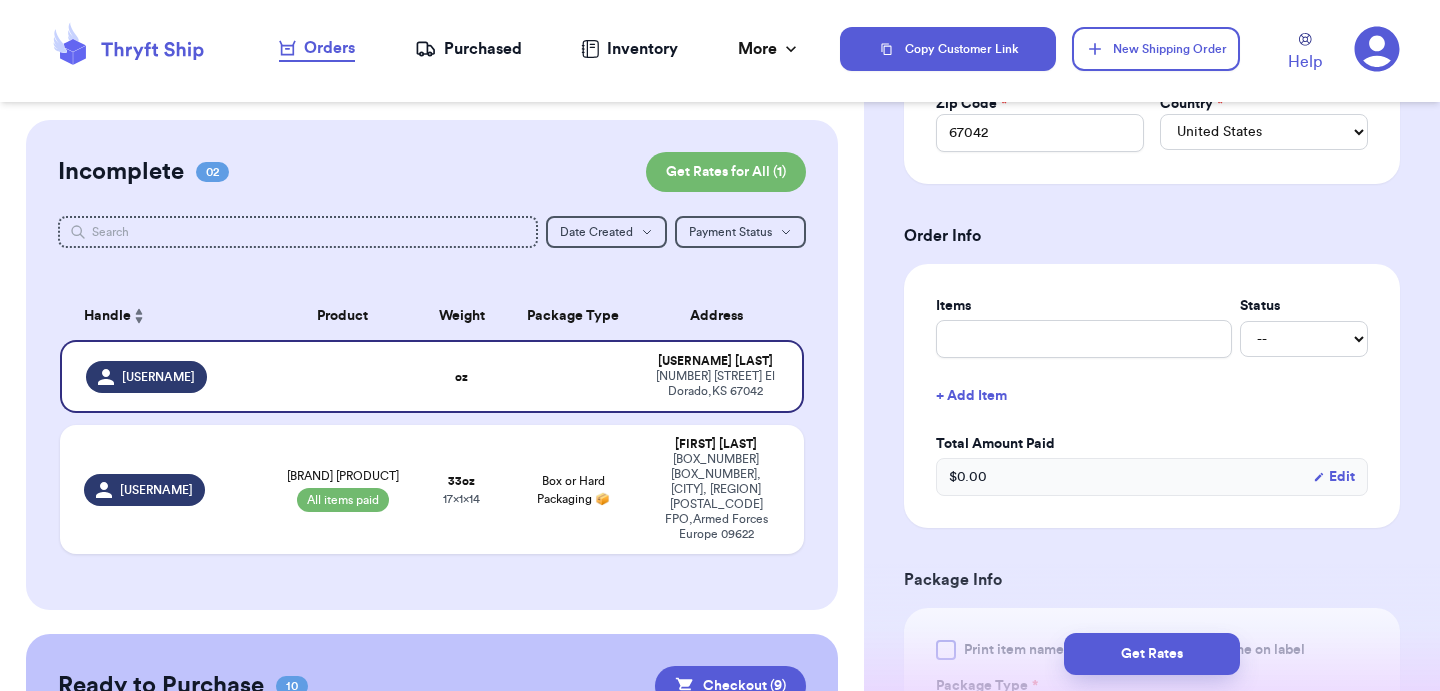 scroll, scrollTop: 649, scrollLeft: 0, axis: vertical 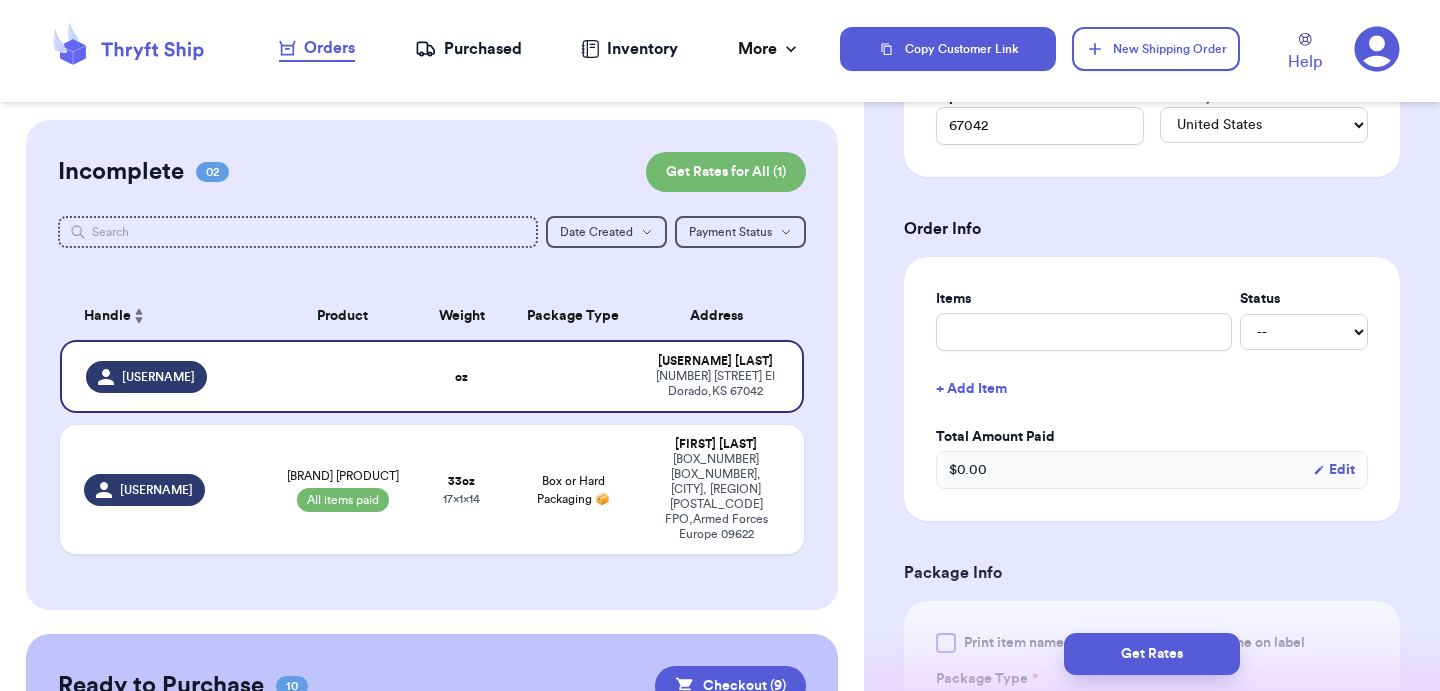 click on "Items Status -- Paid Owes + Add Item Total Amount Paid $ 0.00 Edit" at bounding box center [1152, 389] 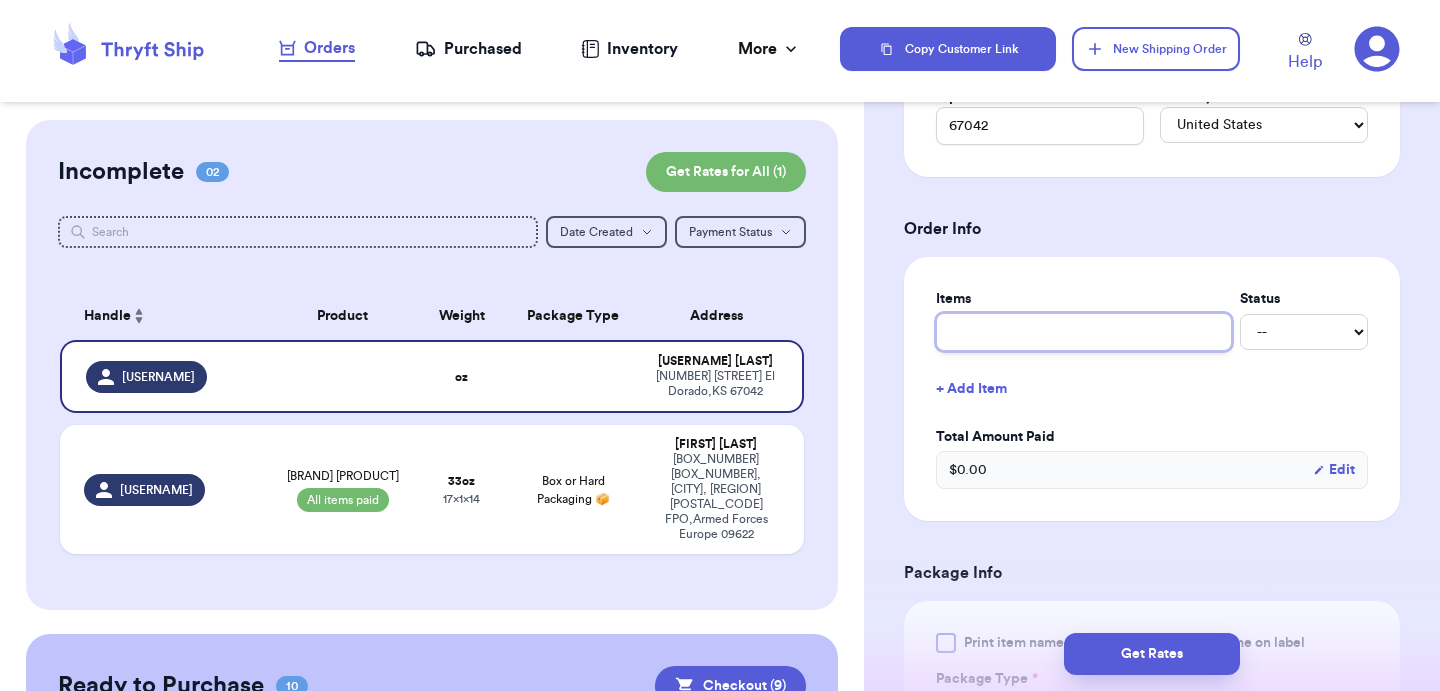 click at bounding box center [1084, 332] 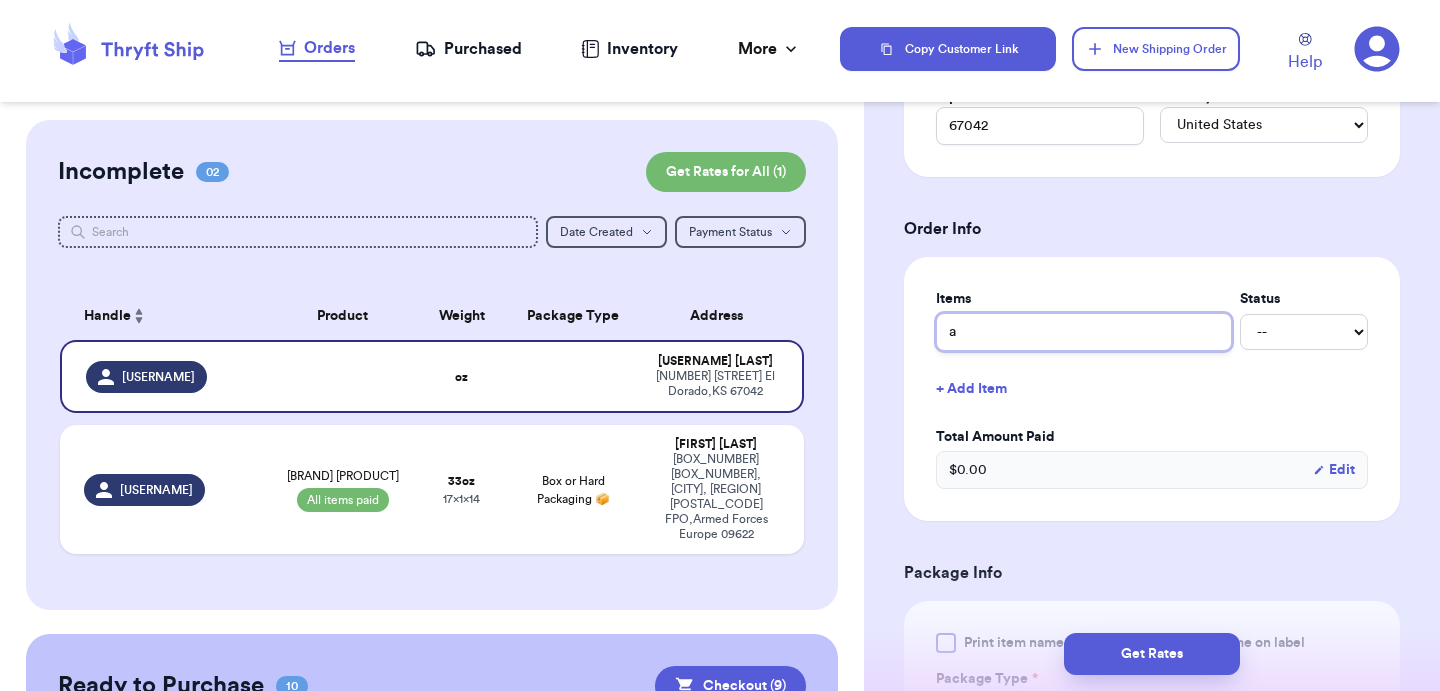 type 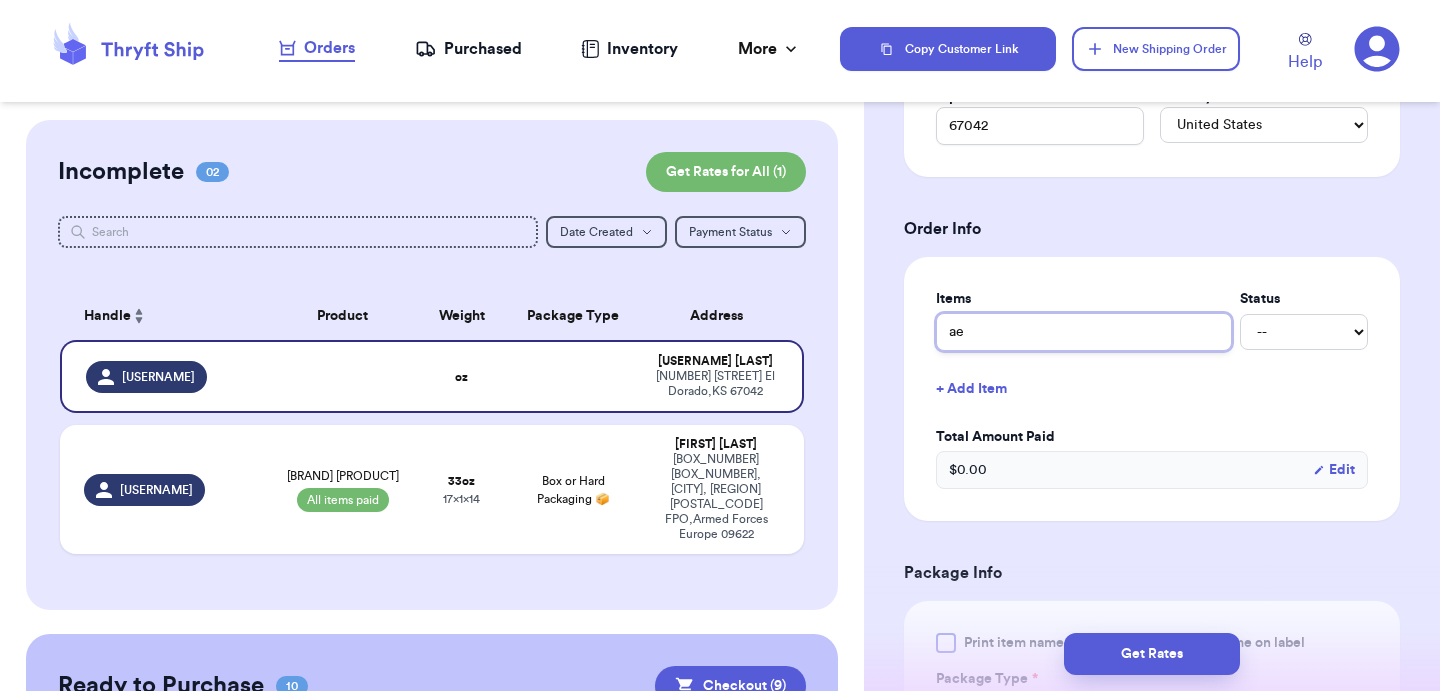 type 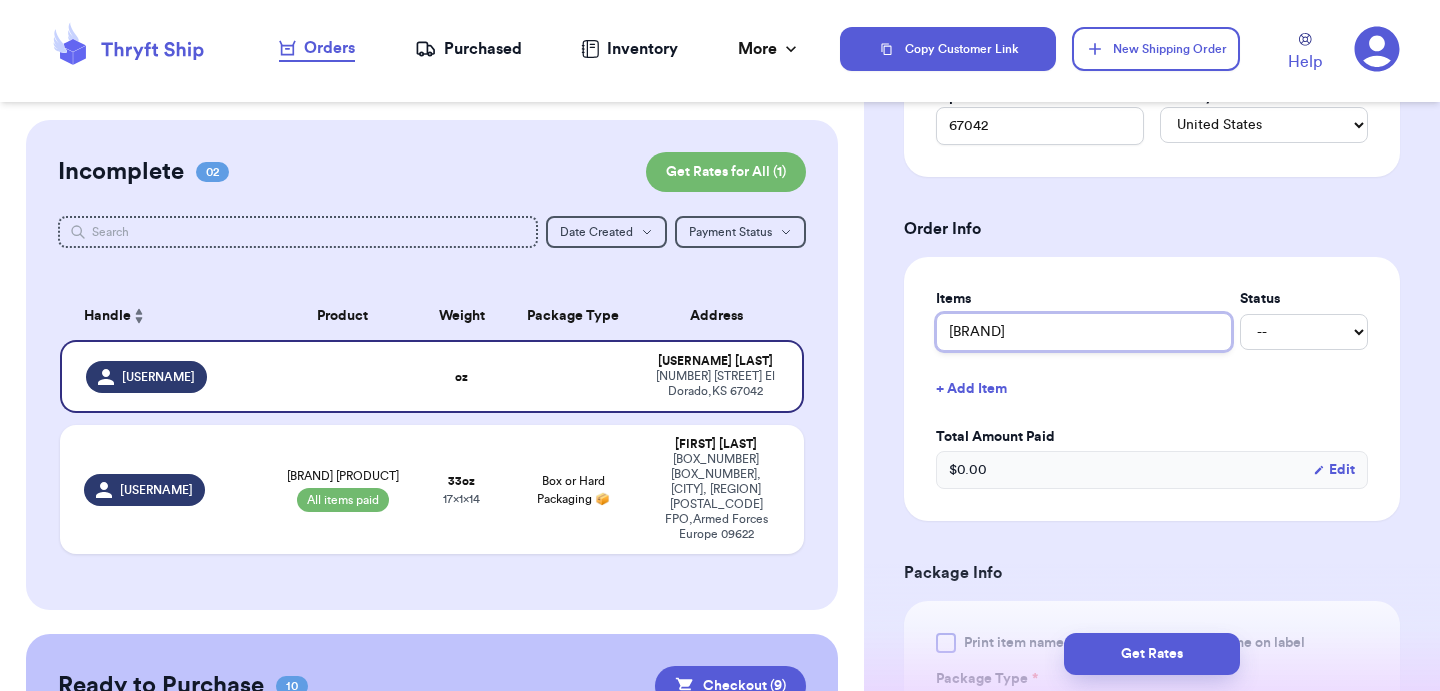 type 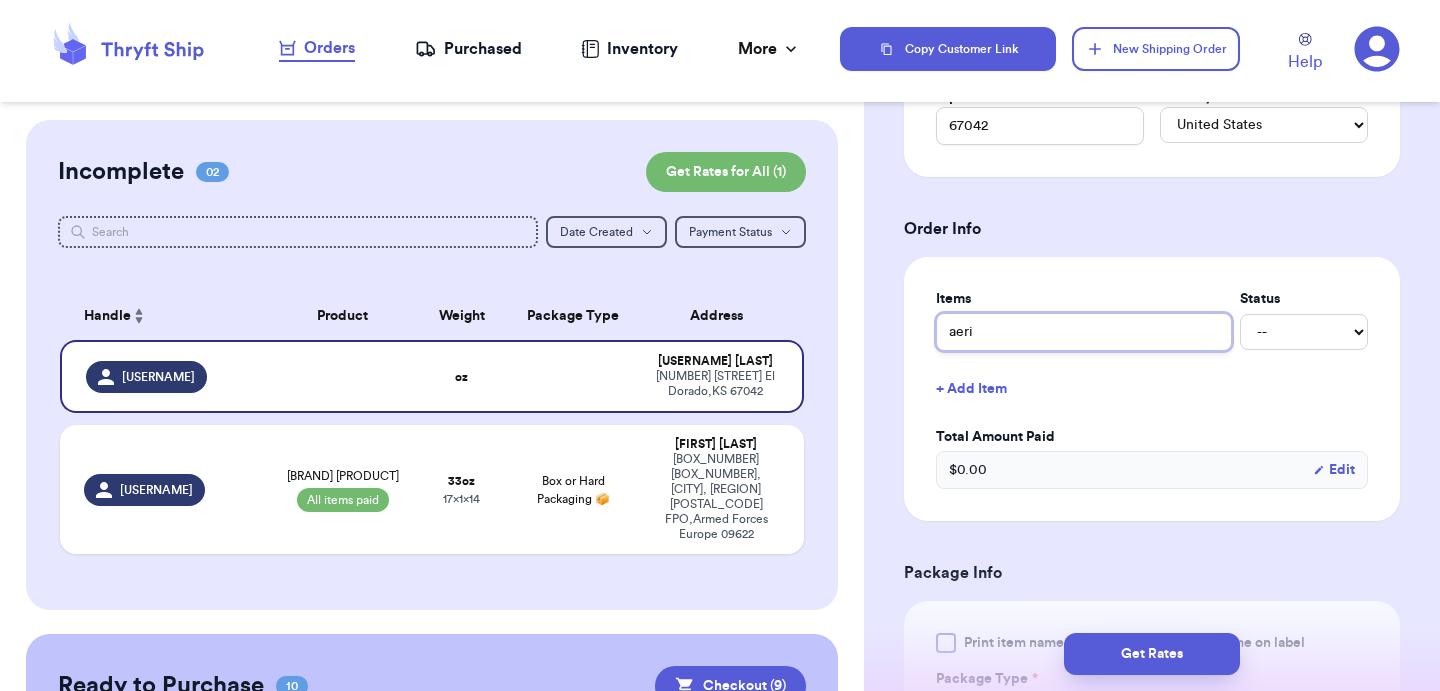 type 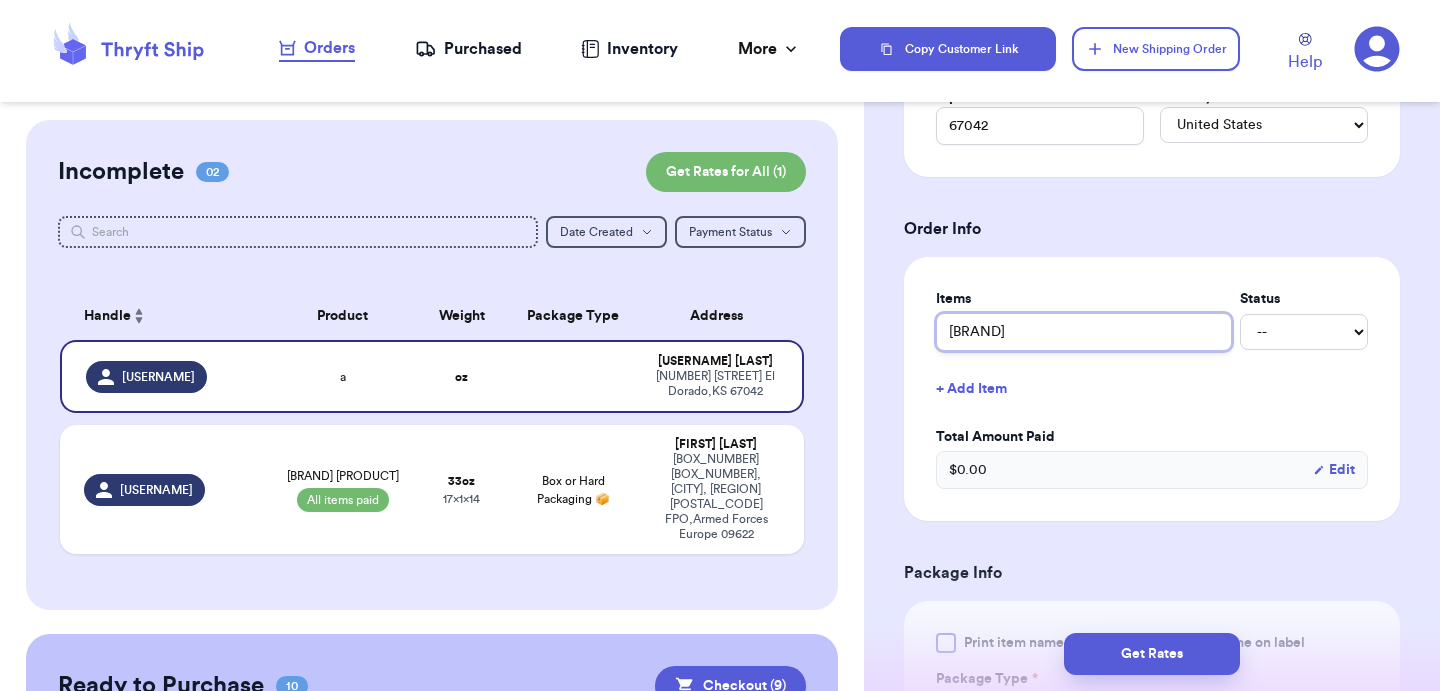 type 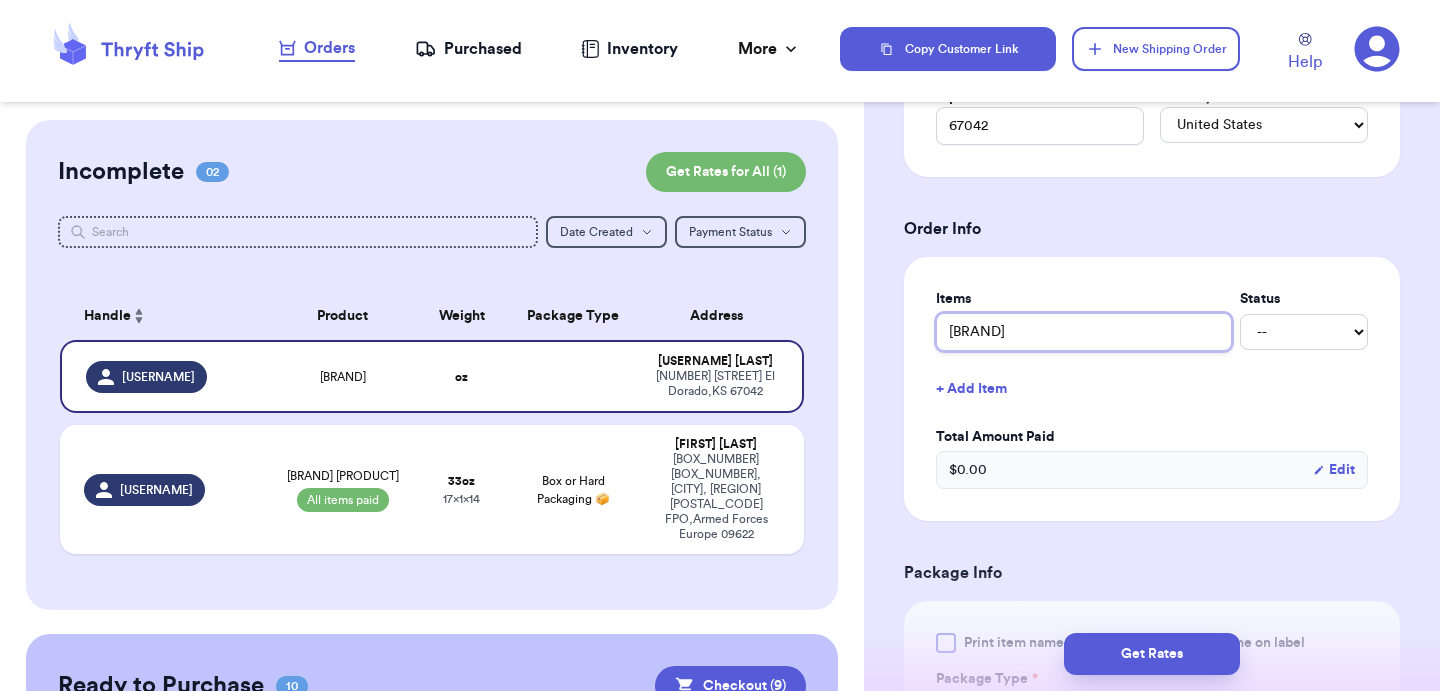 type 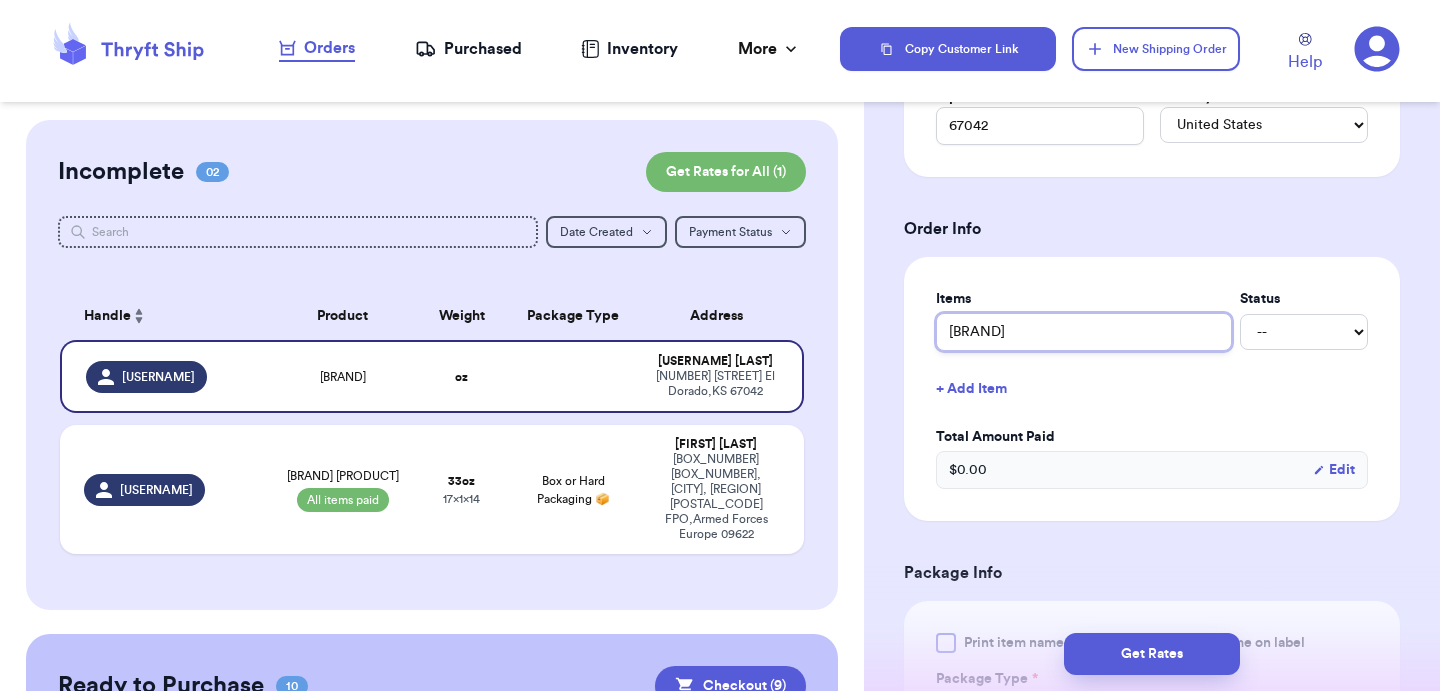 type on "[BRAND]" 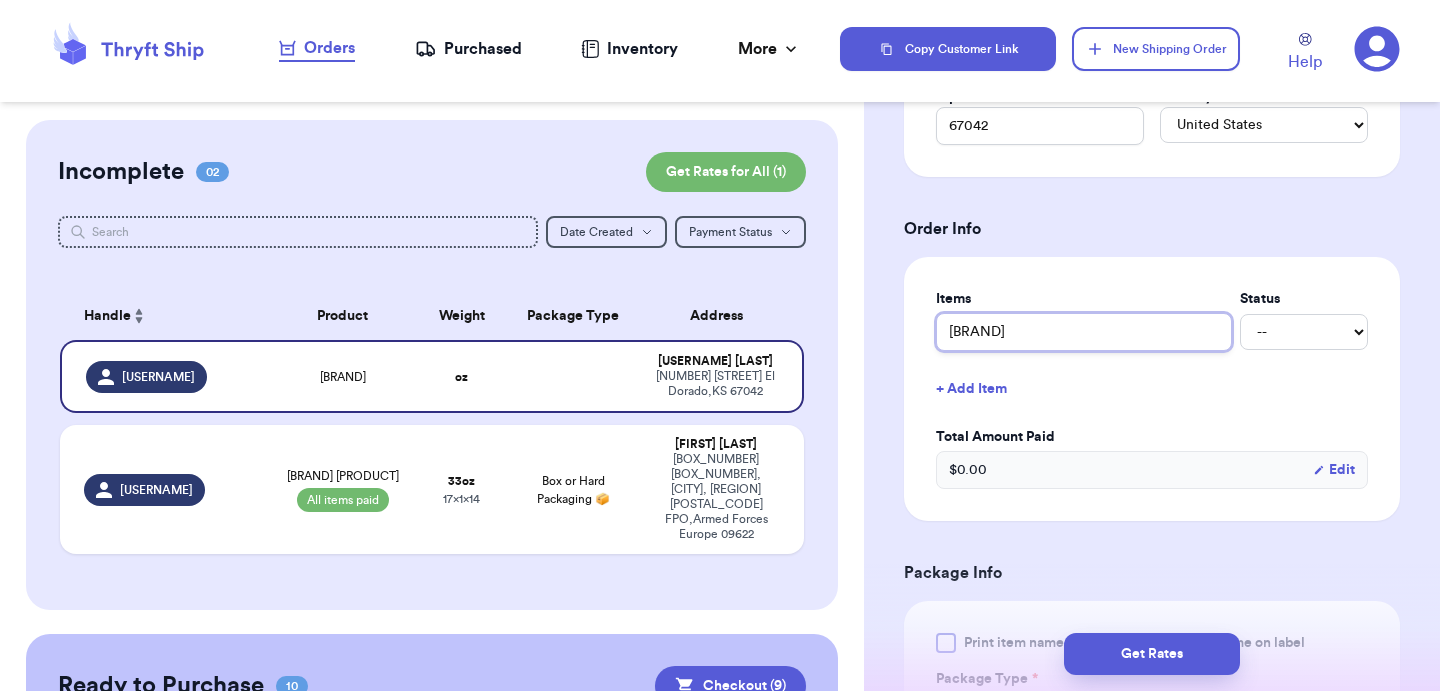type 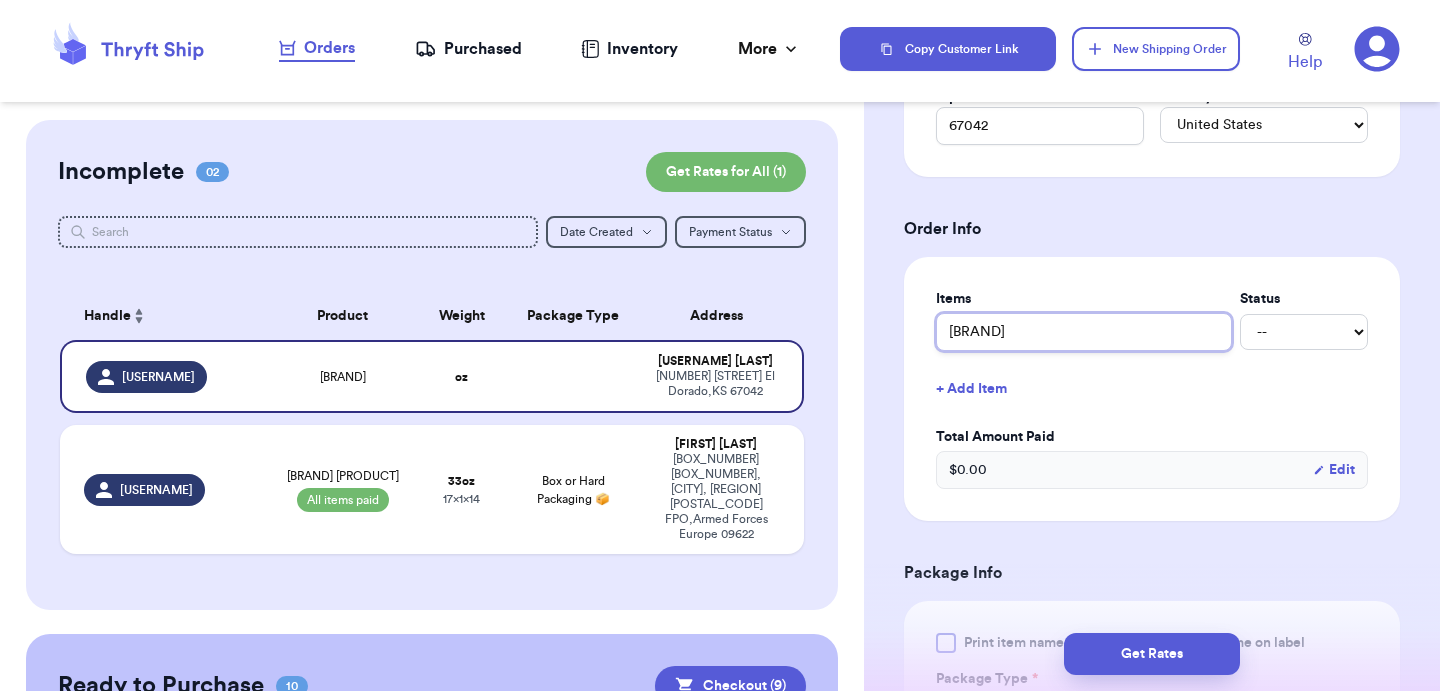 type on "aerie cr" 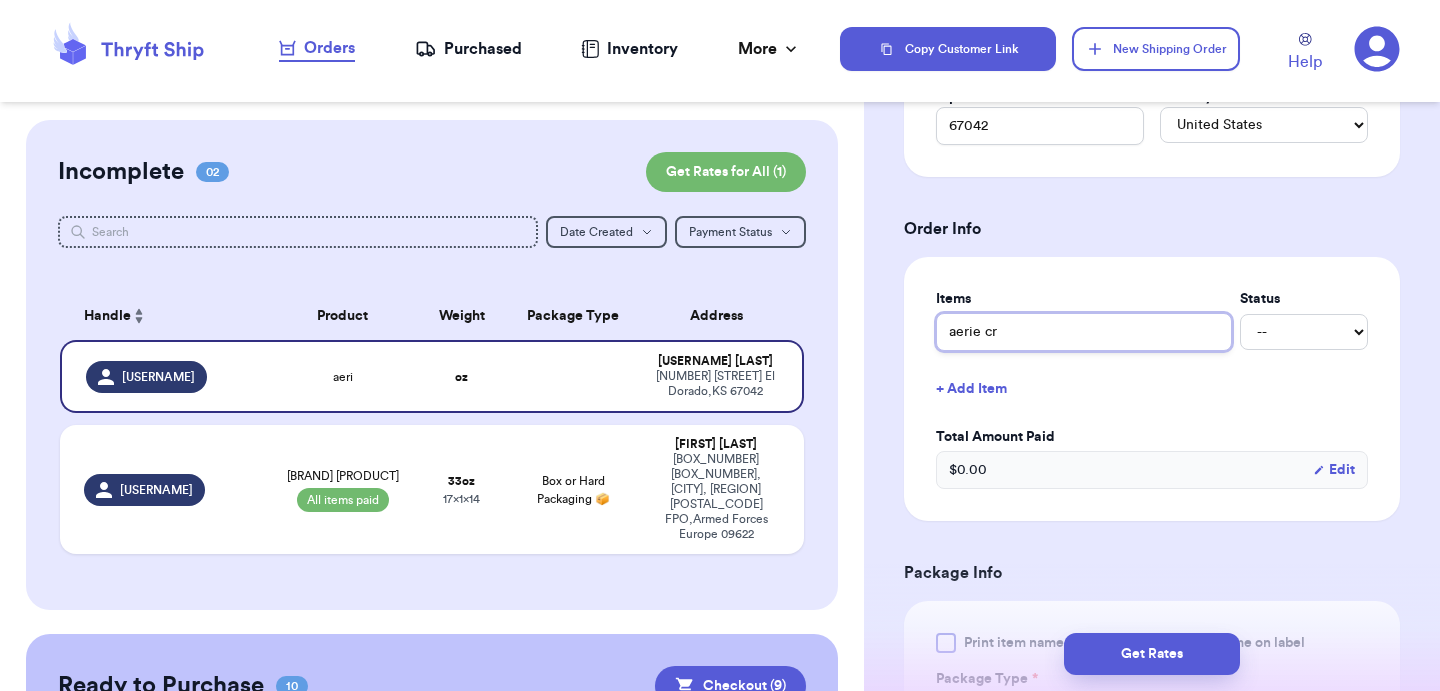 type 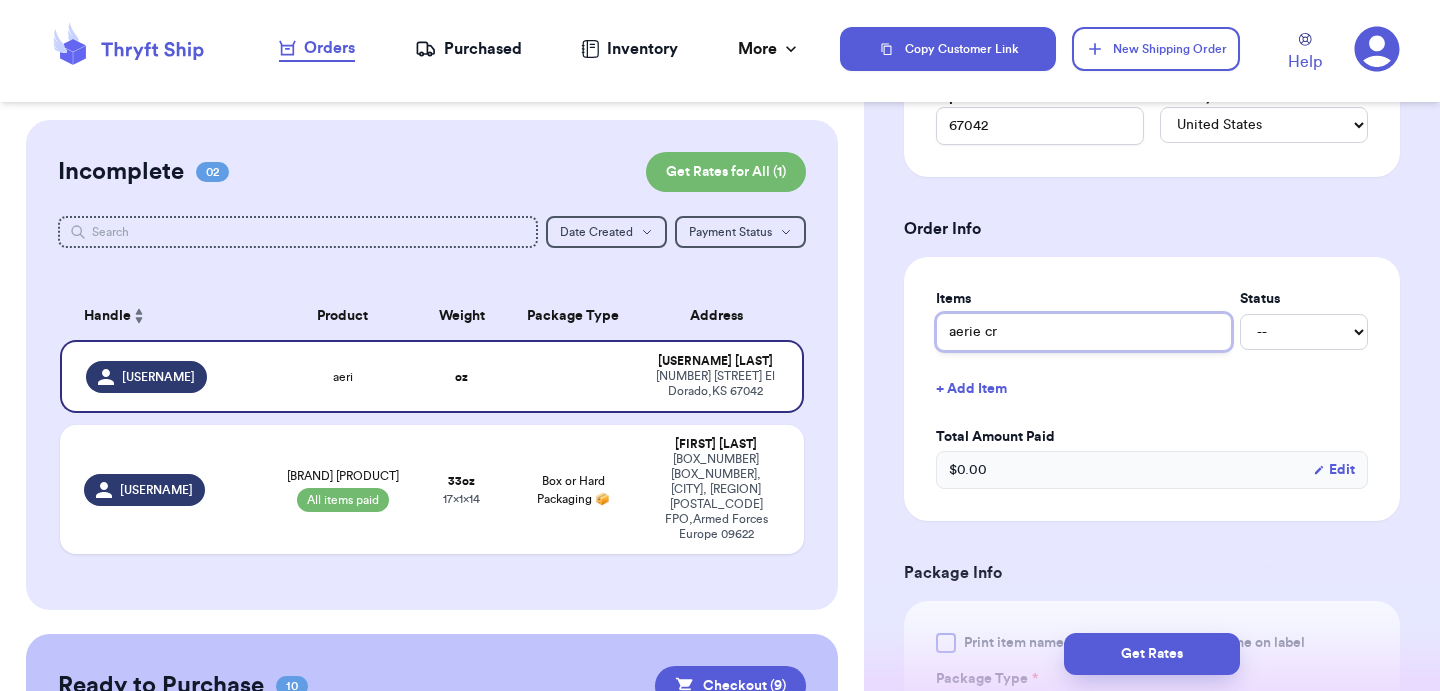 type on "aerie cre" 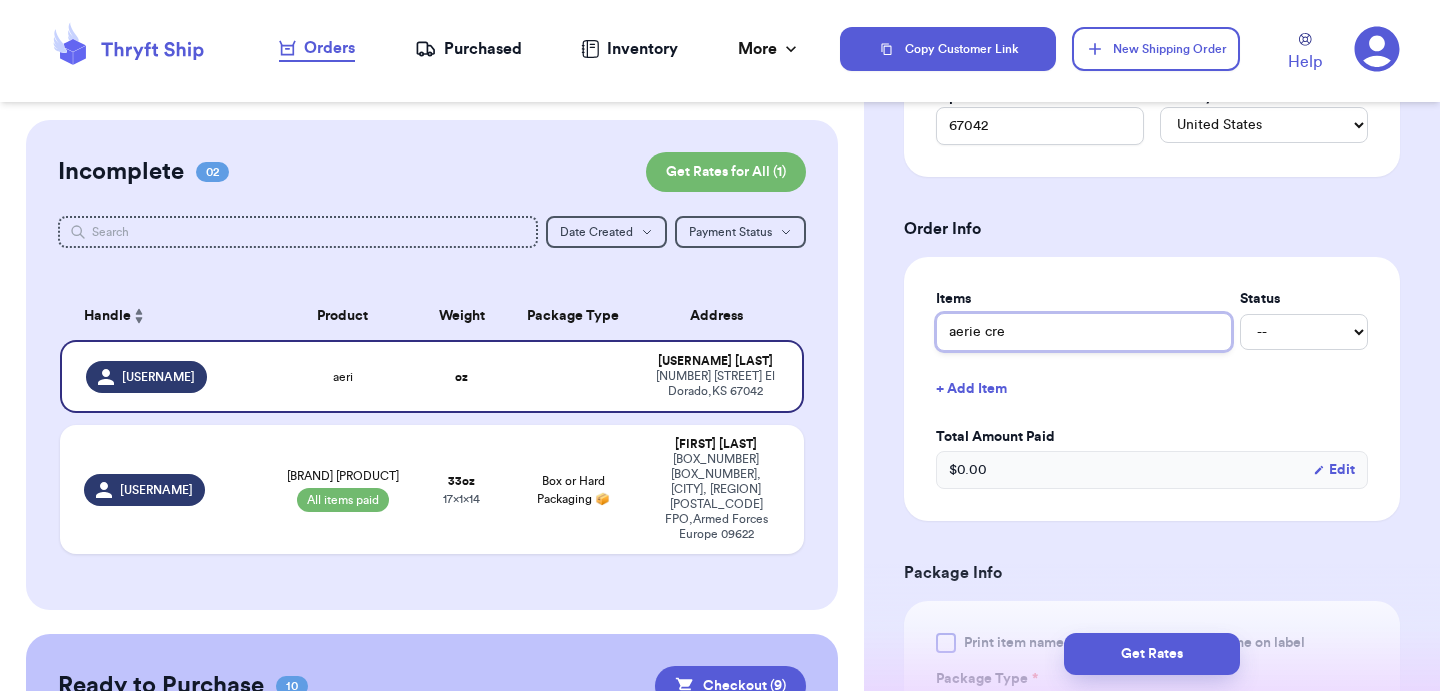 type 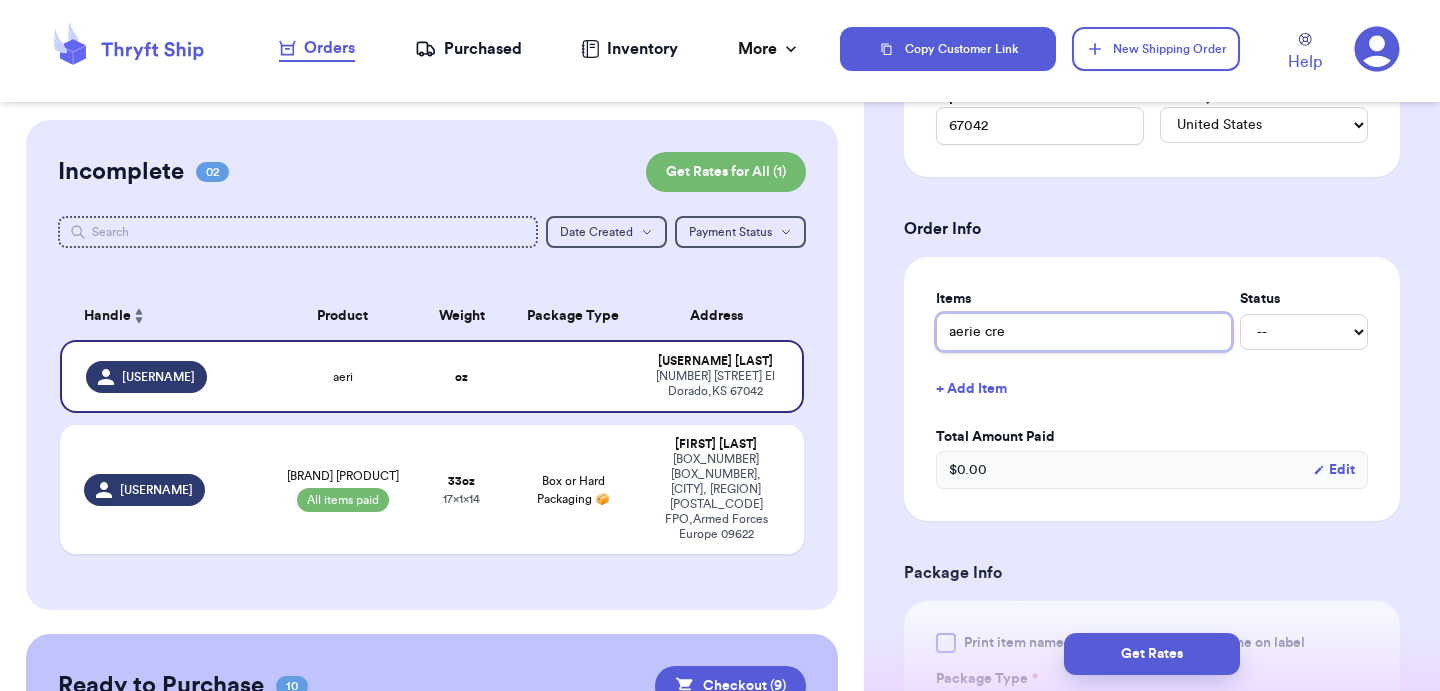 type on "aerie crew" 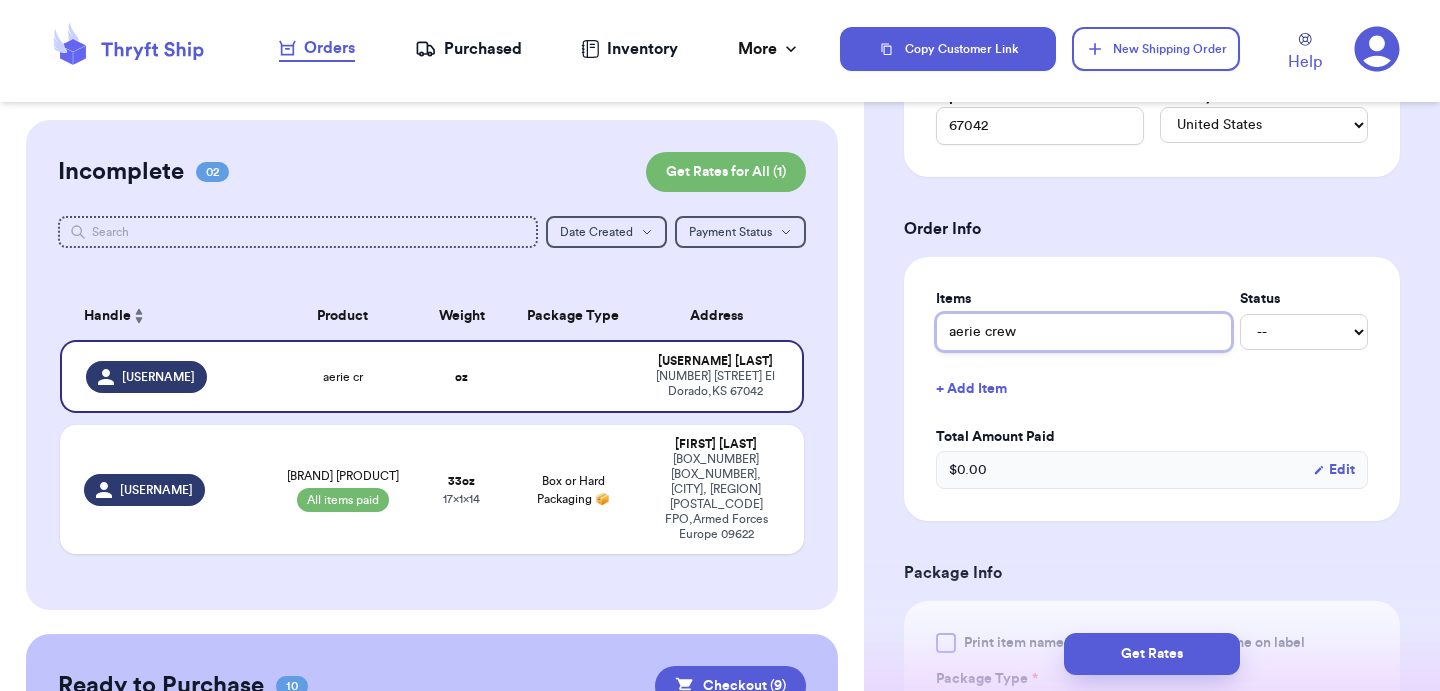 type 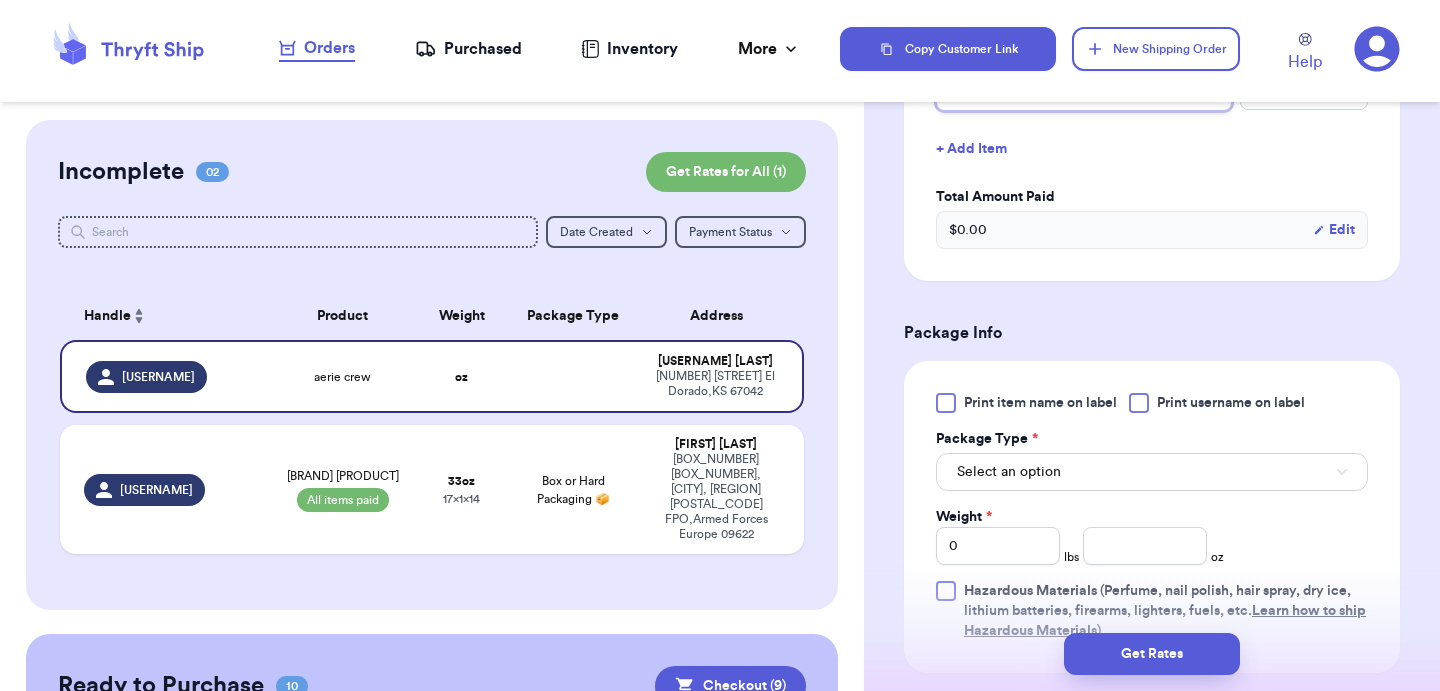 type on "aerie crew" 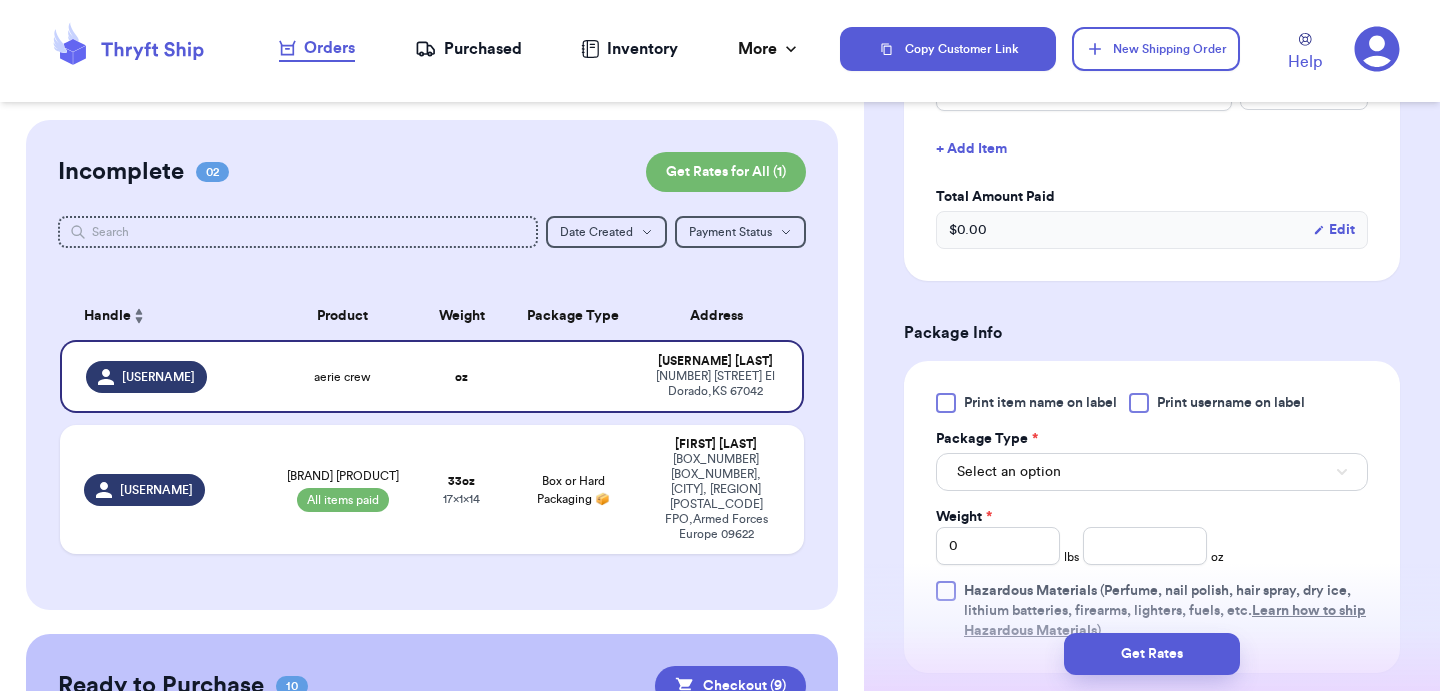 click on "Package Info" at bounding box center [1152, 333] 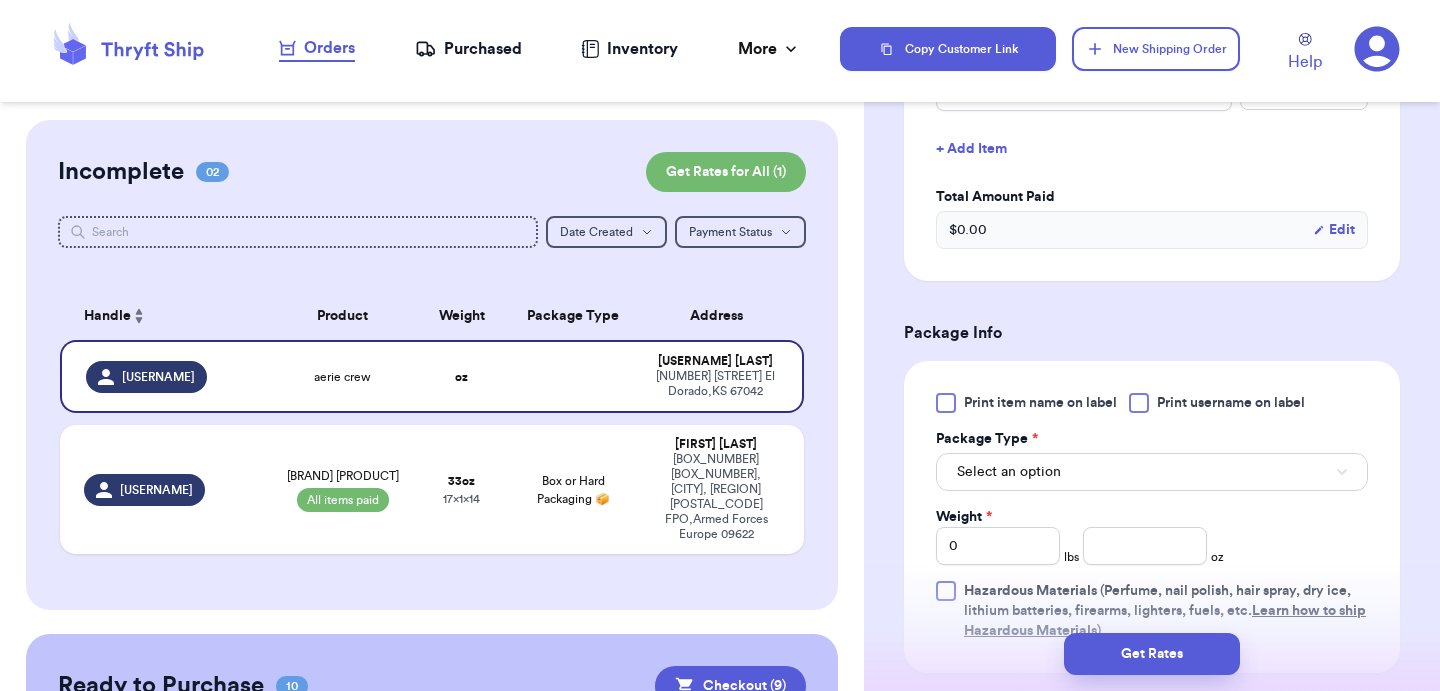 scroll, scrollTop: 1126, scrollLeft: 0, axis: vertical 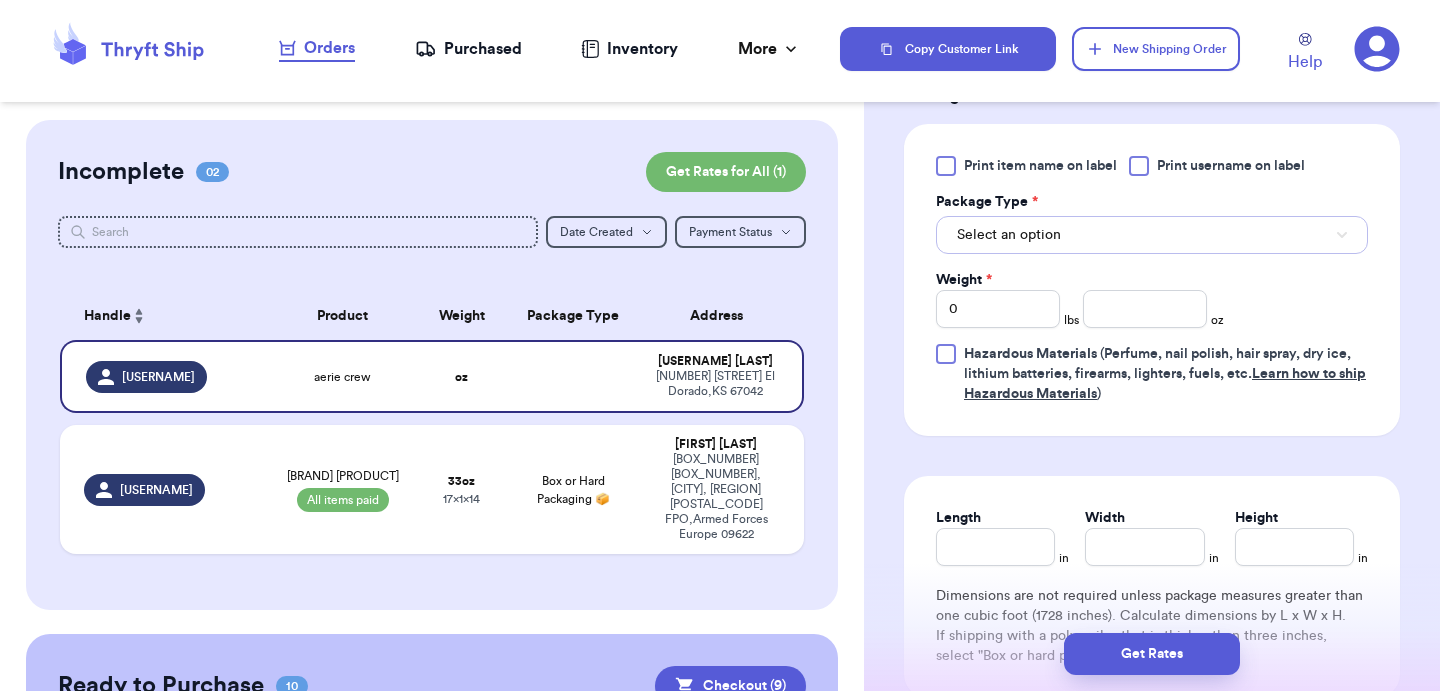 click on "Select an option" at bounding box center (1152, 235) 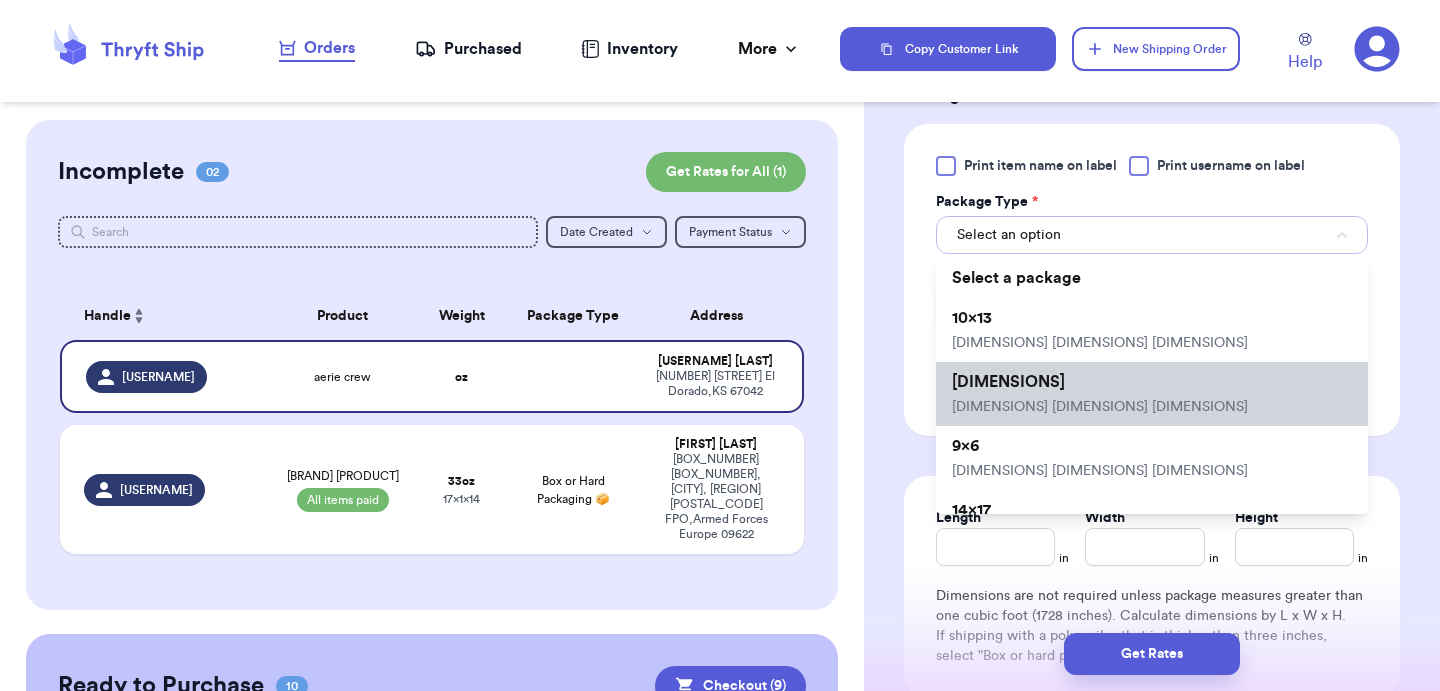 scroll, scrollTop: 63, scrollLeft: 0, axis: vertical 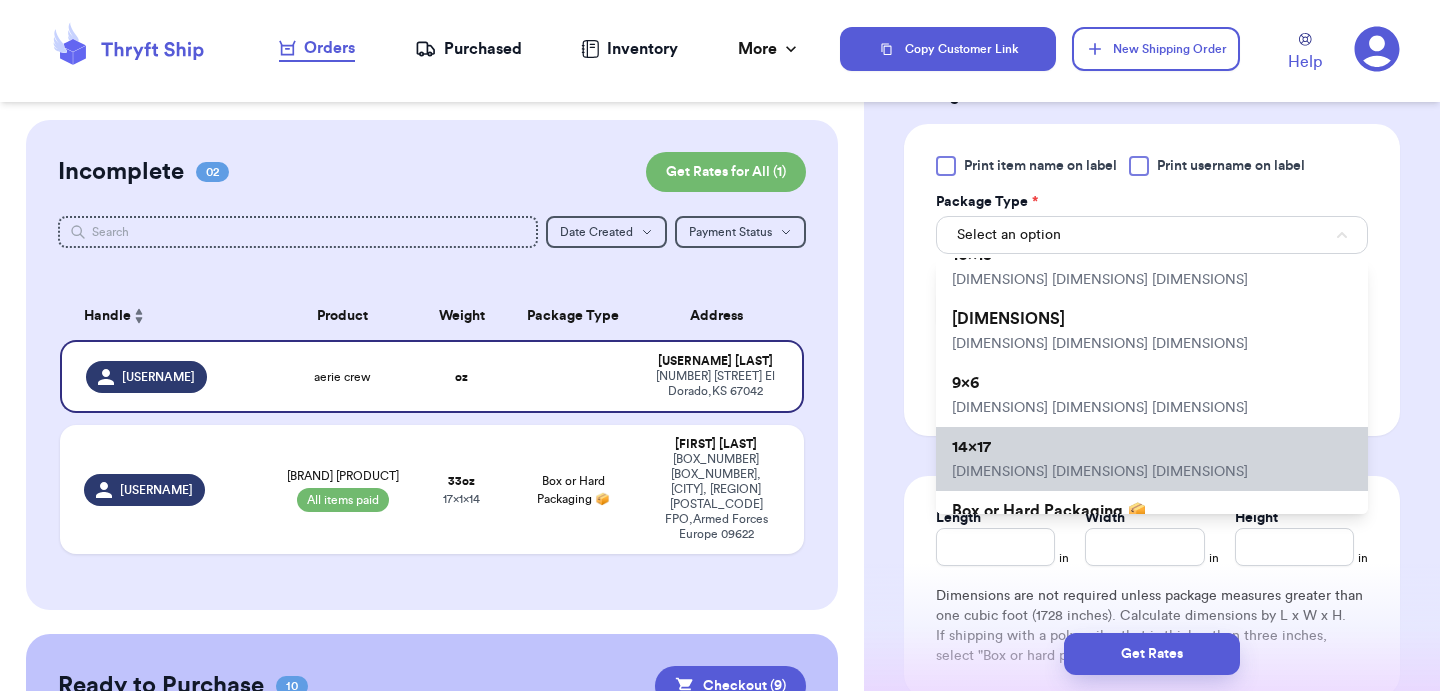 click on "[DIMENSIONS] [DIMENSIONS] [DIMENSIONS]" at bounding box center [1152, 459] 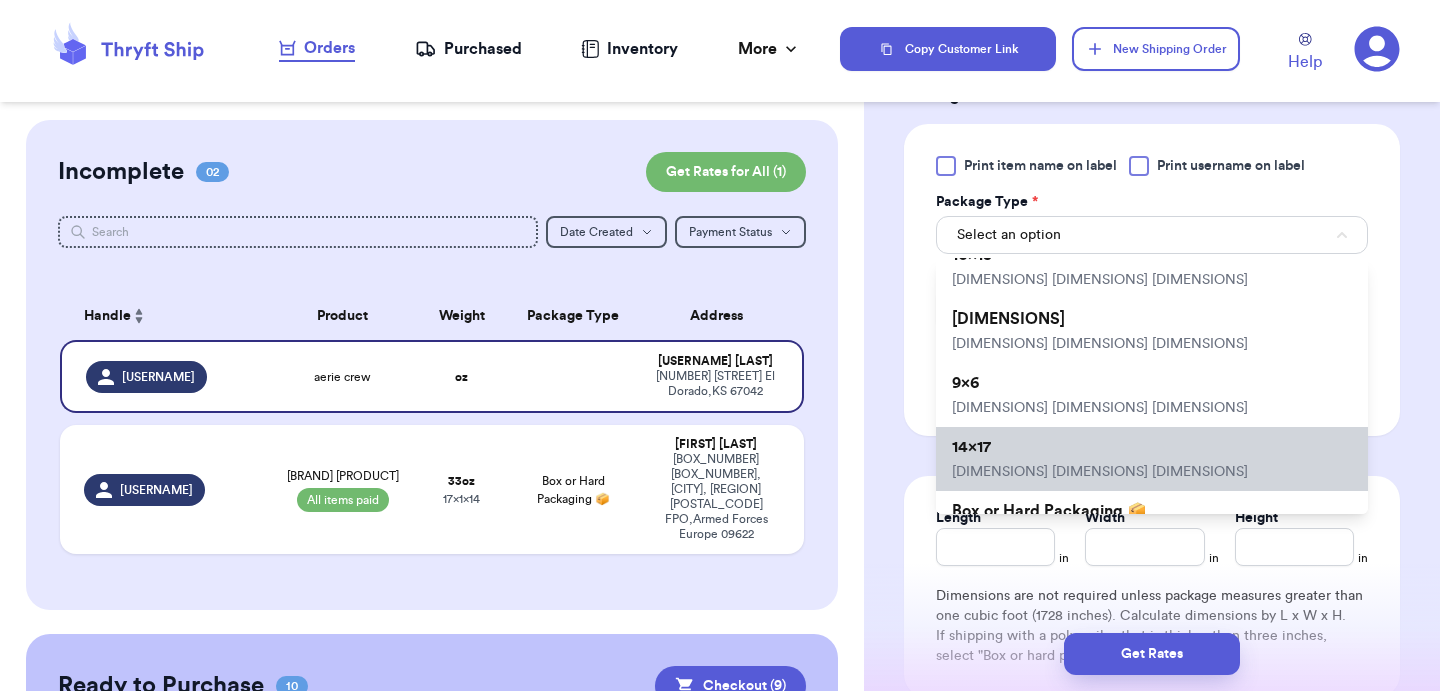 type 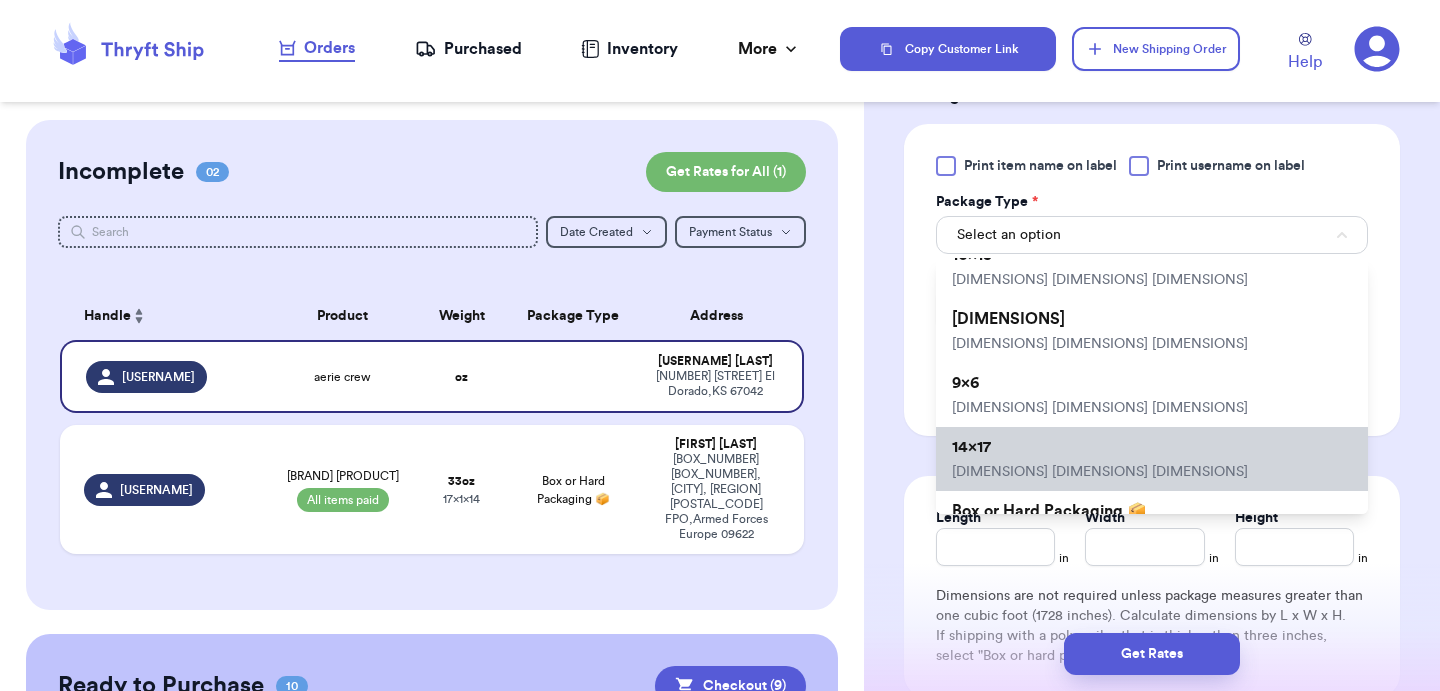 type on "14" 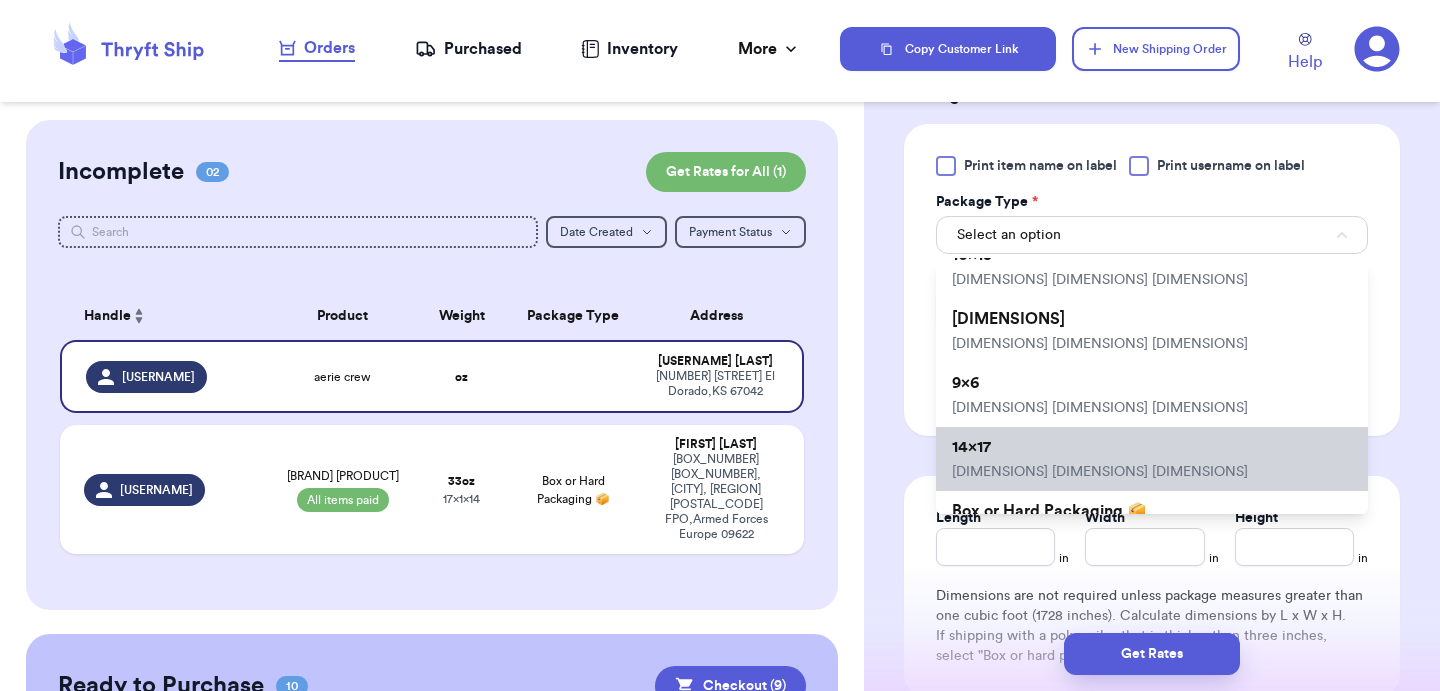 type on "17" 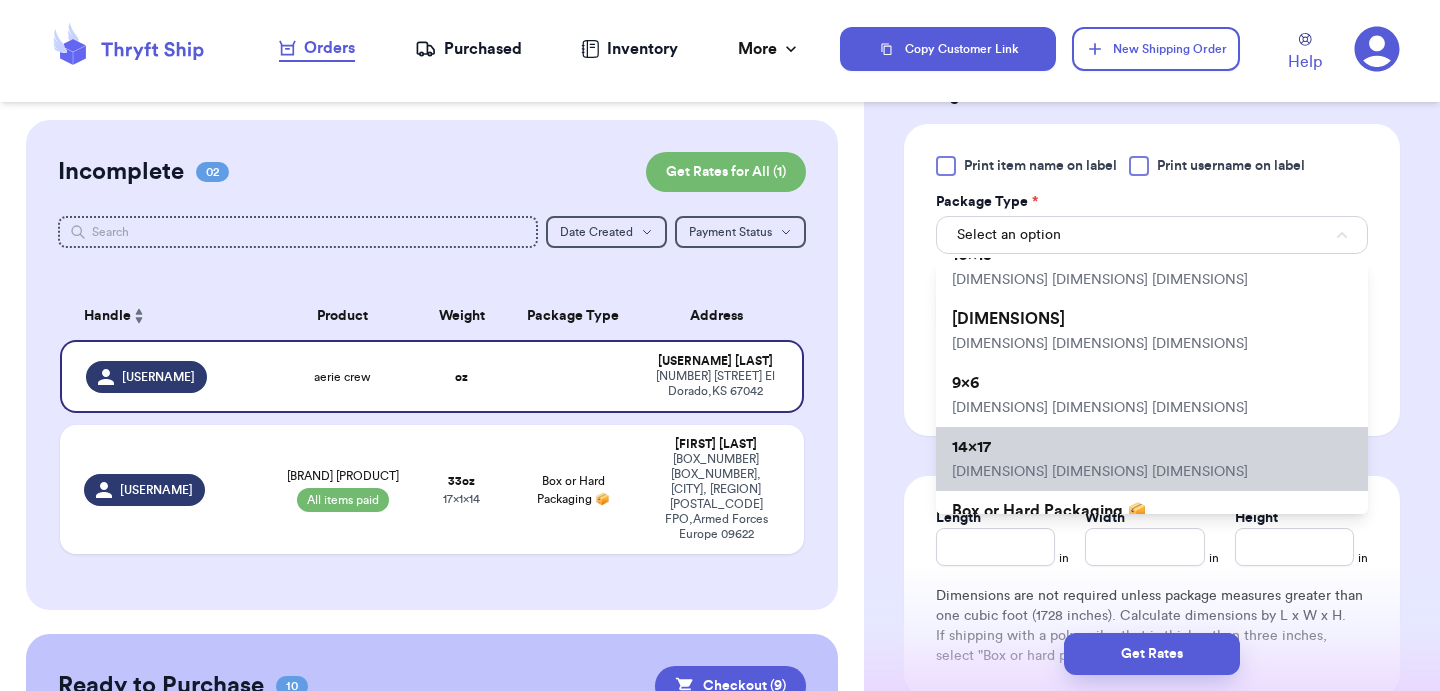 type on "1" 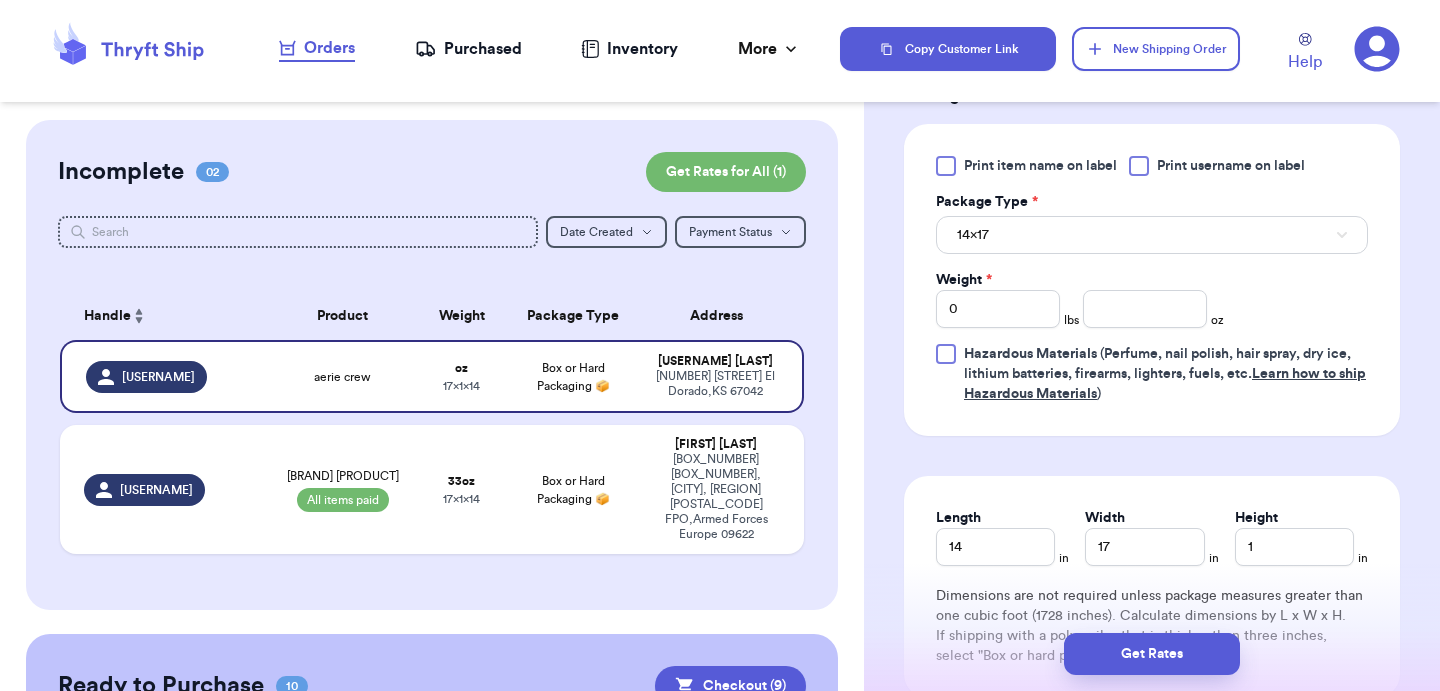 click on "Print item name on label Print username on label Package Type * [DIMENSIONS] Weight * [NUMBER] lbs [NUMBER] oz Hazardous Materials   (Perfume, nail polish, hair spray, dry ice, lithium batteries, firearms, lighters, fuels, etc.  Learn how to ship Hazardous Materials )" at bounding box center [1152, 280] 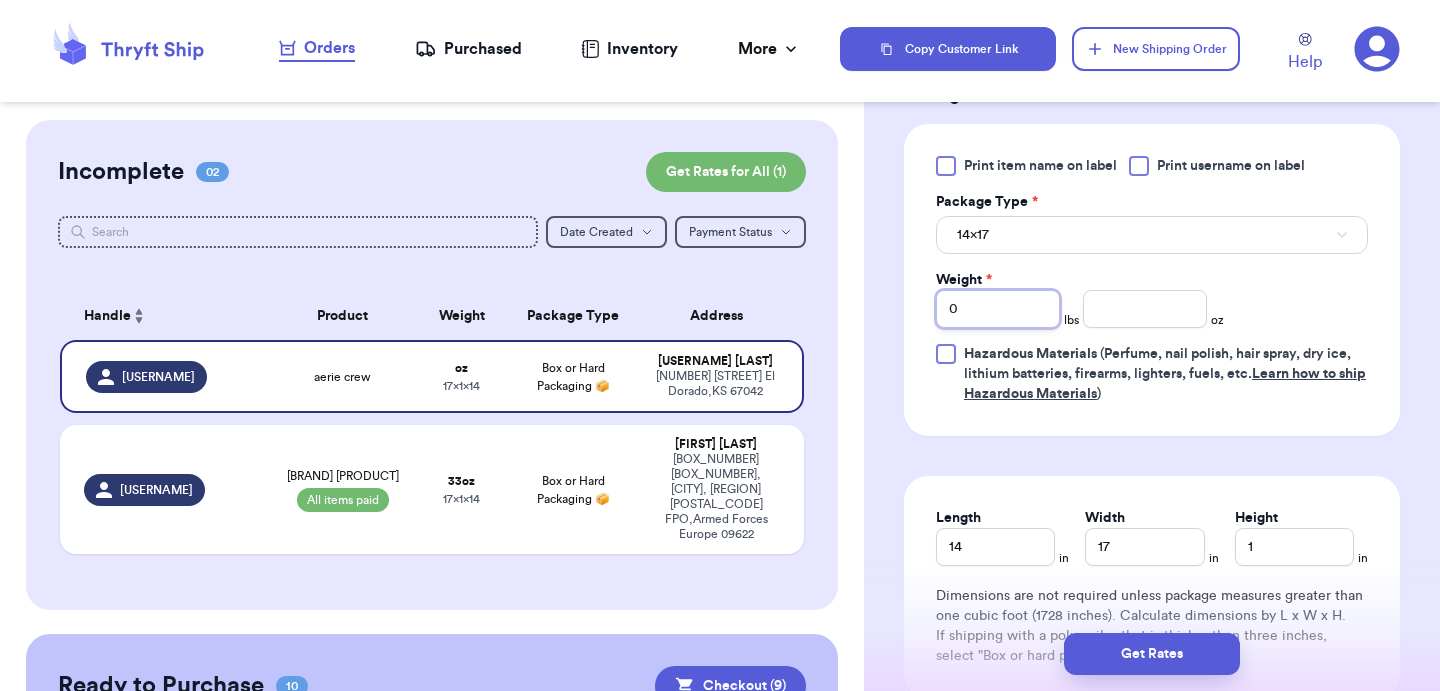 click on "0" at bounding box center (998, 309) 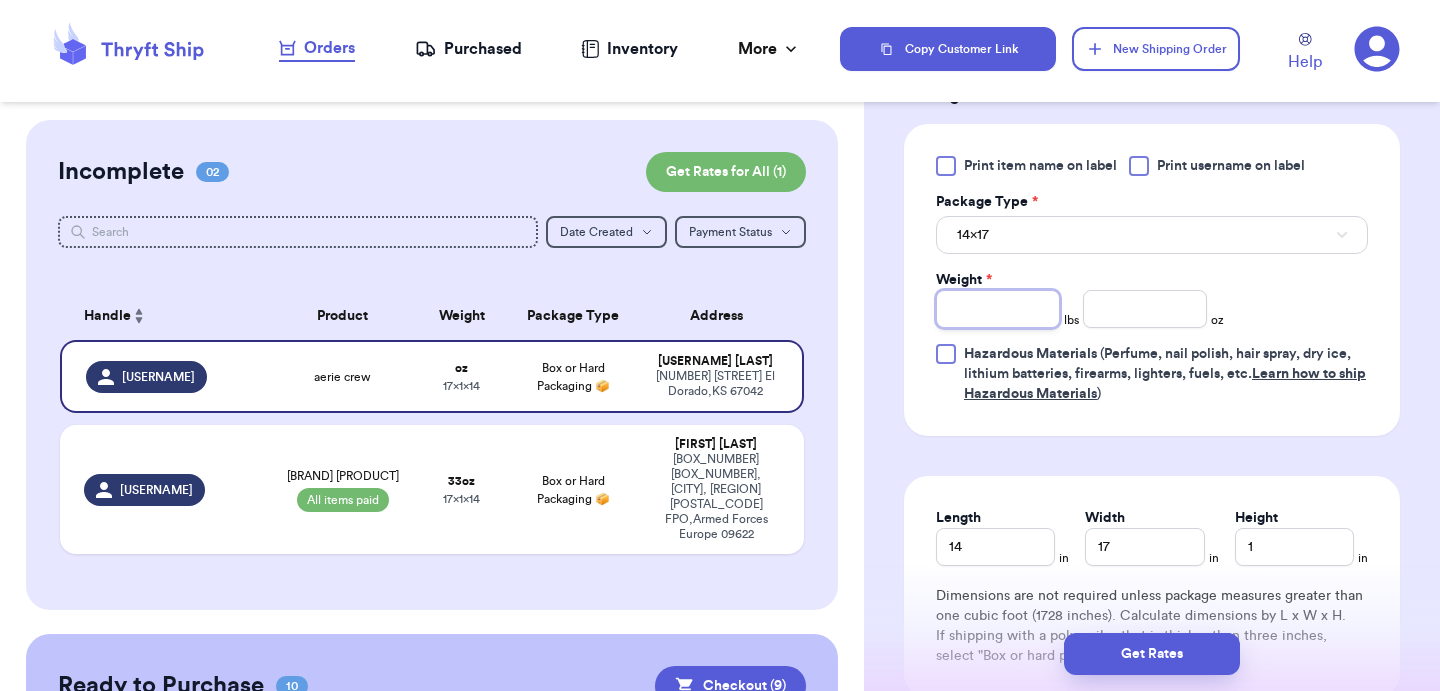 type on "1" 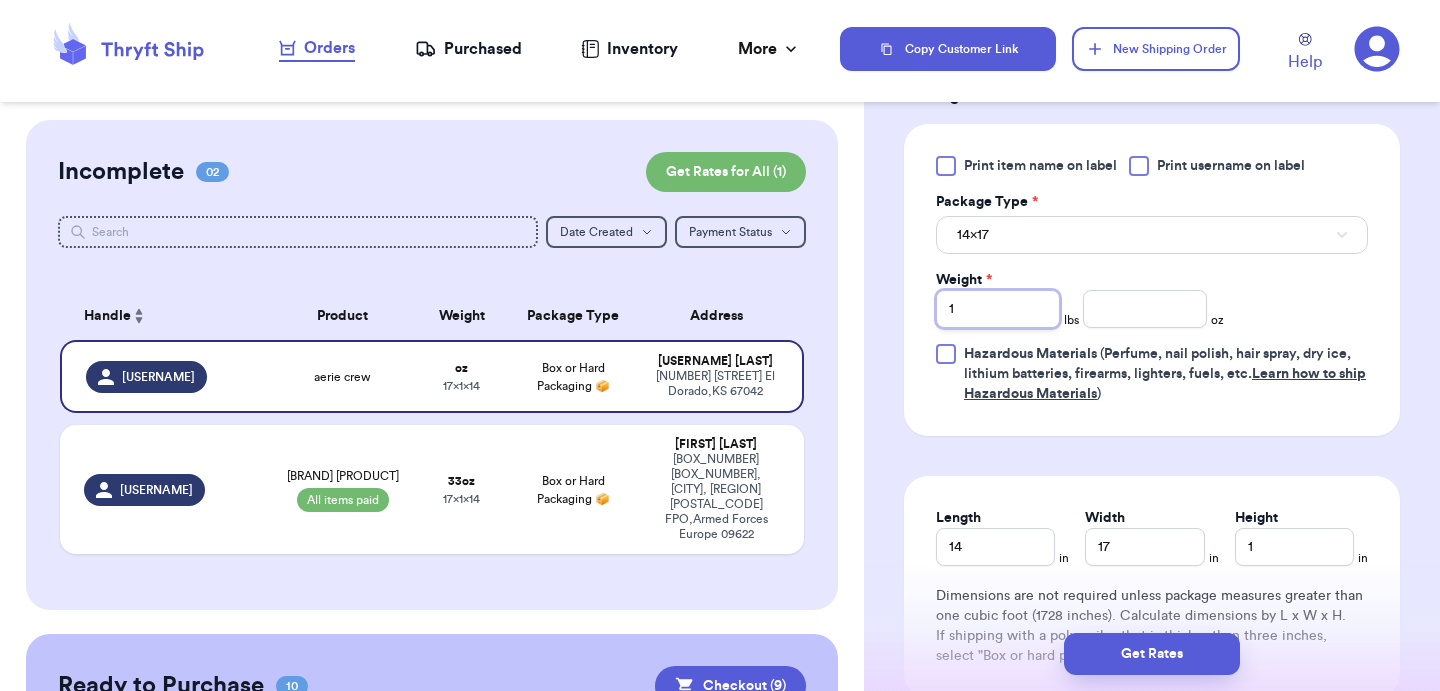 type 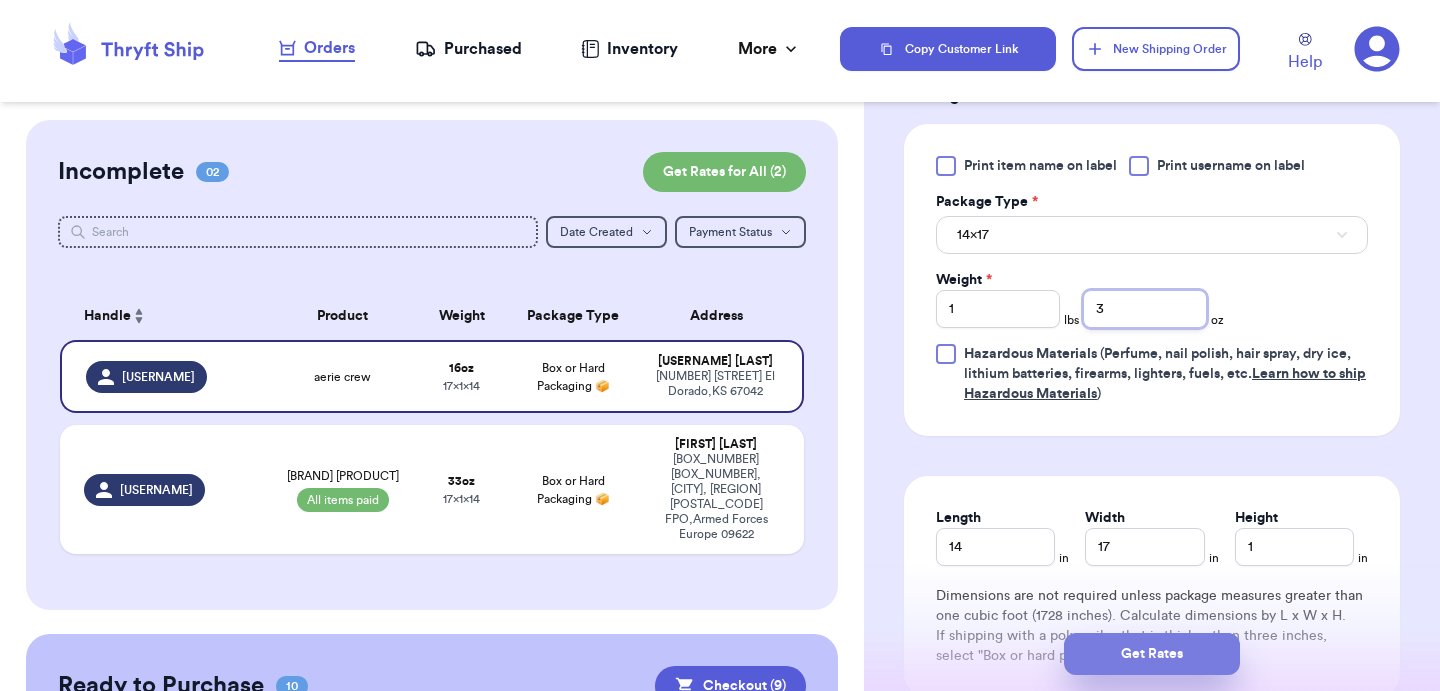 type on "3" 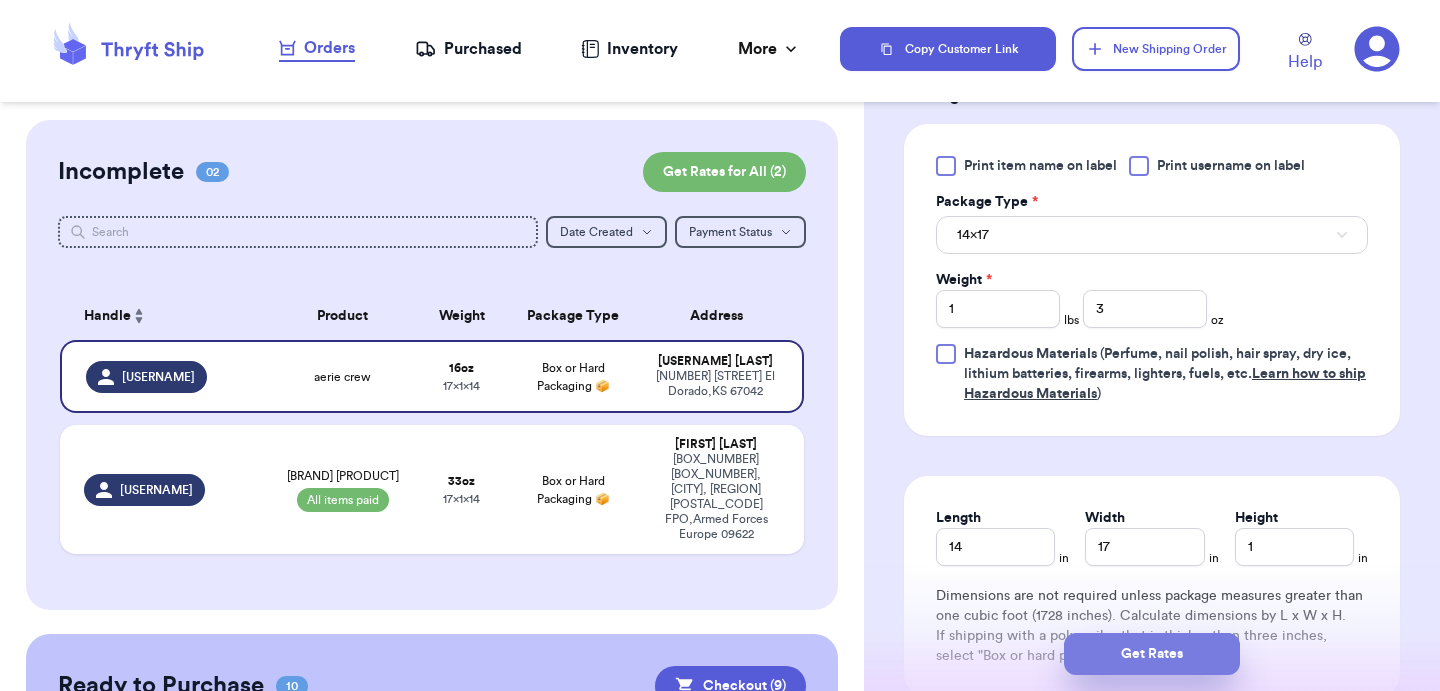 click on "Get Rates" at bounding box center [1152, 654] 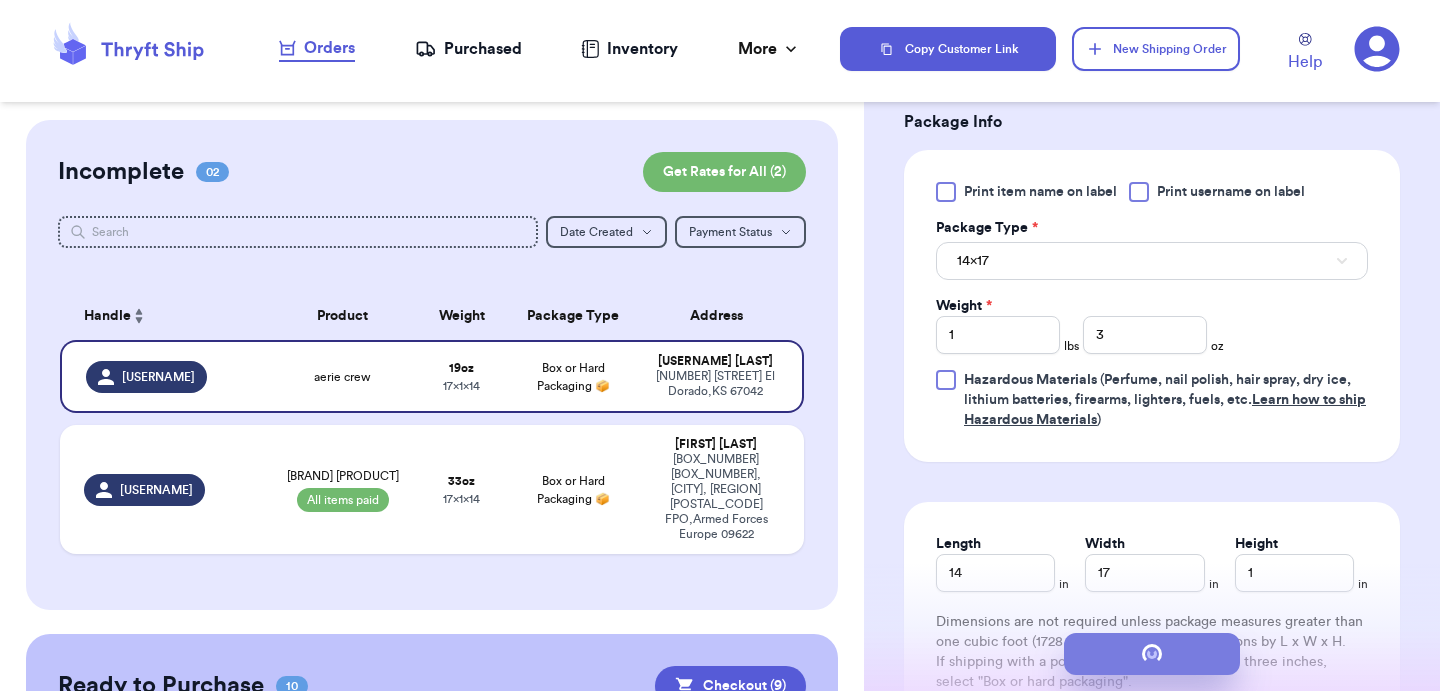 scroll, scrollTop: 0, scrollLeft: 0, axis: both 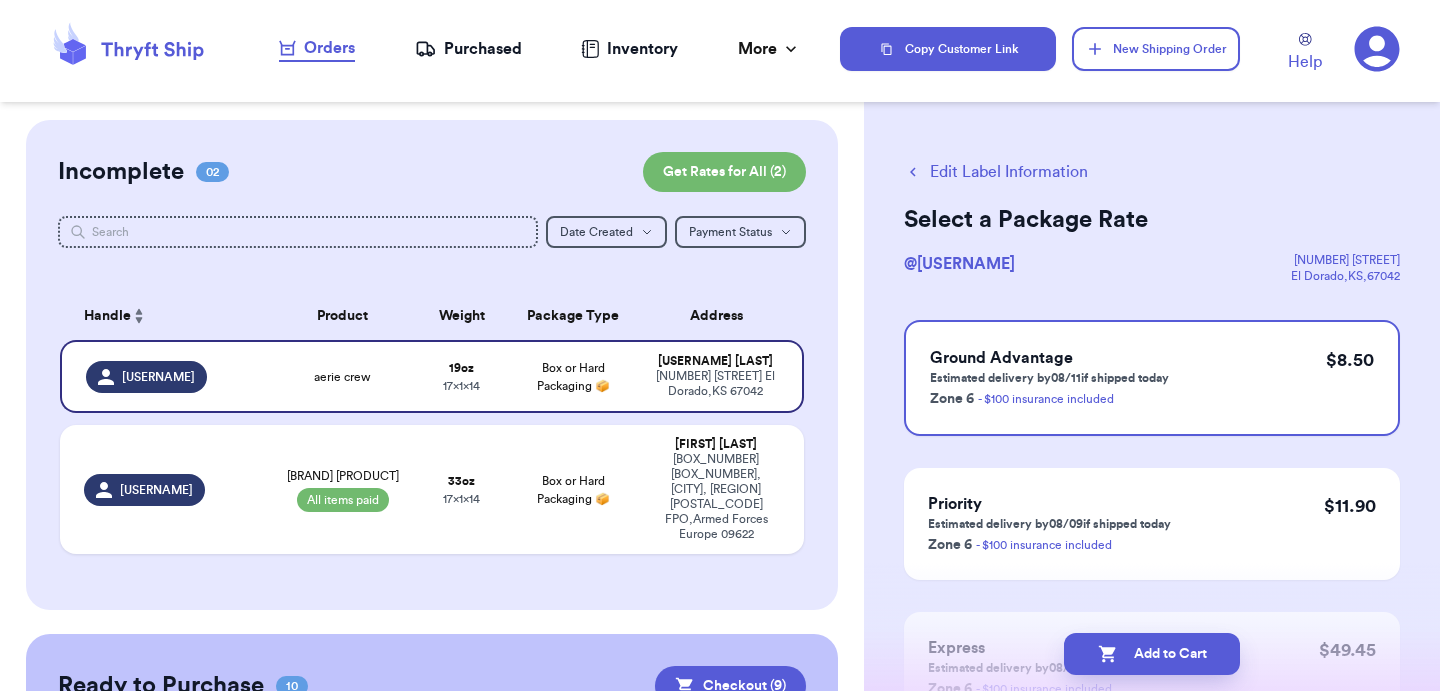 click on "Add to Cart" at bounding box center [1152, 654] 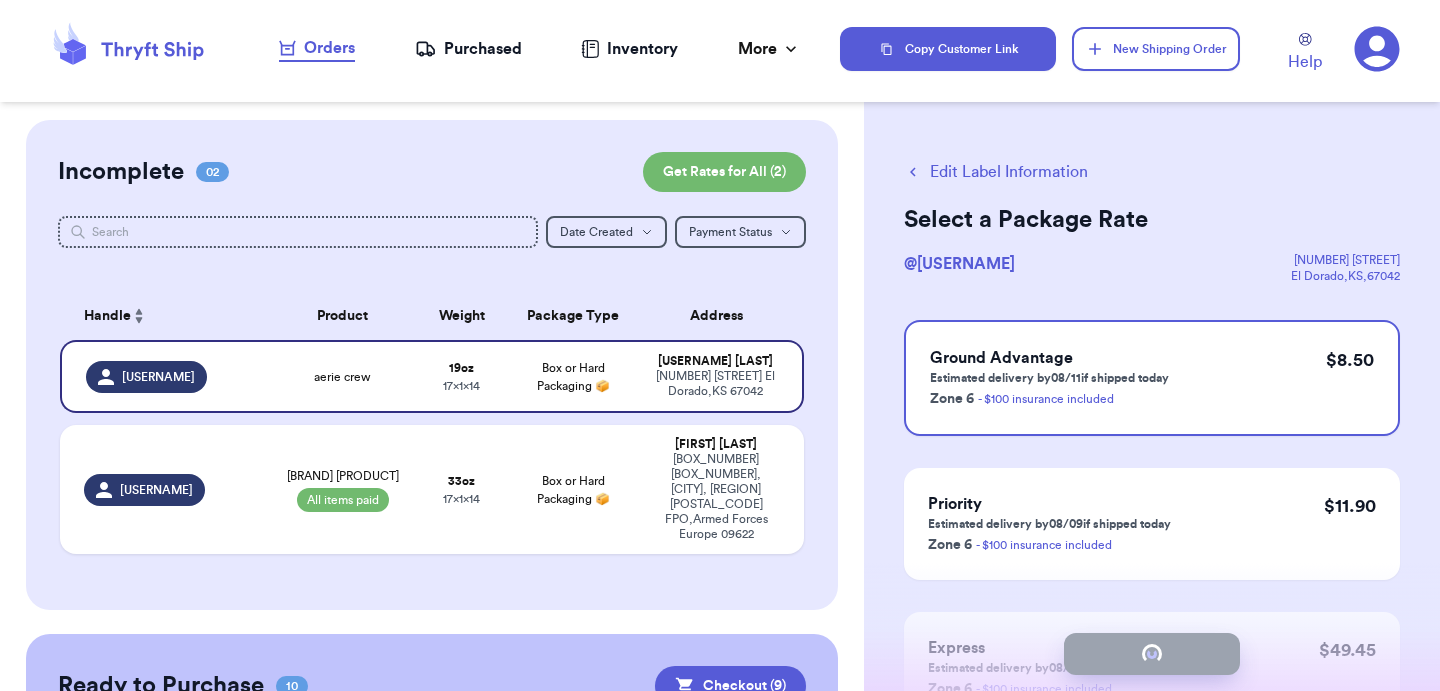 select on "paid" 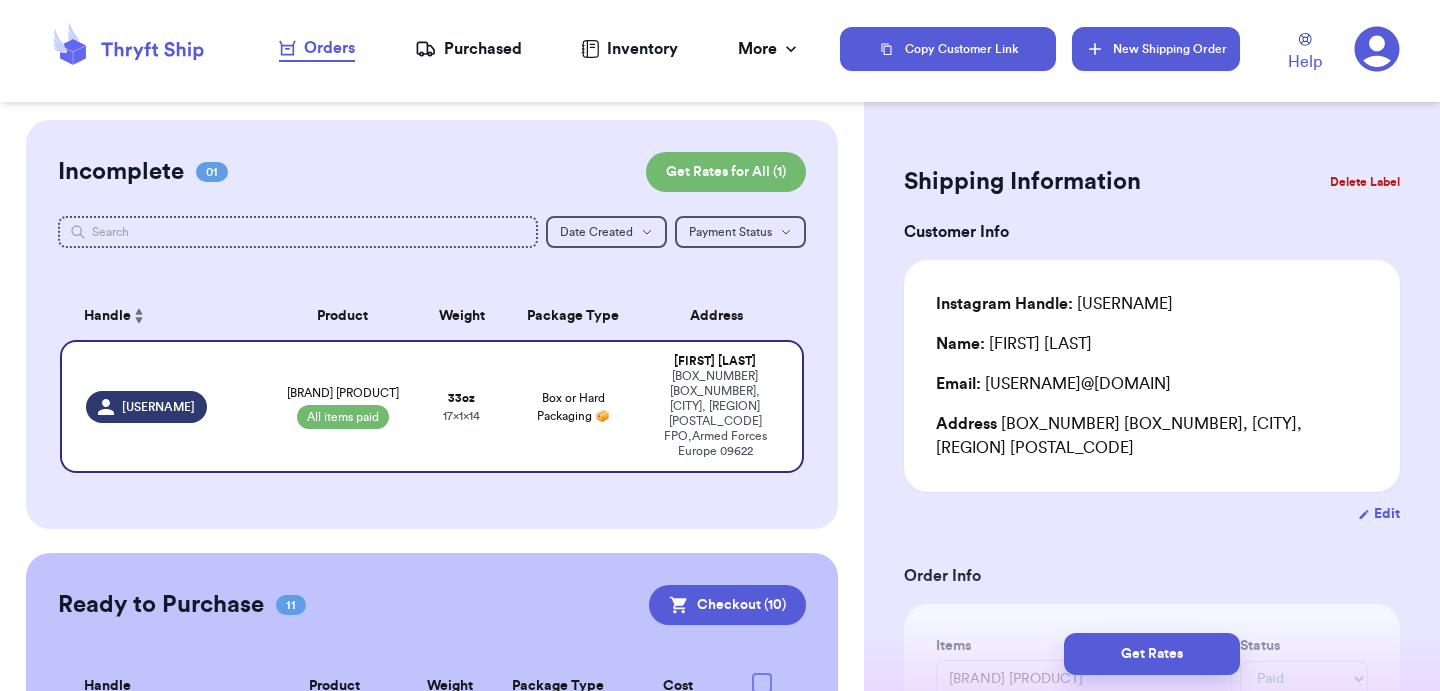 click on "New Shipping Order" at bounding box center (1156, 49) 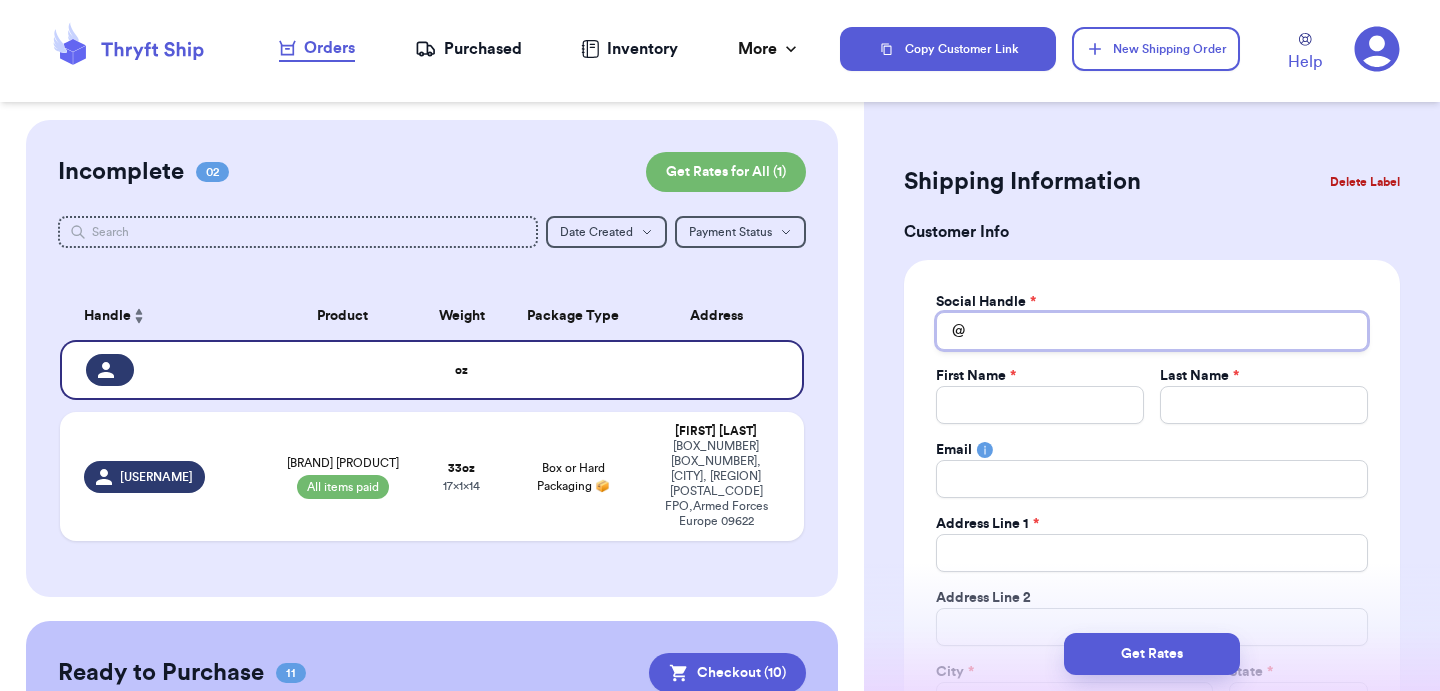 click on "Total Amount Paid" at bounding box center [1152, 331] 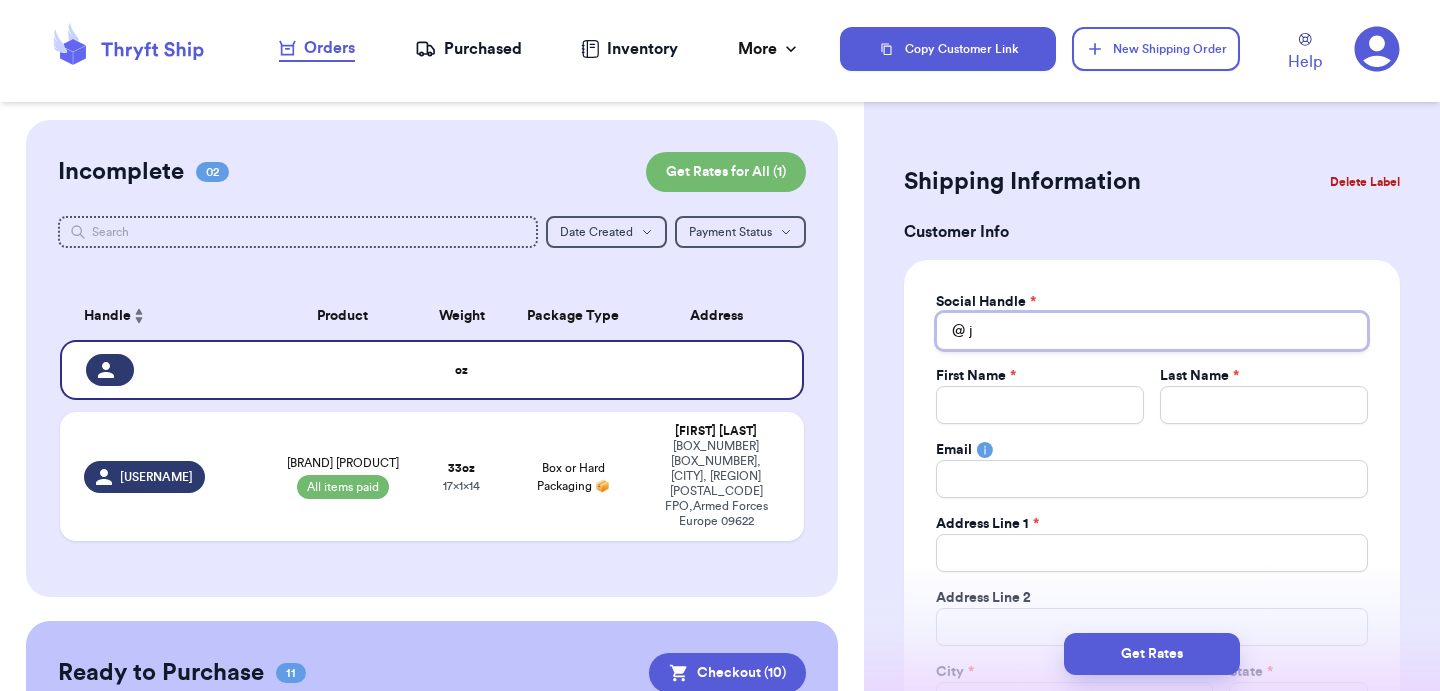 type 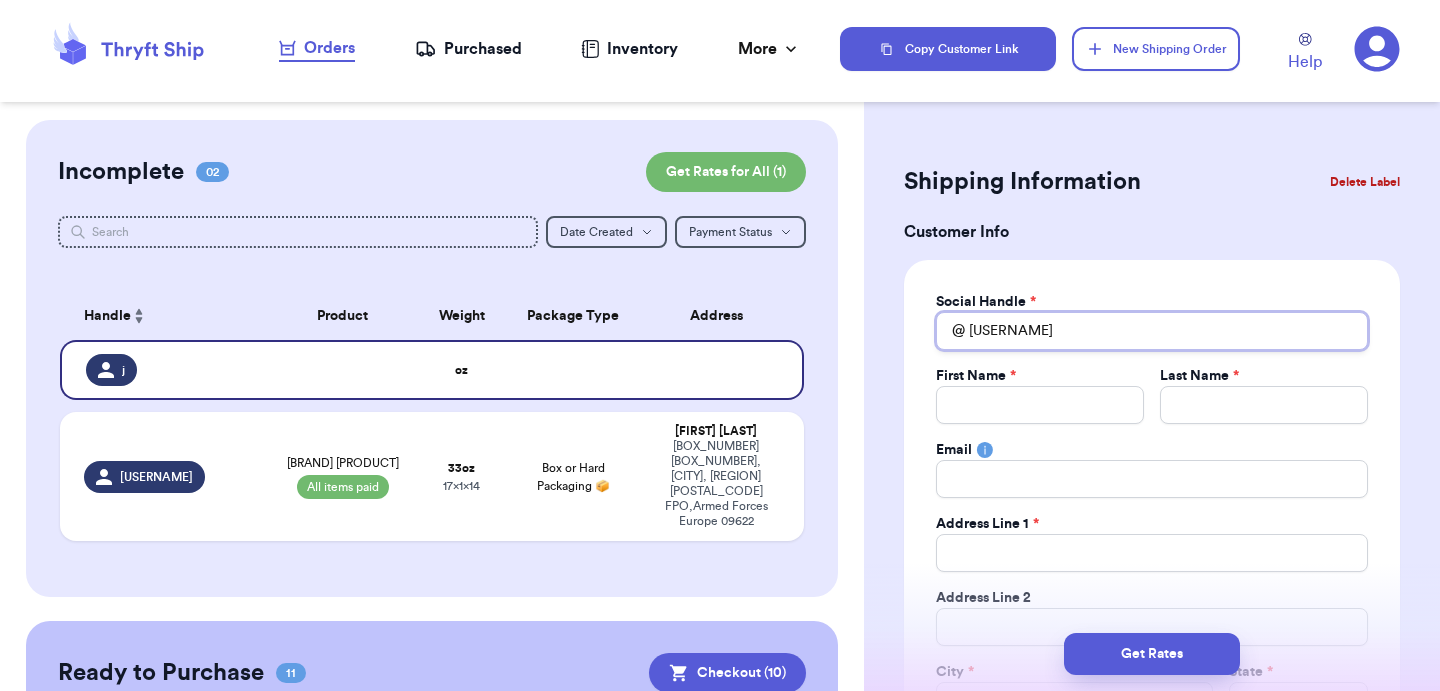 type 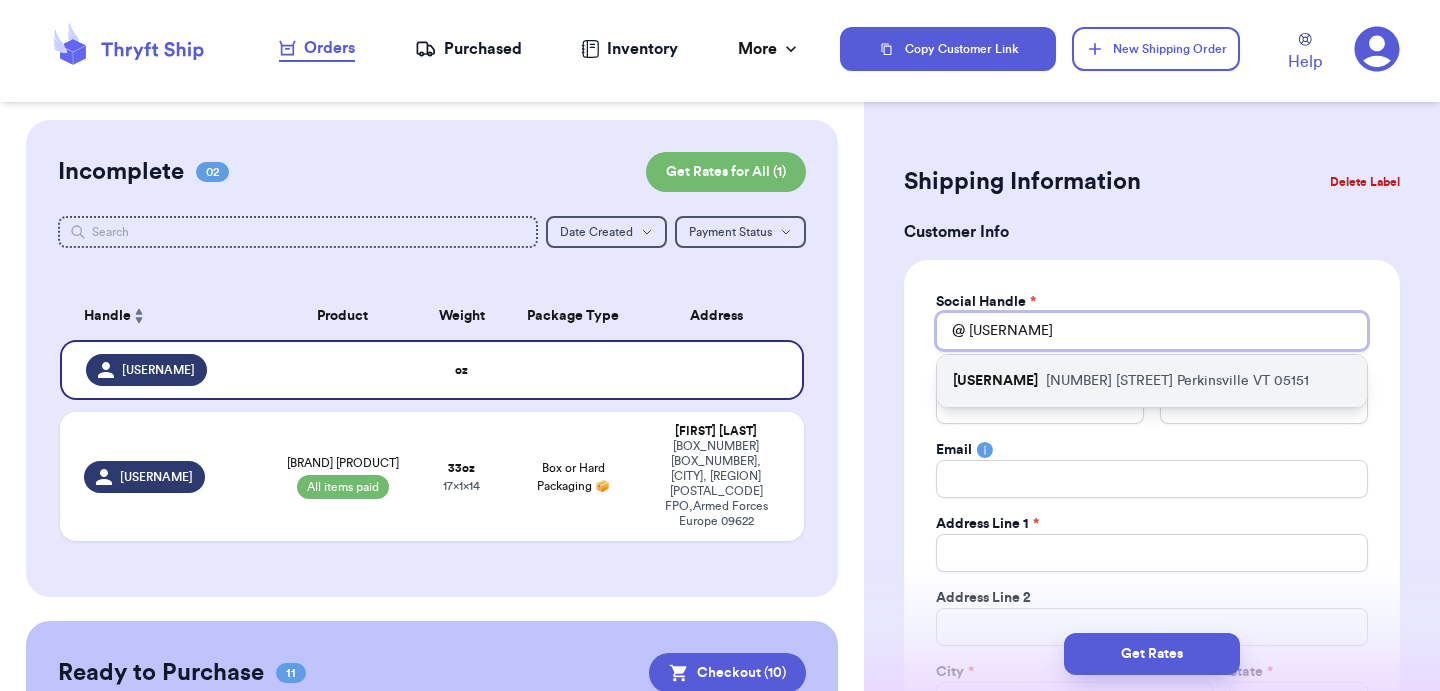type on "[USERNAME]" 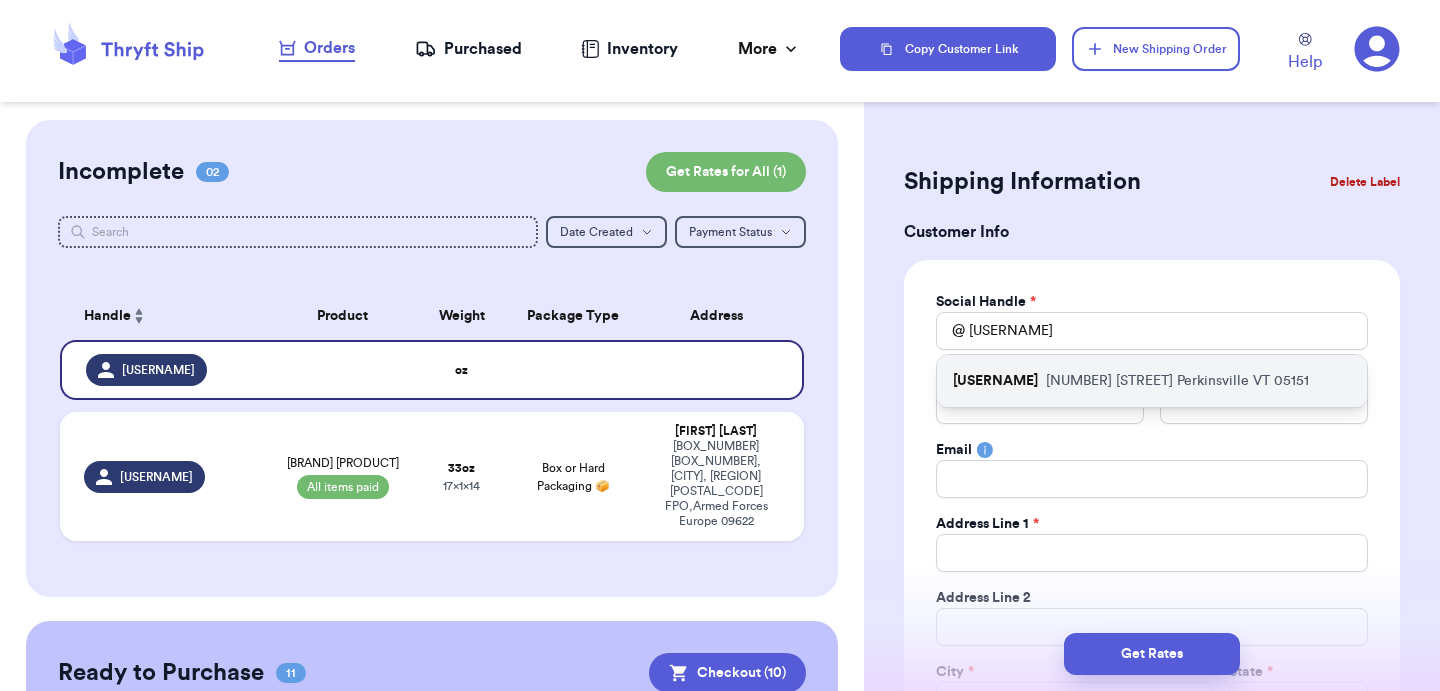 click on "[NUMBER] [STREET] [CITY] [STATE] [POSTAL_CODE]" at bounding box center [1177, 381] 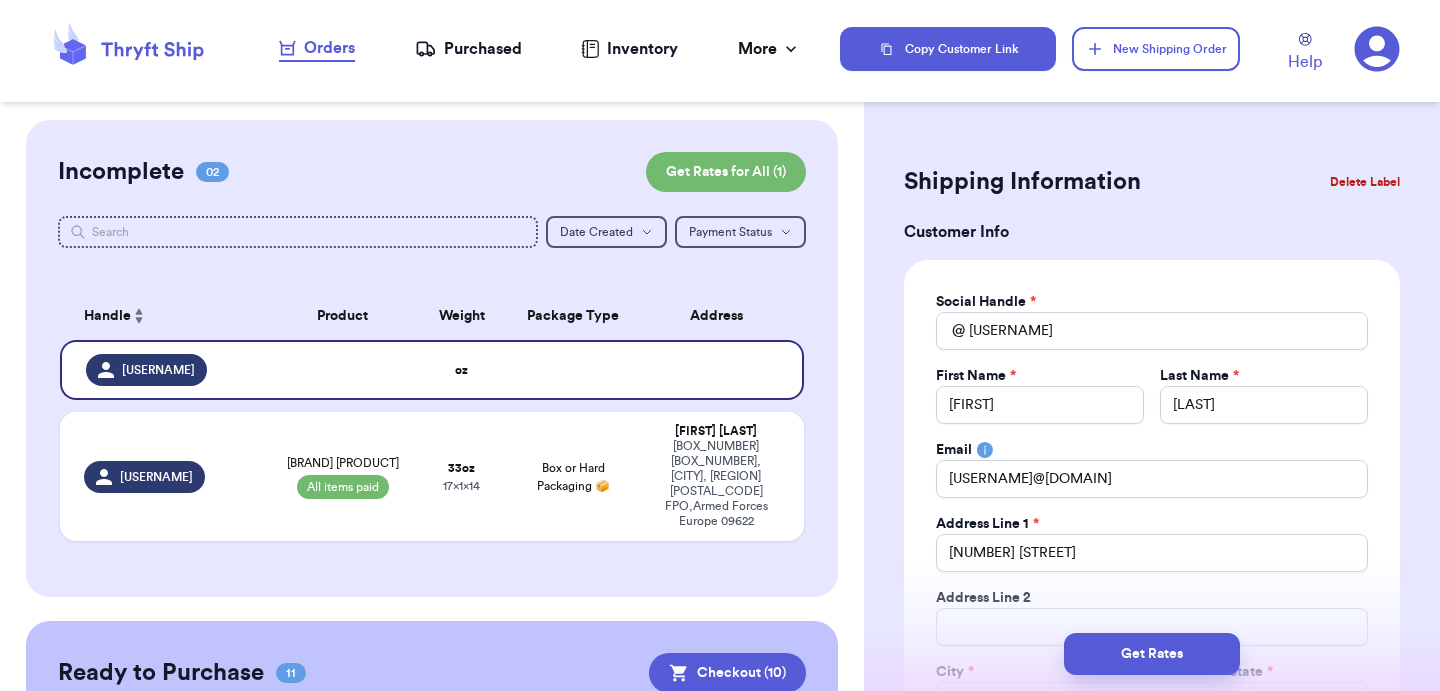 type 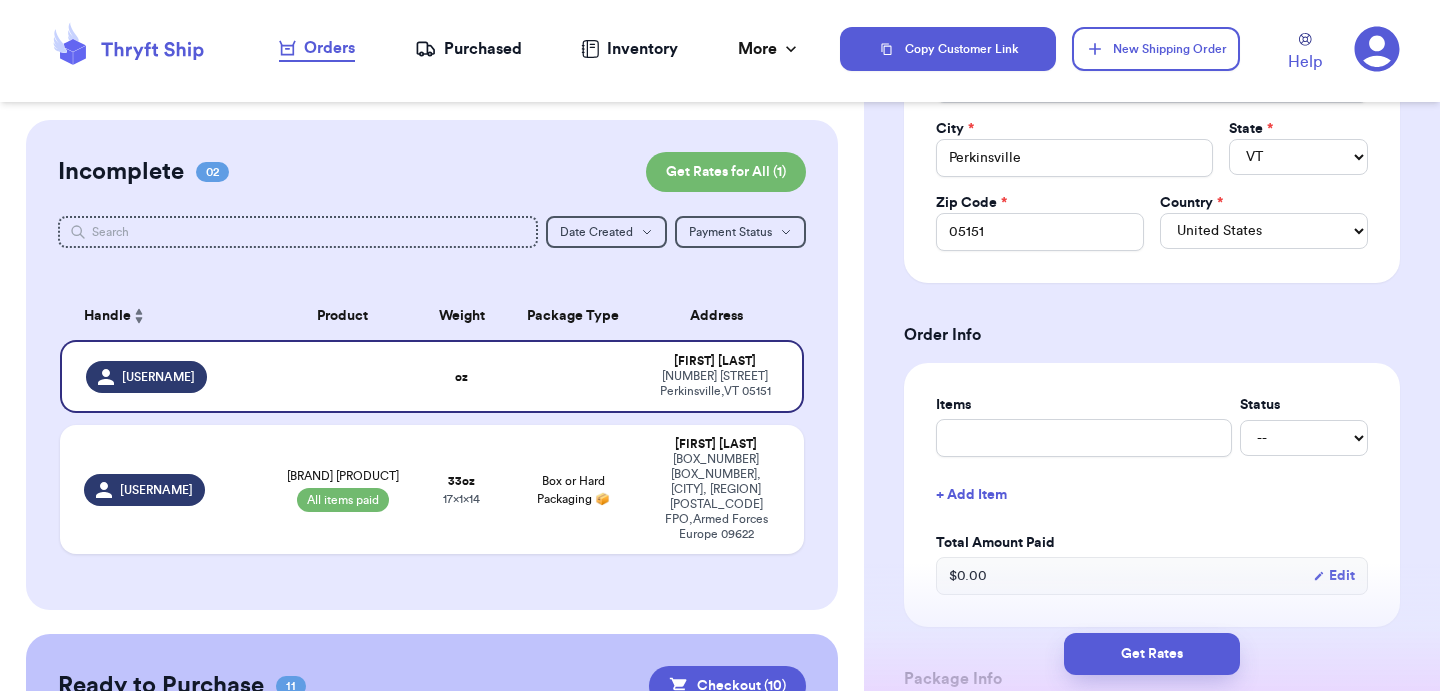 scroll, scrollTop: 569, scrollLeft: 0, axis: vertical 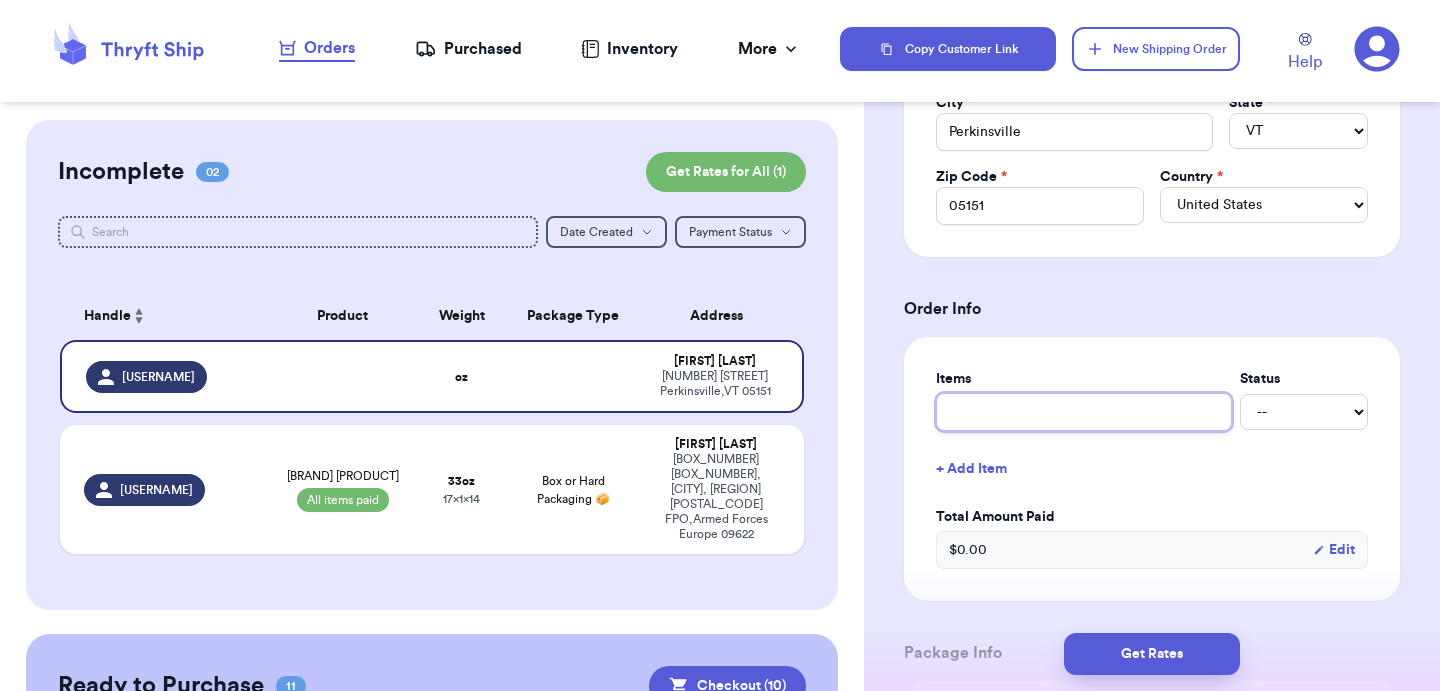 click at bounding box center (1084, 412) 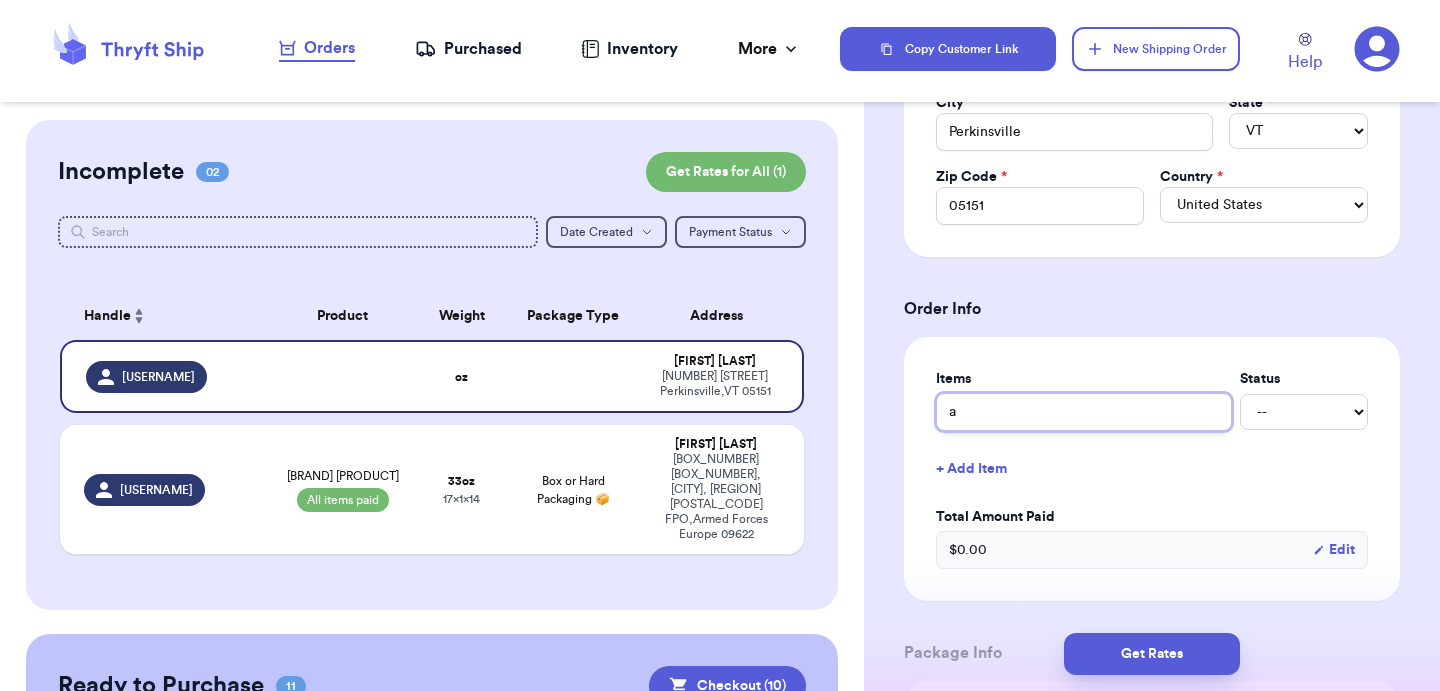 type 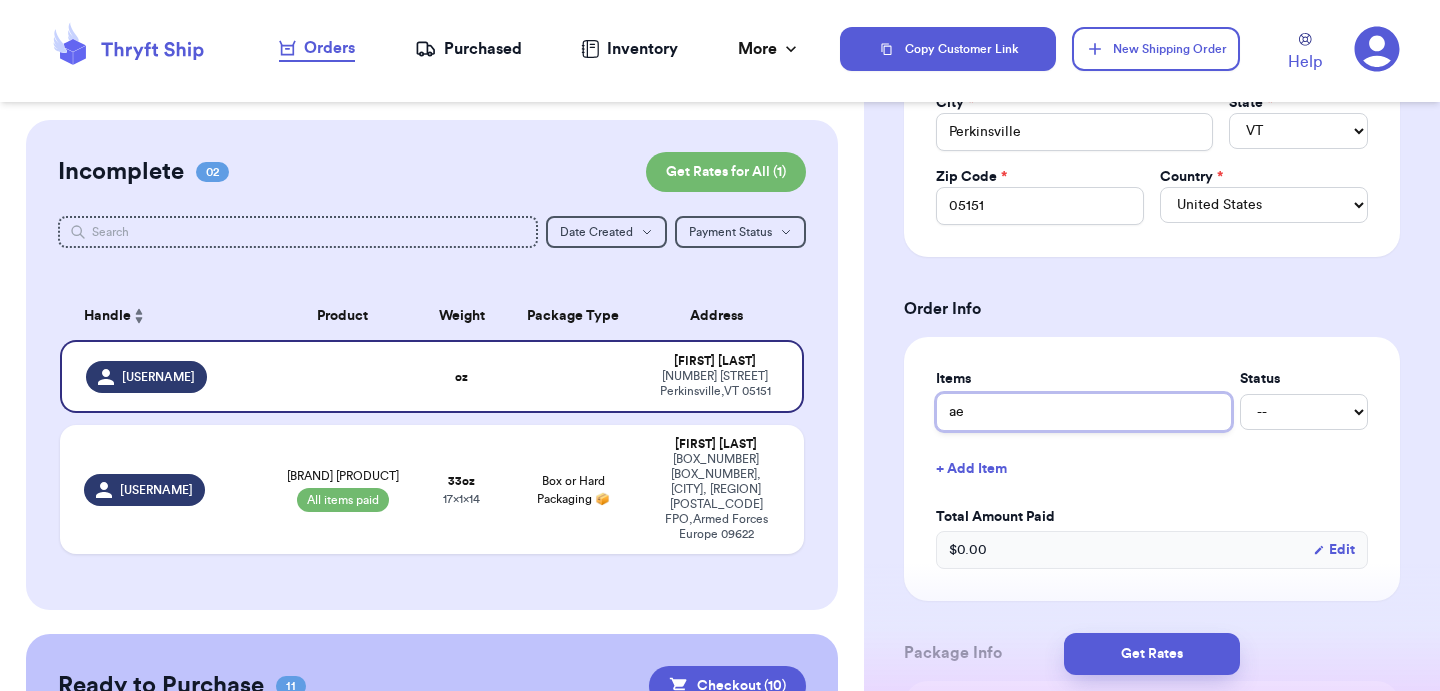 type 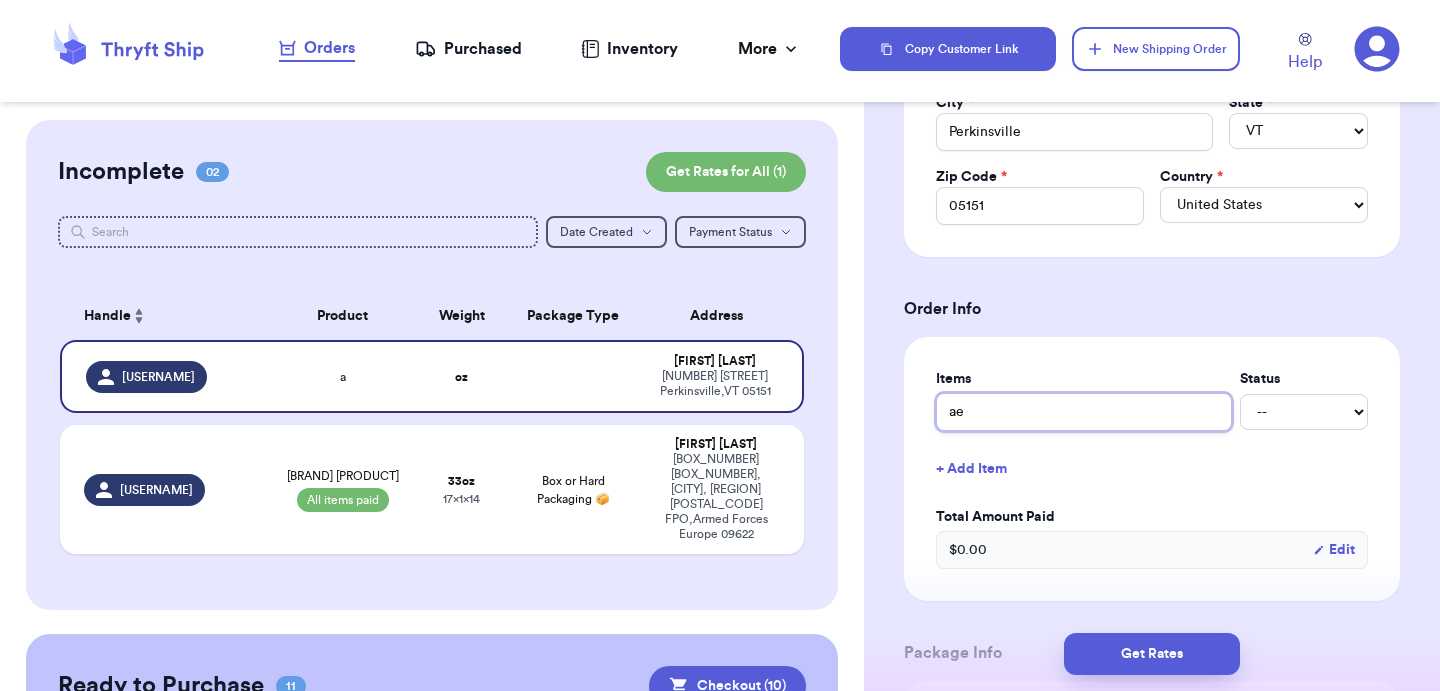 type on "ae" 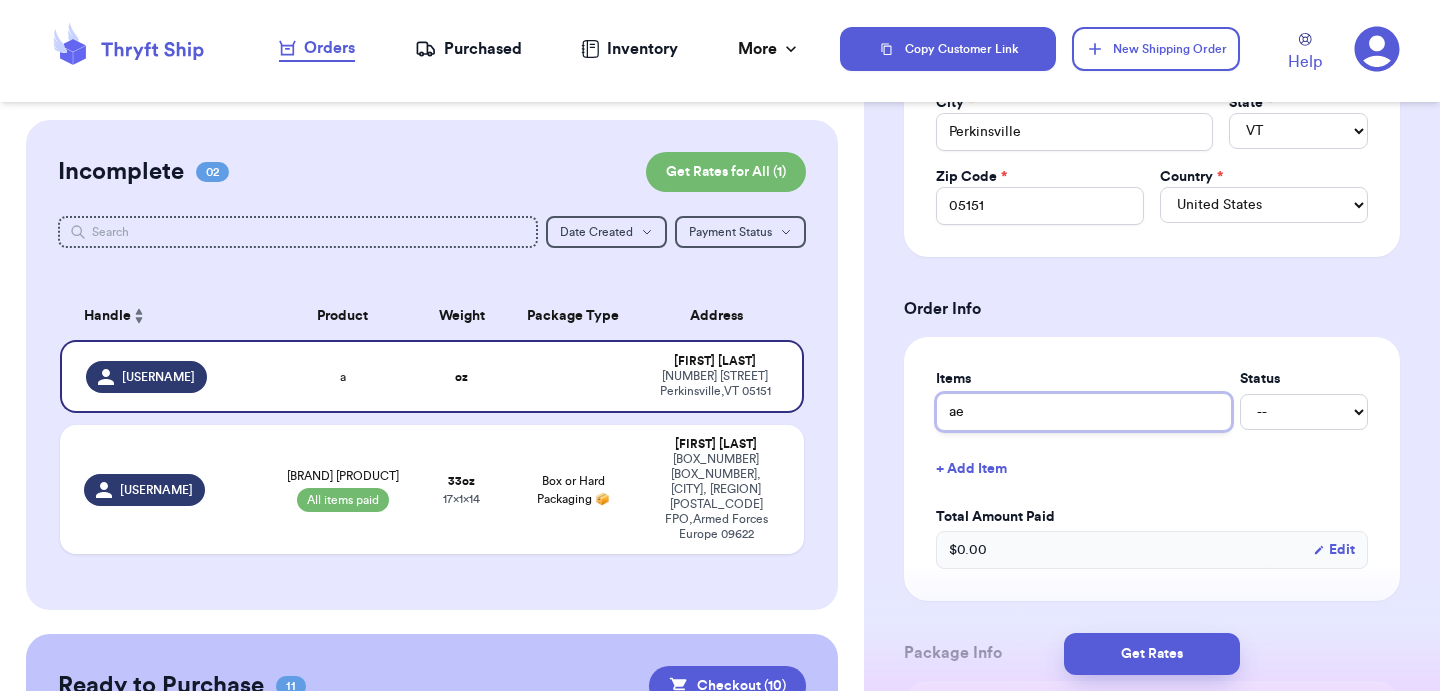 type 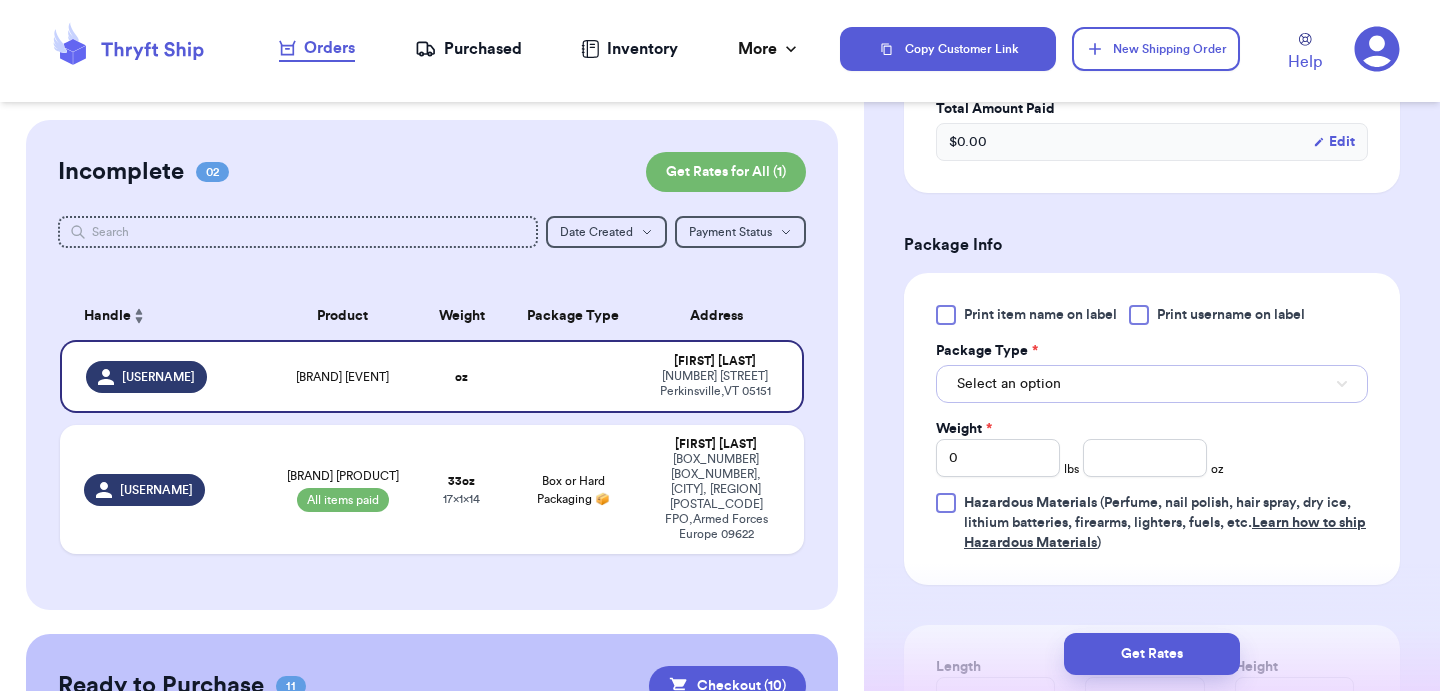 click on "Select an option" at bounding box center [1152, 384] 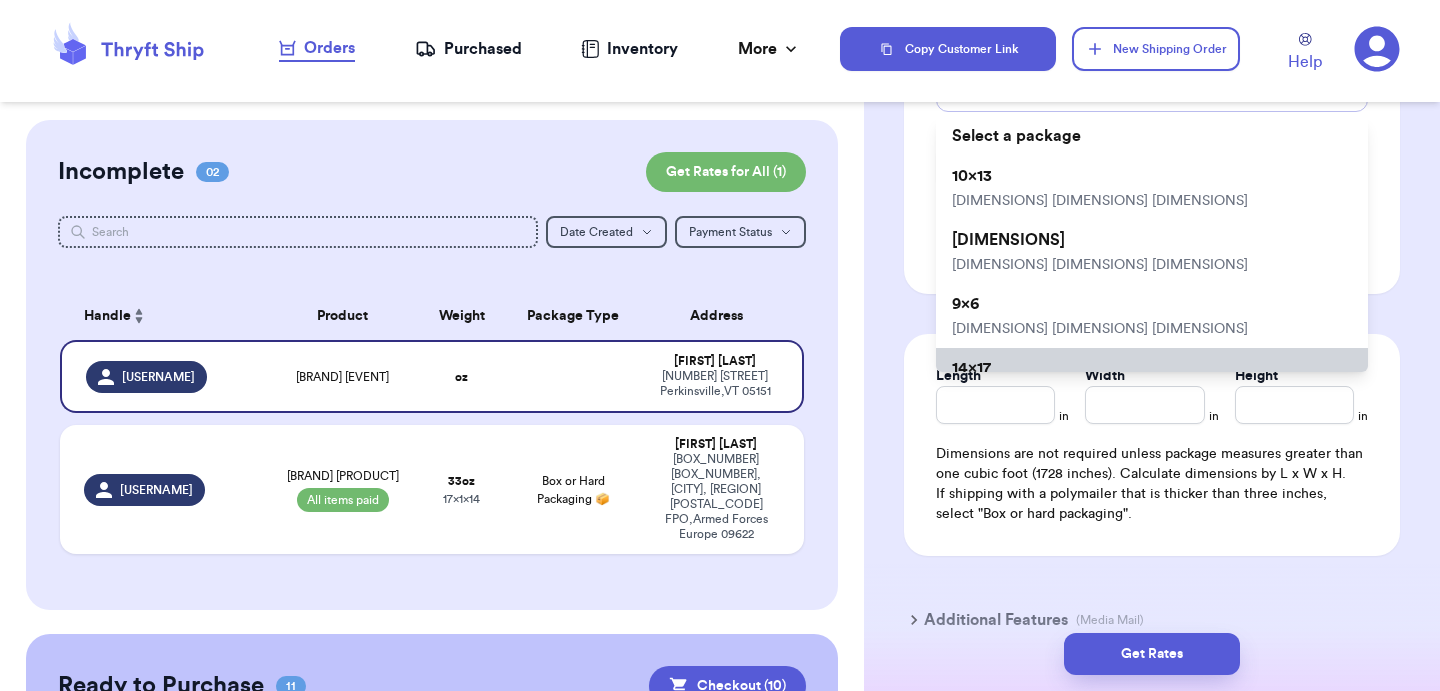 scroll, scrollTop: 1271, scrollLeft: 0, axis: vertical 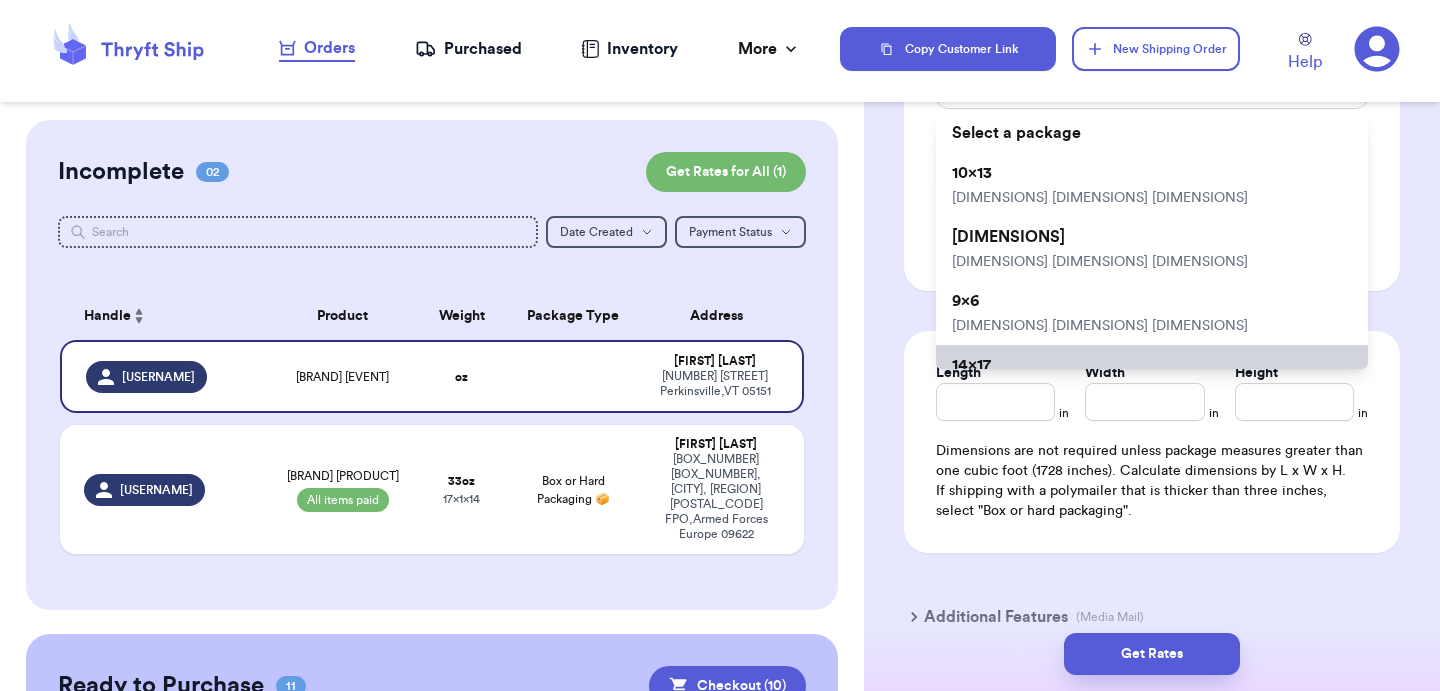 click on "[DIMENSIONS] [DIMENSIONS] [DIMENSIONS]" at bounding box center (1152, 377) 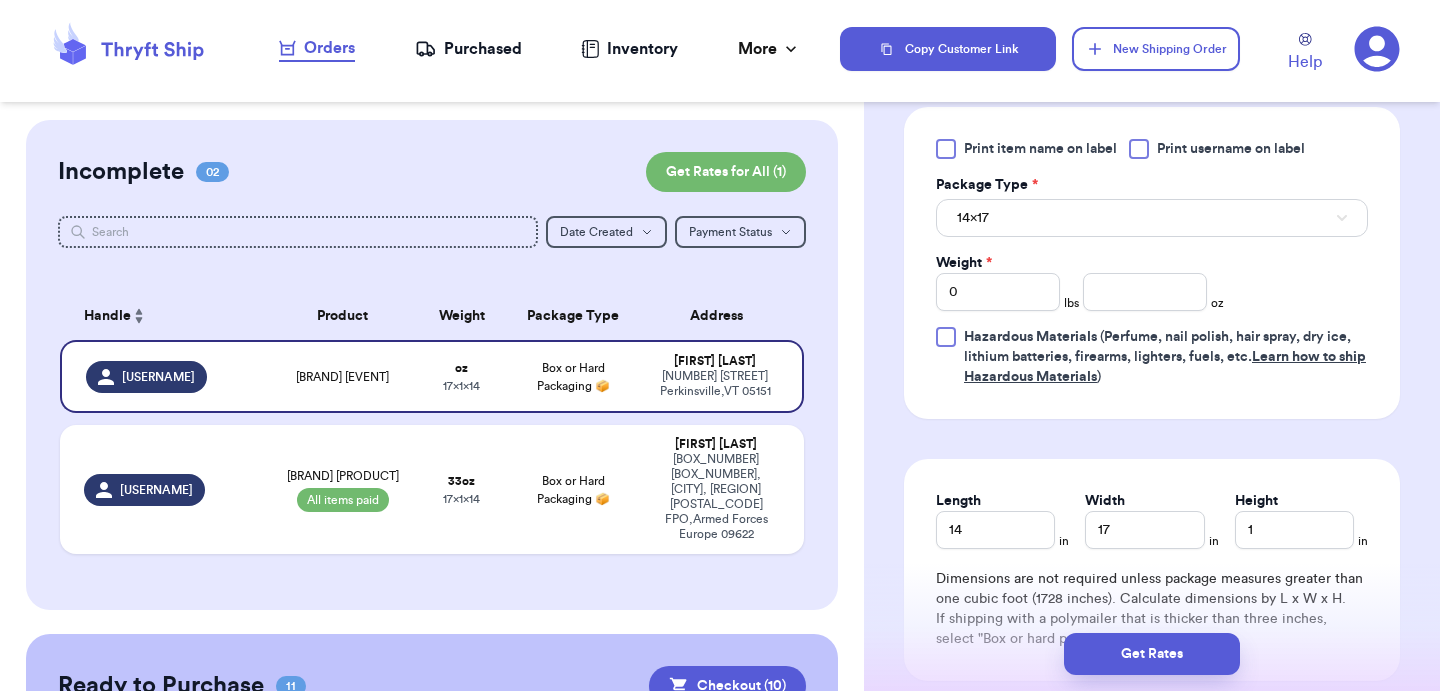 scroll, scrollTop: 1140, scrollLeft: 0, axis: vertical 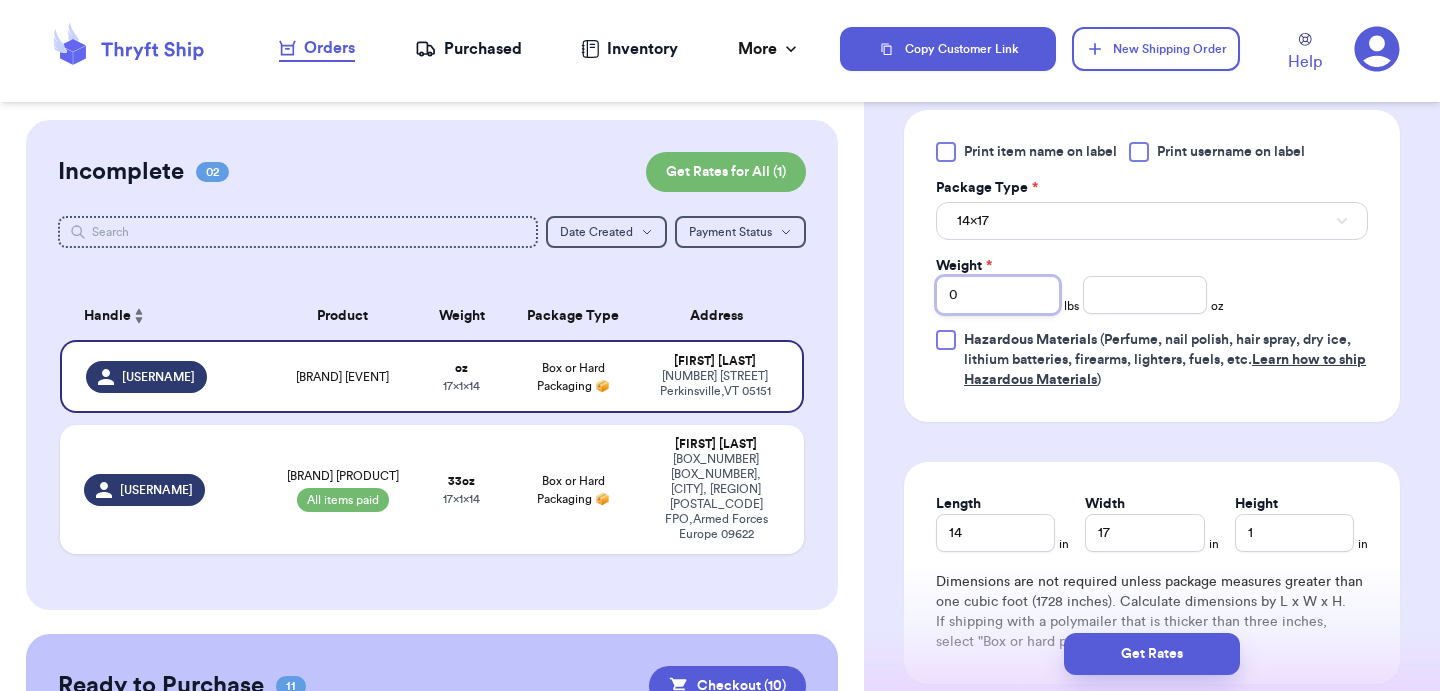 click on "0" at bounding box center (998, 295) 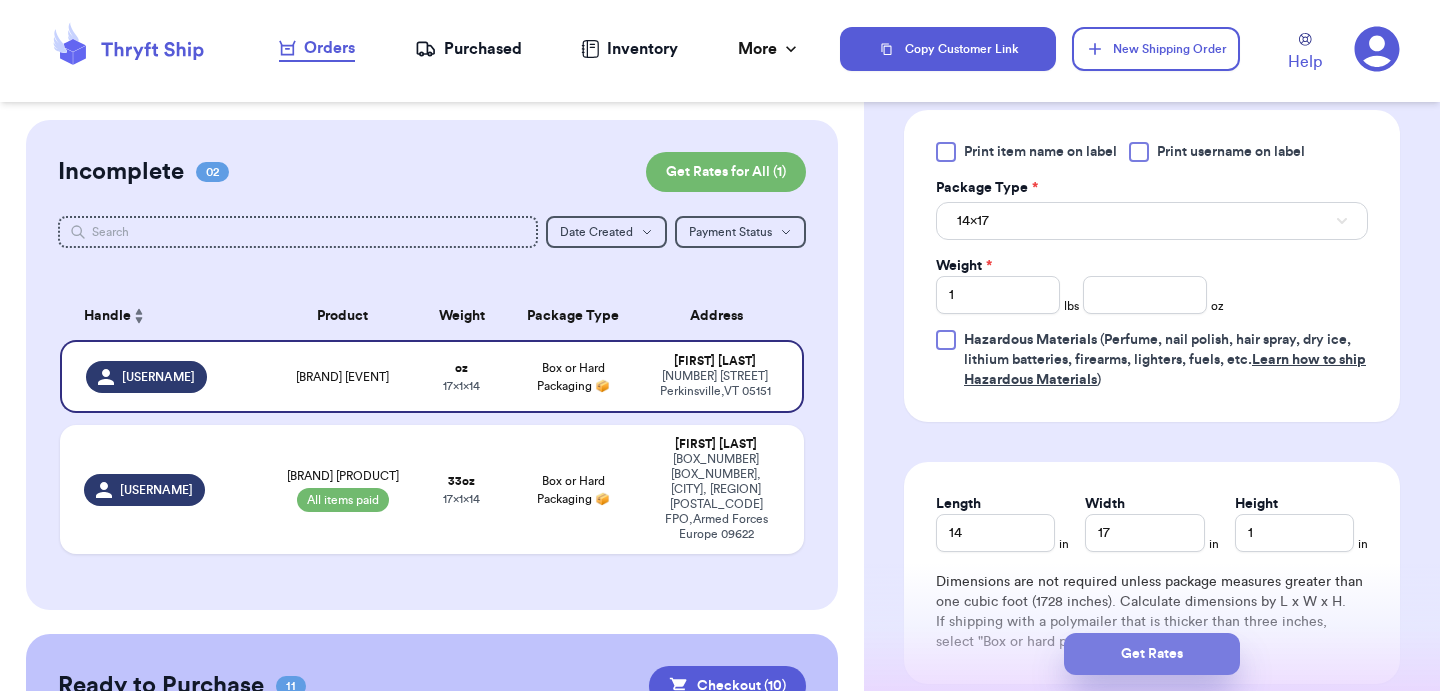 click on "Get Rates" at bounding box center (1152, 654) 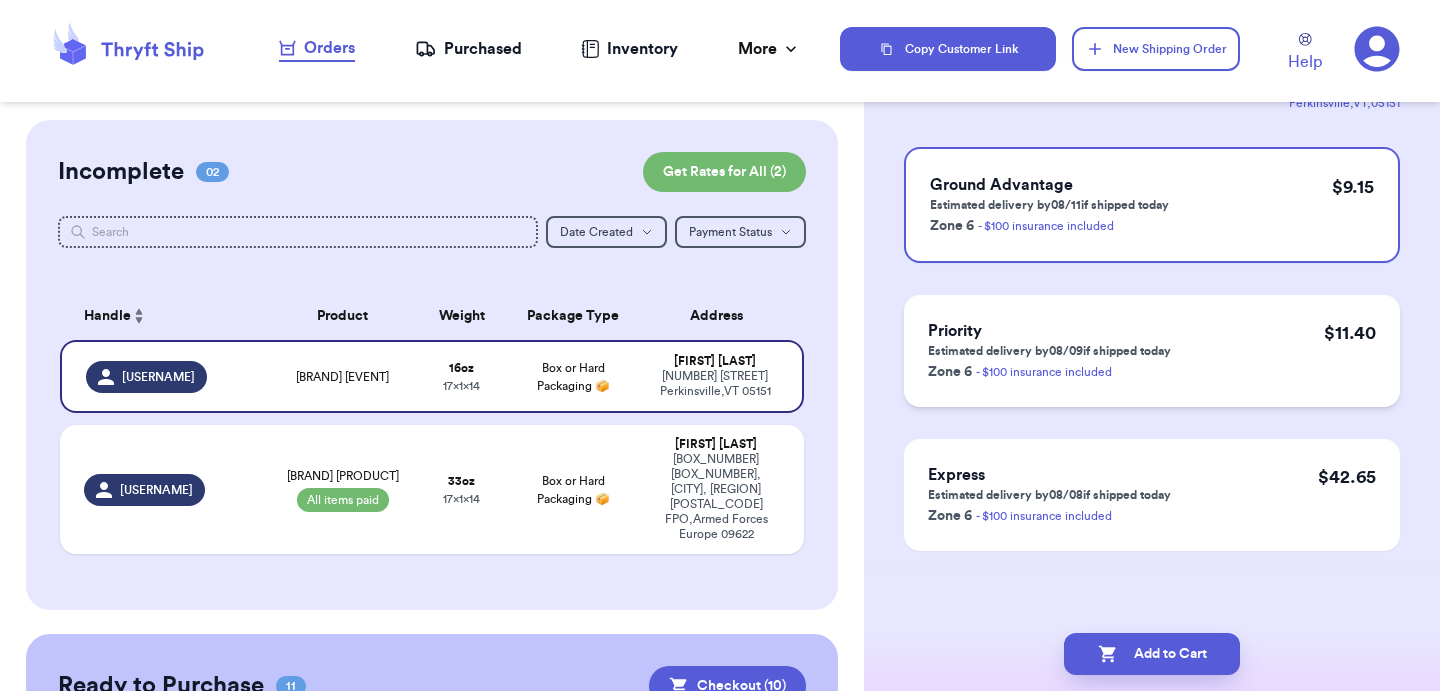 scroll, scrollTop: 0, scrollLeft: 0, axis: both 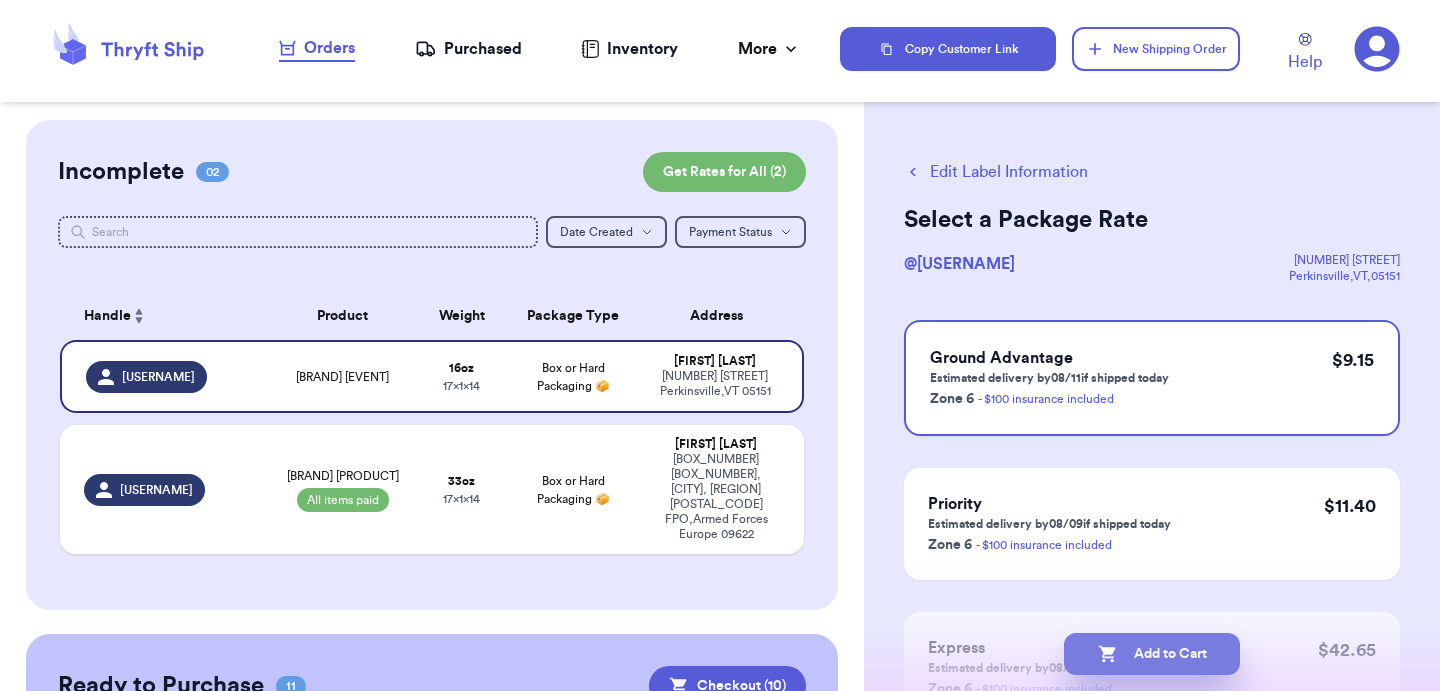 click on "Add to Cart" at bounding box center (1152, 654) 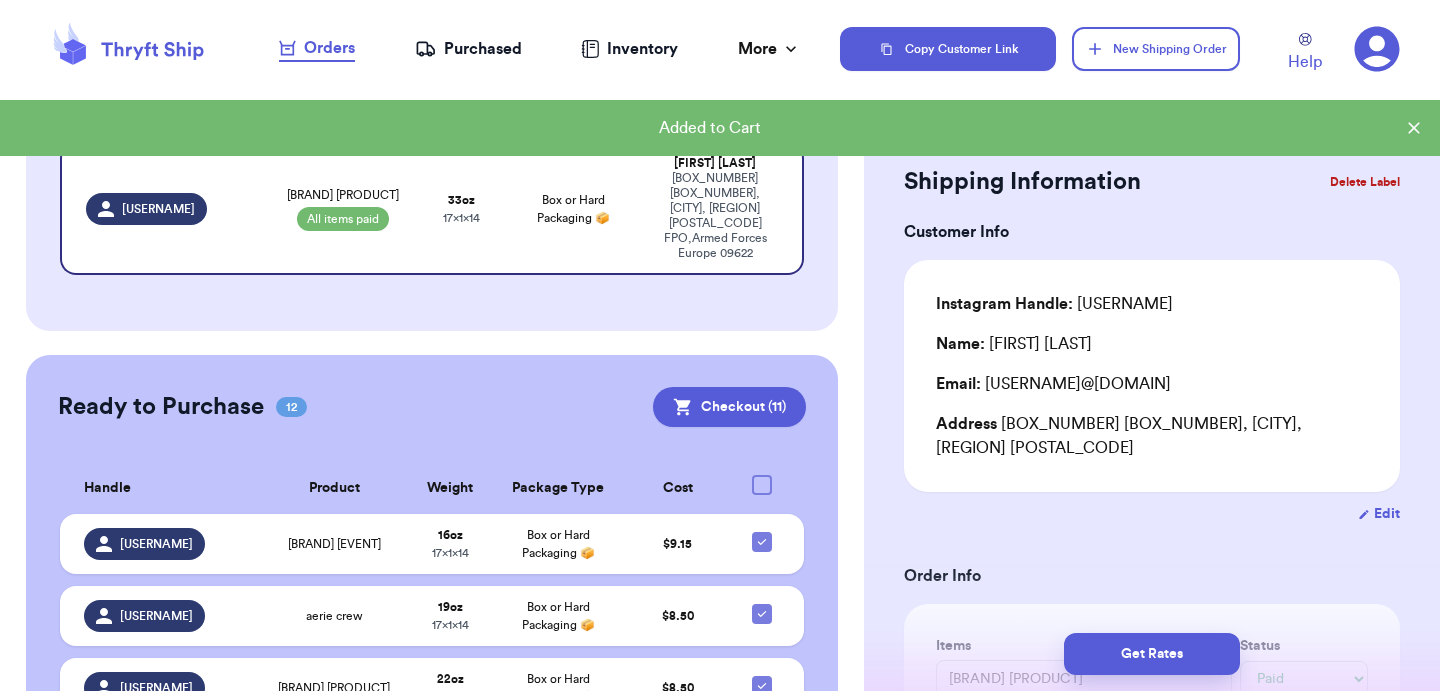 scroll, scrollTop: 0, scrollLeft: 0, axis: both 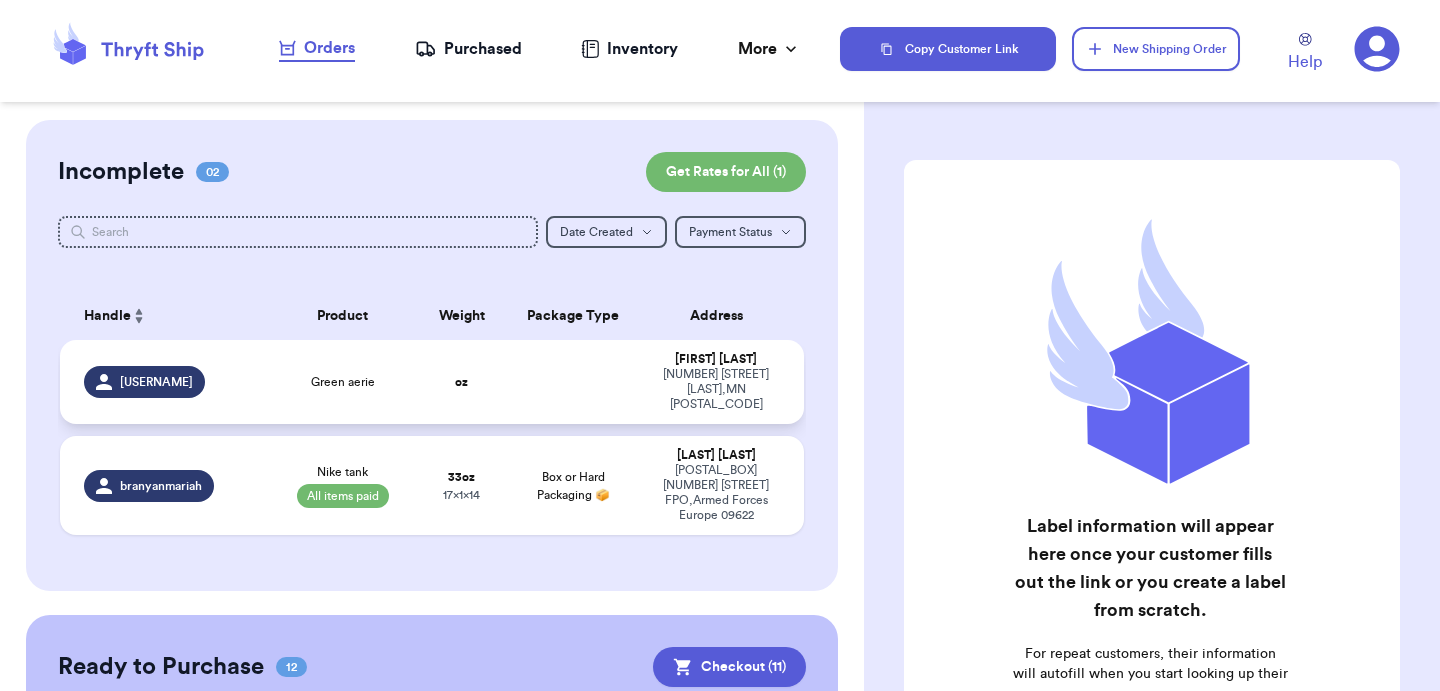 click on "oz" at bounding box center [461, 382] 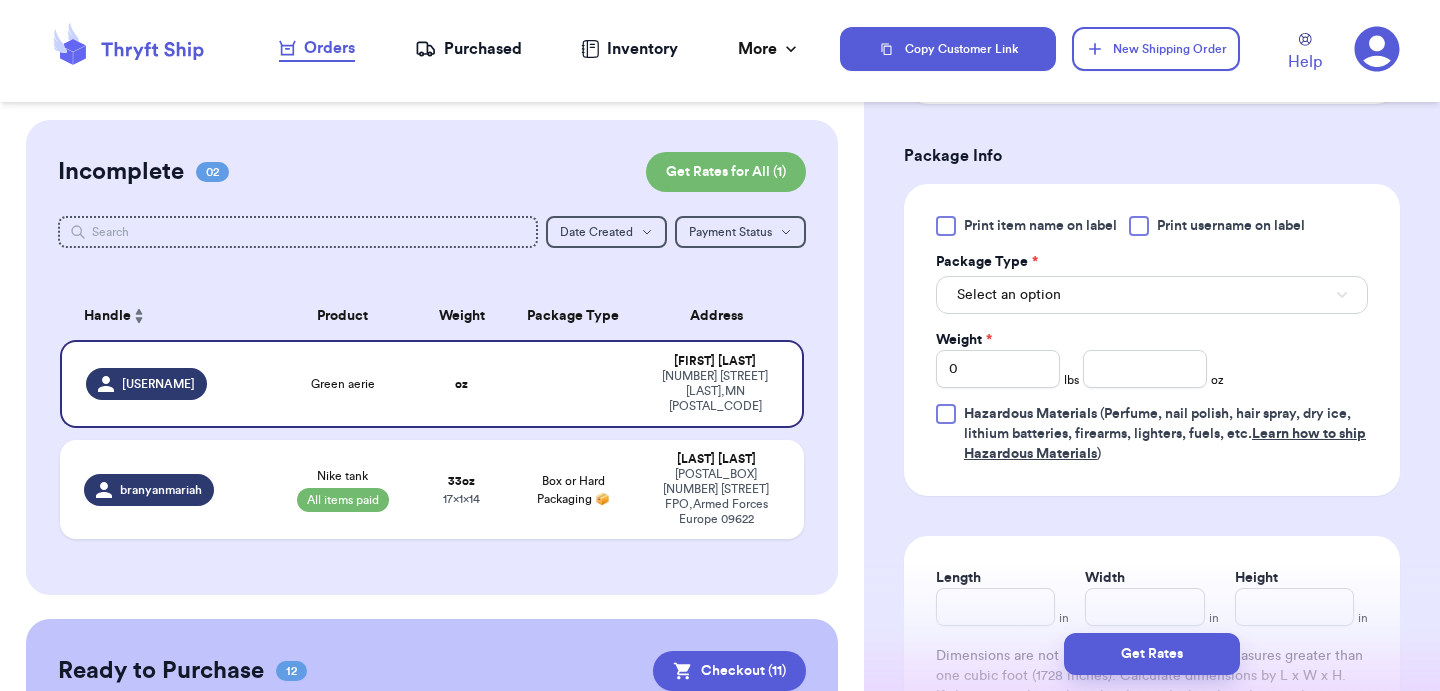 scroll, scrollTop: 785, scrollLeft: 0, axis: vertical 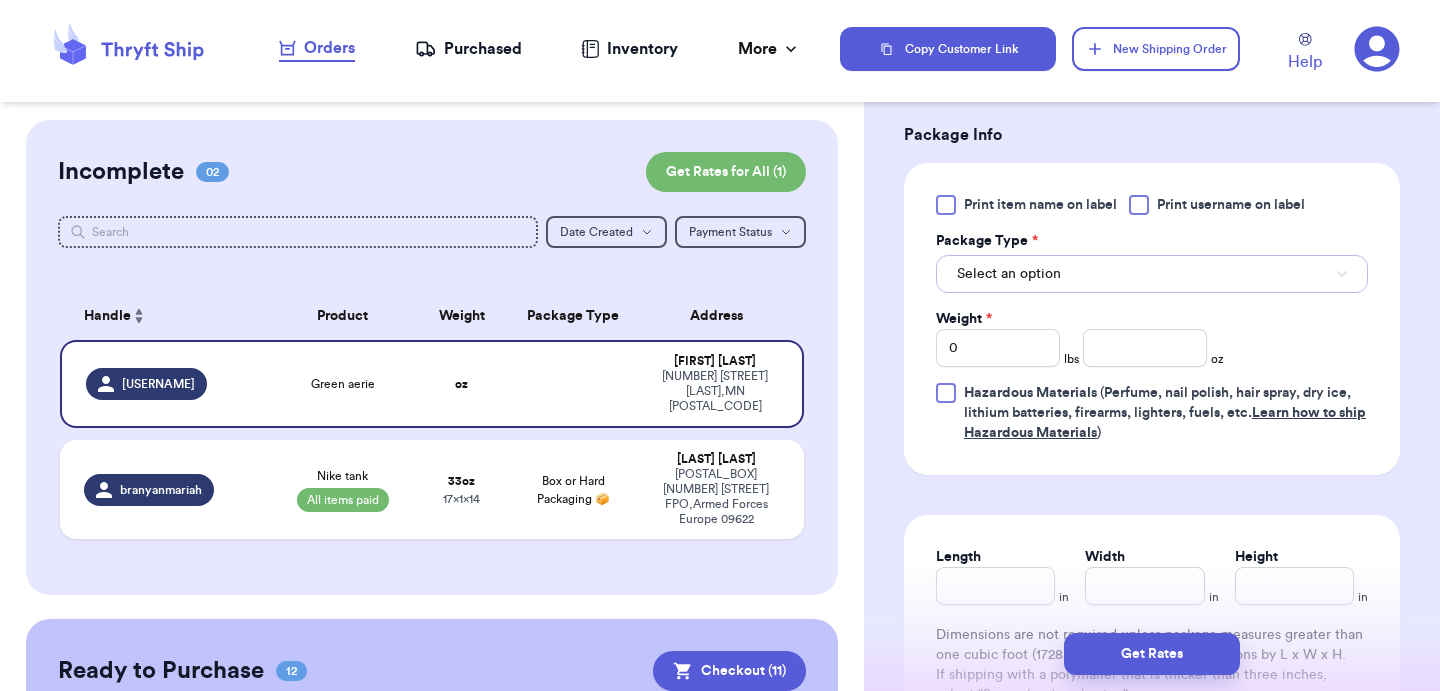 click on "Select an option" at bounding box center [1152, 274] 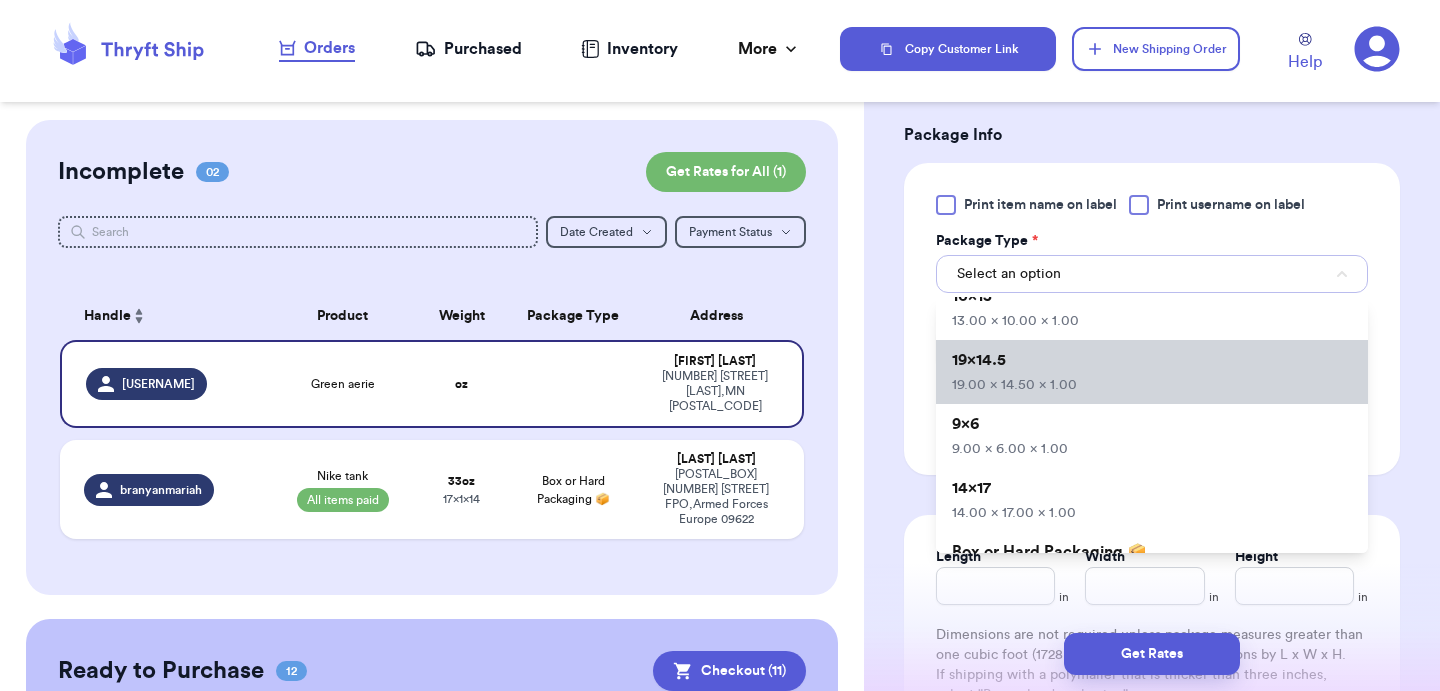 scroll, scrollTop: 68, scrollLeft: 0, axis: vertical 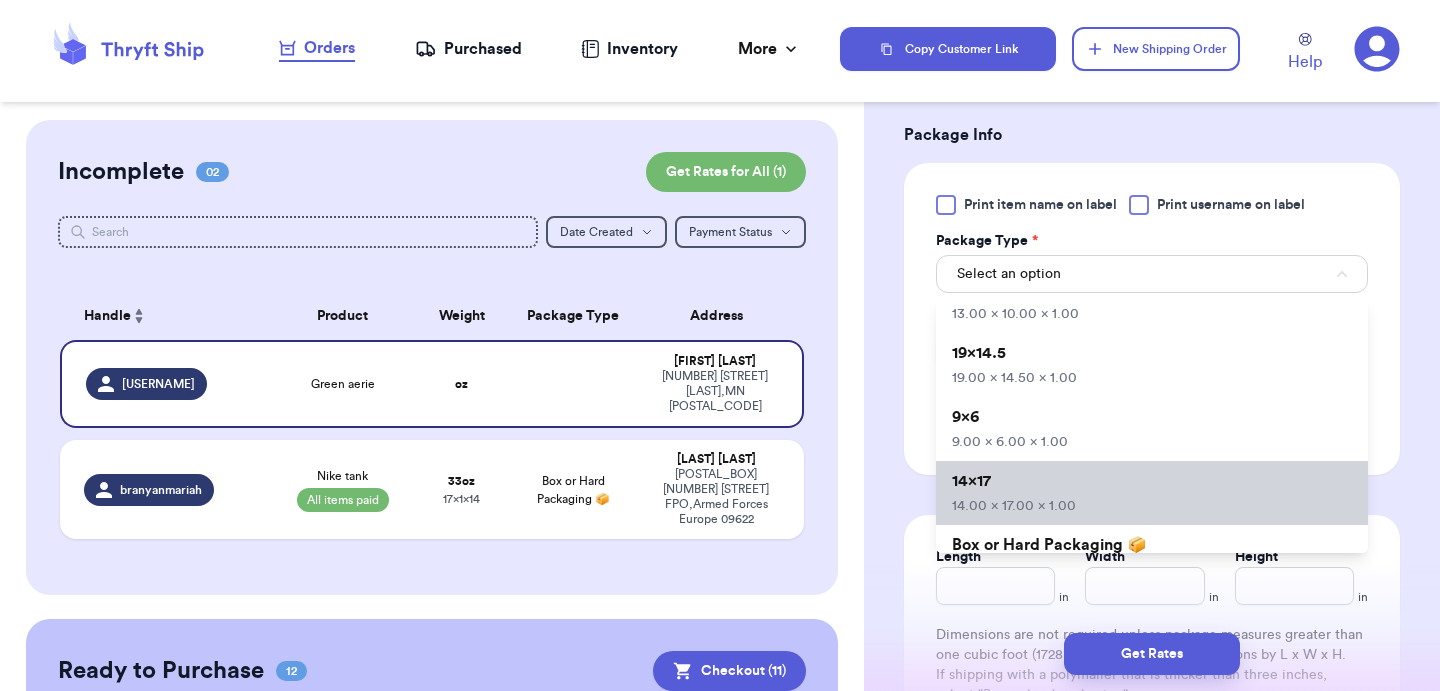 click on "[DIMENSIONS] [DIMENSIONS] [DIMENSIONS]" at bounding box center [1152, 493] 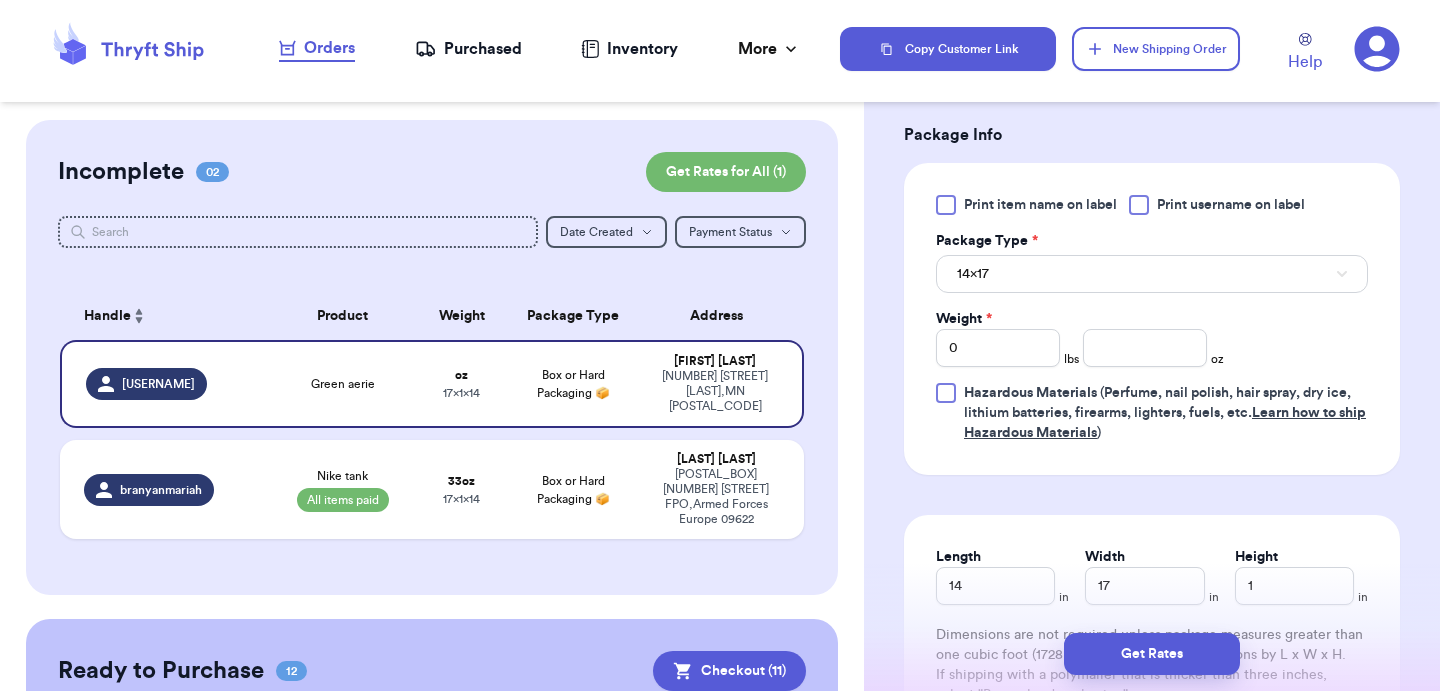 type 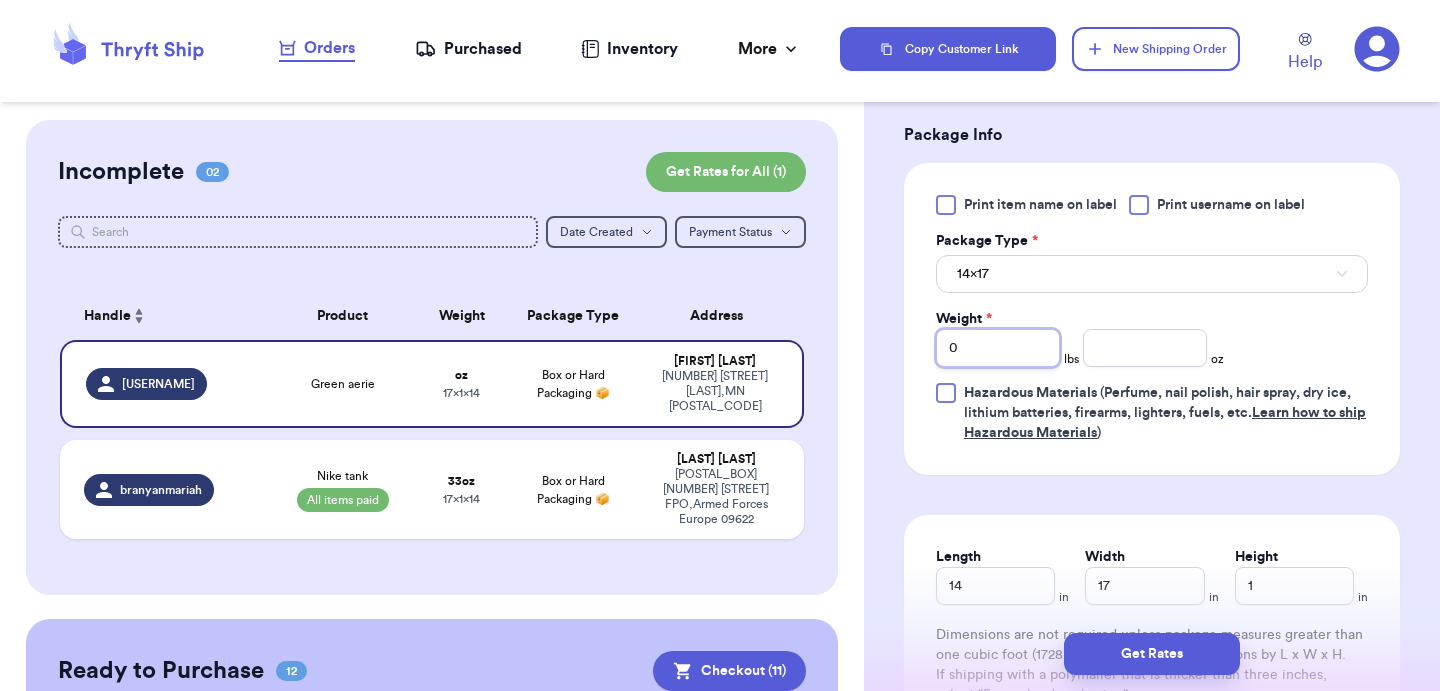 click on "0" at bounding box center [998, 348] 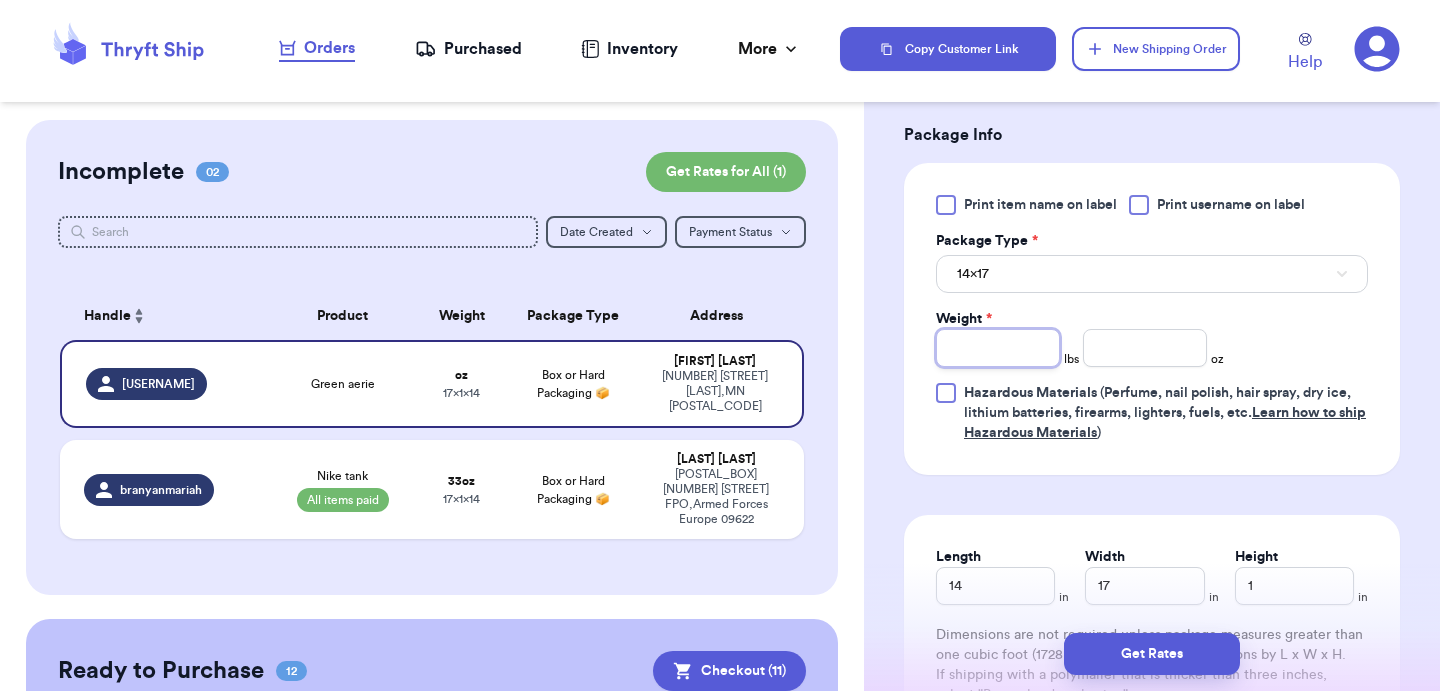type on "1" 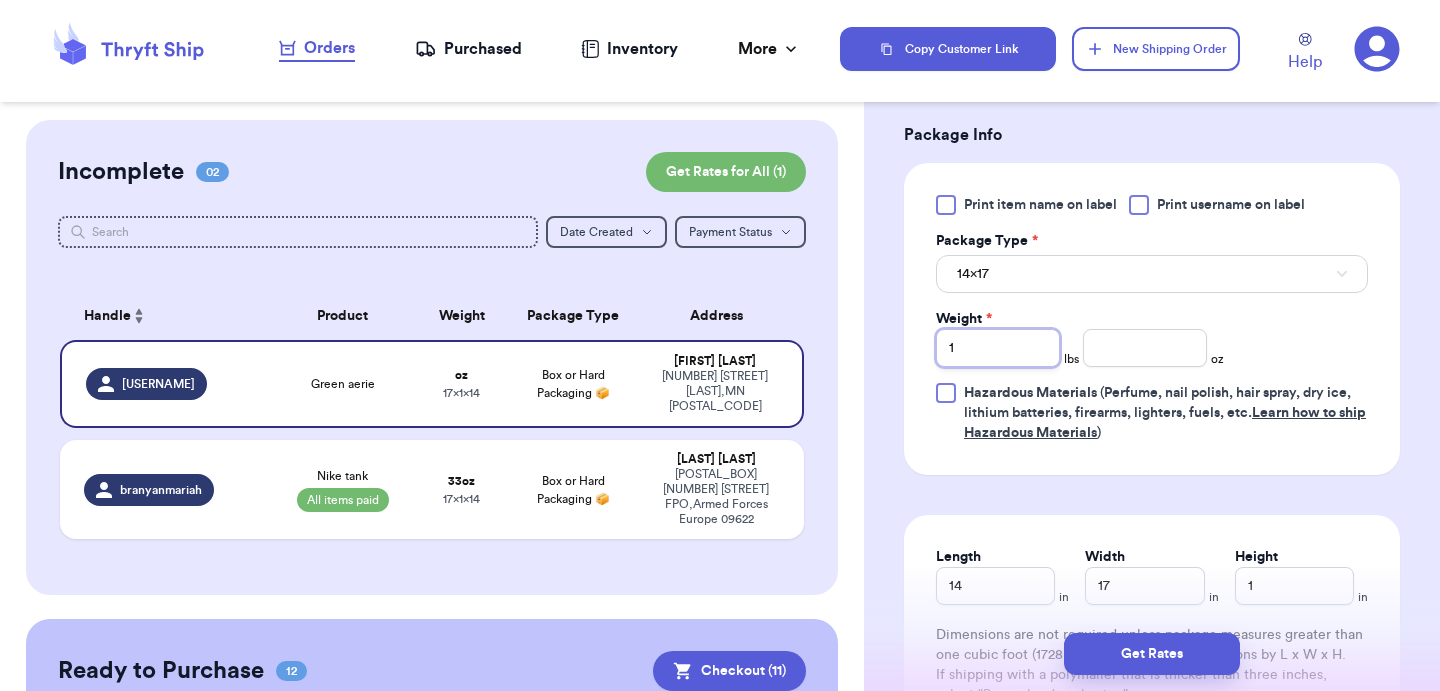 type 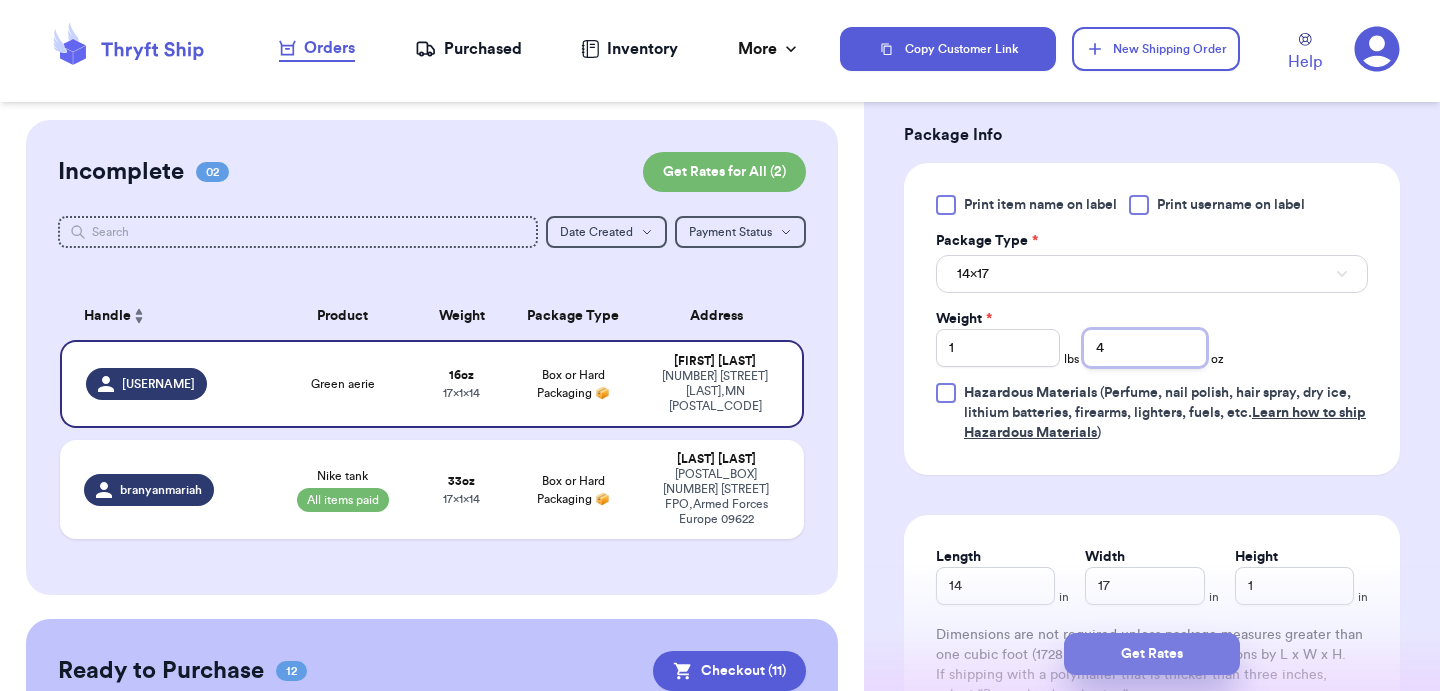 type on "4" 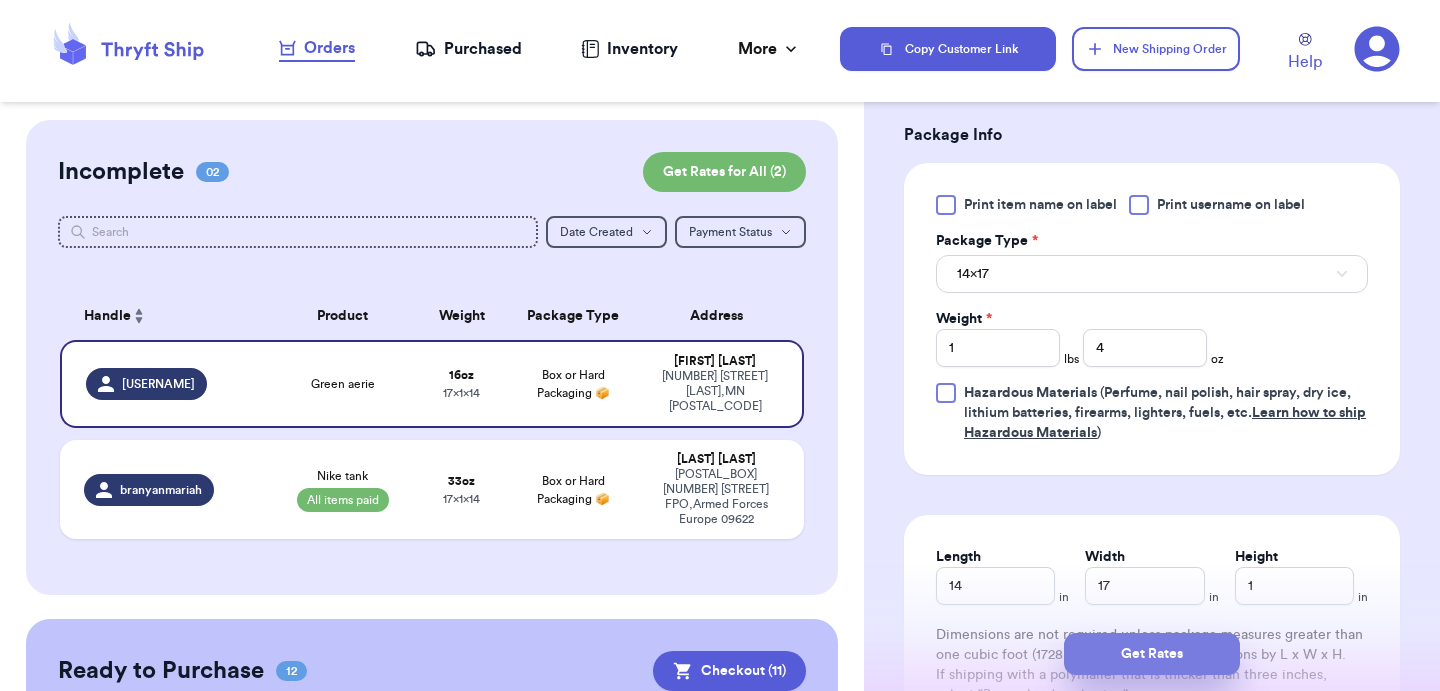 click on "Get Rates" at bounding box center (1152, 654) 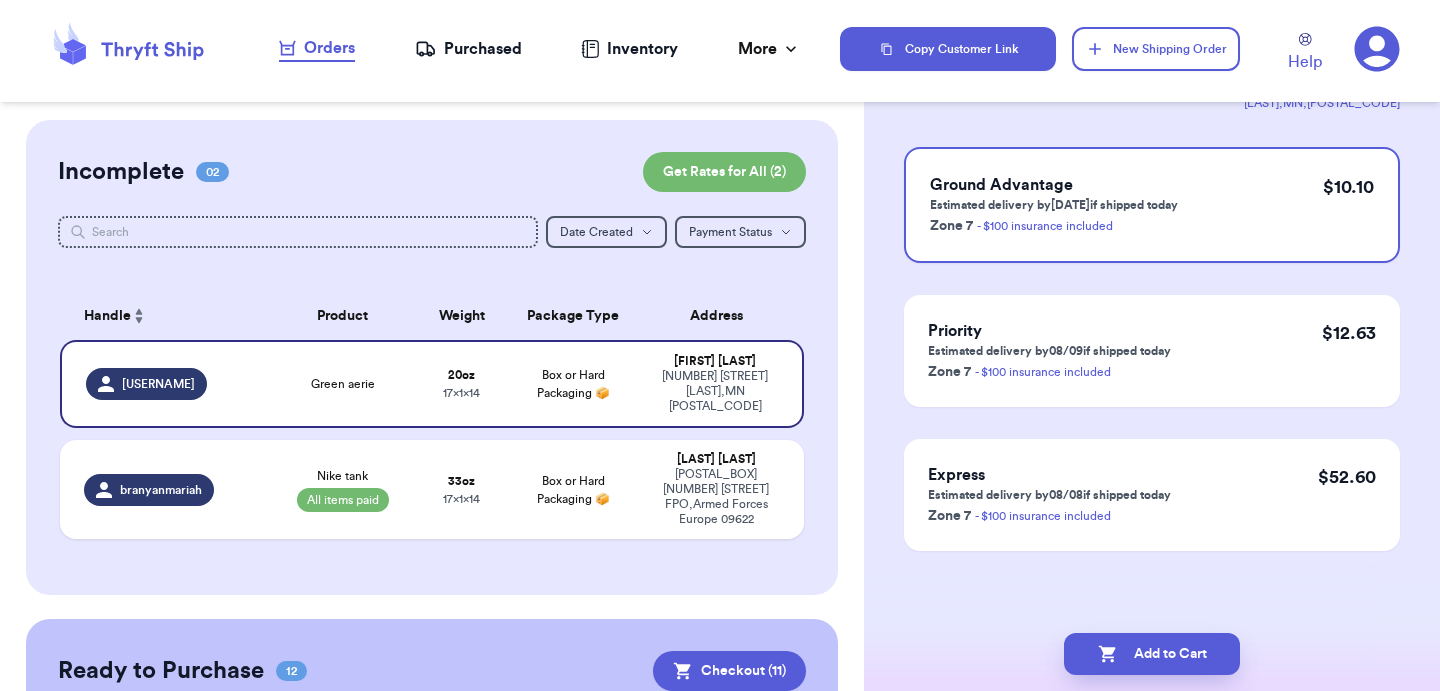 scroll, scrollTop: 0, scrollLeft: 0, axis: both 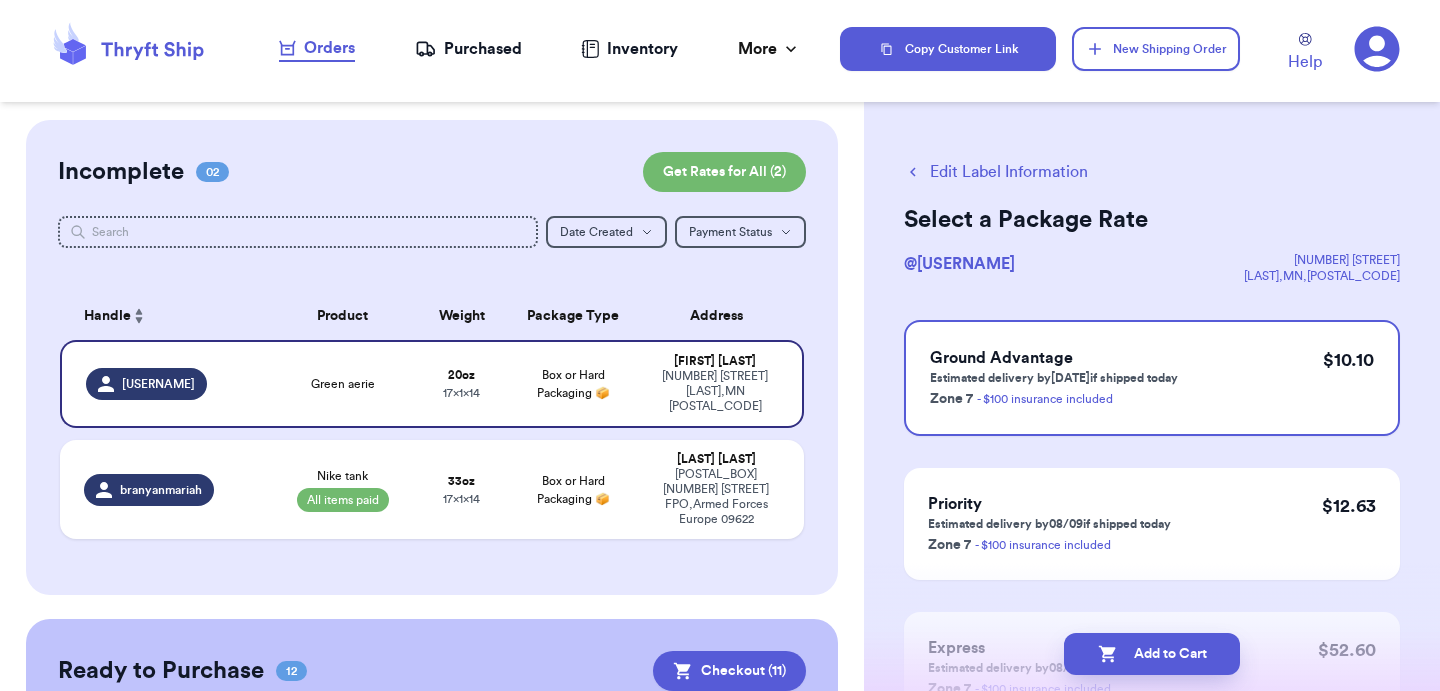 click on "Add to Cart" at bounding box center (1152, 654) 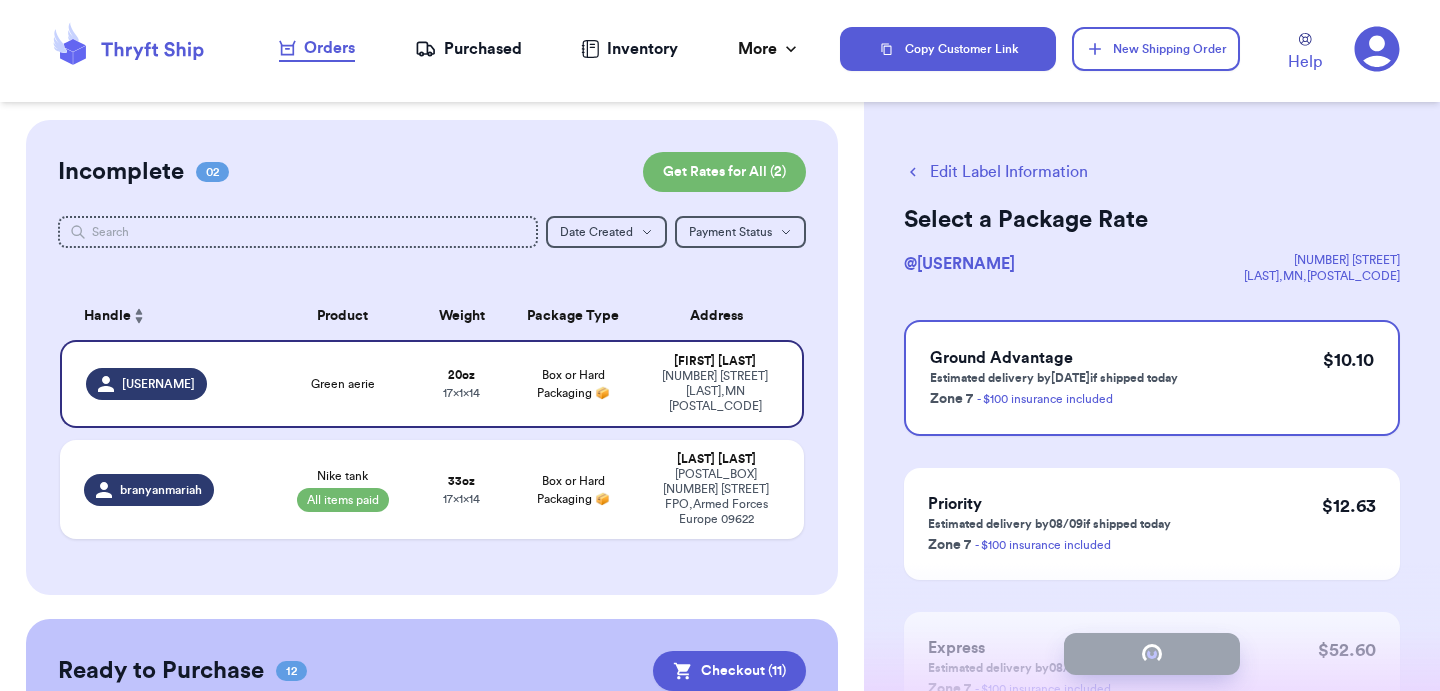 select on "paid" 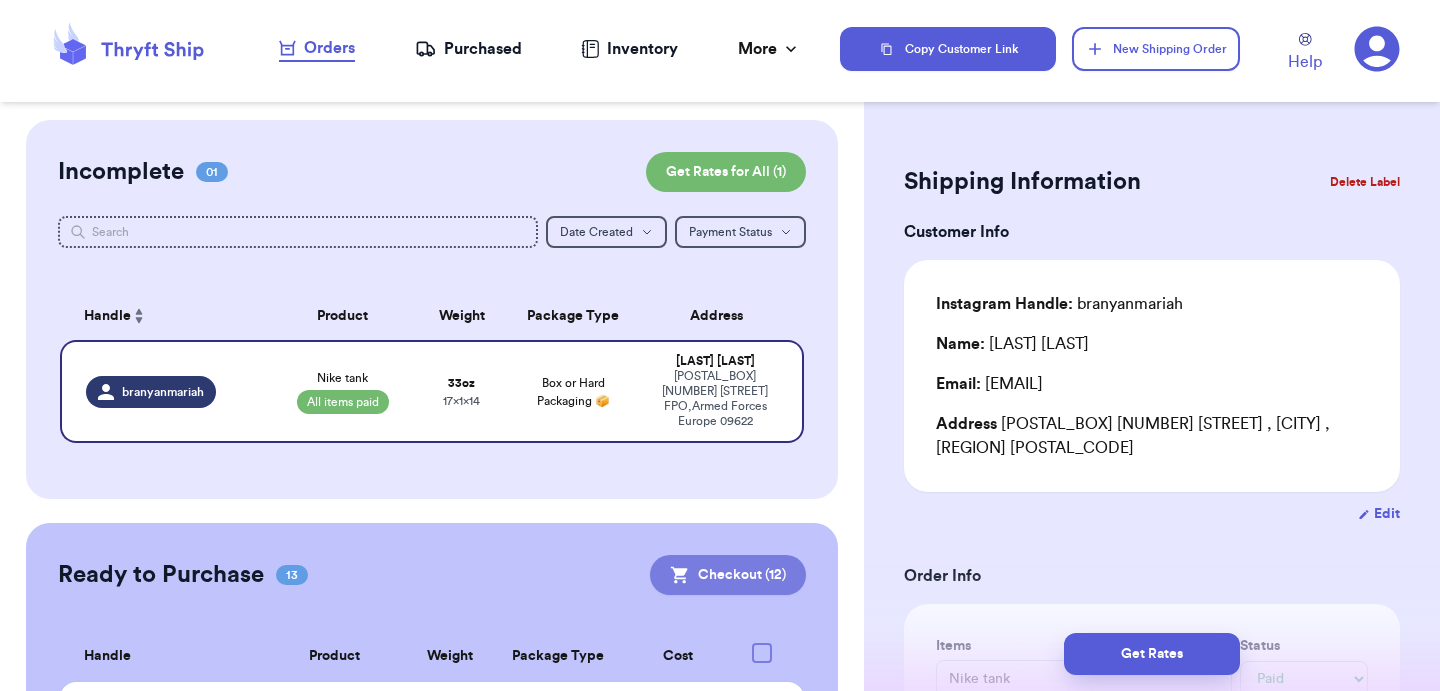 click on "Checkout ( 12 )" at bounding box center [728, 575] 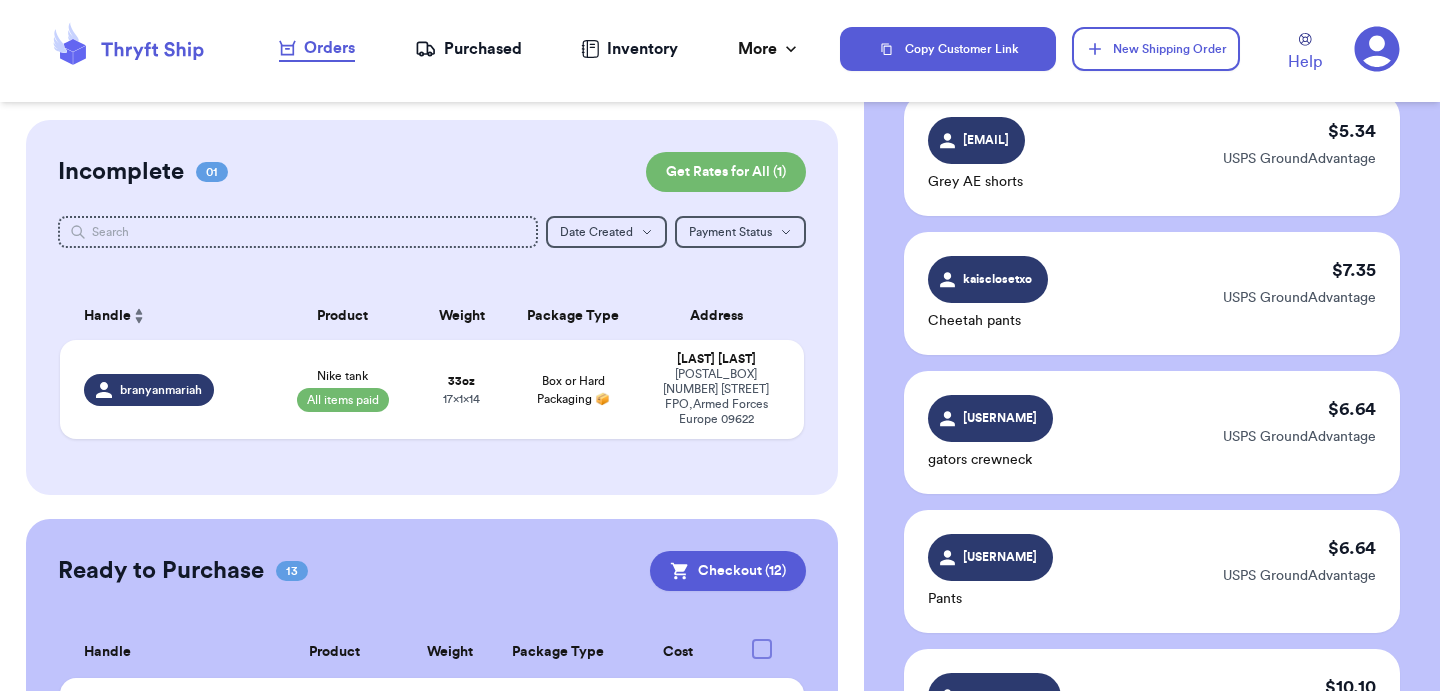 scroll, scrollTop: 0, scrollLeft: 0, axis: both 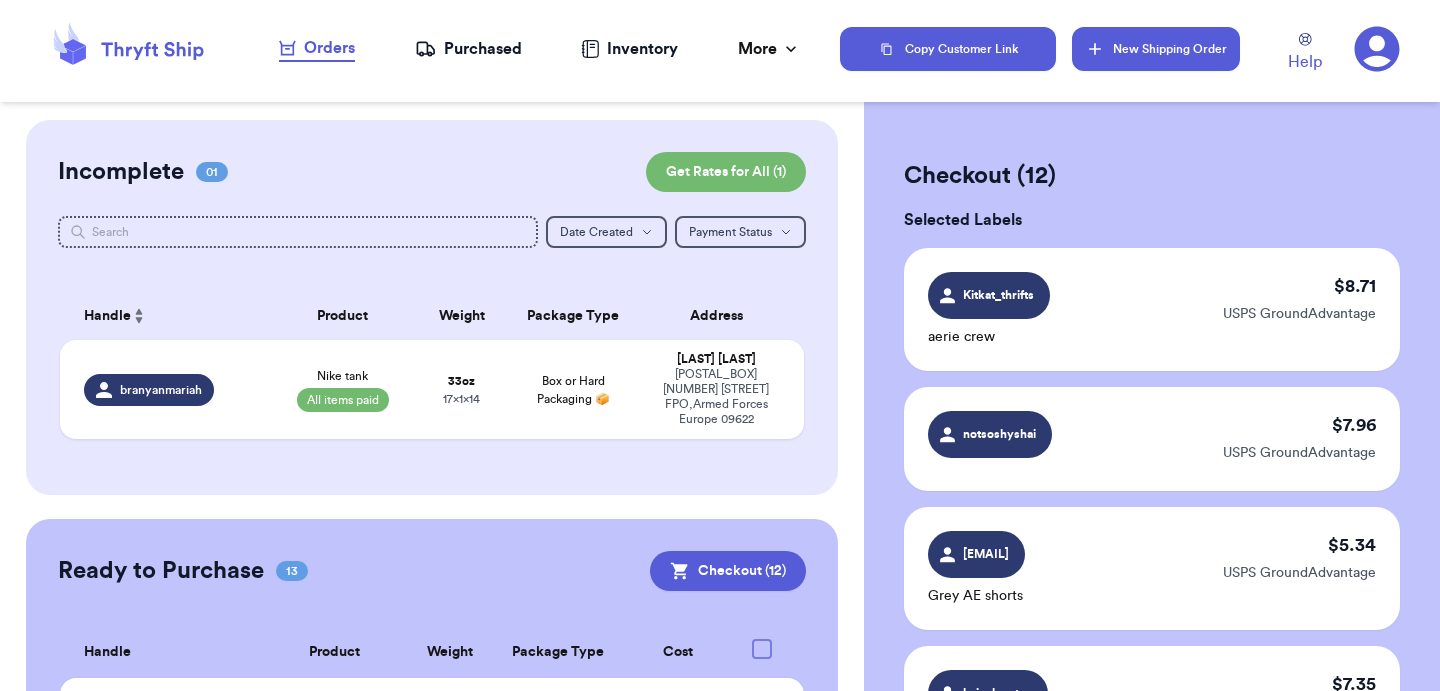 click on "New Shipping Order" at bounding box center (1156, 49) 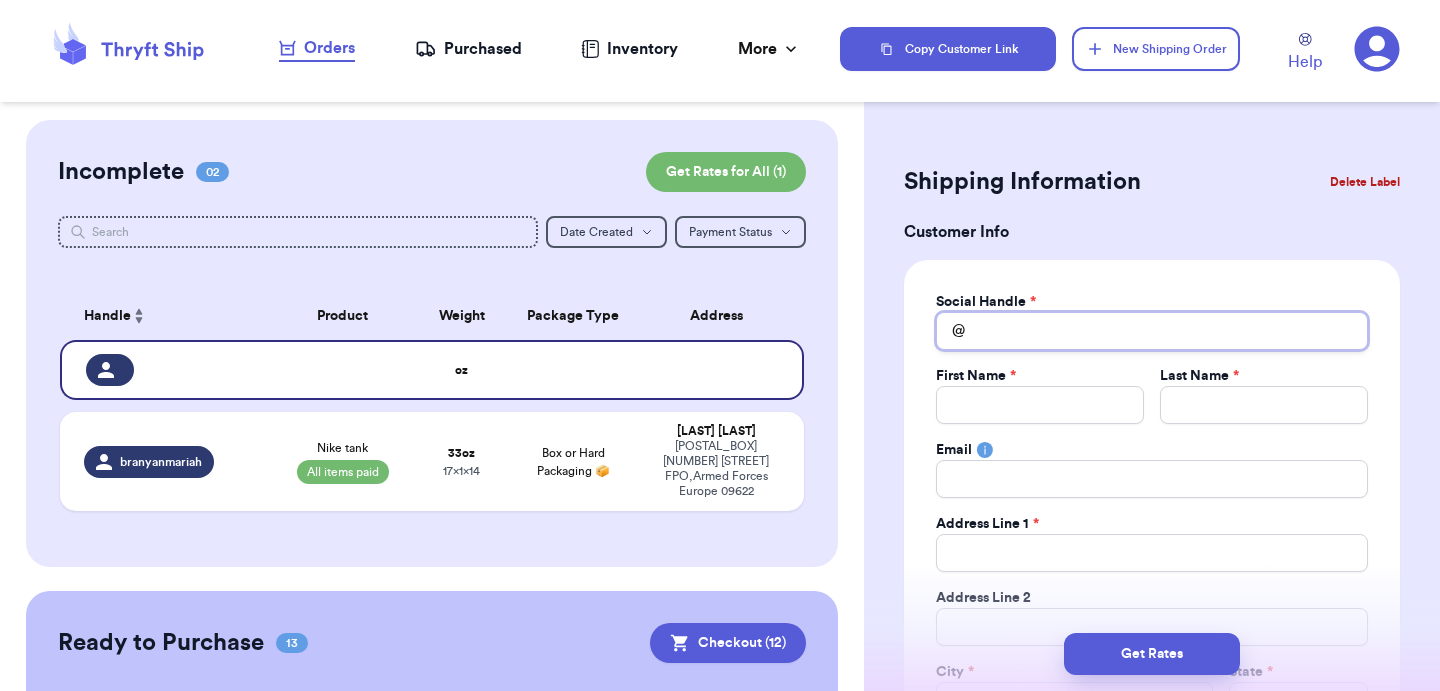 click on "Total Amount Paid" at bounding box center [1152, 331] 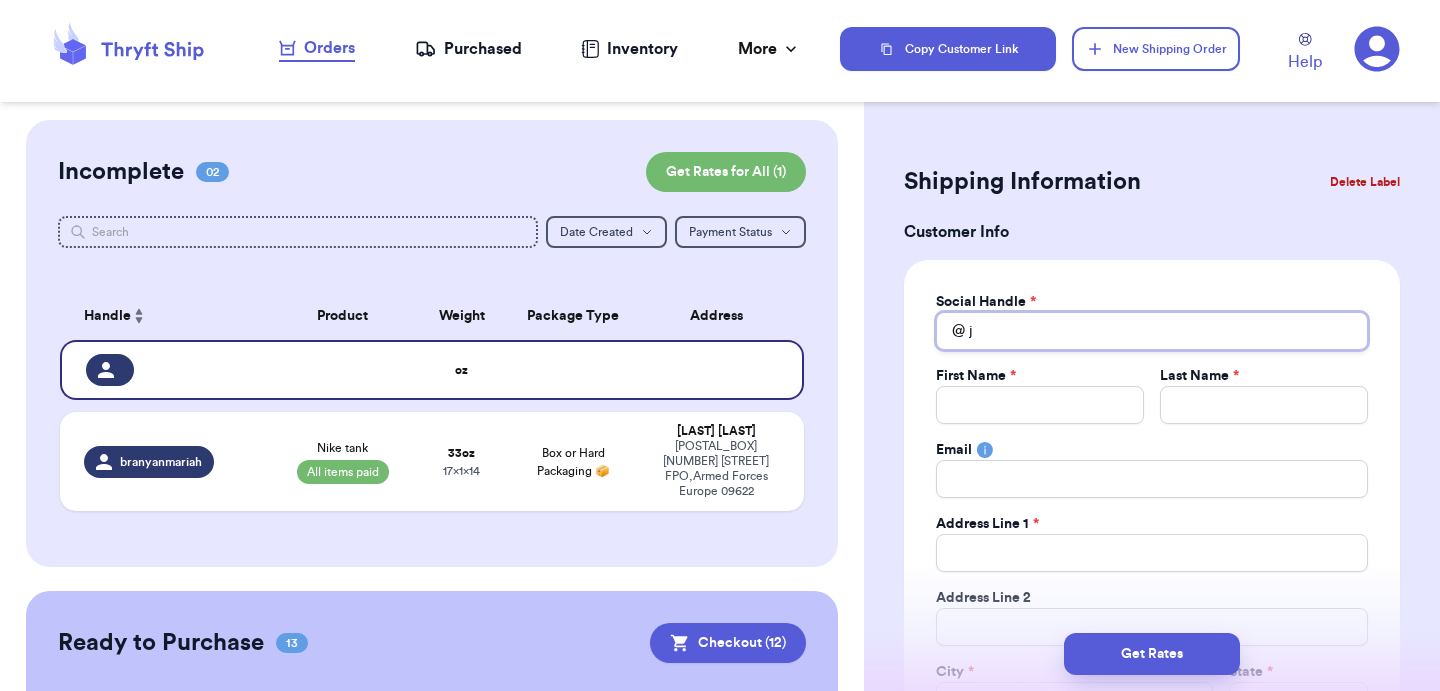 type 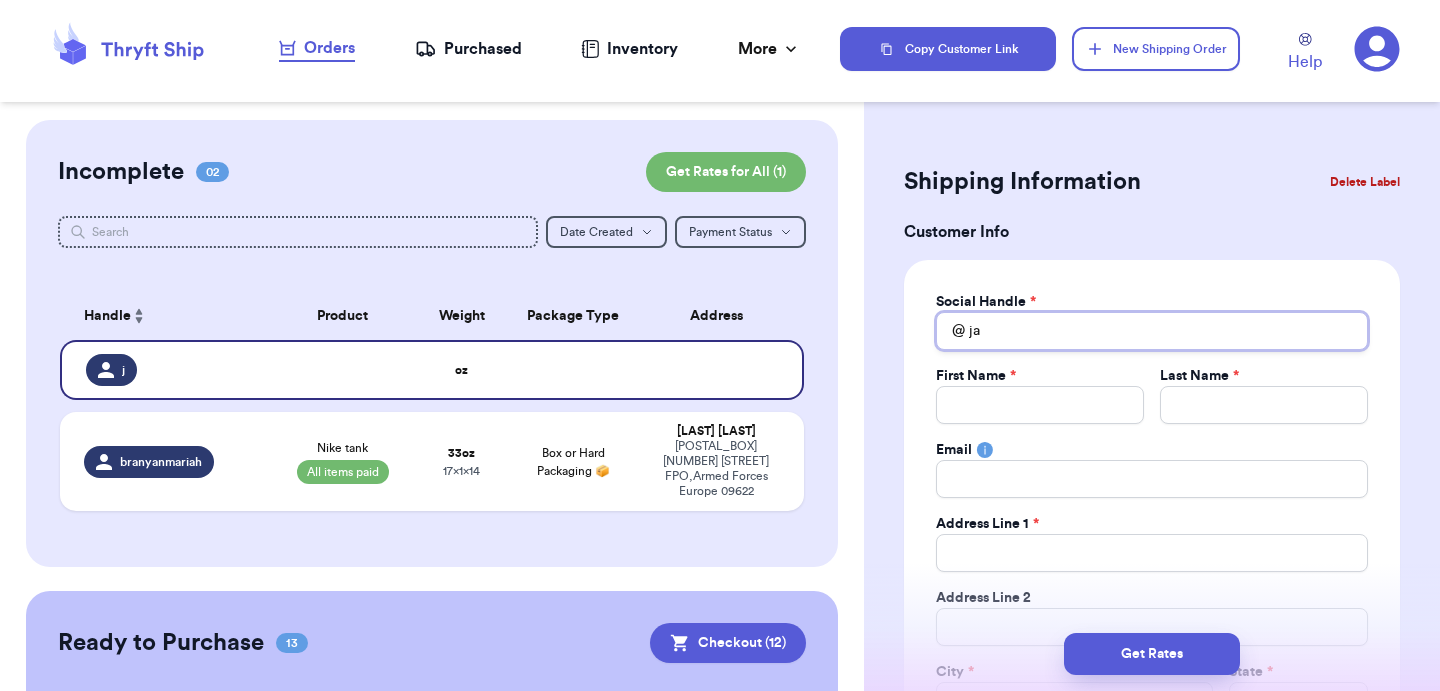 type 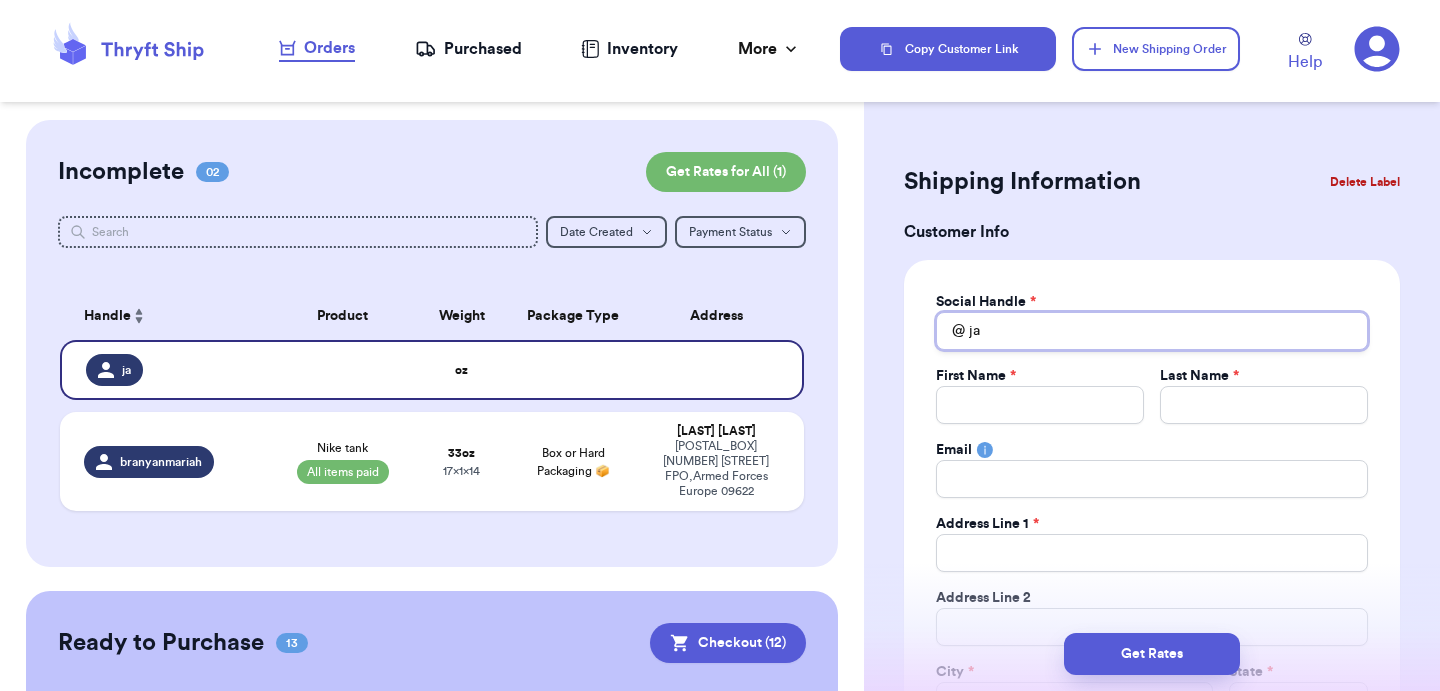 type on "jay" 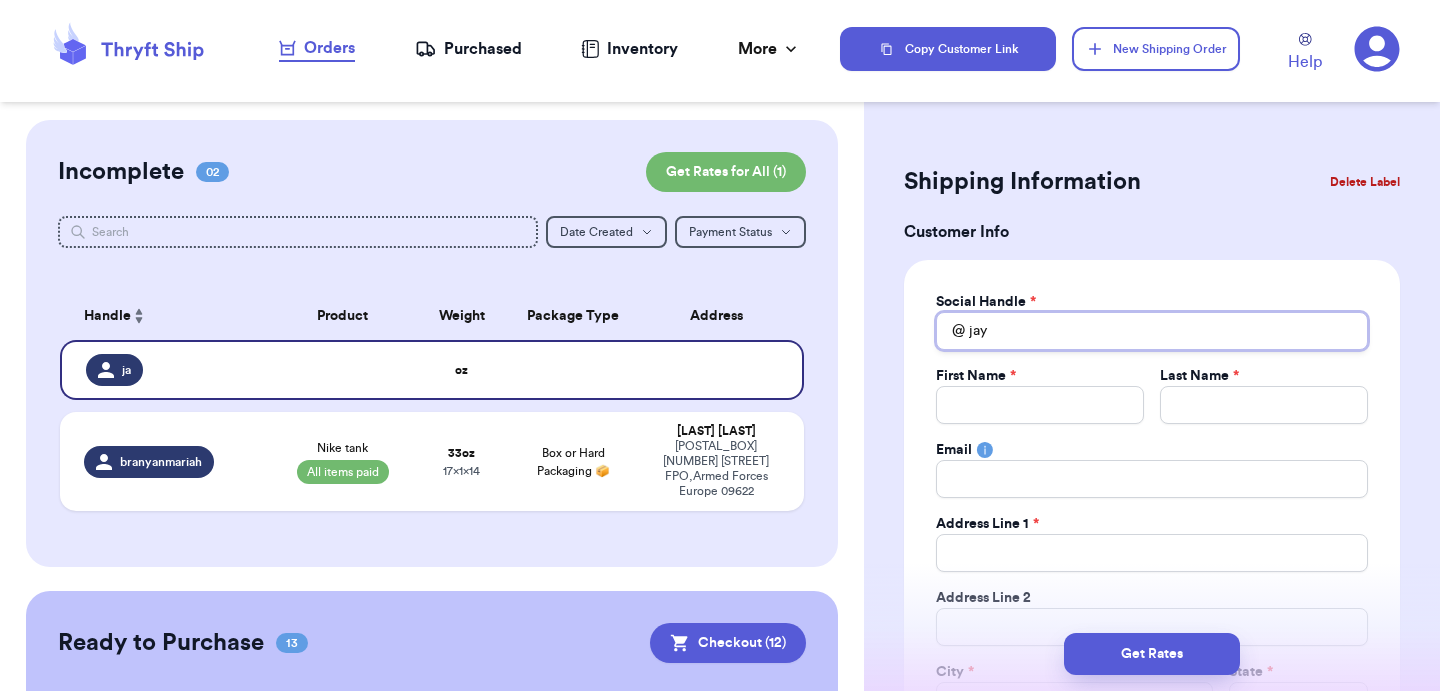 type 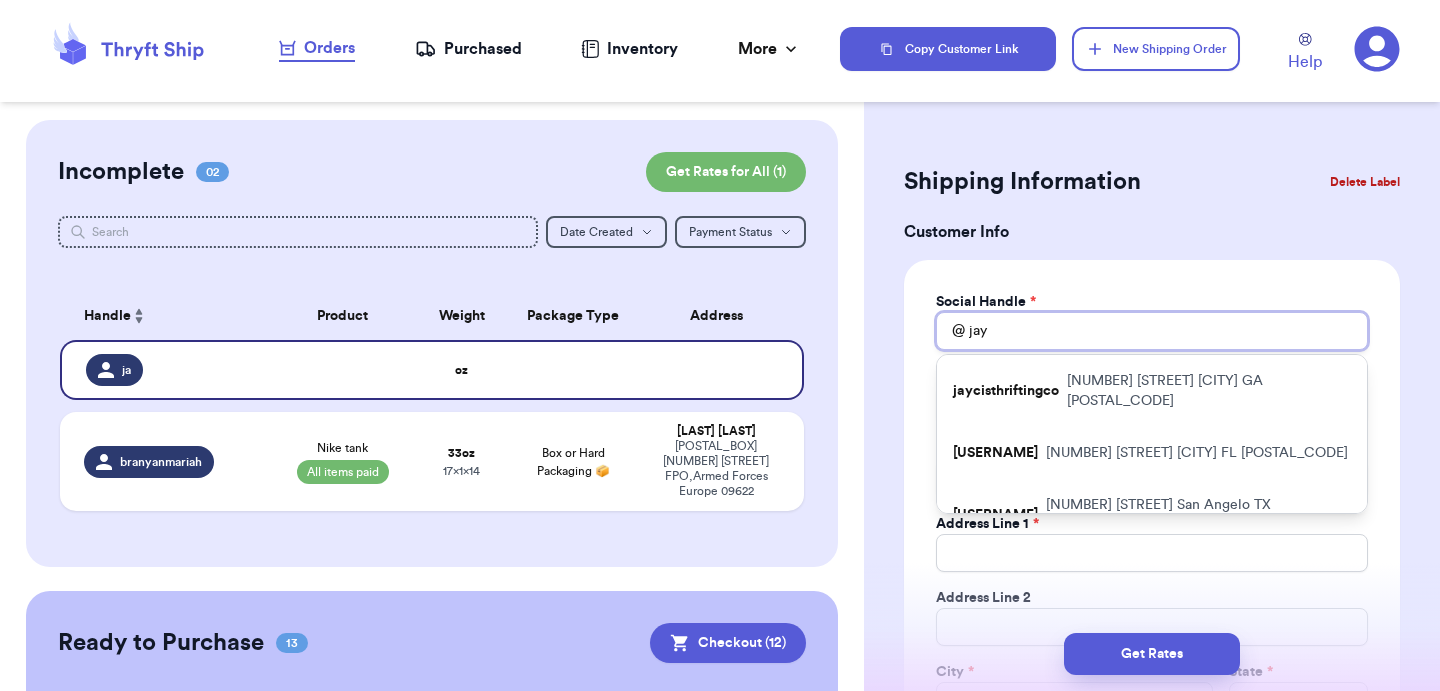 type on "jayc" 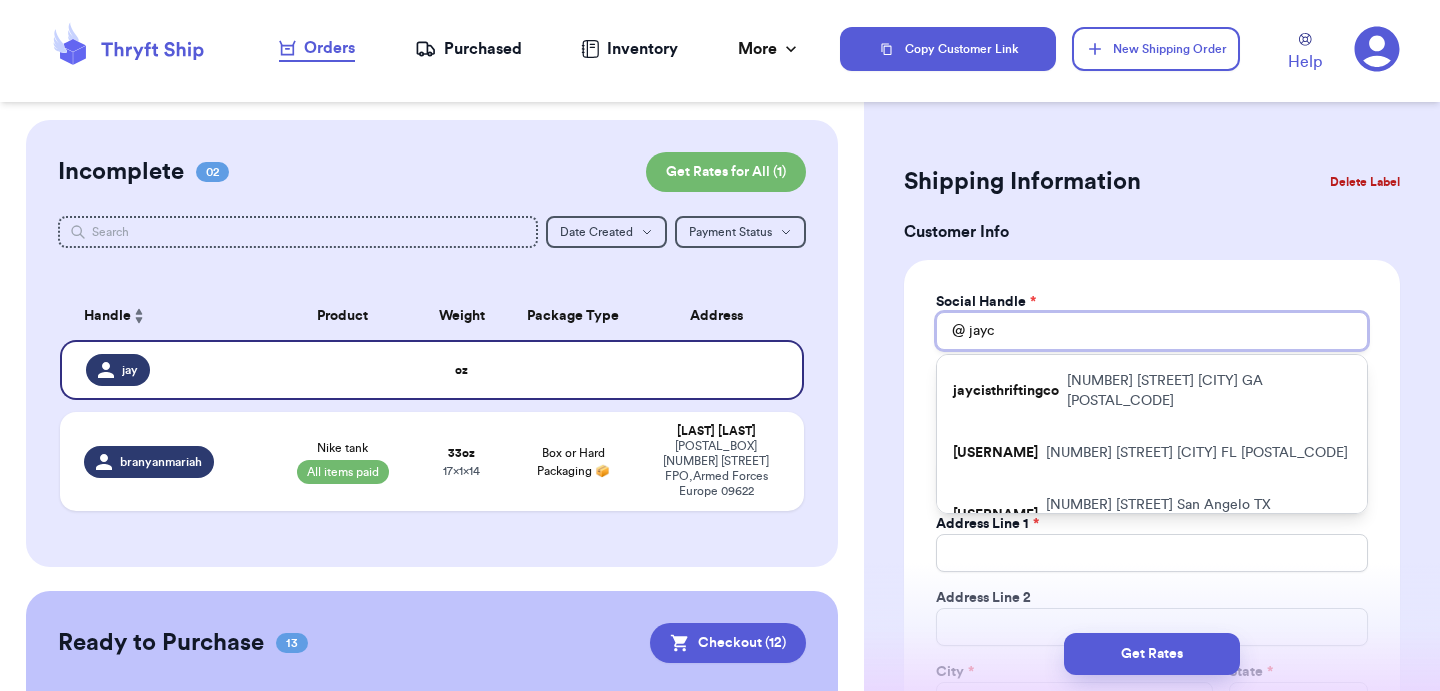 type 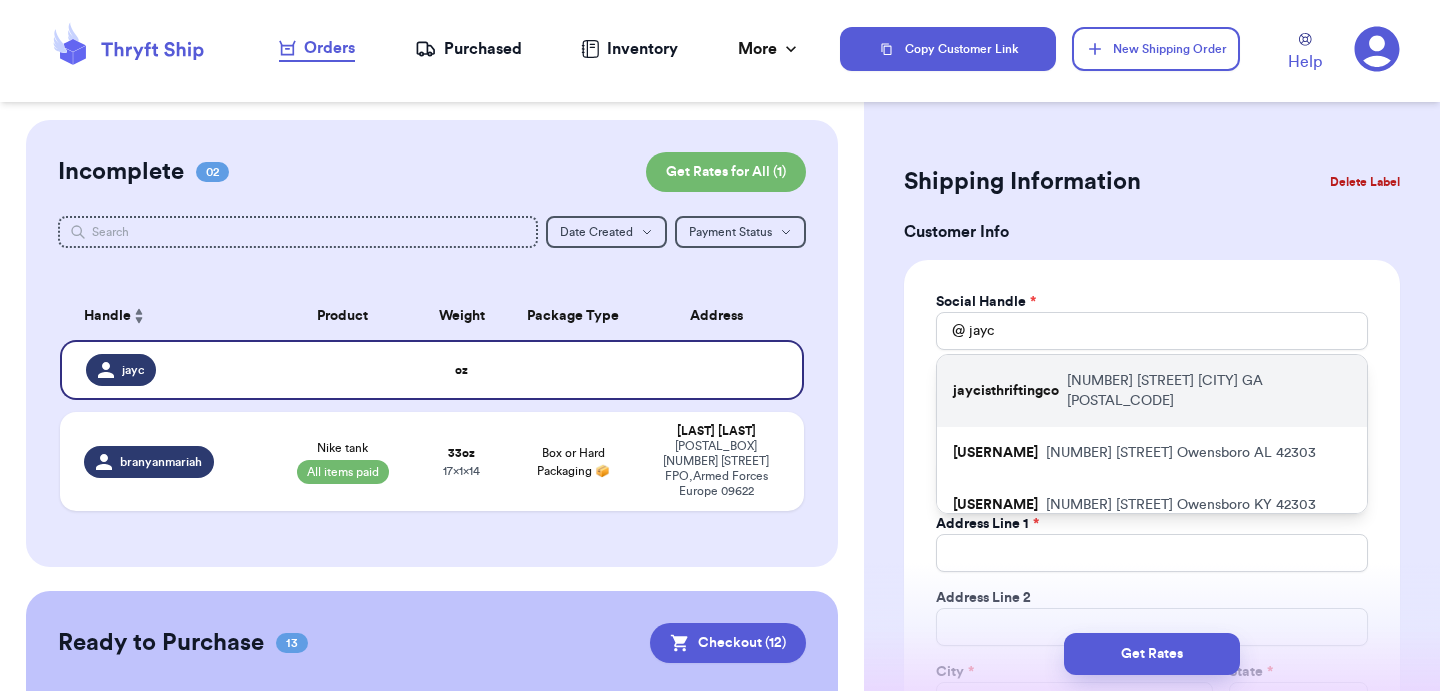 click on "jaycisthriftingco 102 S 8th Street   Cochran   GA   31014" at bounding box center (1152, 391) 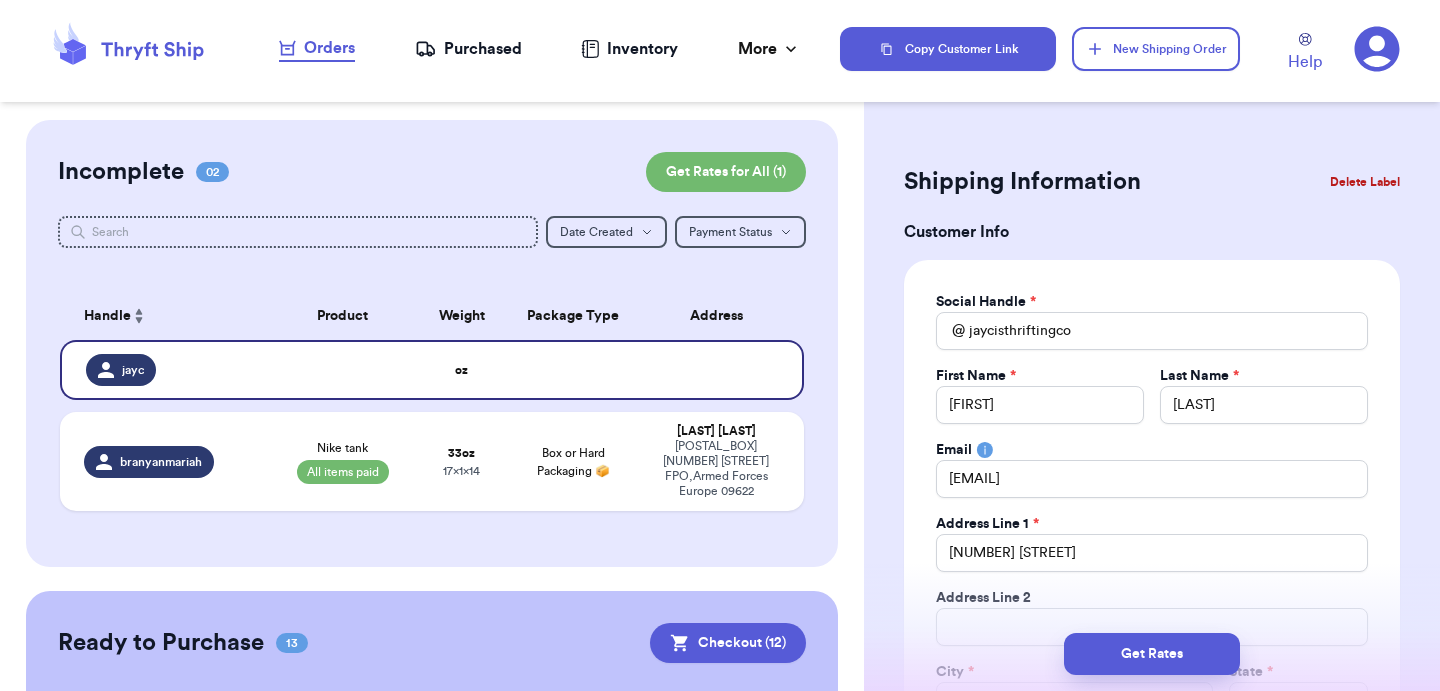 type 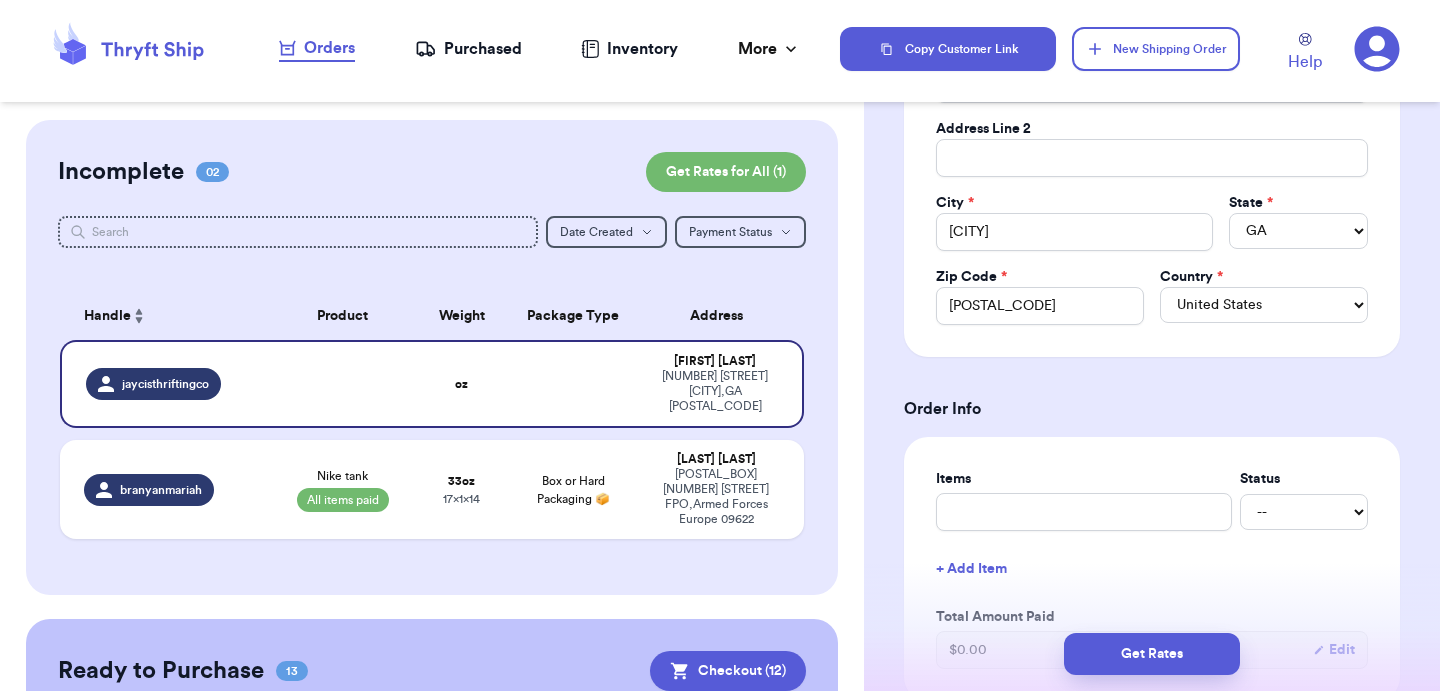 scroll, scrollTop: 0, scrollLeft: 0, axis: both 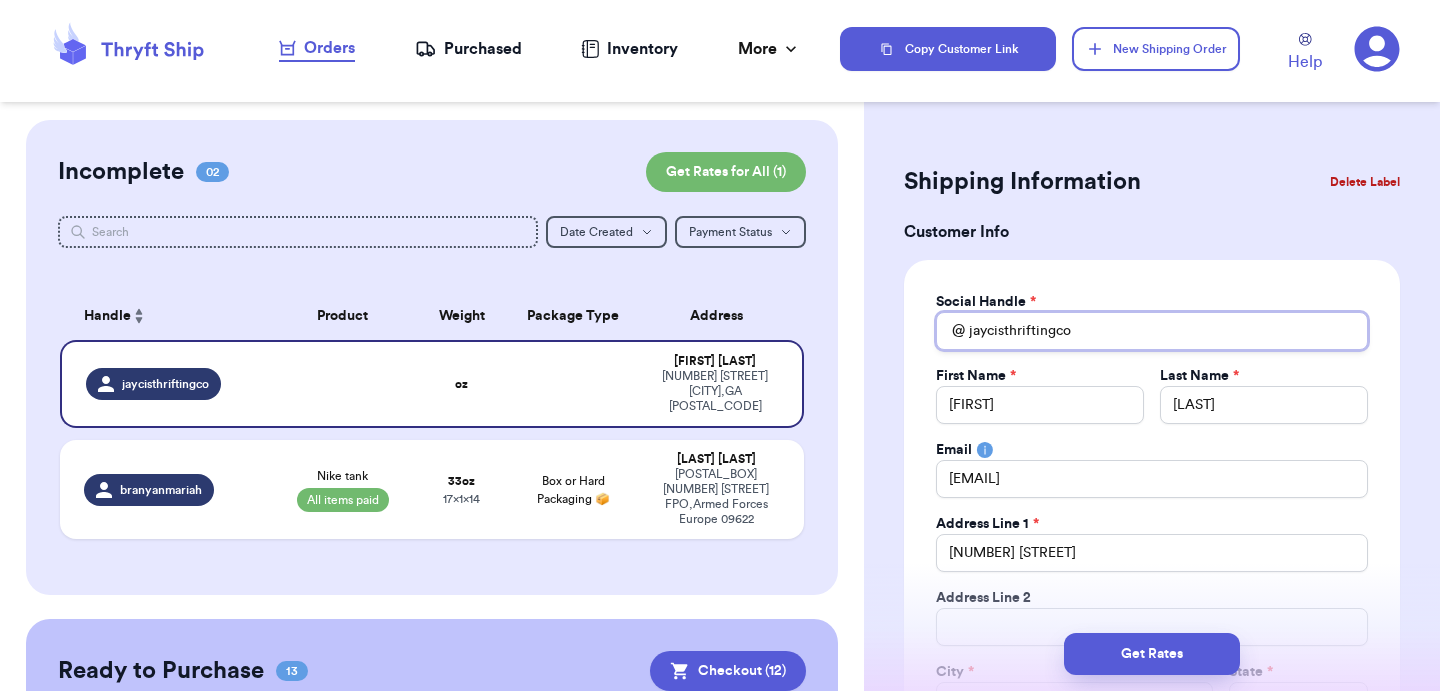 click on "jaycisthriftingco" at bounding box center (1152, 331) 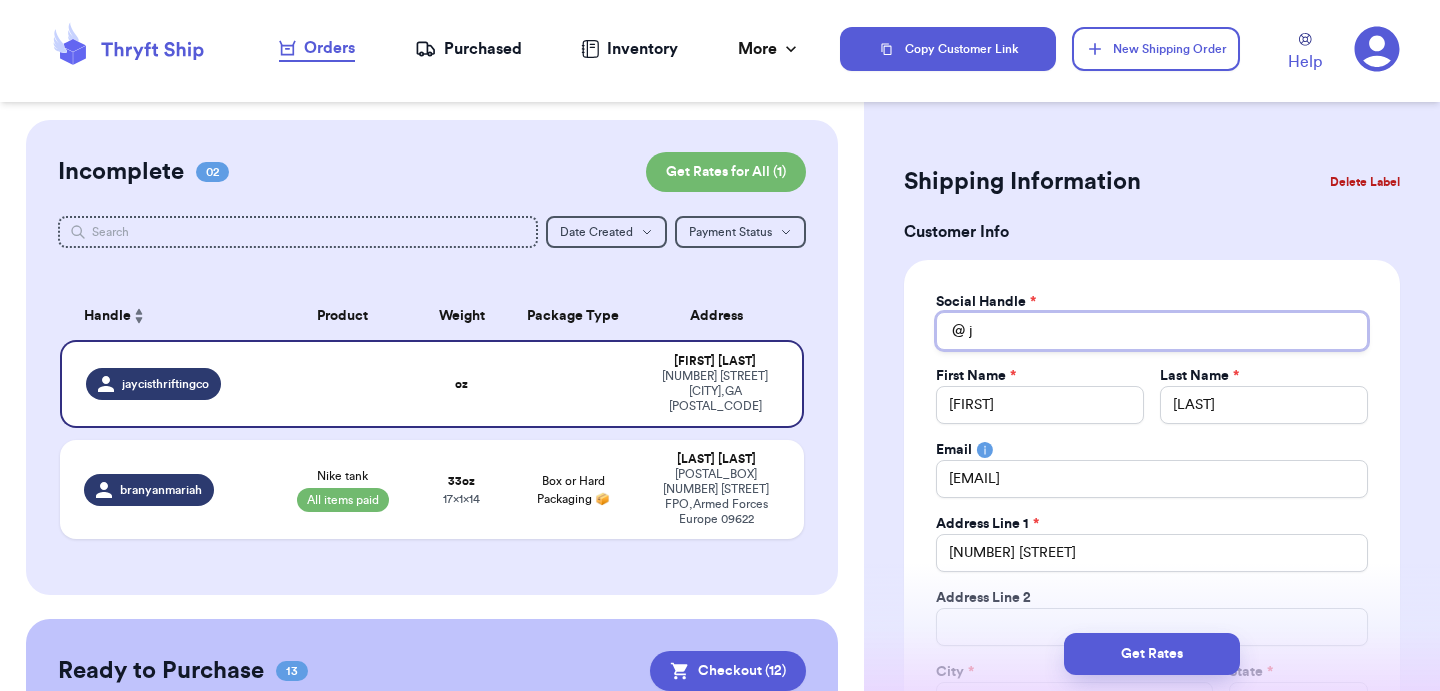 type 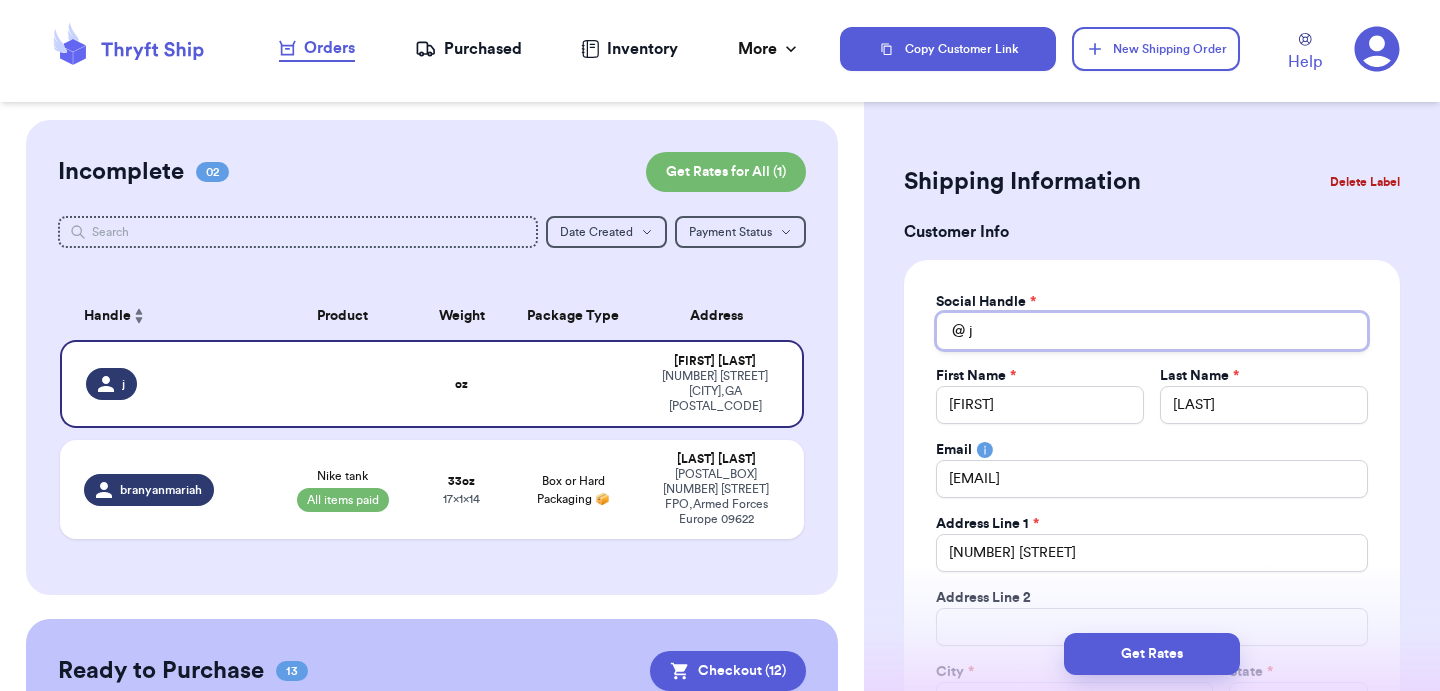 type on "ja" 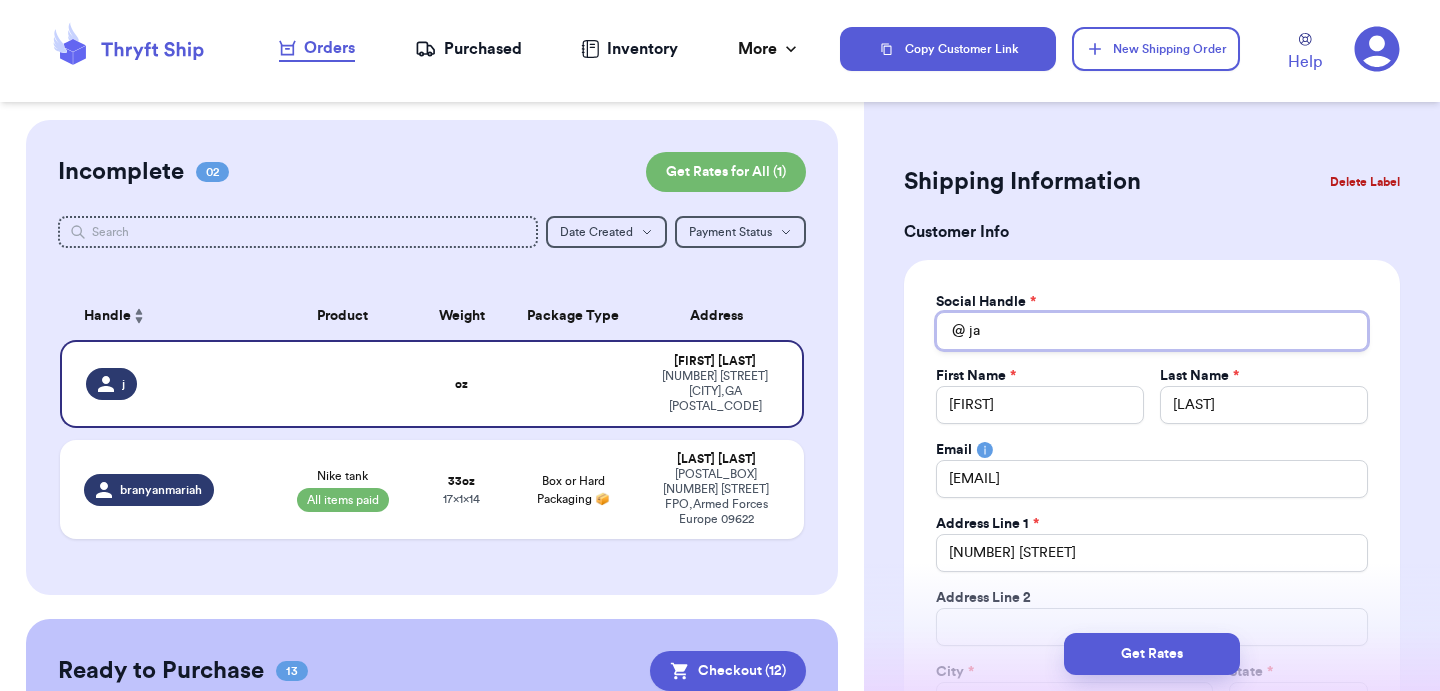 type 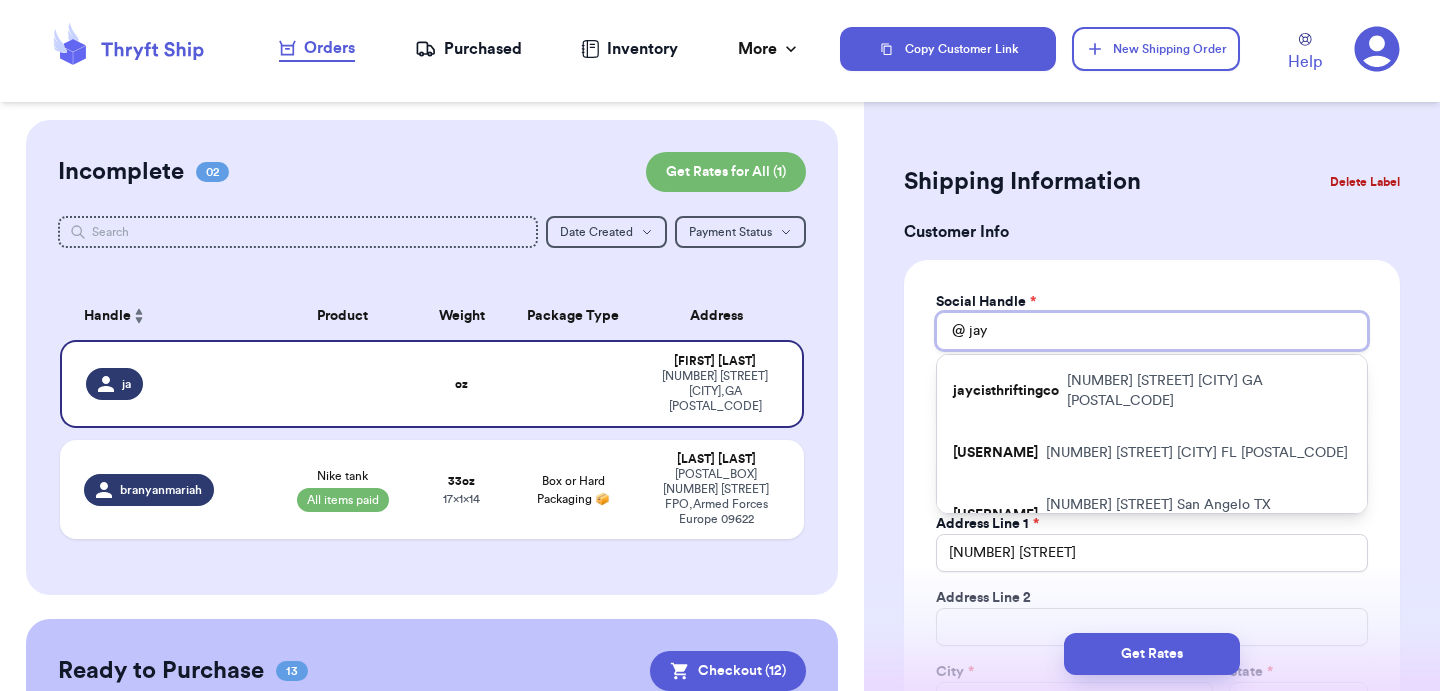 type 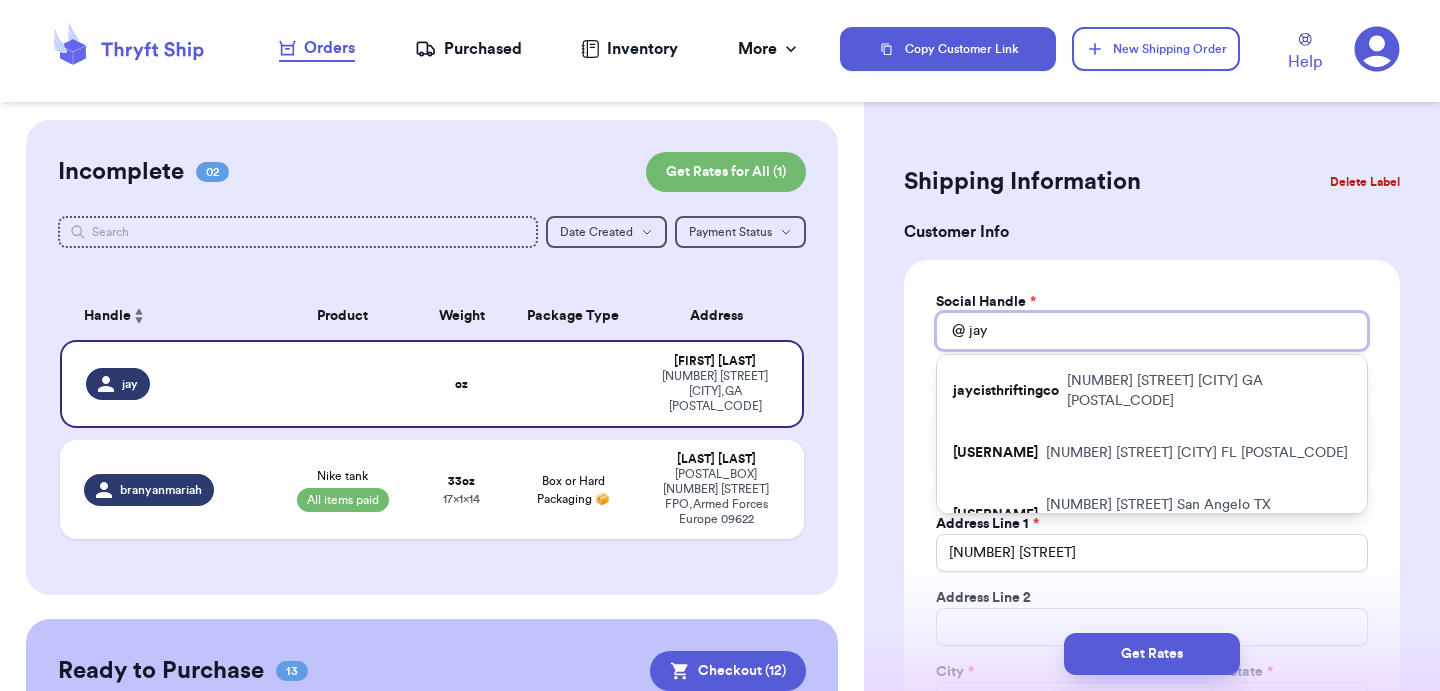 type on "jayc" 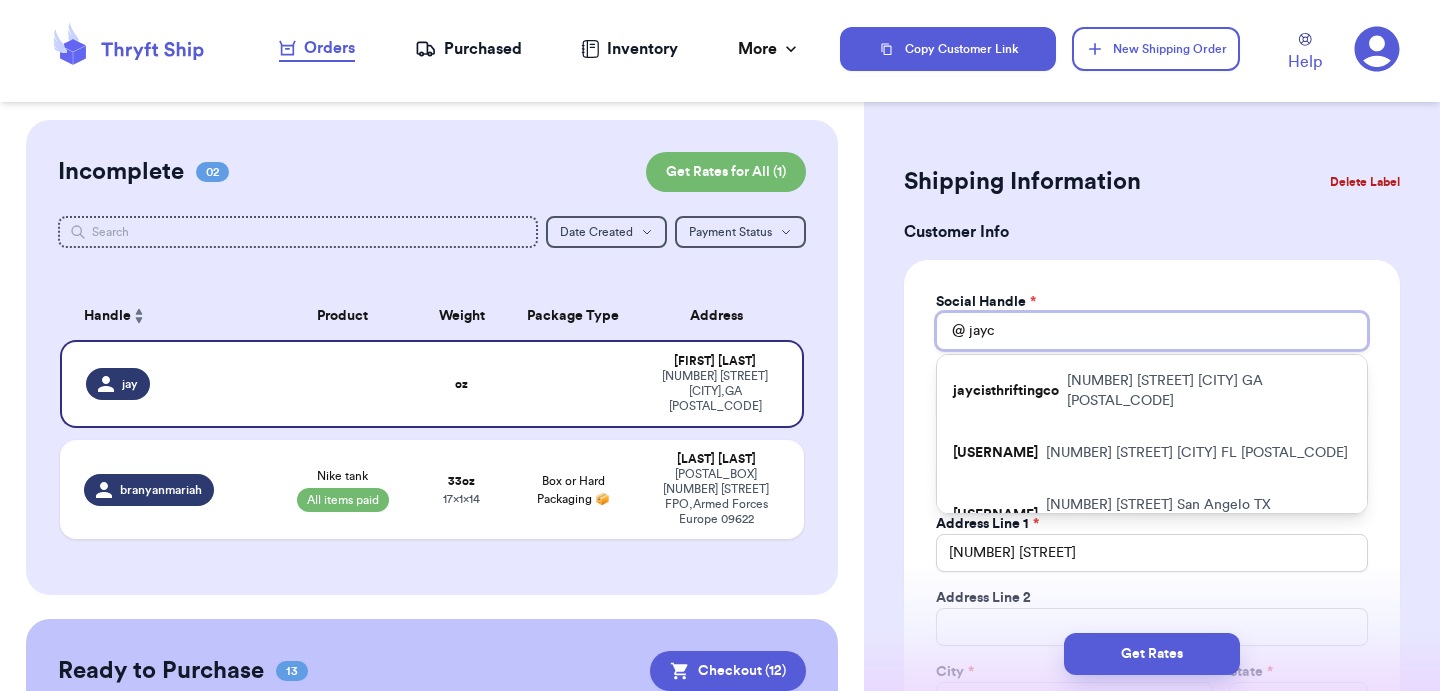 type 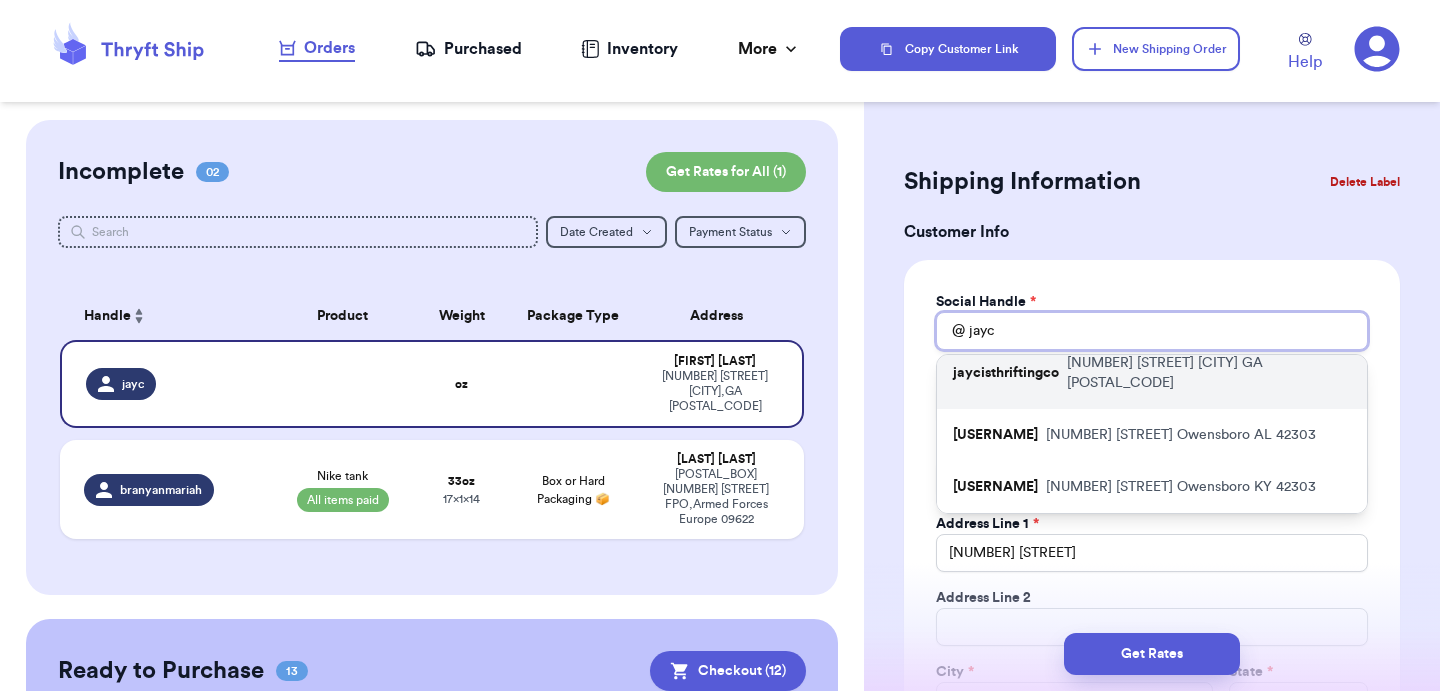 scroll, scrollTop: 0, scrollLeft: 0, axis: both 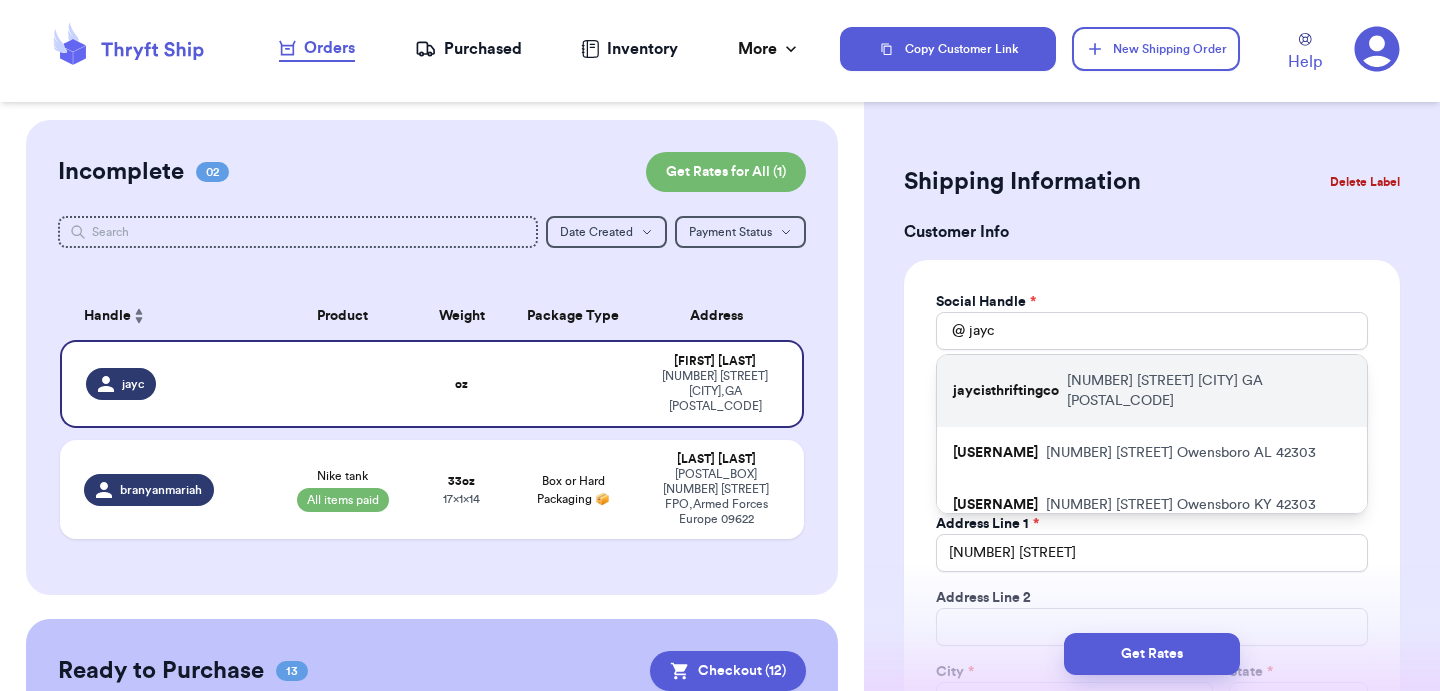 click on "jaycisthriftingco 102 S 8th Street   Cochran   GA   31014" at bounding box center [1152, 391] 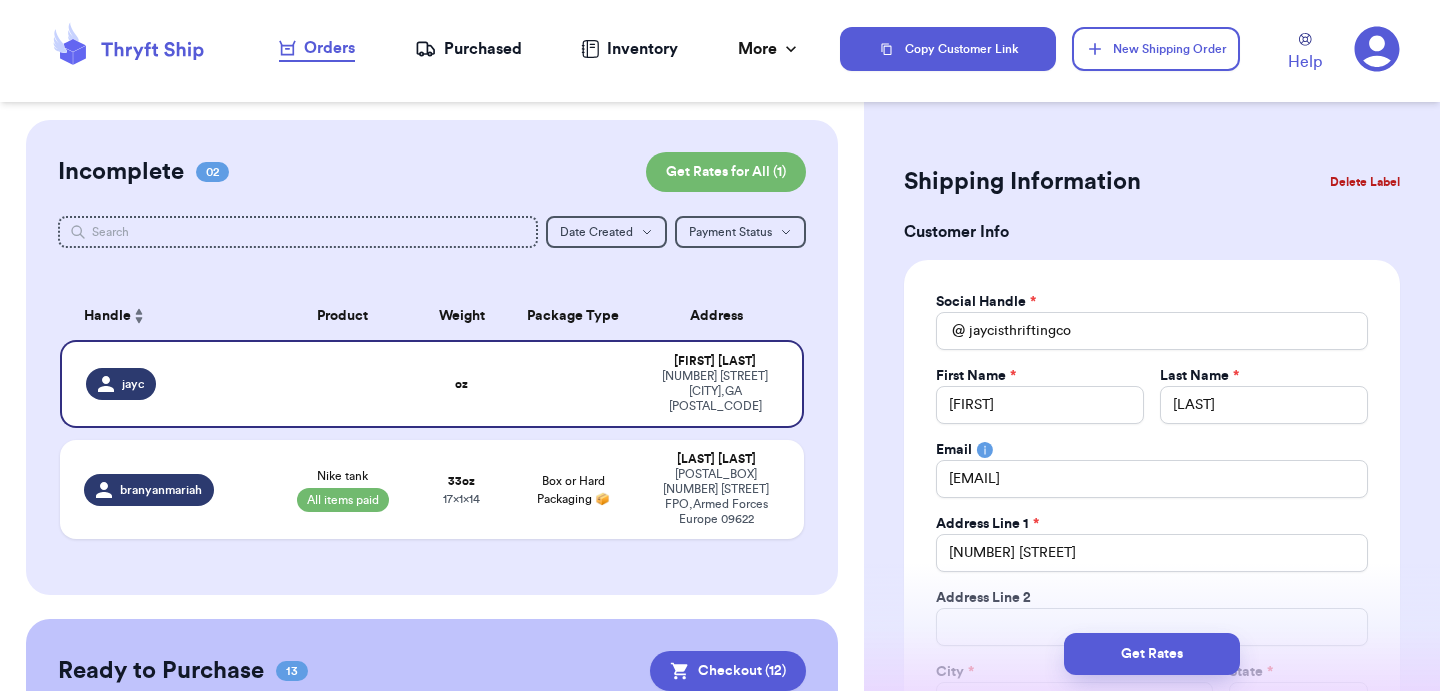 type 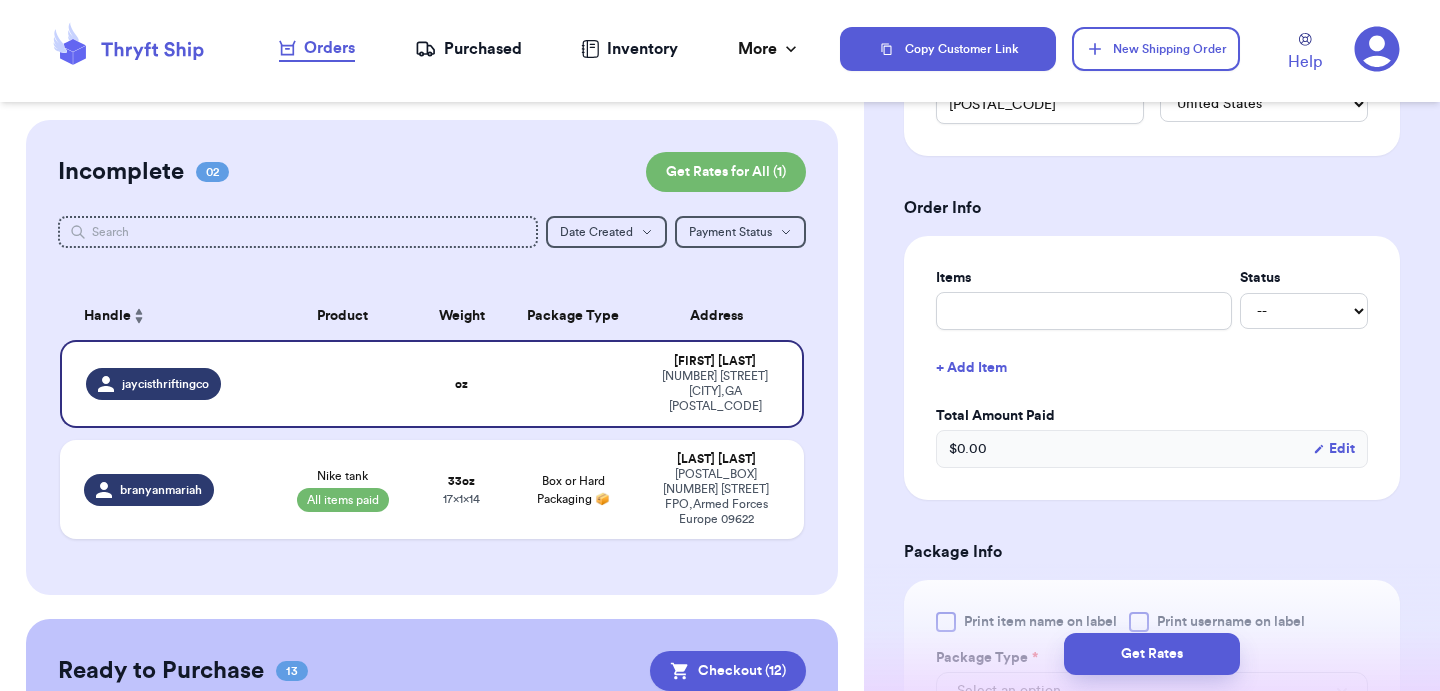 scroll, scrollTop: 684, scrollLeft: 0, axis: vertical 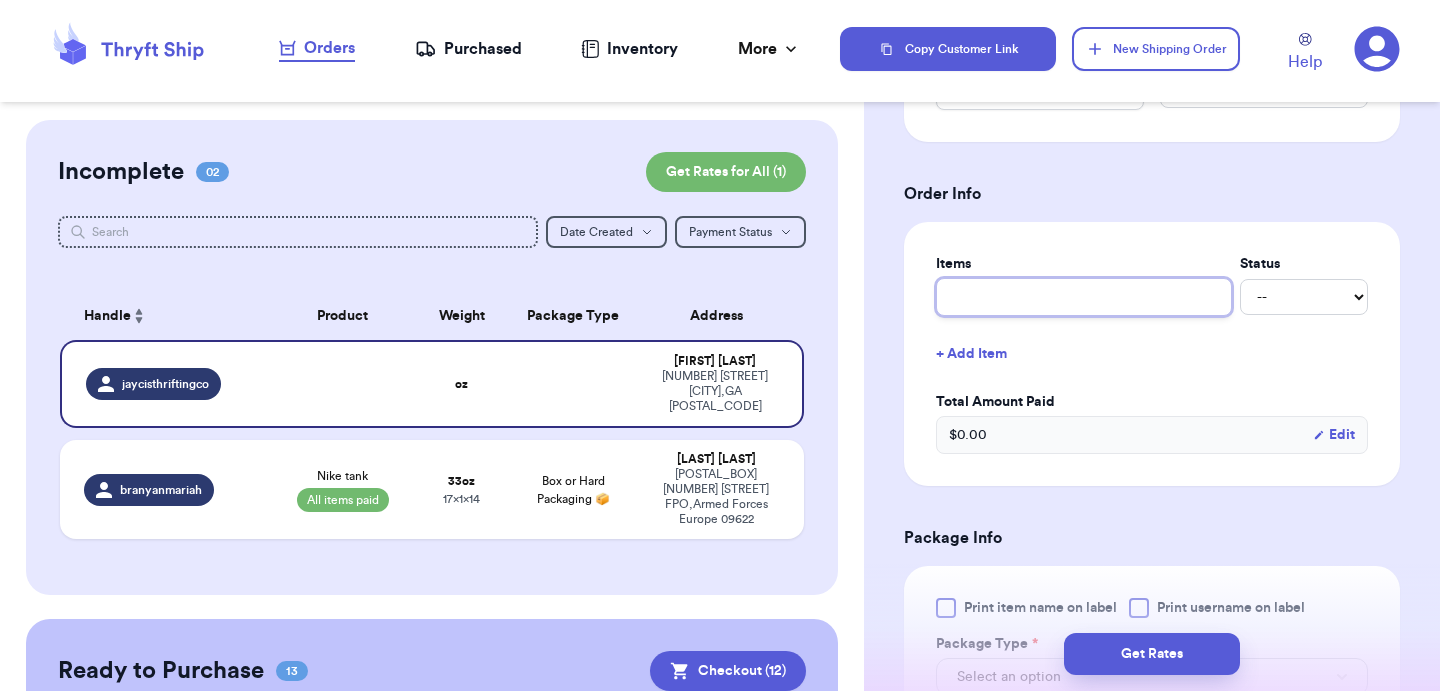 click at bounding box center [1084, 297] 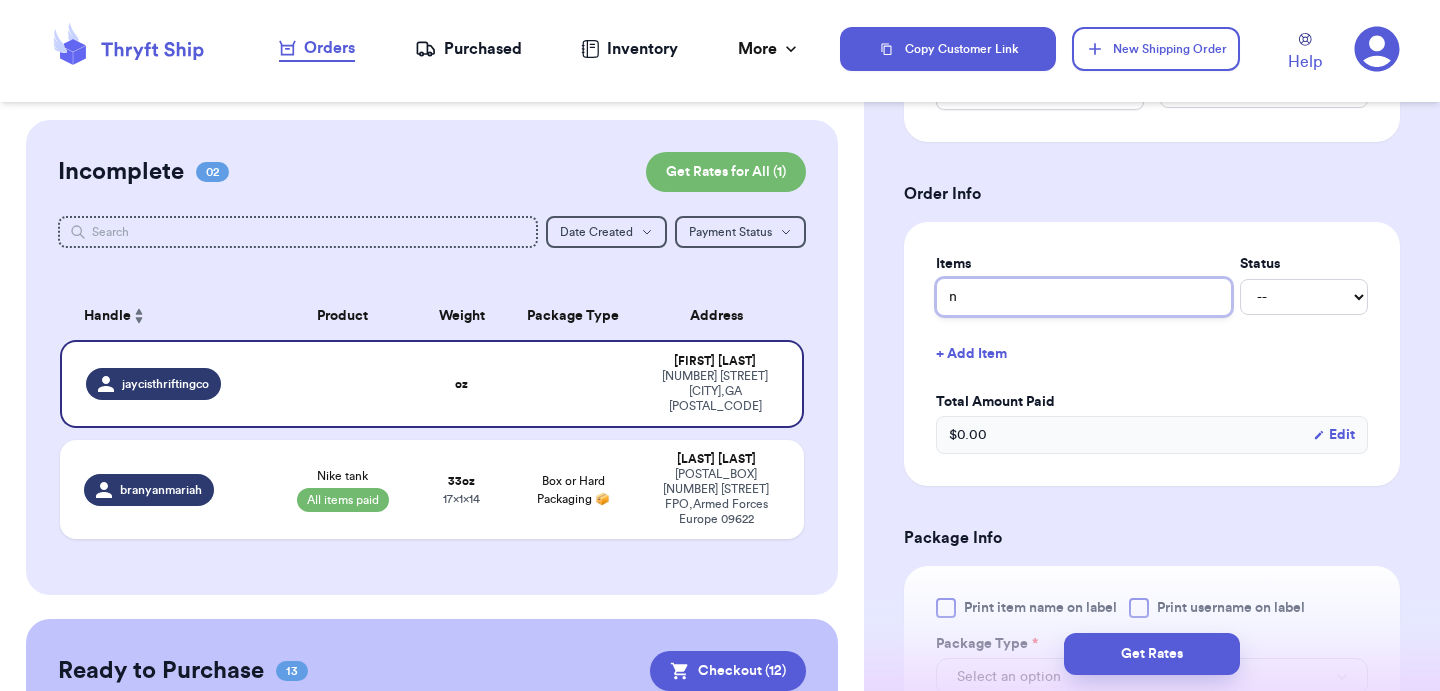 type 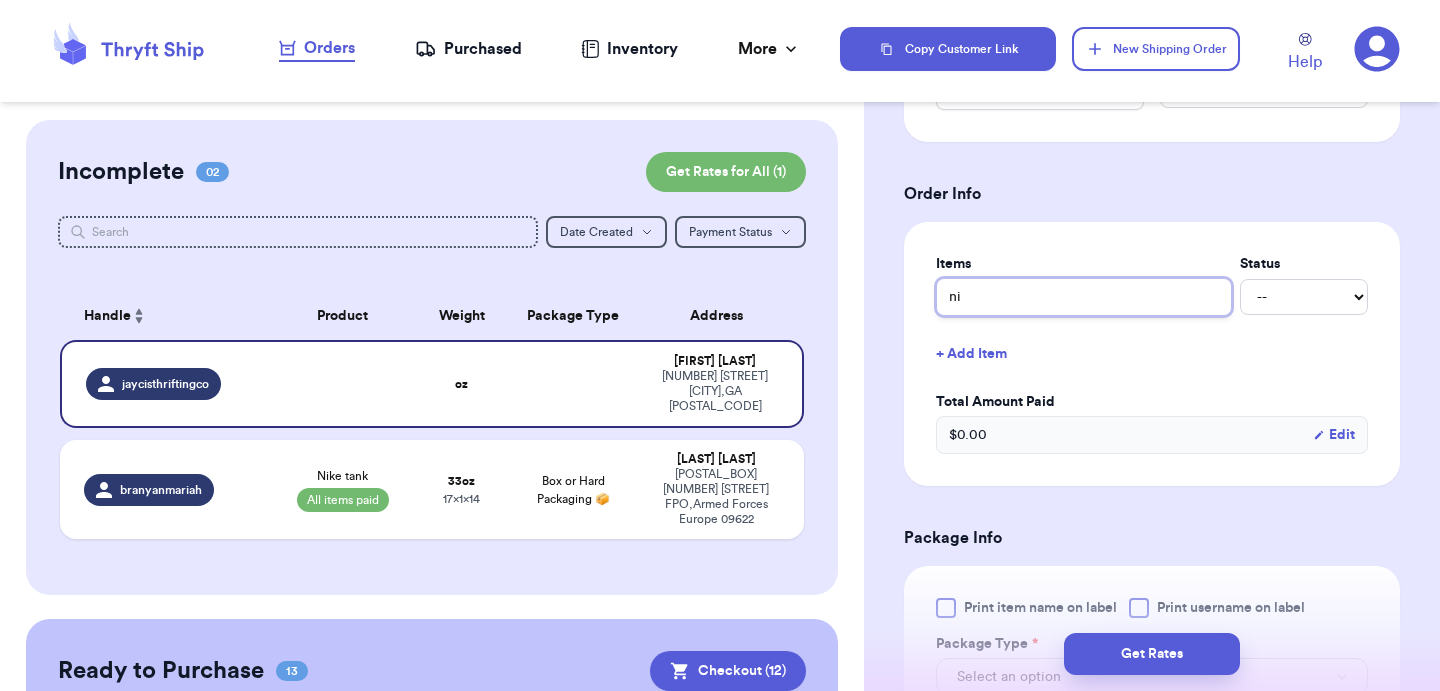 type 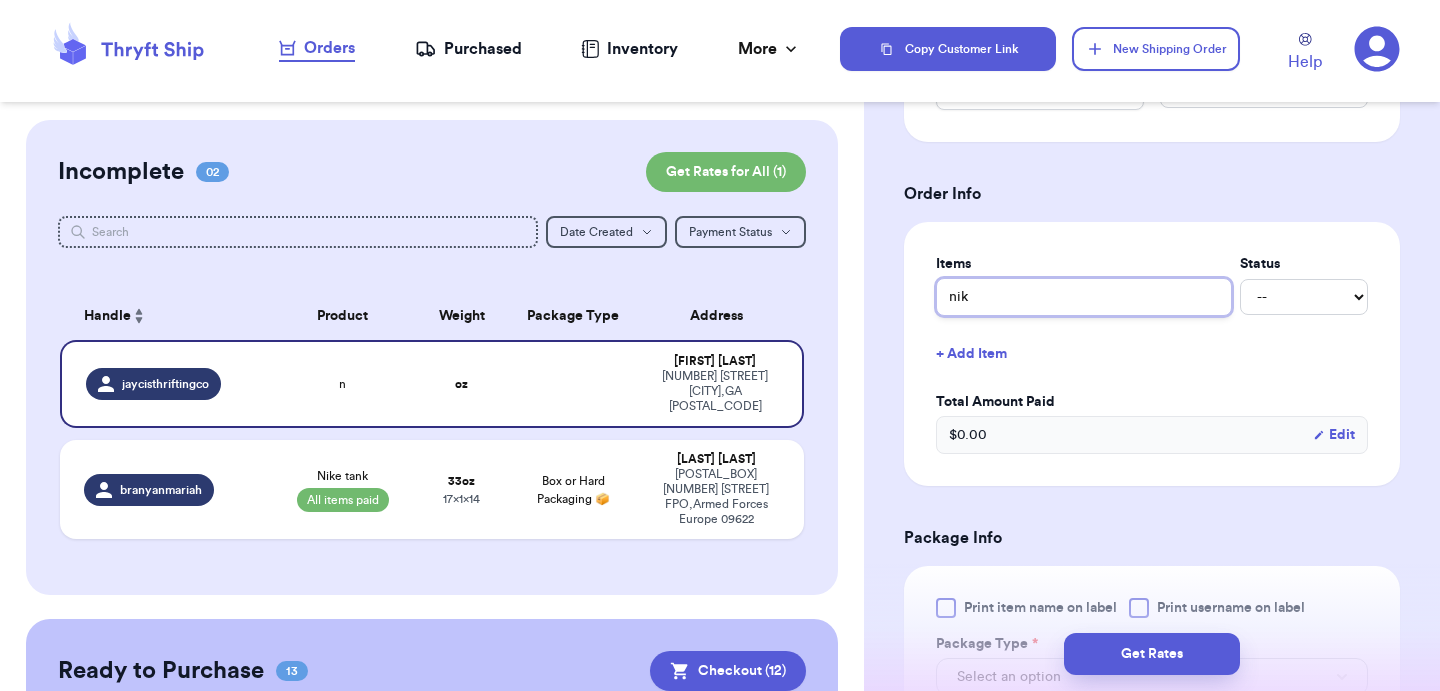 type 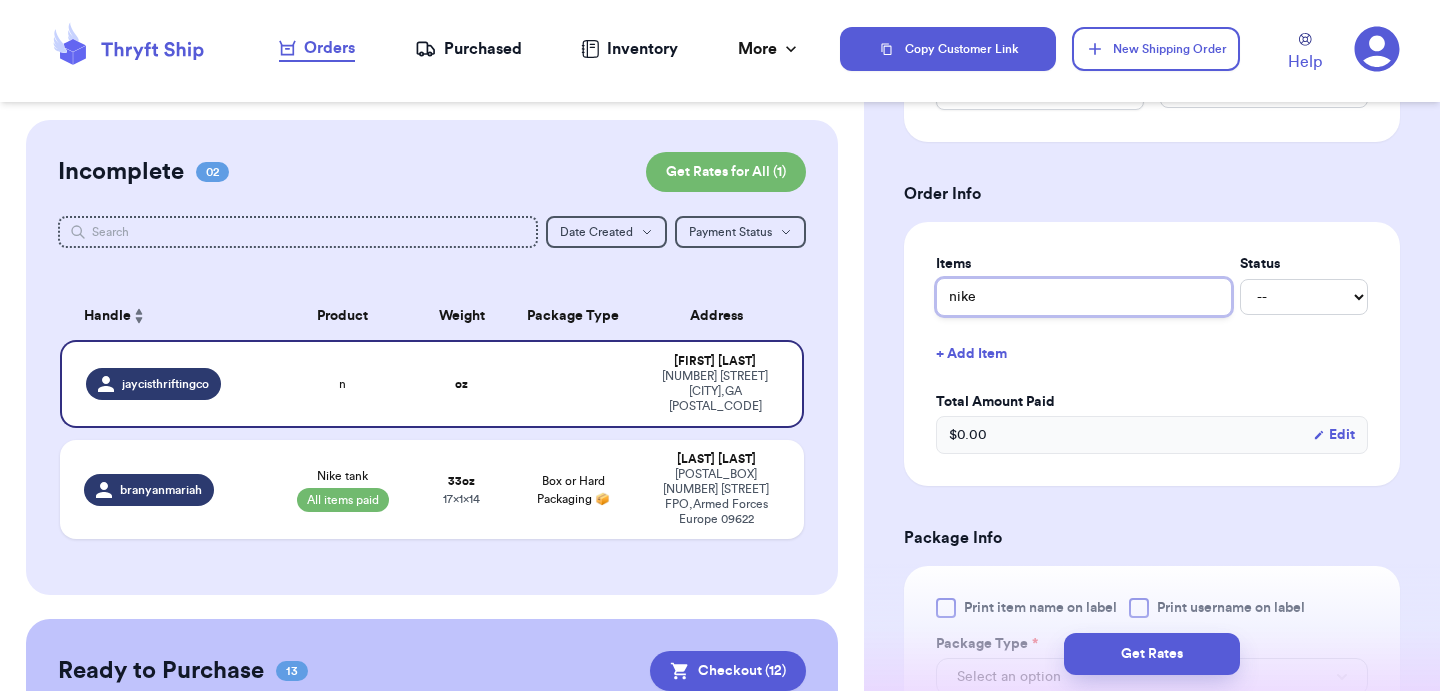 type 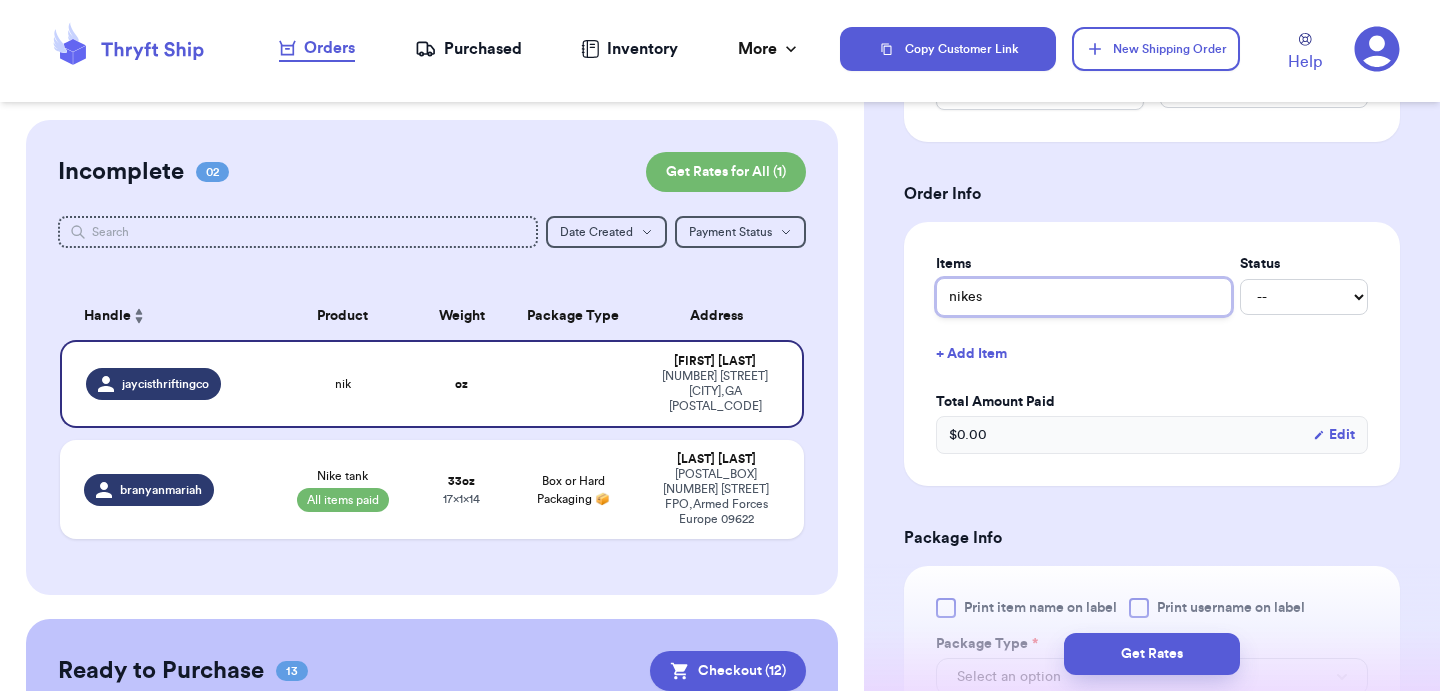 type 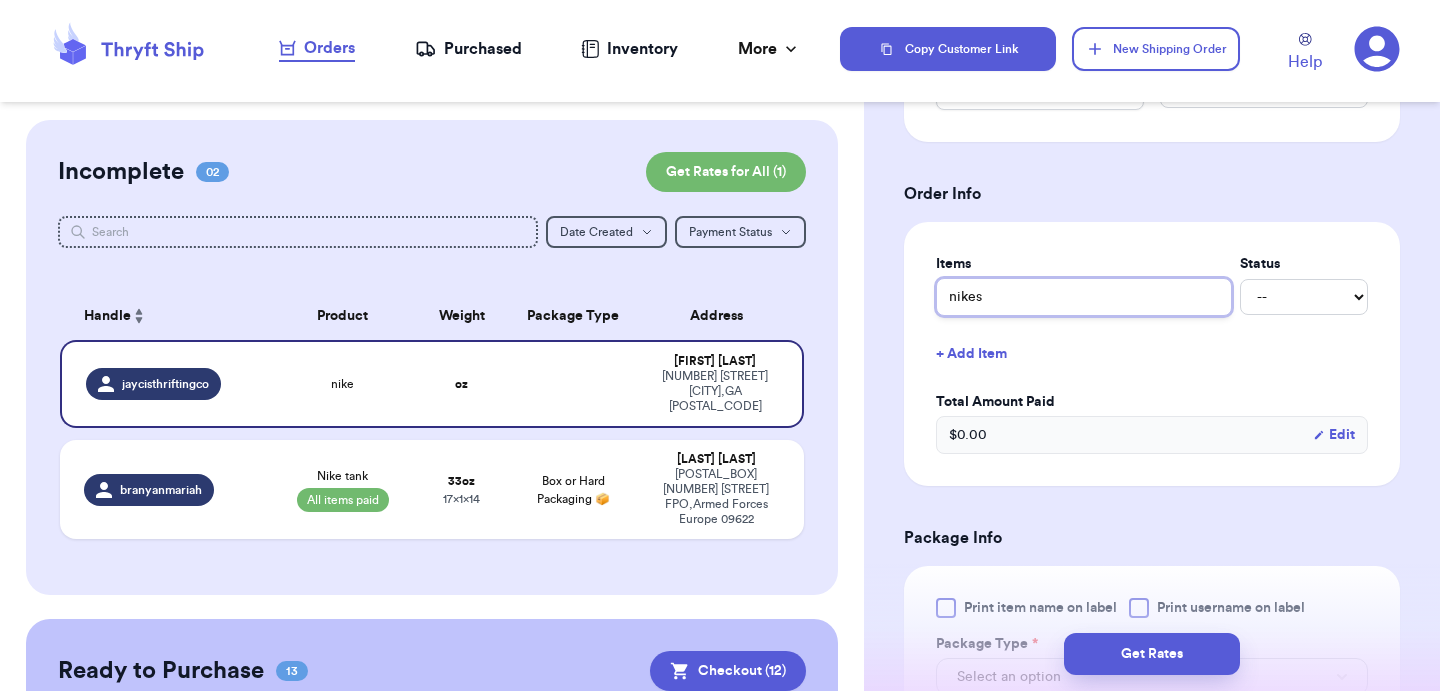 type on "nike" 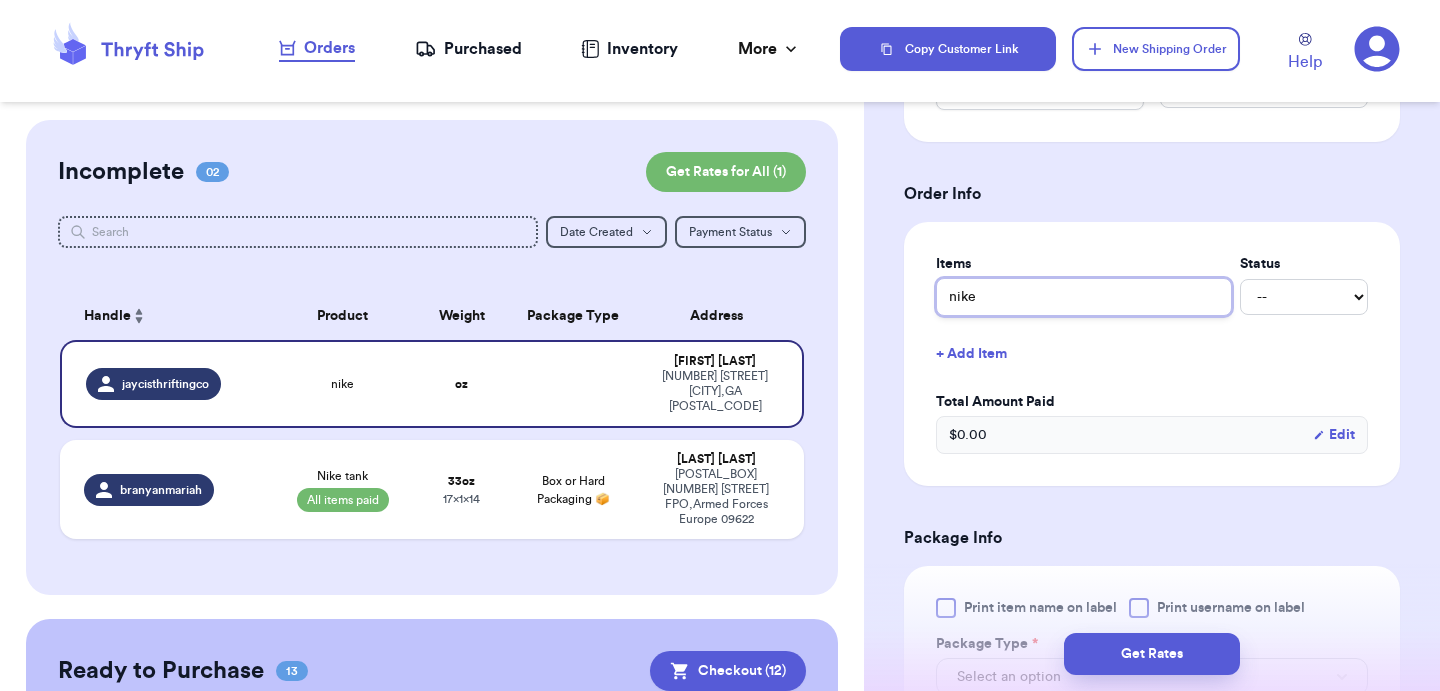 type 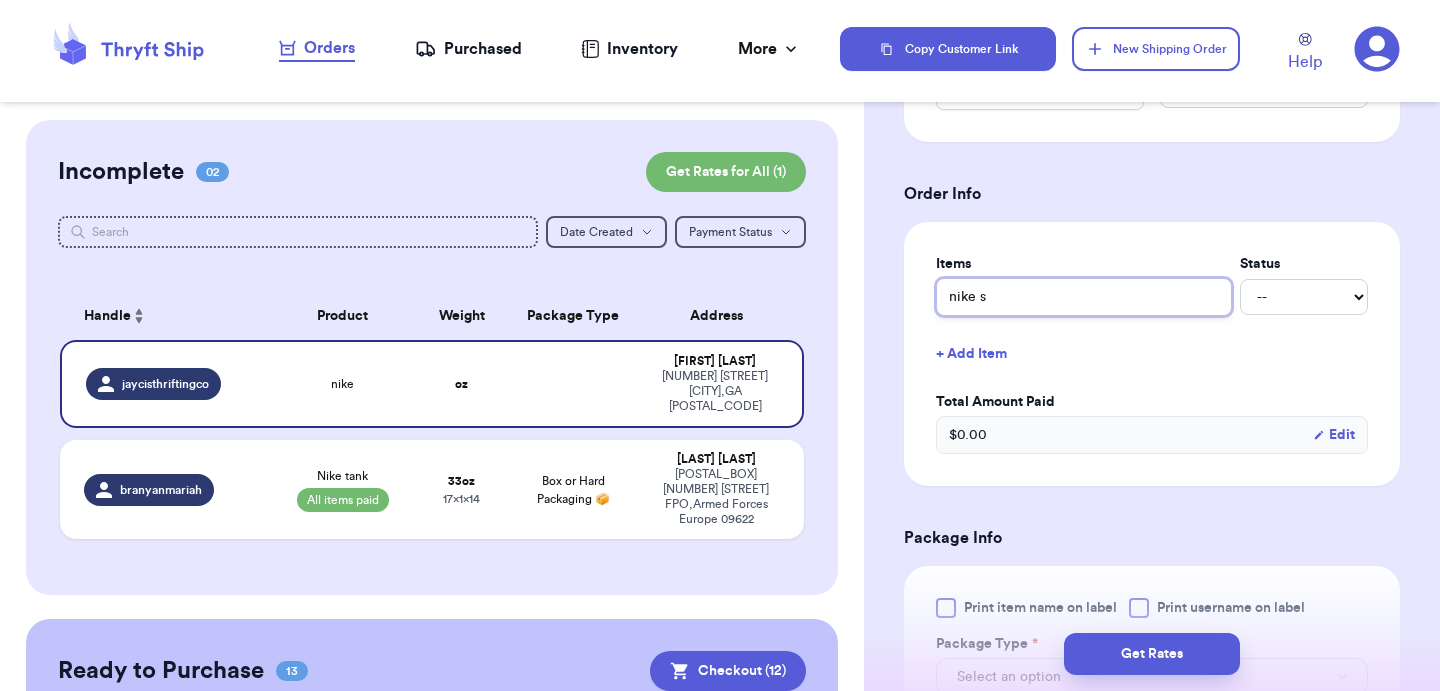 type 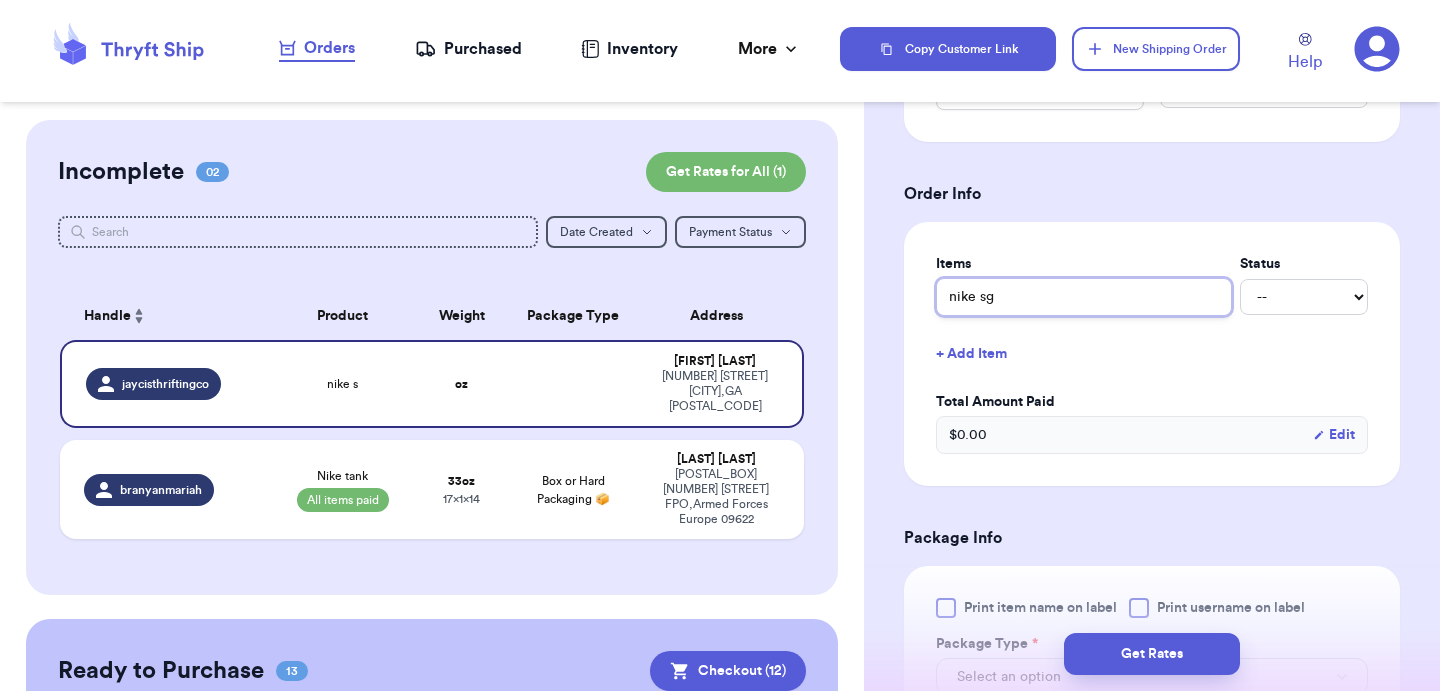 type 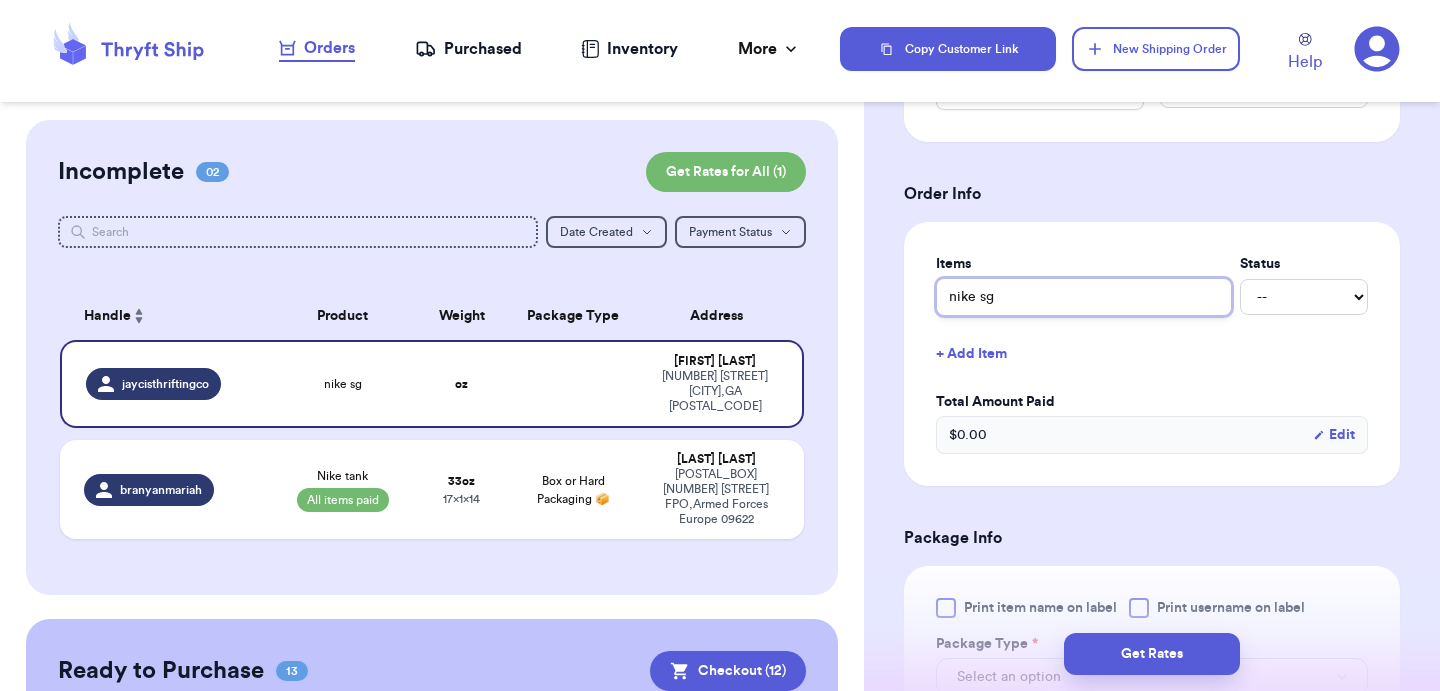 type on "nike s" 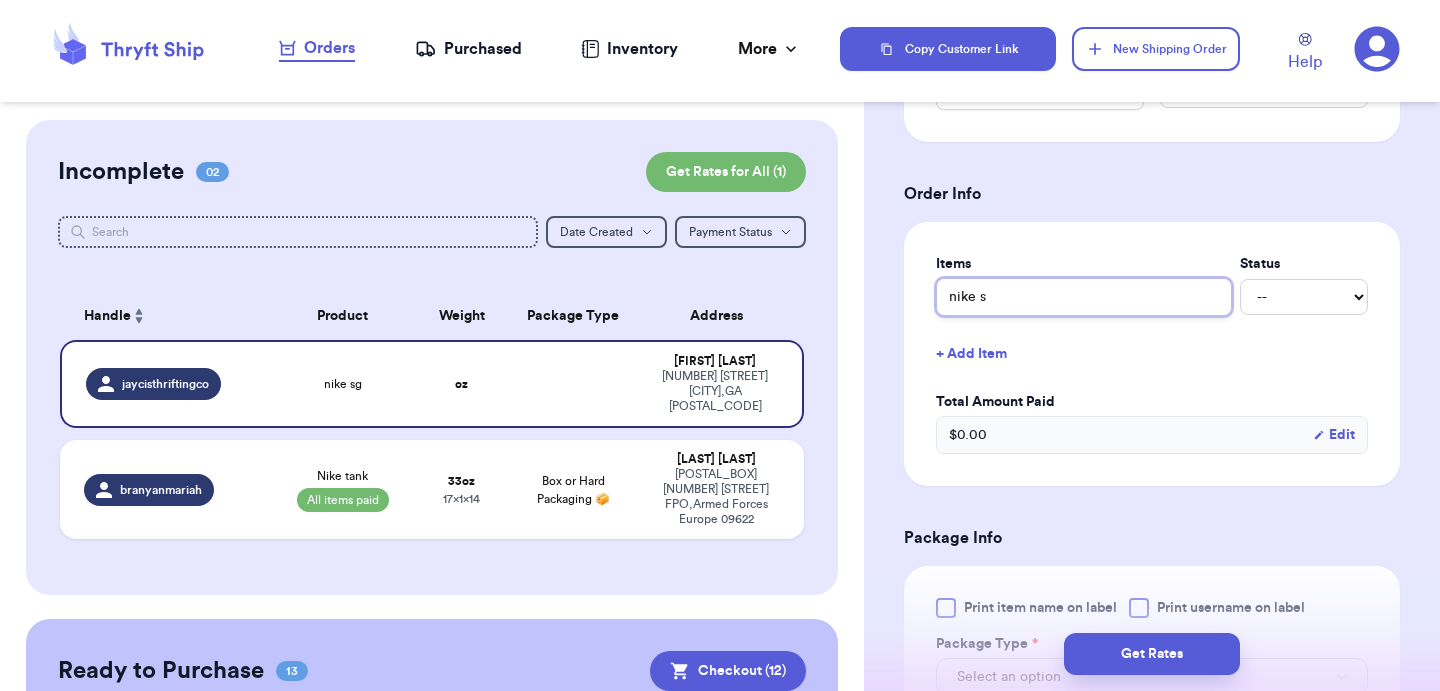 type 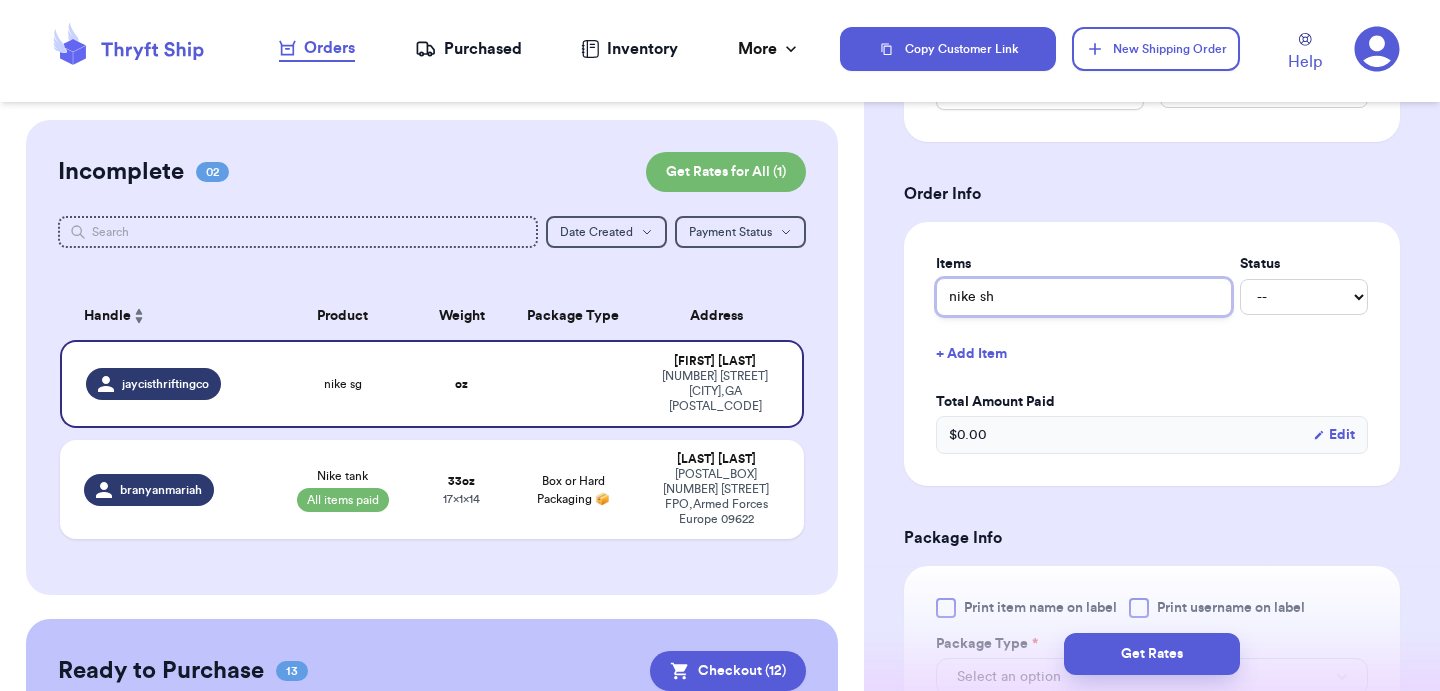 type 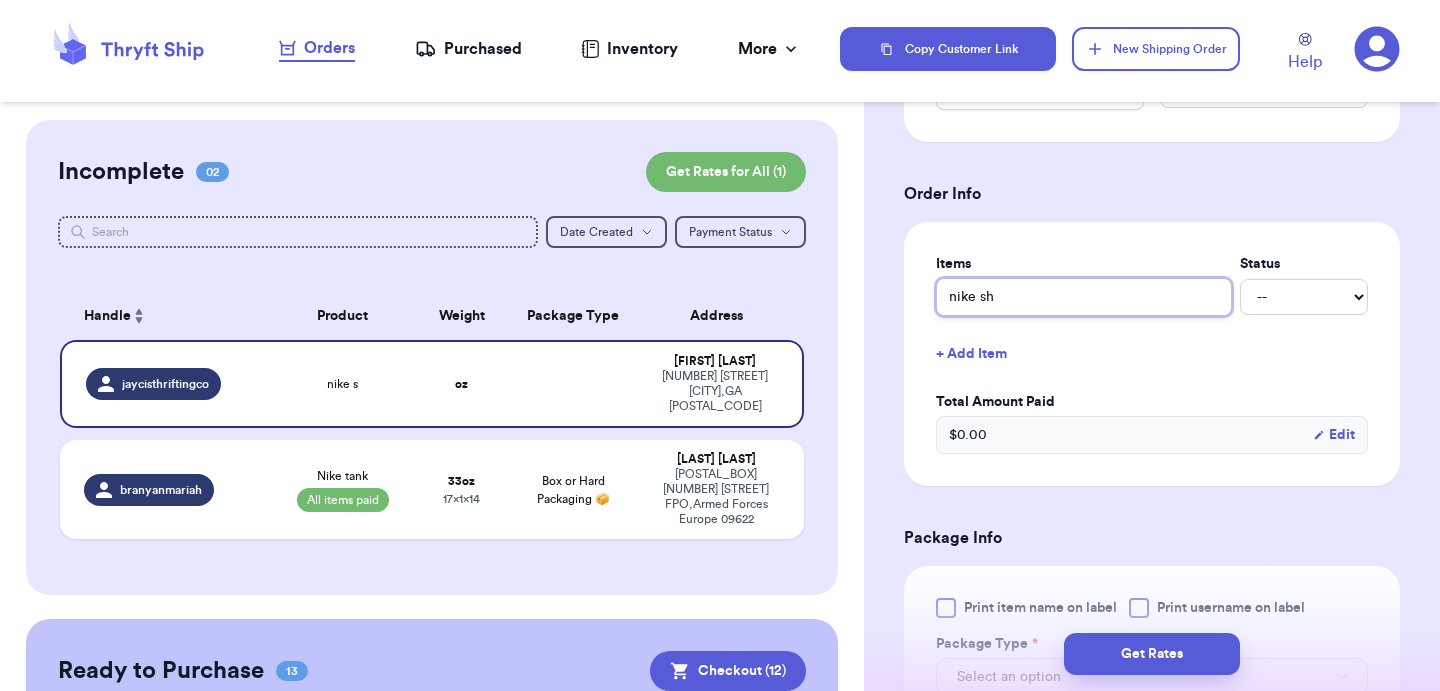 type on "nike sho" 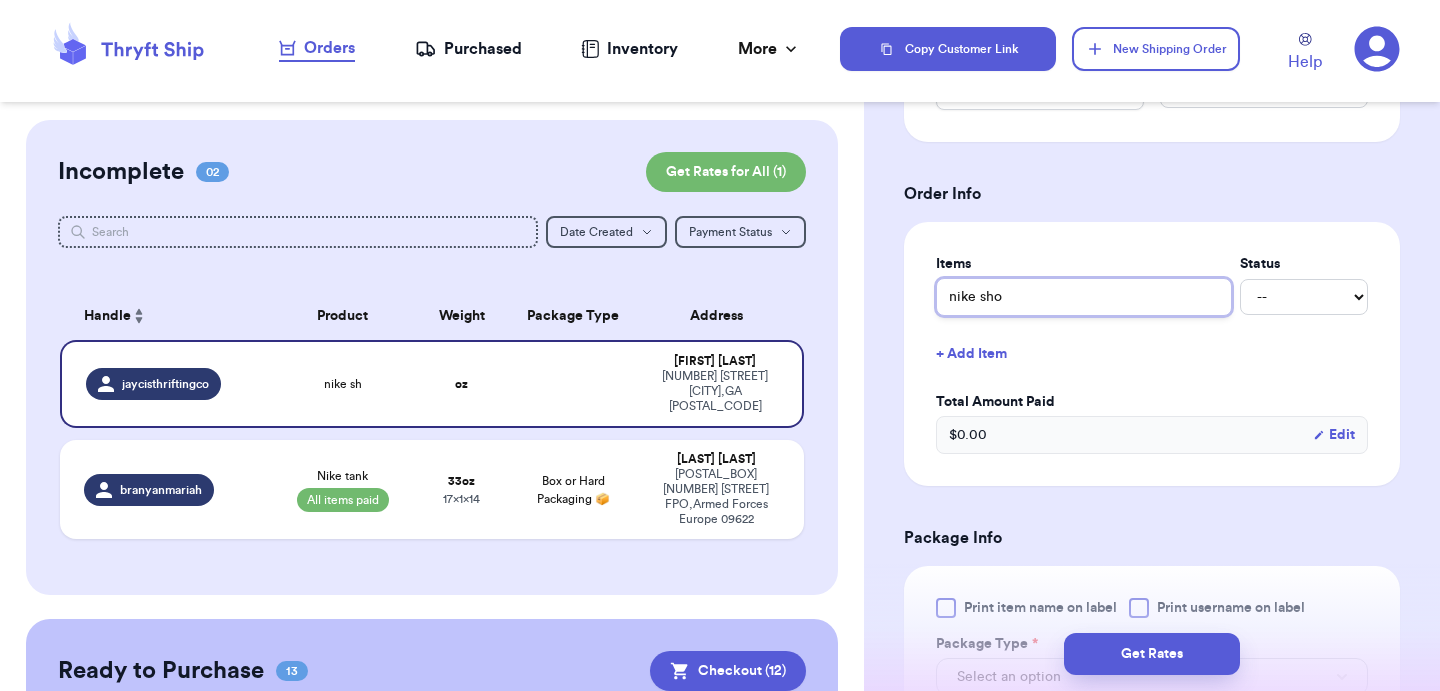 type 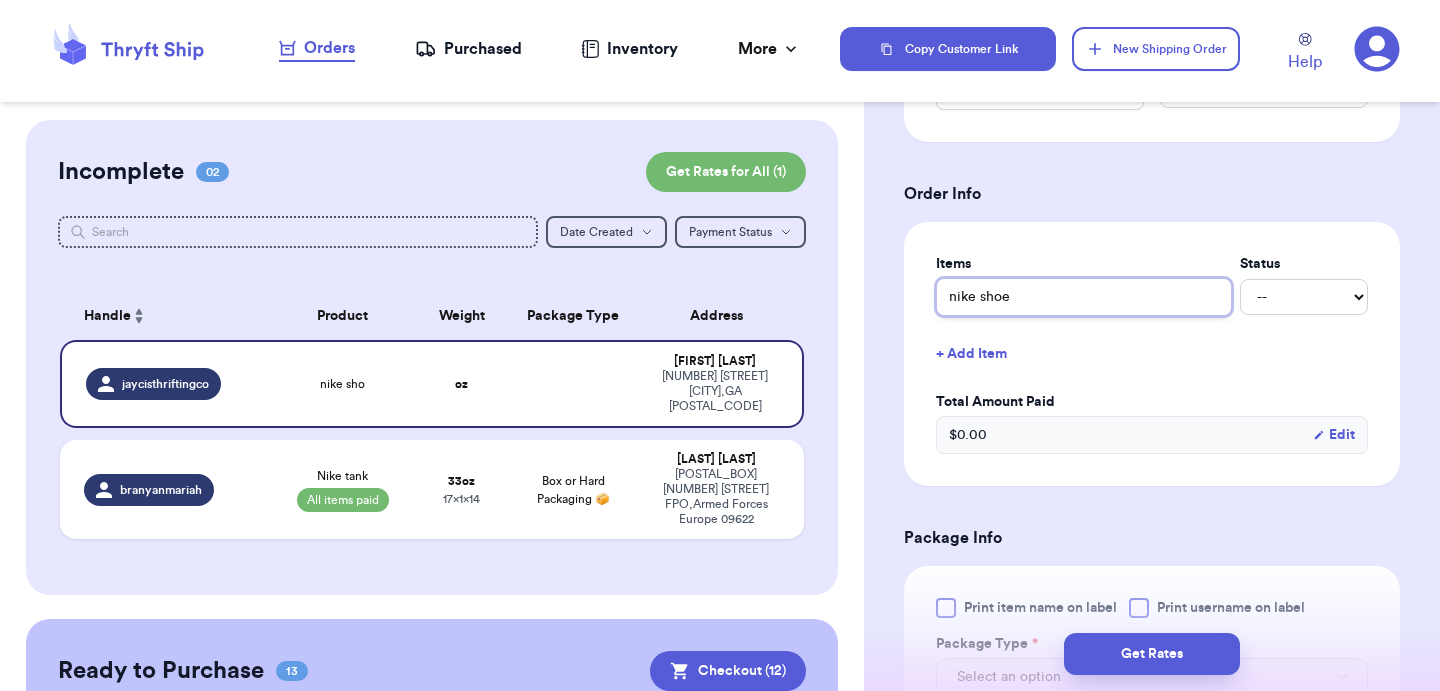 type 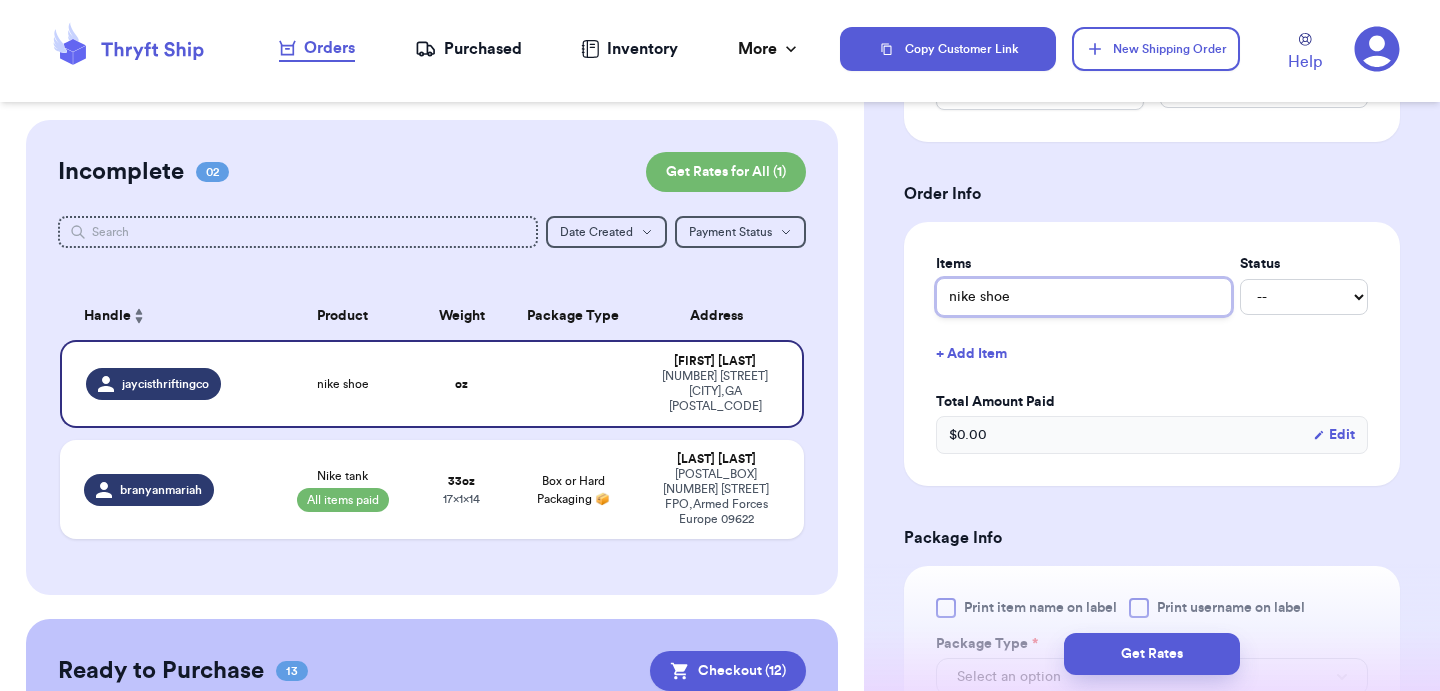 type on "nike shoes" 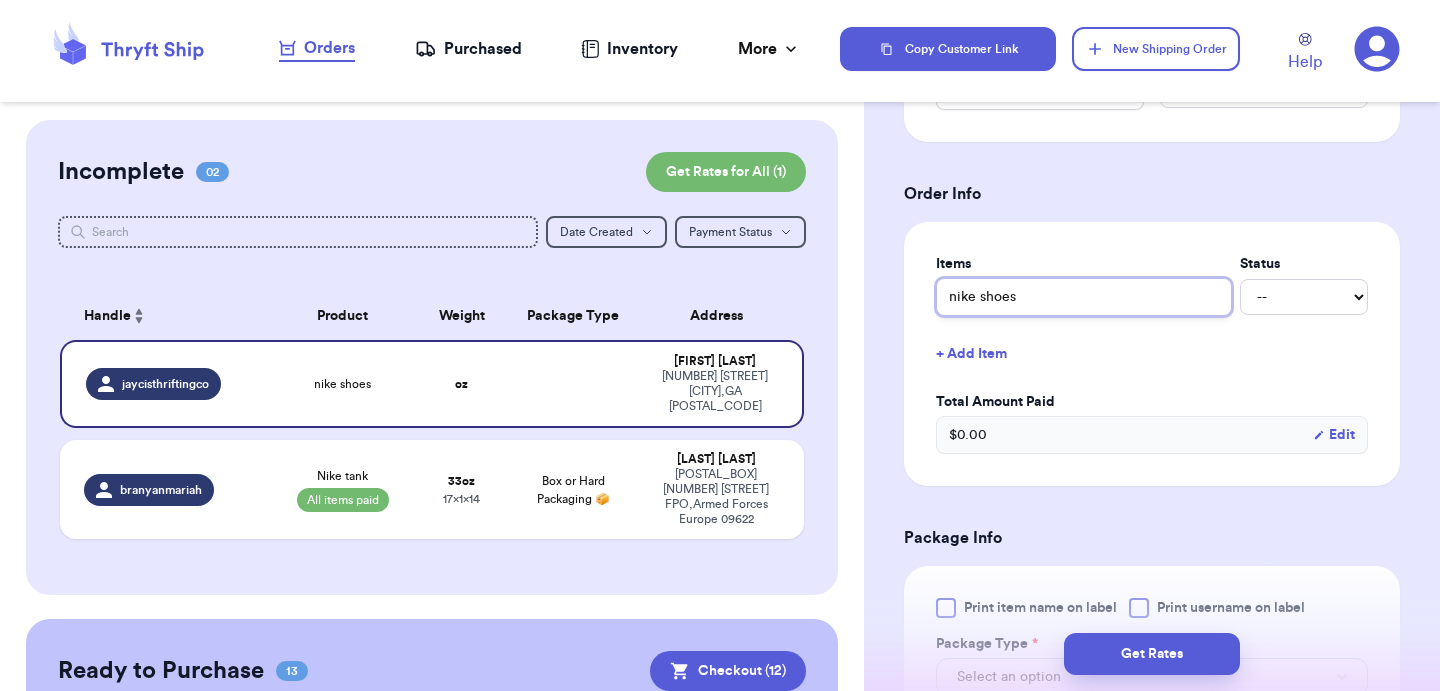 type 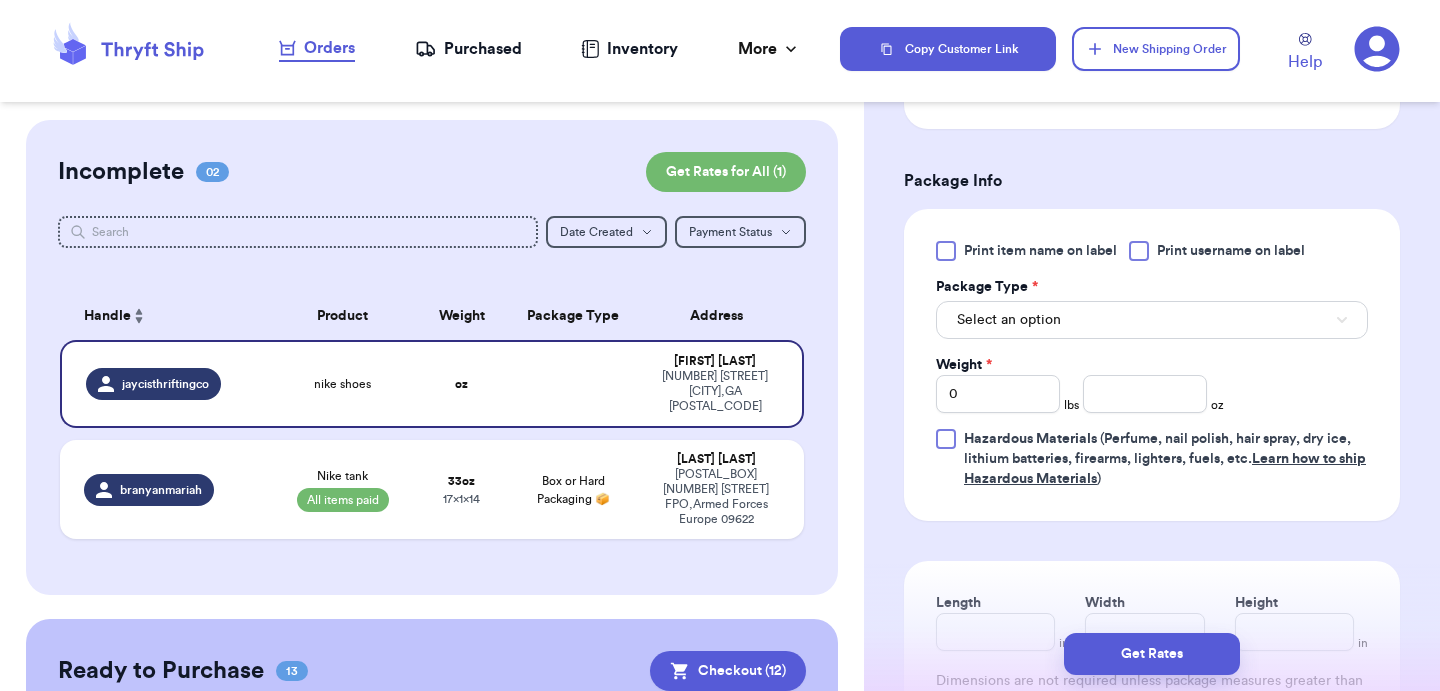 scroll, scrollTop: 1075, scrollLeft: 0, axis: vertical 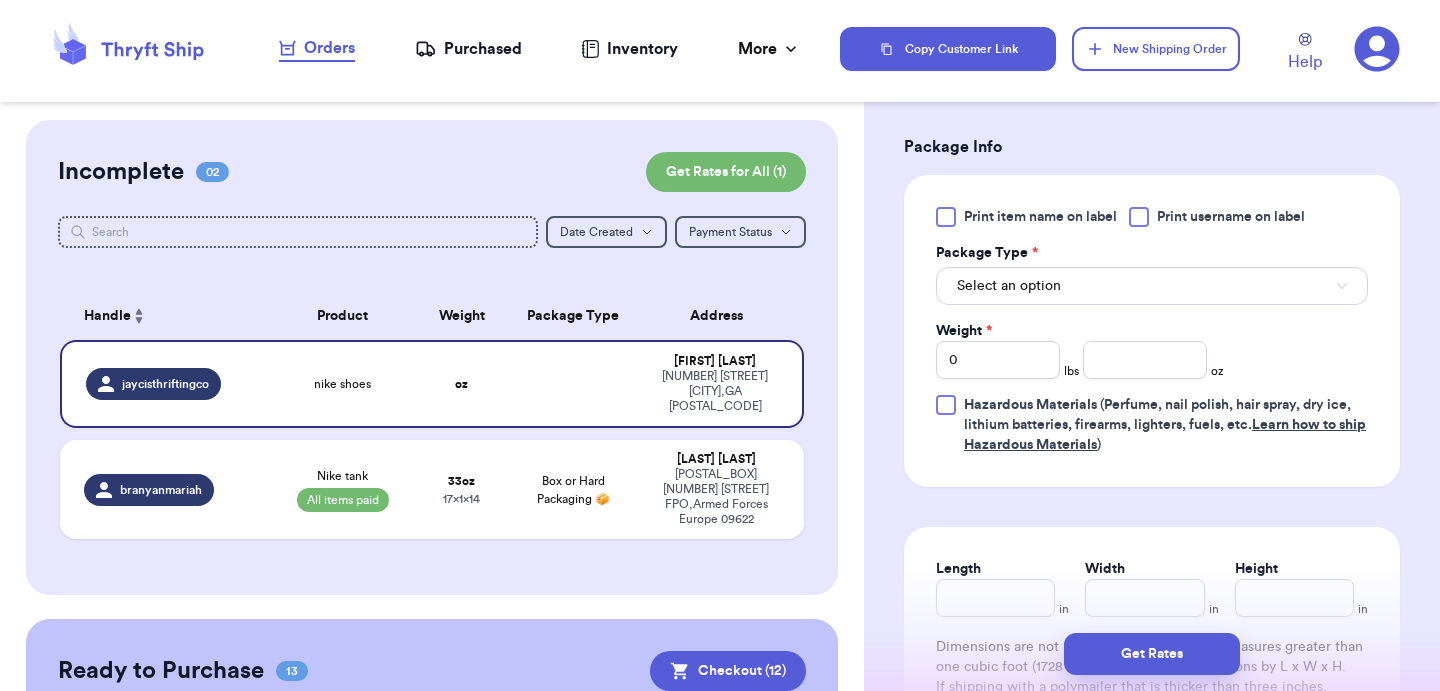 type on "nike shoes" 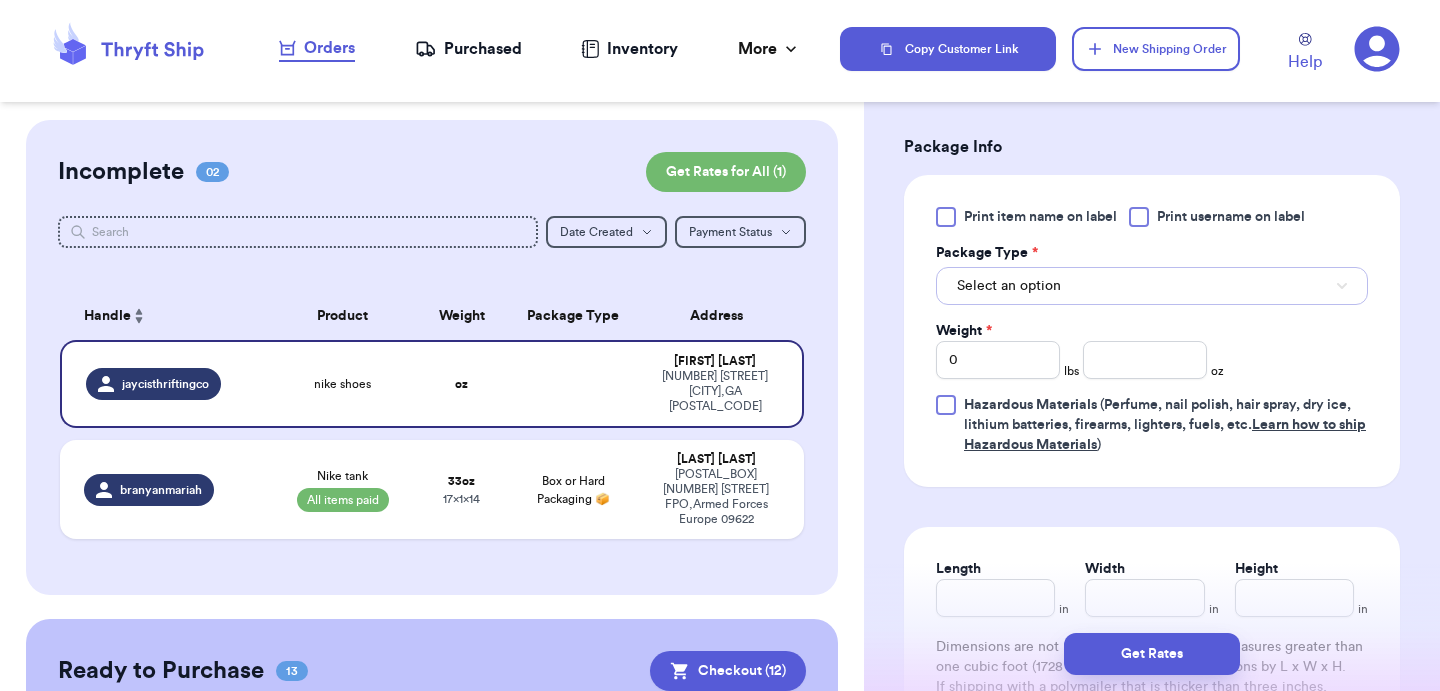 click on "Select an option" at bounding box center [1152, 286] 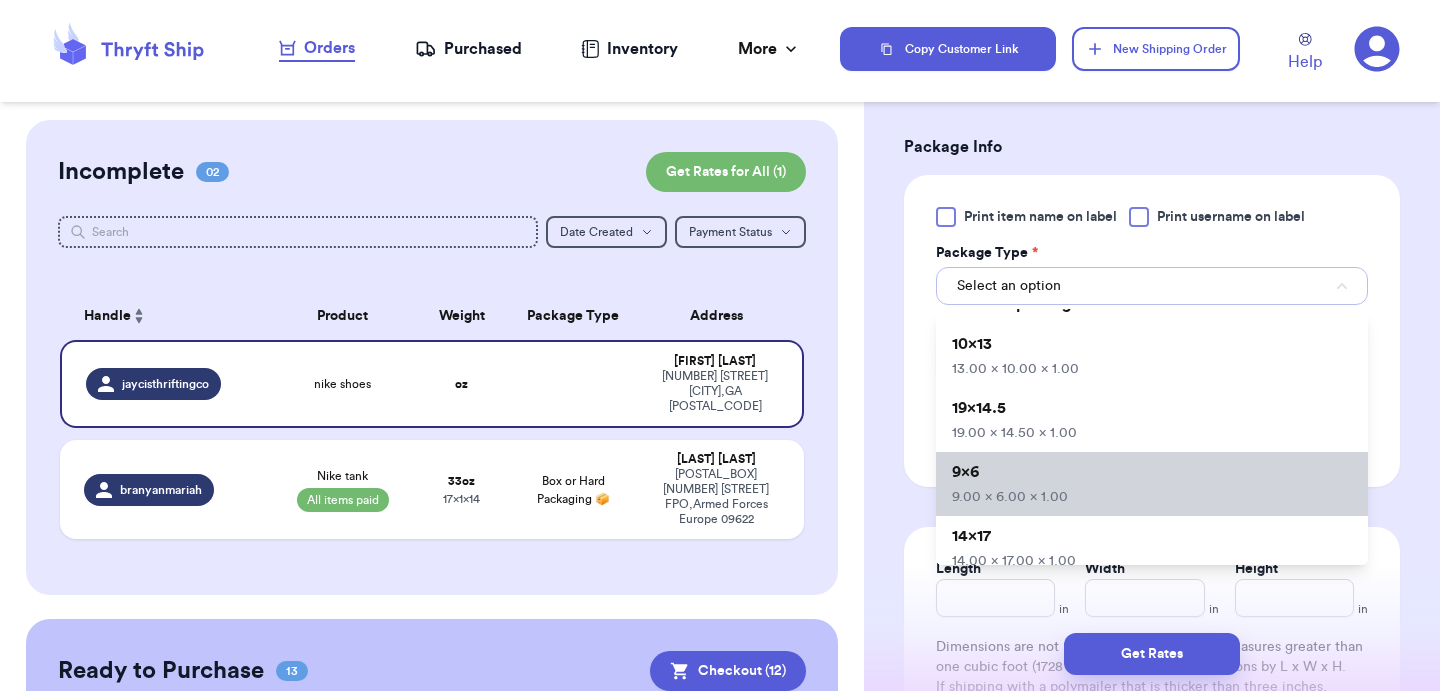 scroll, scrollTop: 28, scrollLeft: 0, axis: vertical 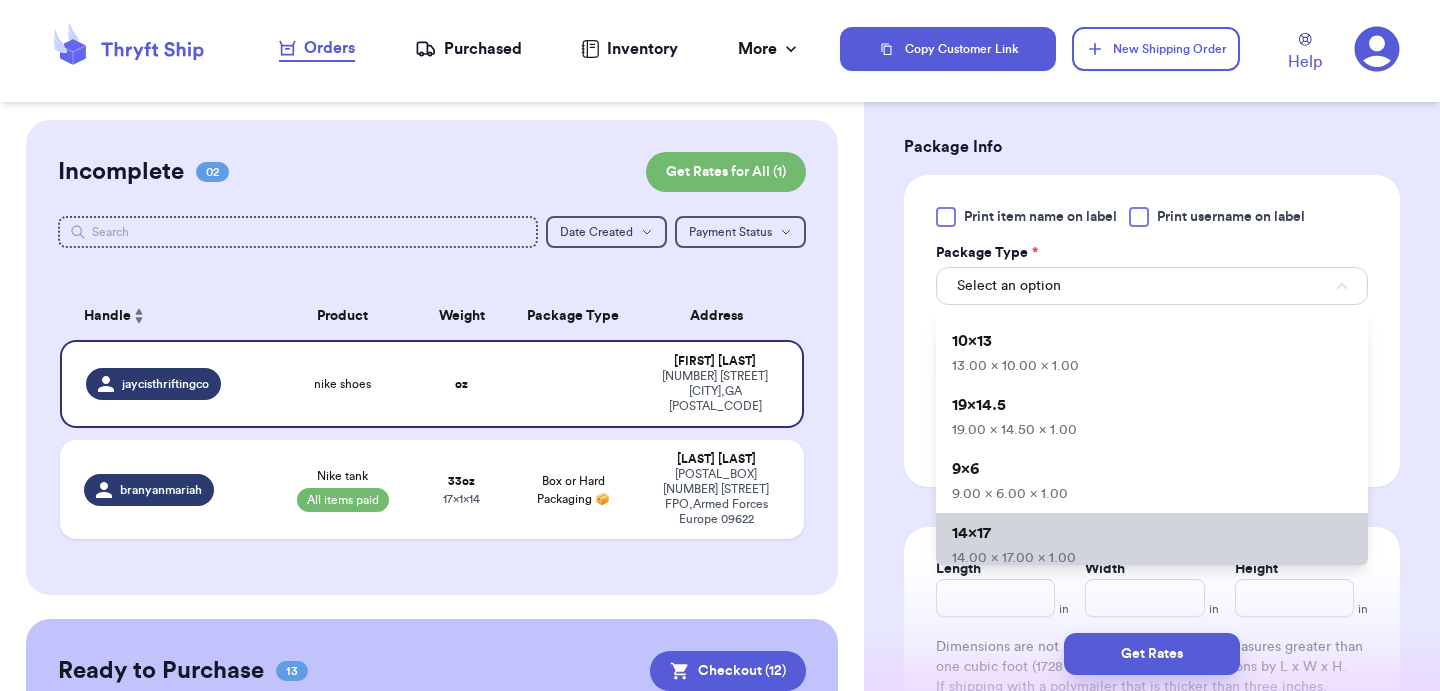 click on "[DIMENSIONS] [DIMENSIONS] [DIMENSIONS]" at bounding box center [1152, 545] 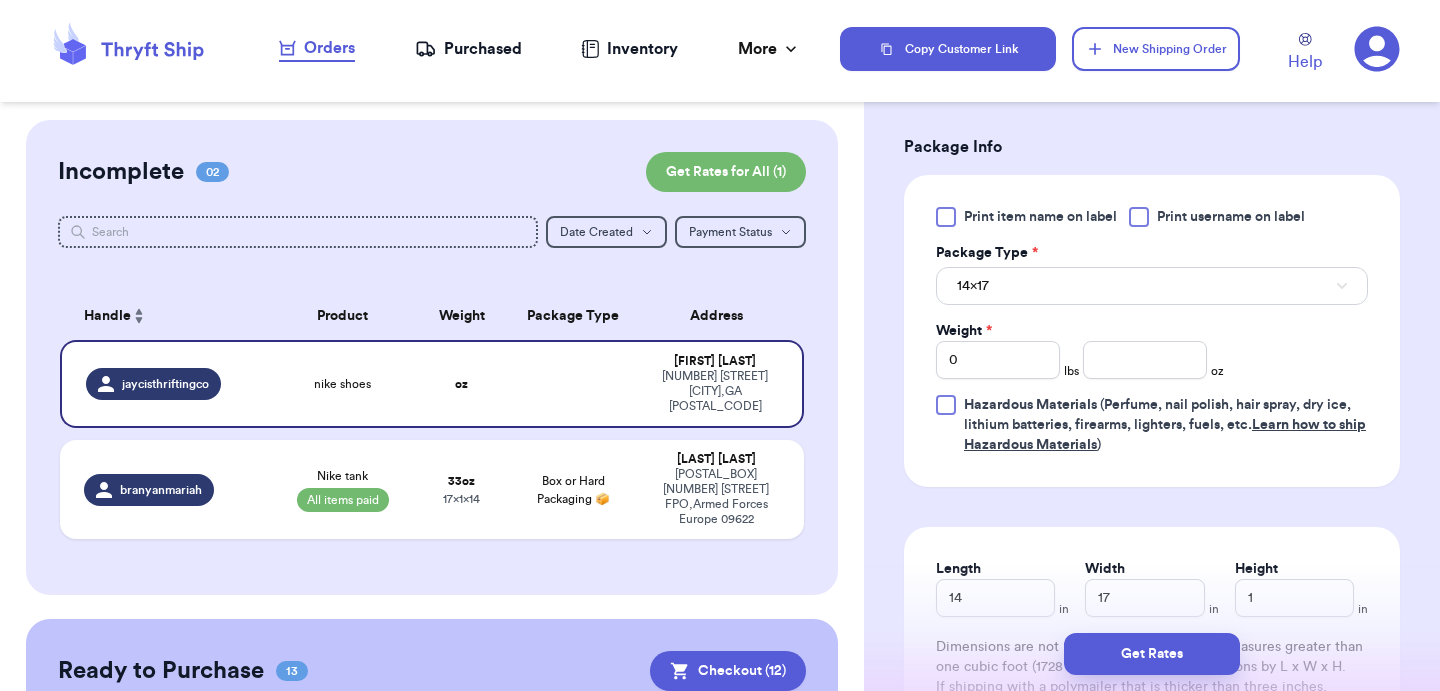 type 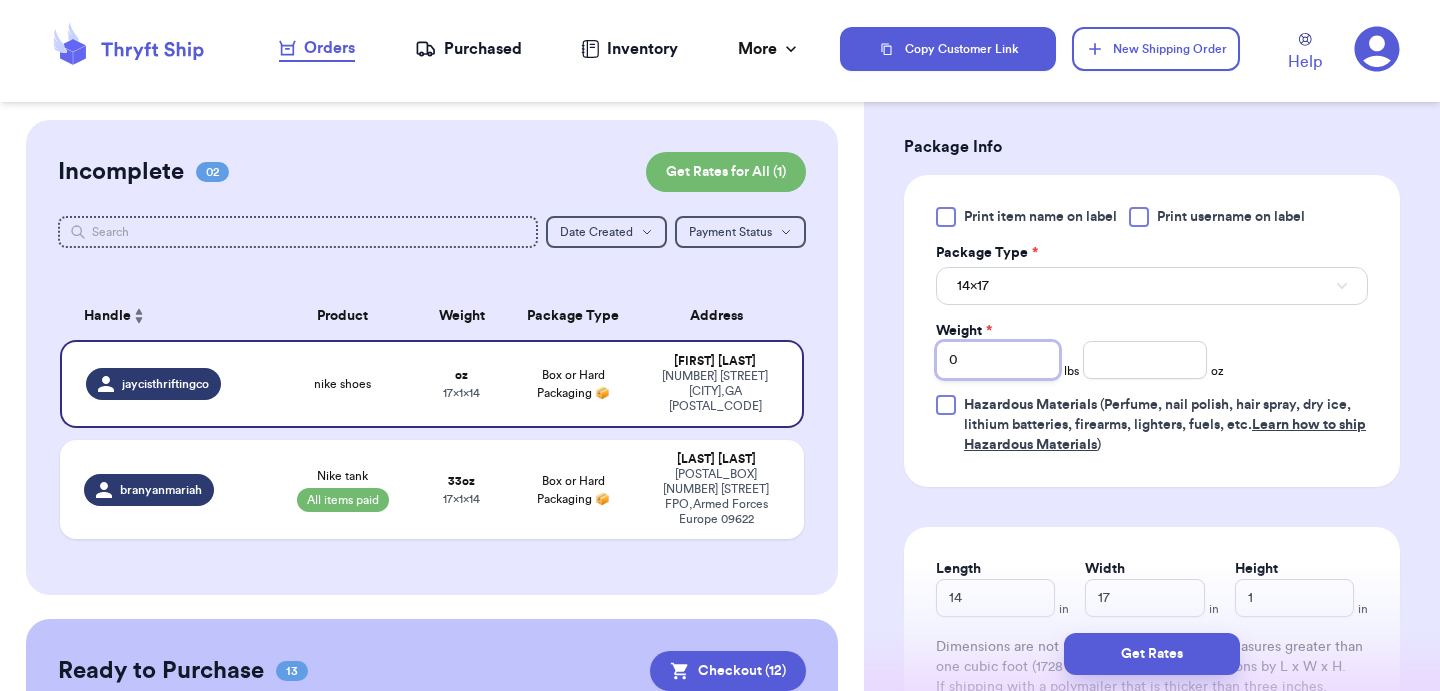 click on "0" at bounding box center (998, 360) 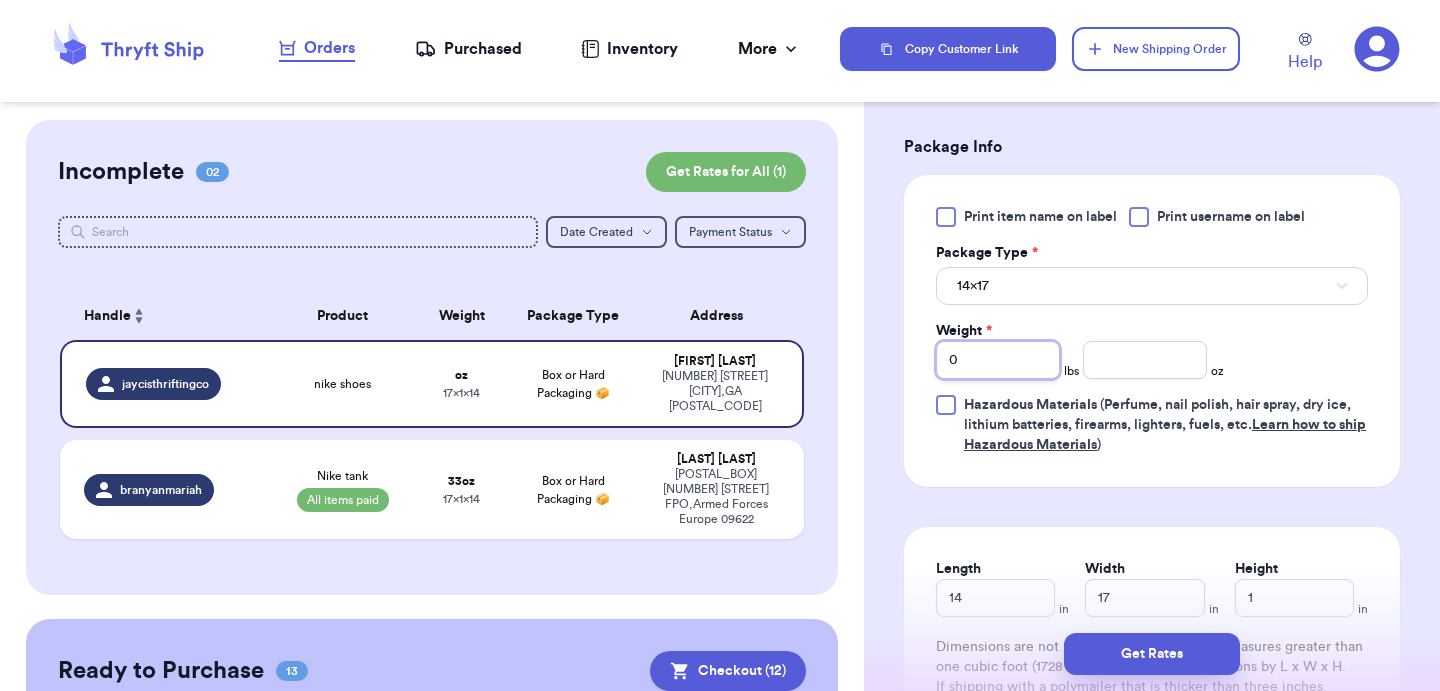 click on "0" at bounding box center (998, 360) 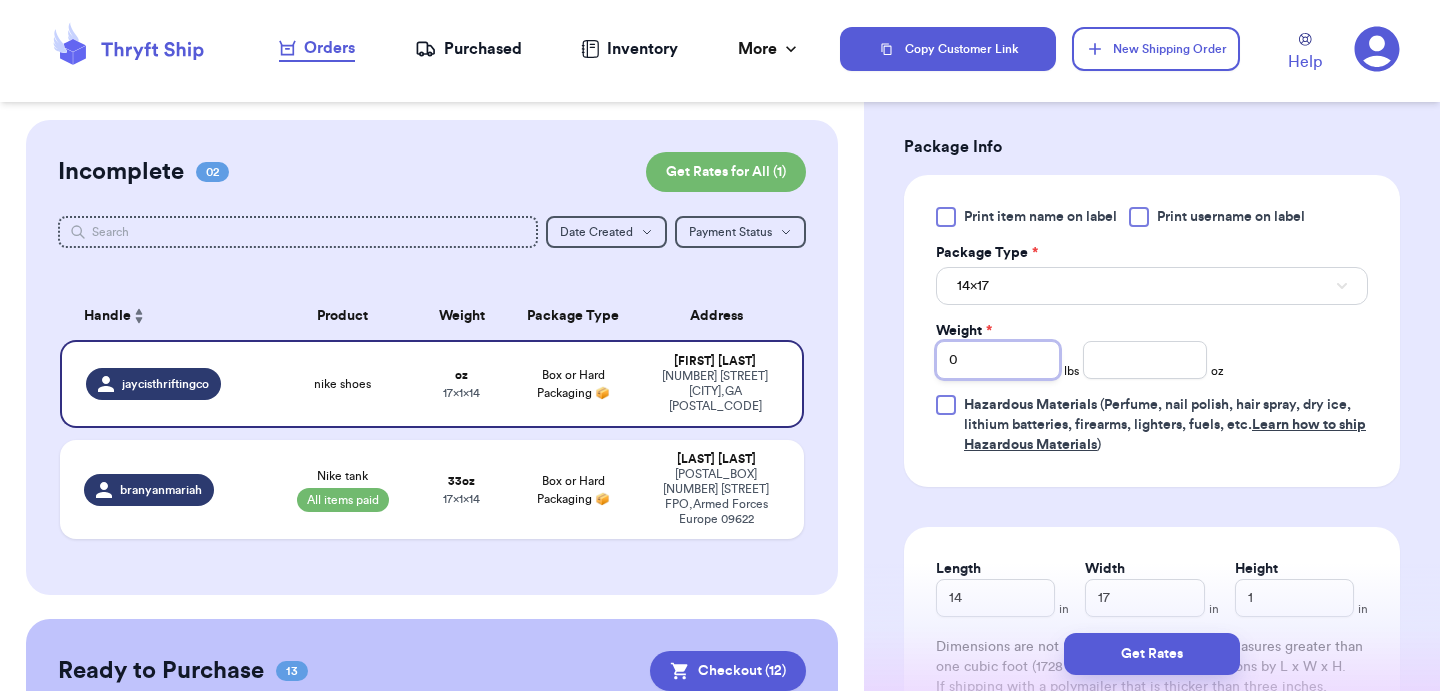 type 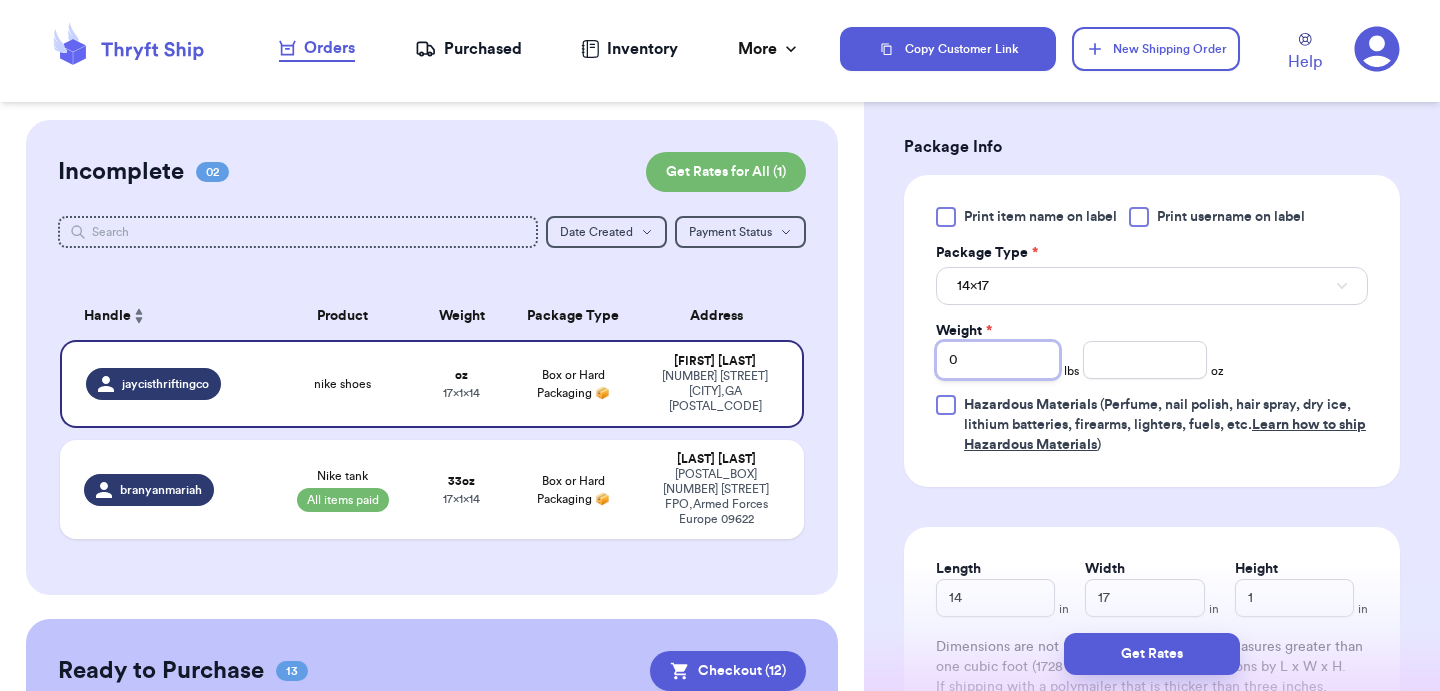 type 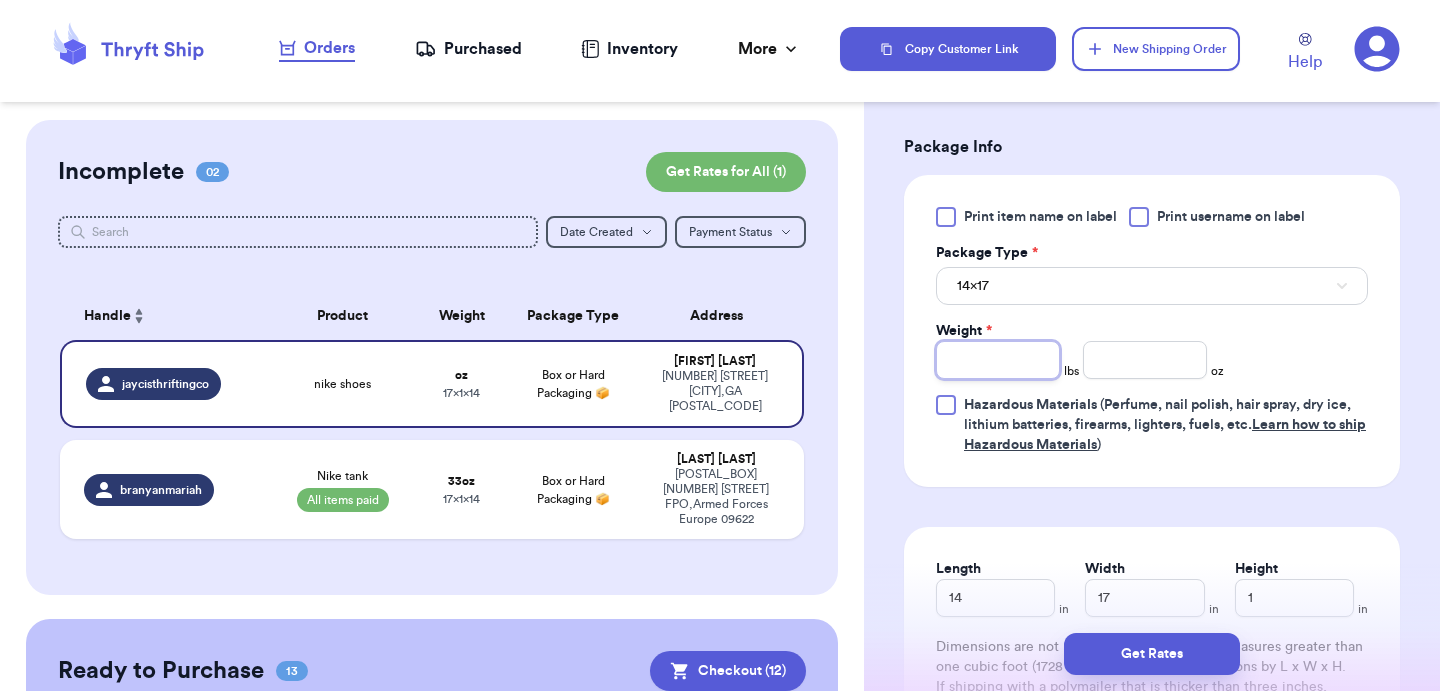 type on "1" 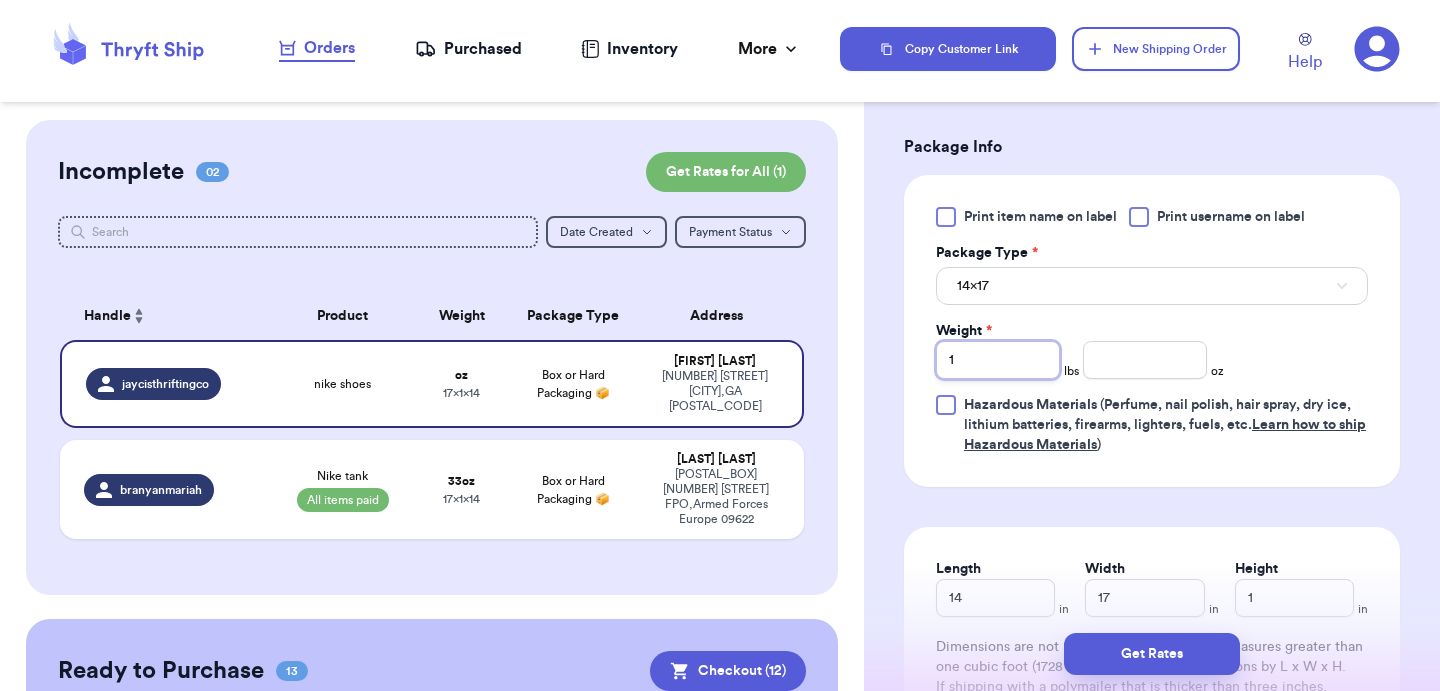 type 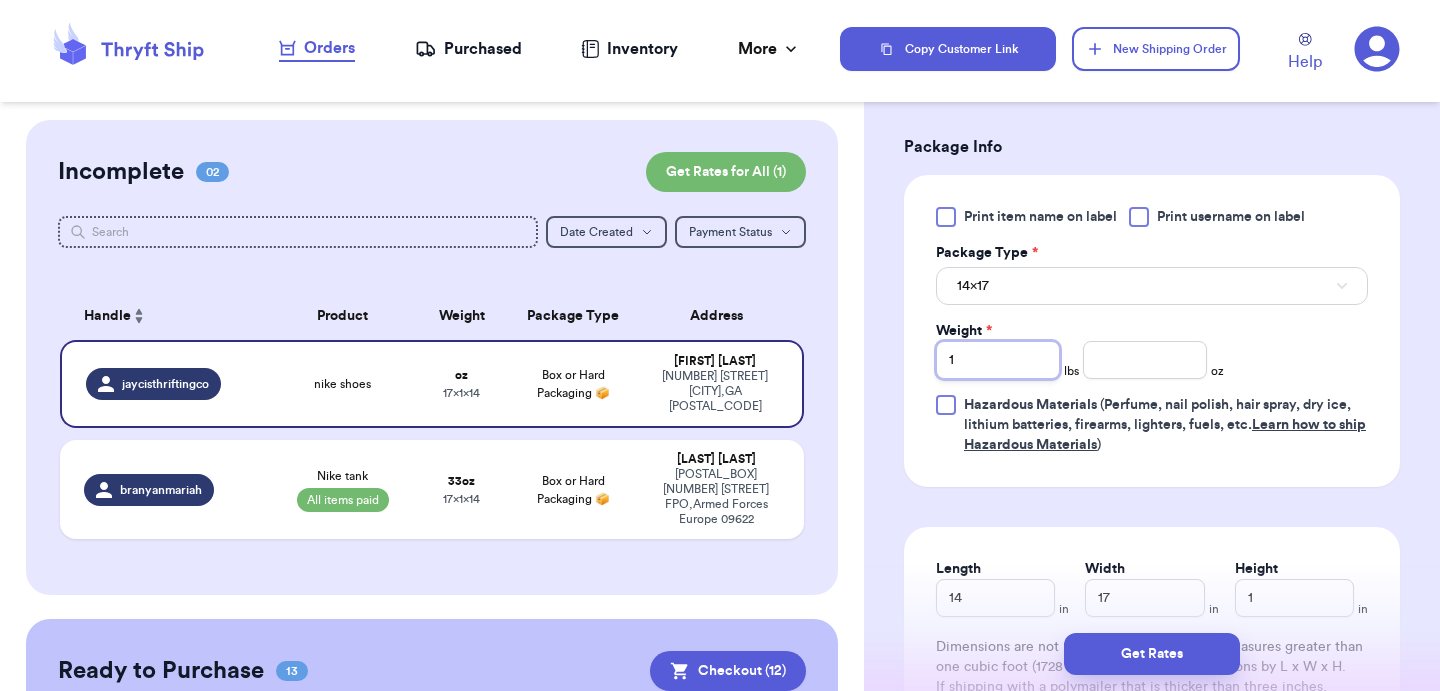 type on "1" 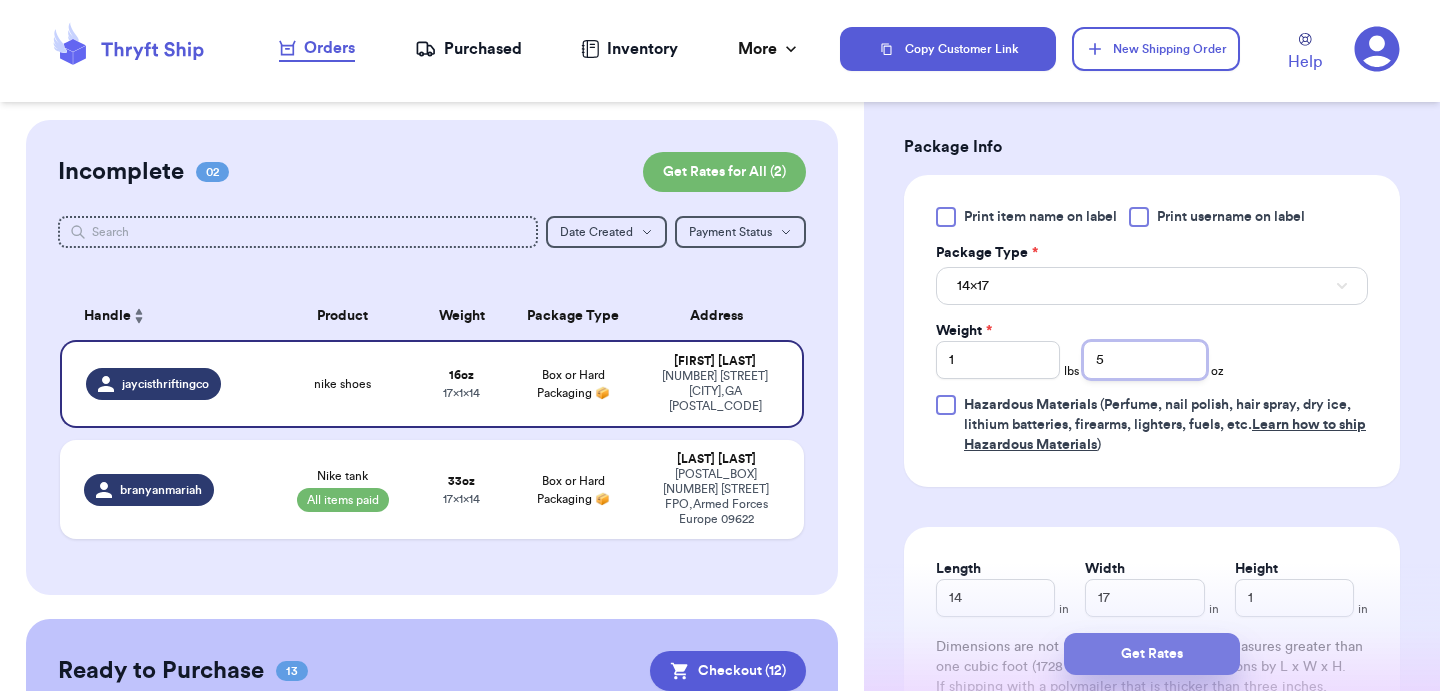 type on "5" 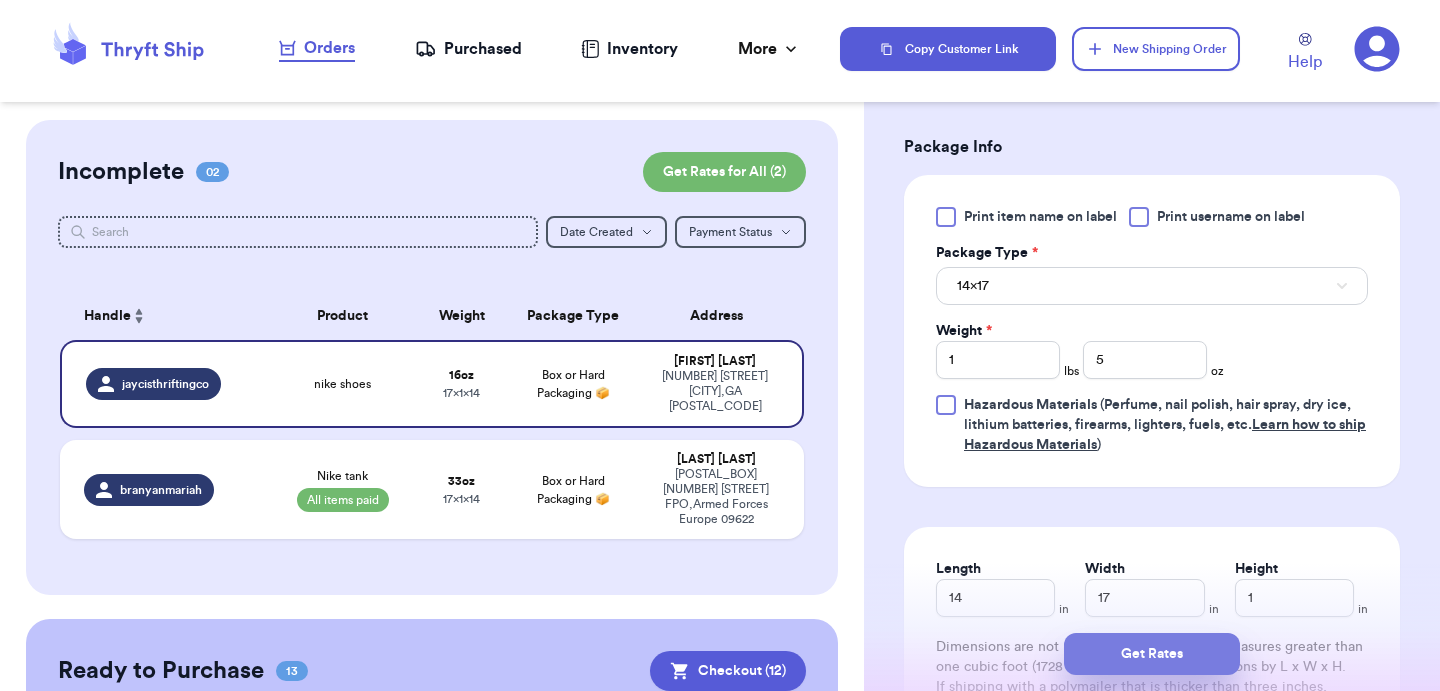 click on "Get Rates" at bounding box center (1152, 654) 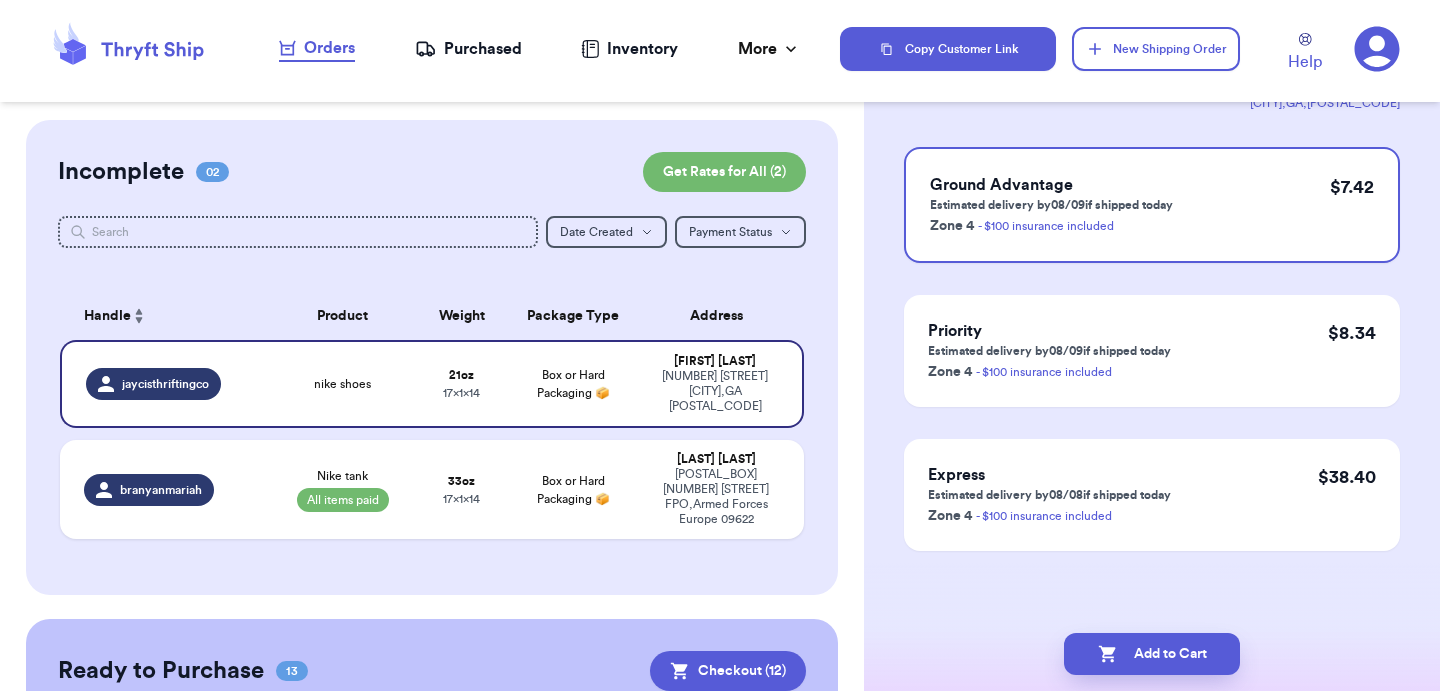 scroll, scrollTop: 0, scrollLeft: 0, axis: both 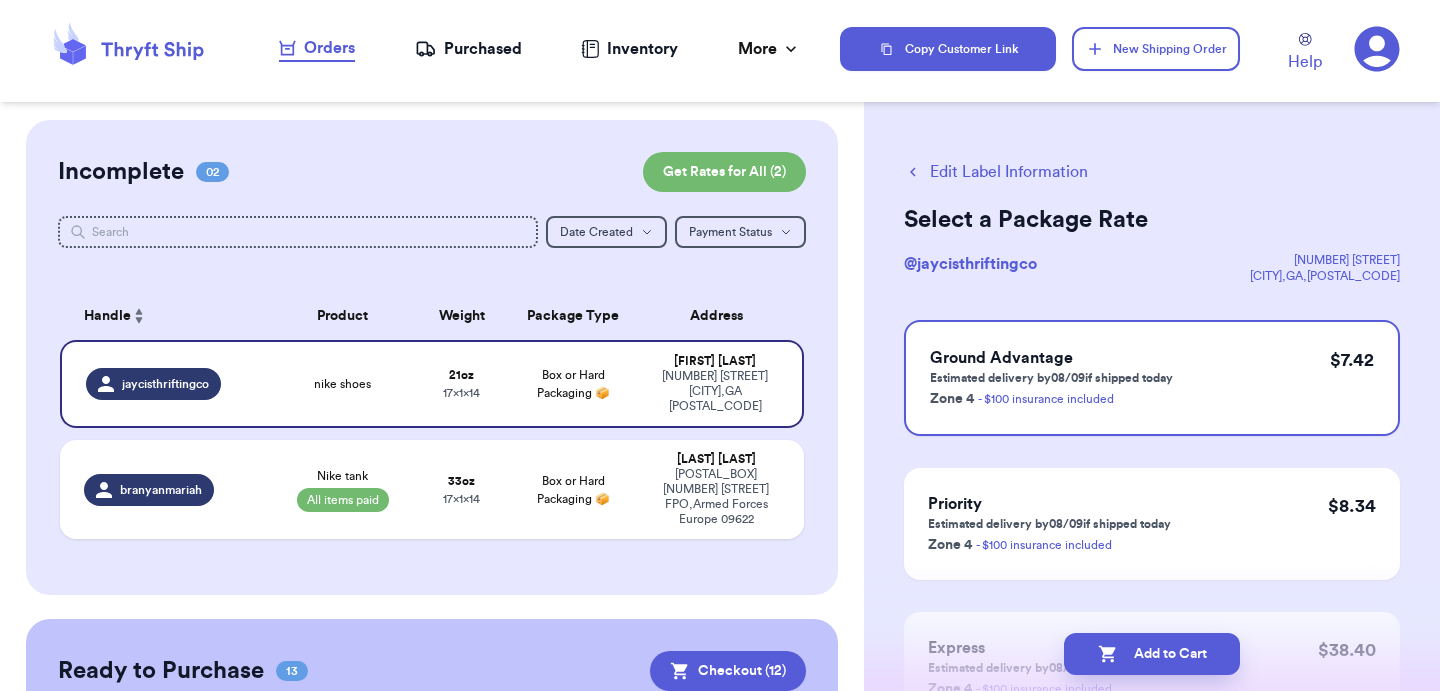 click on "Add to Cart" at bounding box center [1152, 654] 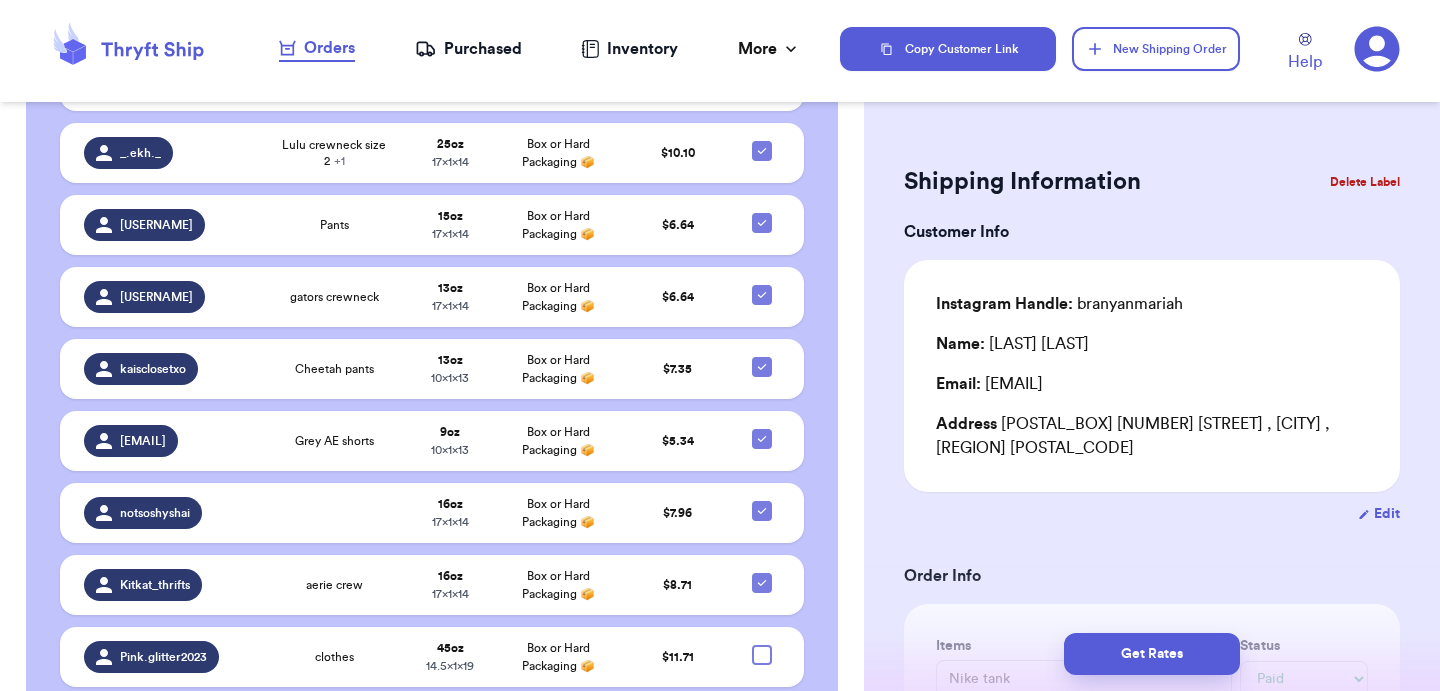 scroll, scrollTop: 1050, scrollLeft: 0, axis: vertical 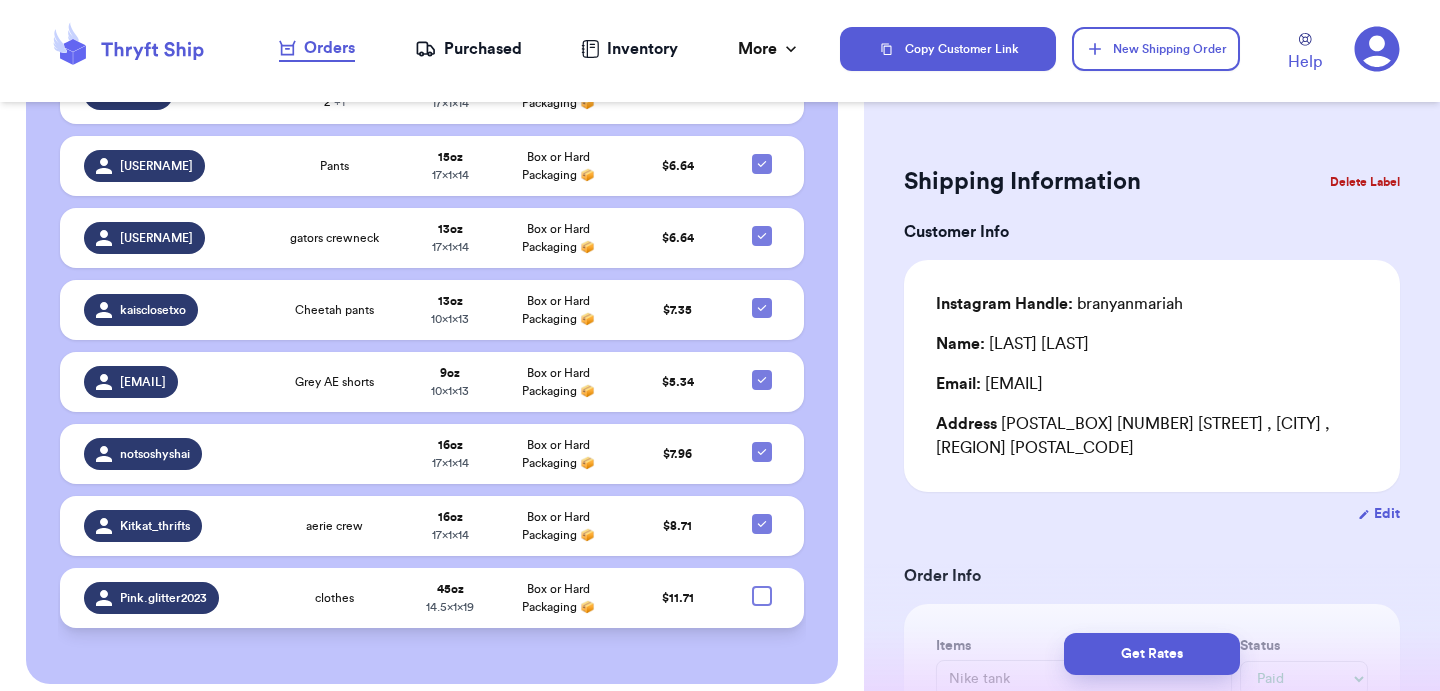 click on "Box or Hard Packaging 📦" at bounding box center (558, 598) 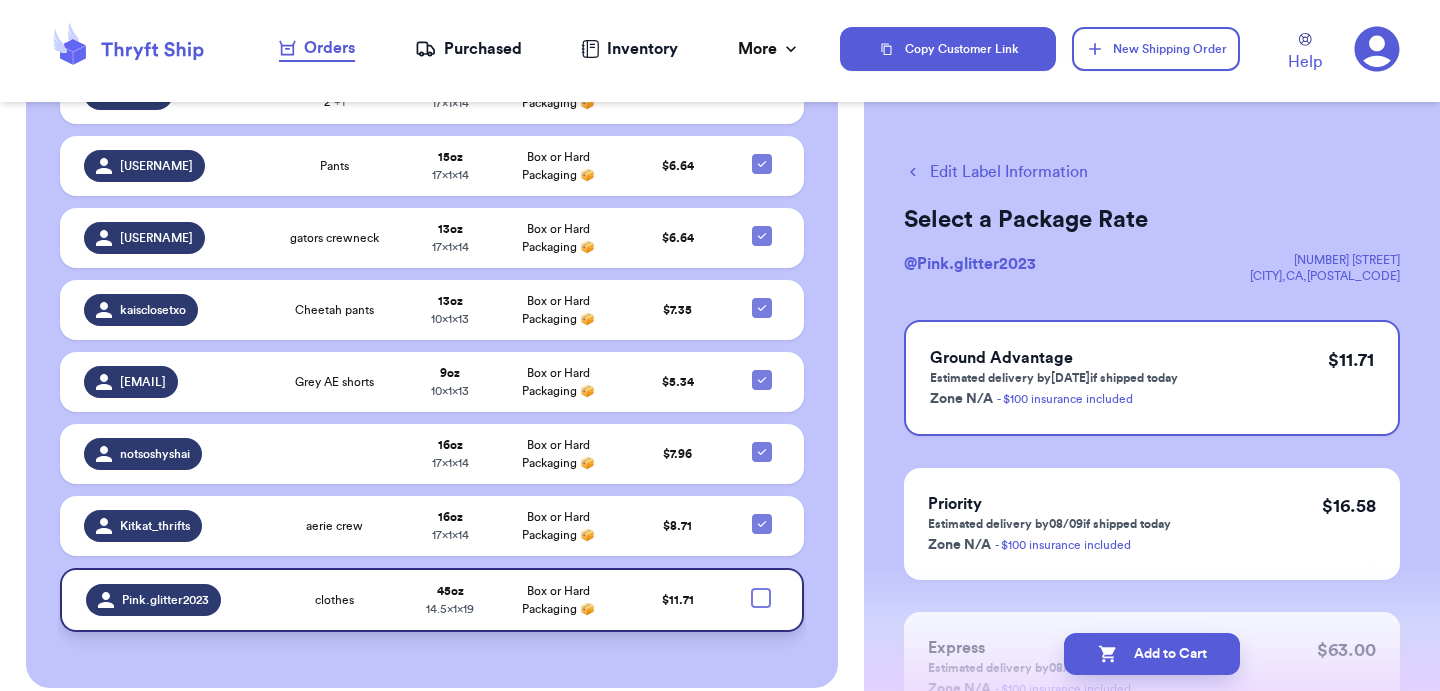 scroll, scrollTop: 266, scrollLeft: 0, axis: vertical 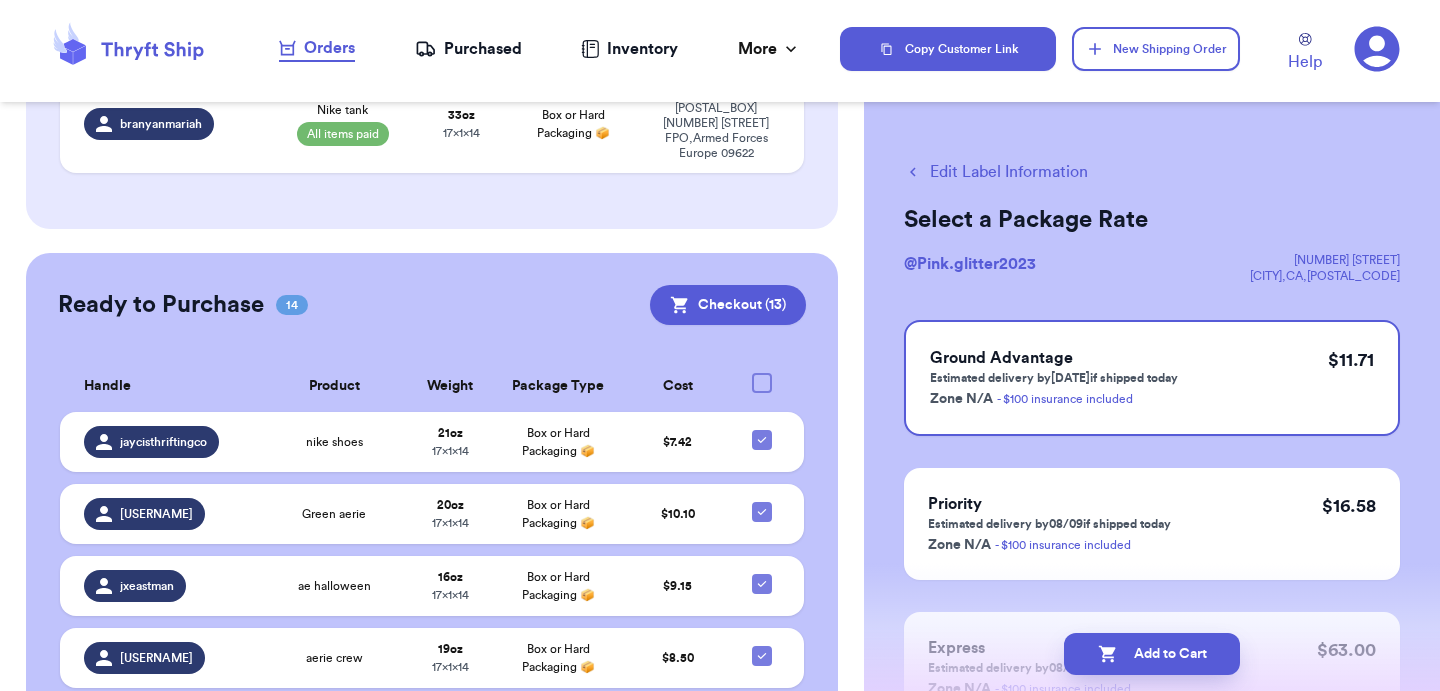 click on "Edit Label Information" at bounding box center [996, 172] 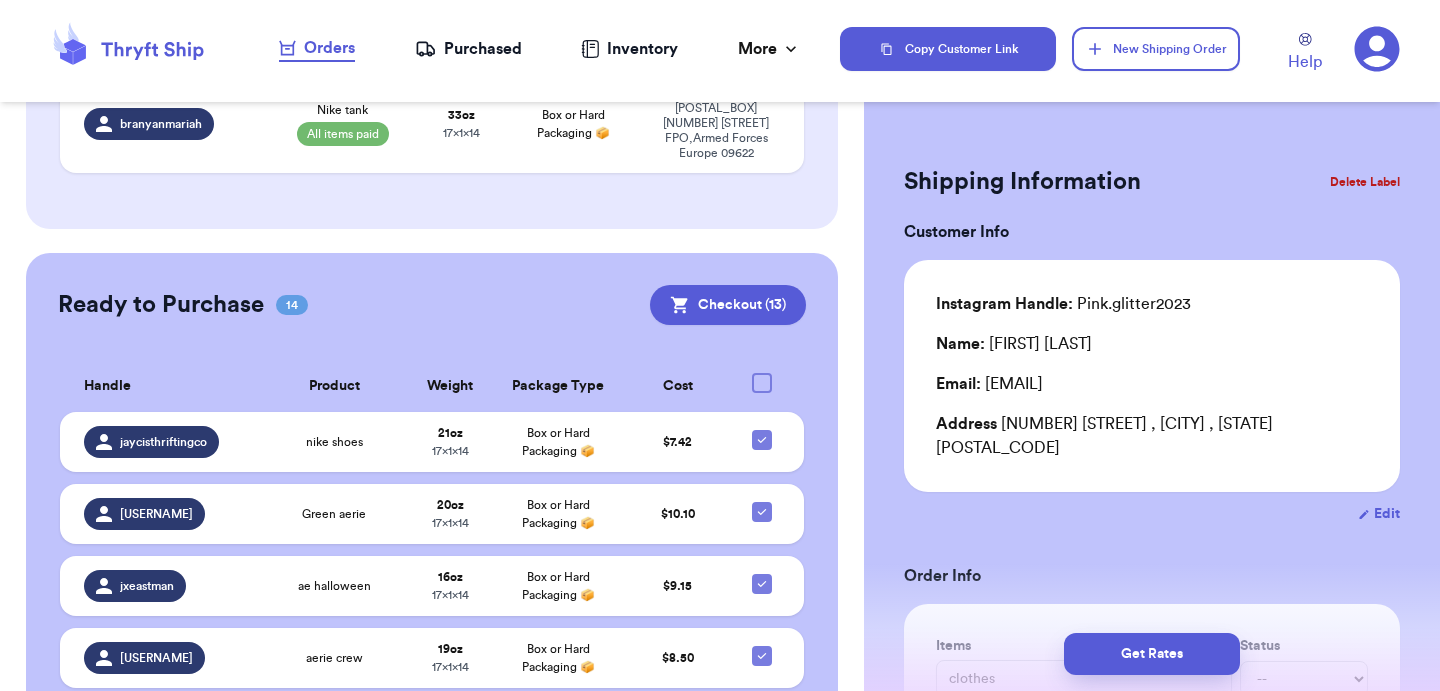 checkbox on "true" 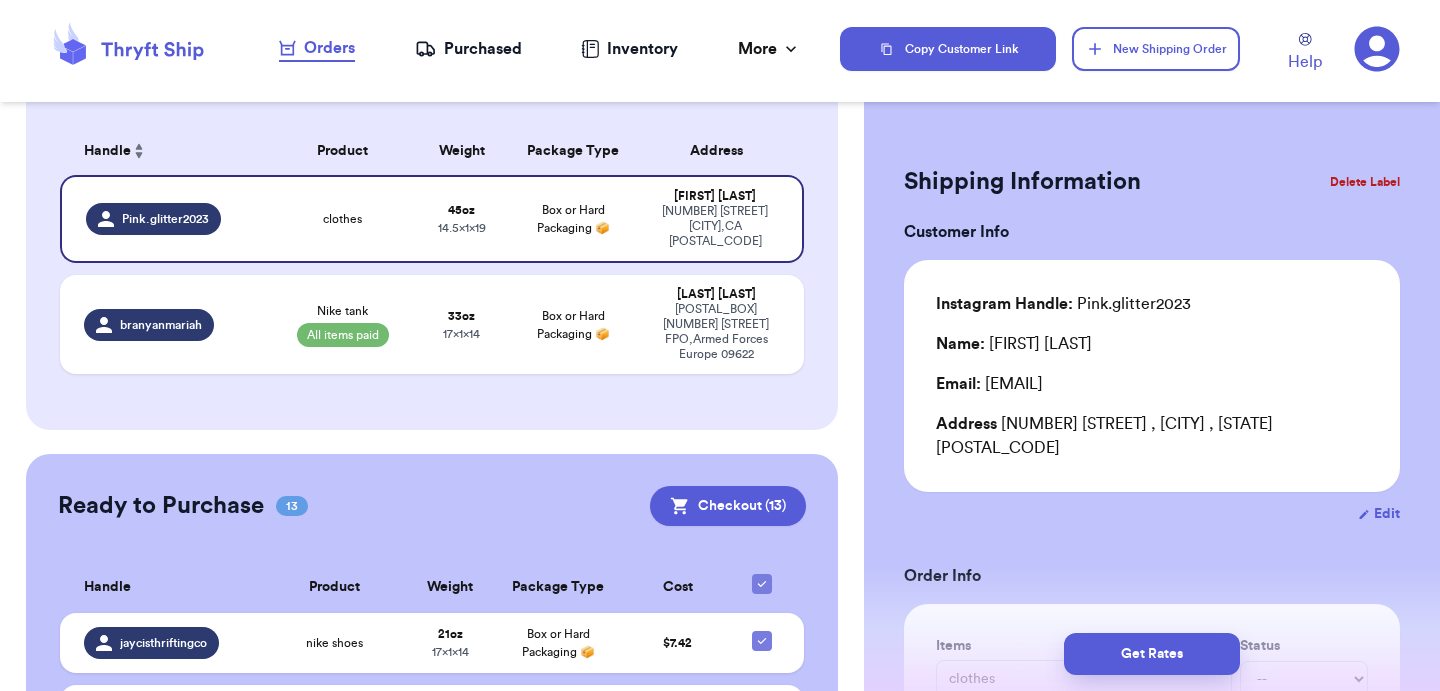 scroll, scrollTop: 160, scrollLeft: 0, axis: vertical 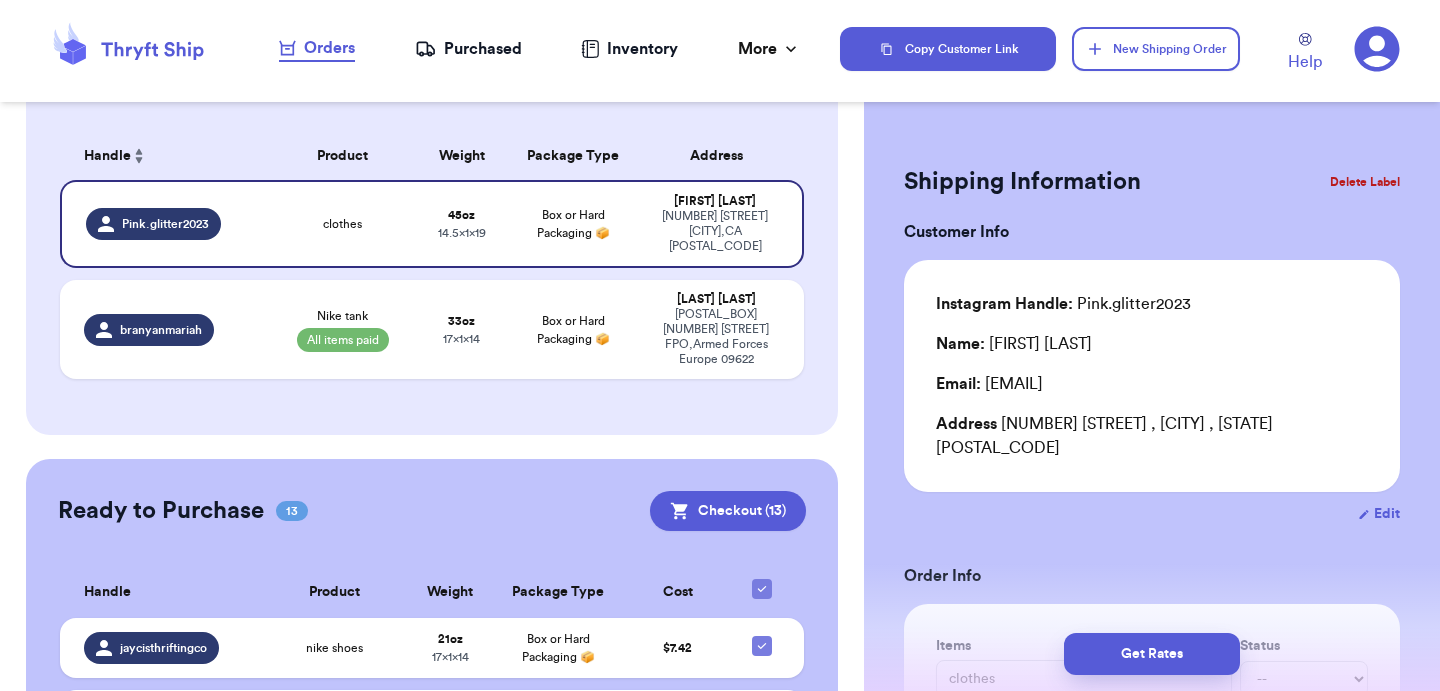 click on "Customer Link New Order Incomplete 02 Get Rates for All ( 2 ) Get Rates for All ( 2 ) Date Created Date Created Payment Status Payment Status Handle Product Weight Package Type Address Pink.glitter2023 clothes 45  oz 14.5  x  1  x  19 Box or Hard Packaging 📦 Yeni    Olivares  13934 kornblum ave    Hawthorne  ,  CA   90250 branyanmariah Nike tank All items paid 33  oz 17  x  1  x  14 Box or Hard Packaging 📦 Mariah   Branyan PSC 817 Box 1814   FPO ,  Armed Forces Europe   09622 Ready to Purchase 13 Checkout ( 13 ) Checkout ( 13 ) Handle Product Weight Package Type Cost jaycisthriftingco nike shoes 21  oz 17  x  1  x  14 Box or Hard Packaging 📦 $ 7.42 00heidi.m Green aerie  20  oz 17  x  1  x  14 Box or Hard Packaging 📦 $ 10.10 jxeastman ae halloween 16  oz 17  x  1  x  14 Box or Hard Packaging 📦 $ 9.15 breklyncraig aerie crew 19  oz 17  x  1  x  14 Box or Hard Packaging 📦 $ 8.50 gotitfrombry Grey aerie sweater 22  oz 17  x  1  x  14 Box or Hard Packaging 📦 $ 8.50 destiny_wooten_ 29  oz 17 1" at bounding box center (432, 779) 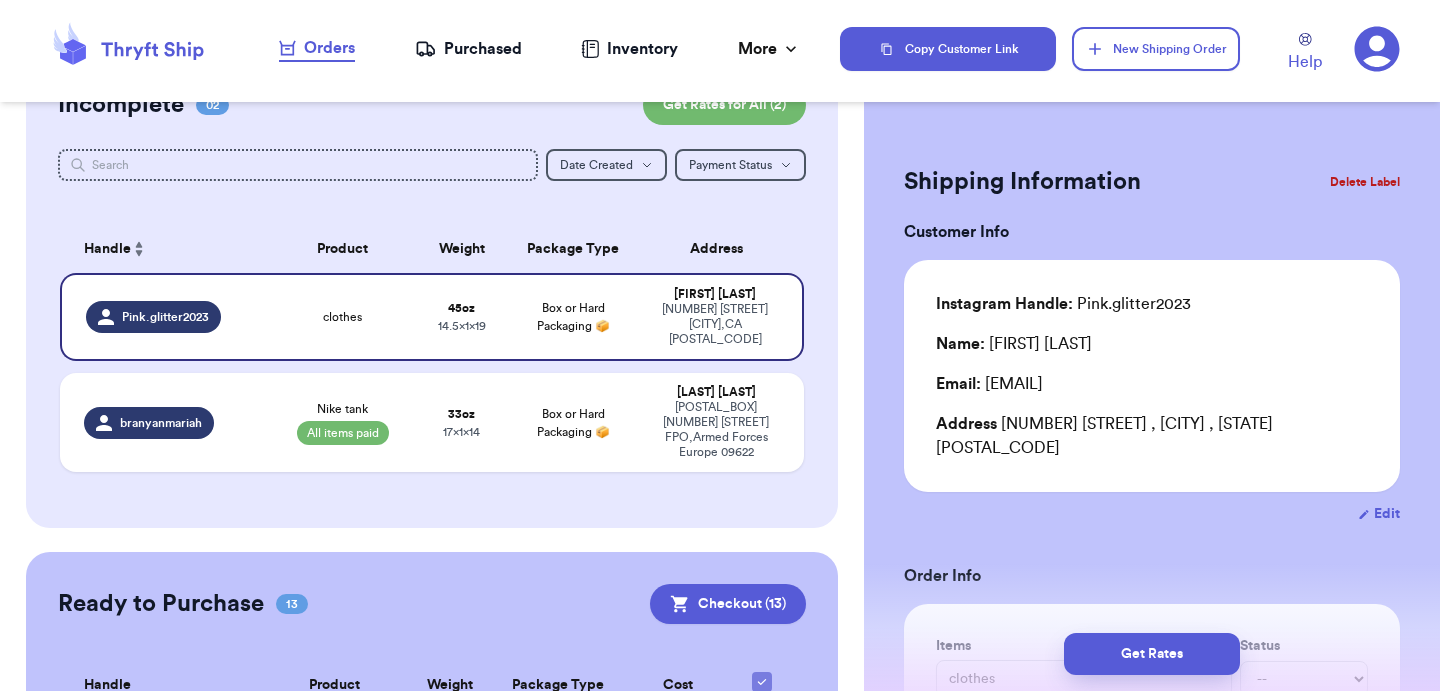 scroll, scrollTop: 0, scrollLeft: 0, axis: both 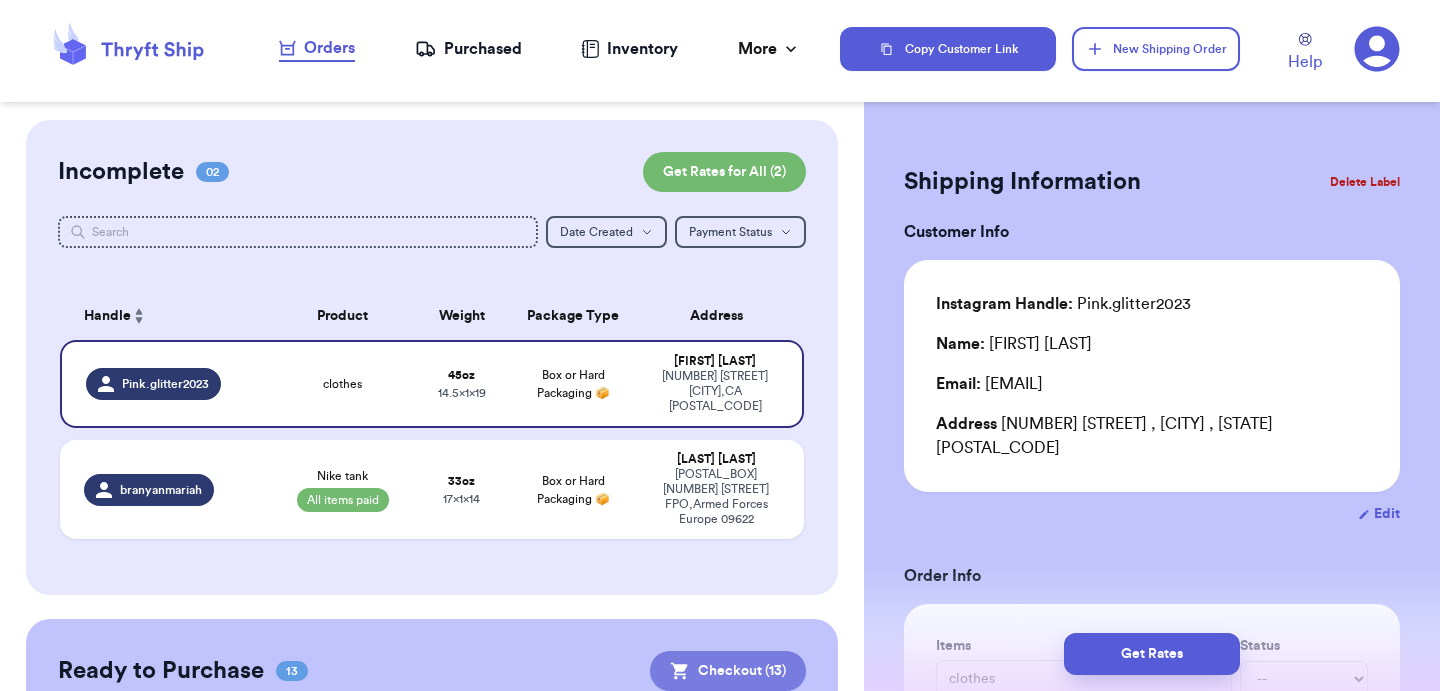 click on "Checkout ( 13 )" at bounding box center [728, 671] 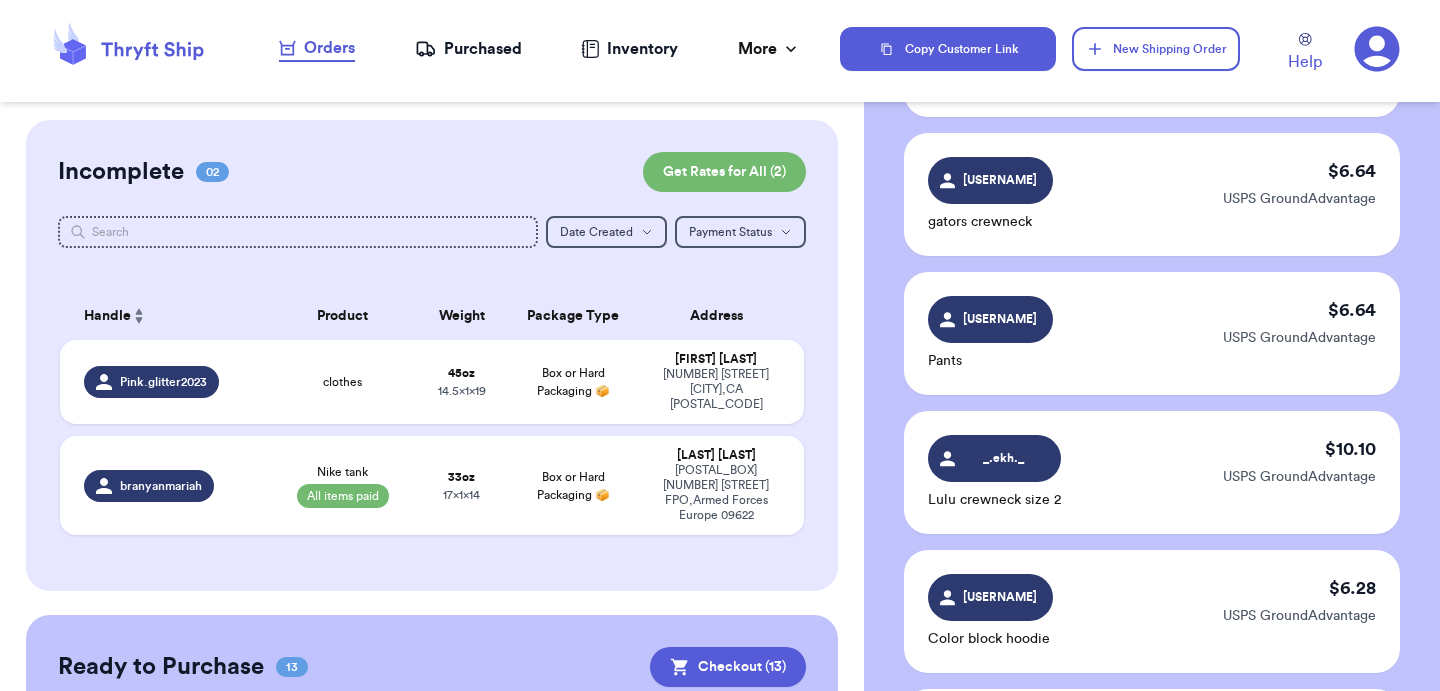 scroll, scrollTop: 0, scrollLeft: 0, axis: both 